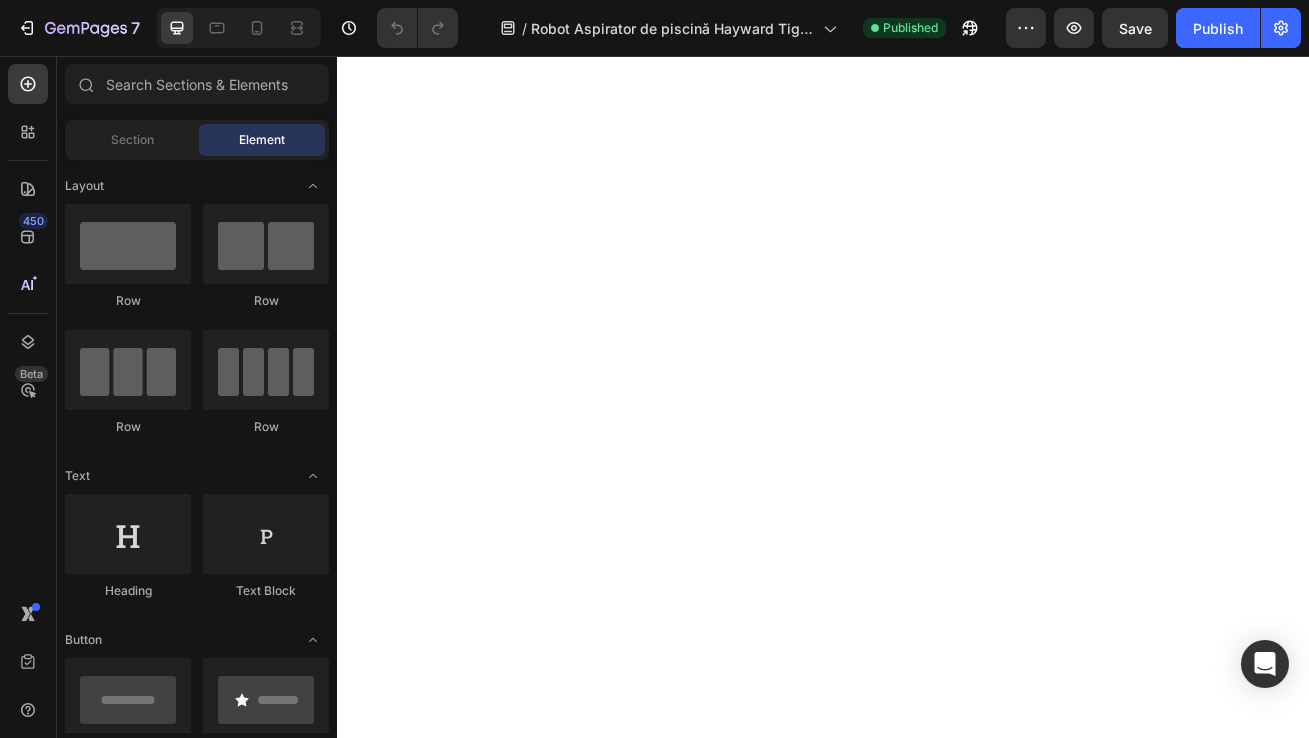 scroll, scrollTop: 0, scrollLeft: 0, axis: both 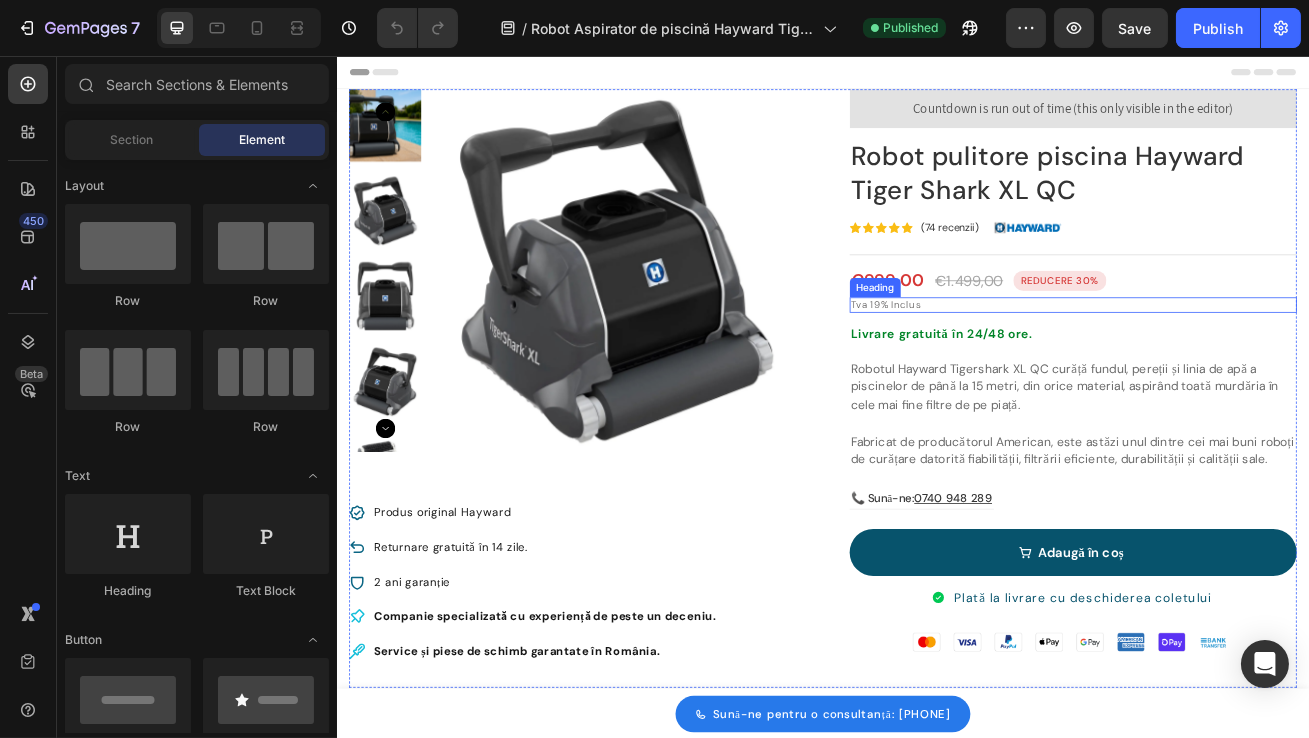 click on "REDUCERE 30%" at bounding box center [1228, 333] 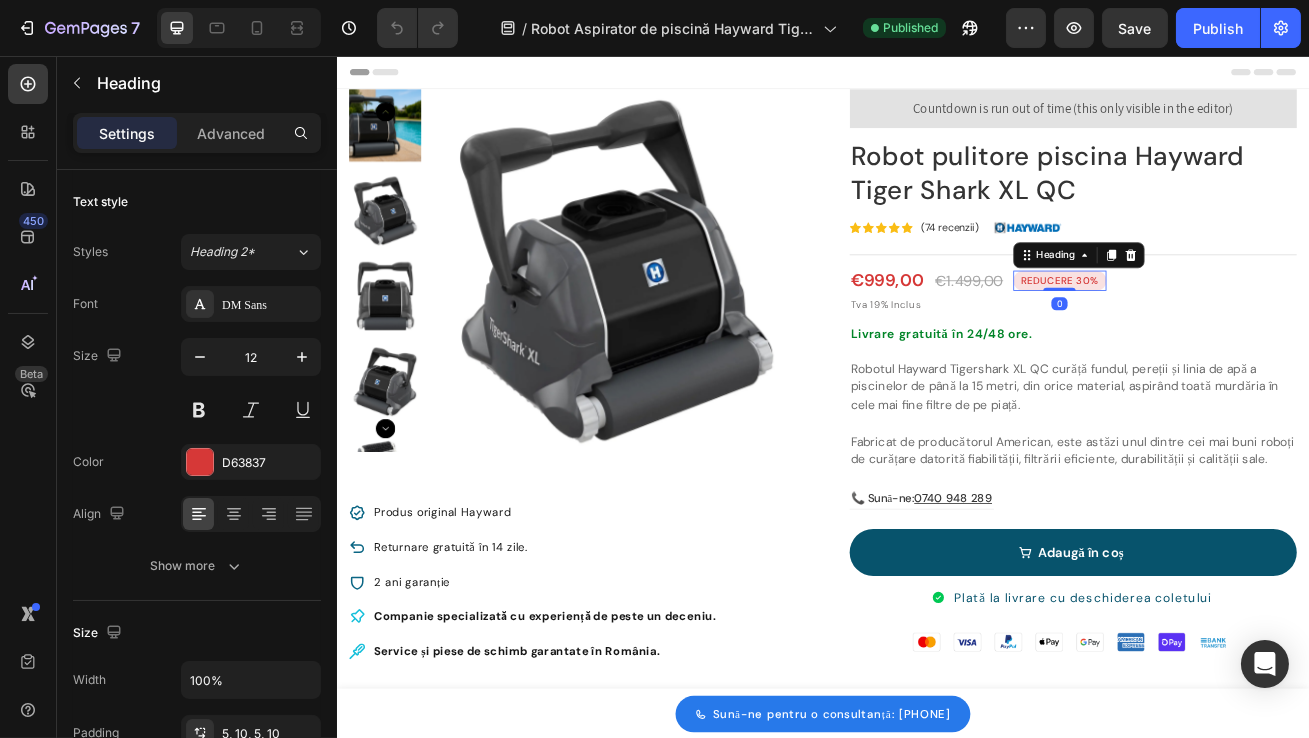 click on "REDUCERE 30%" at bounding box center (1228, 333) 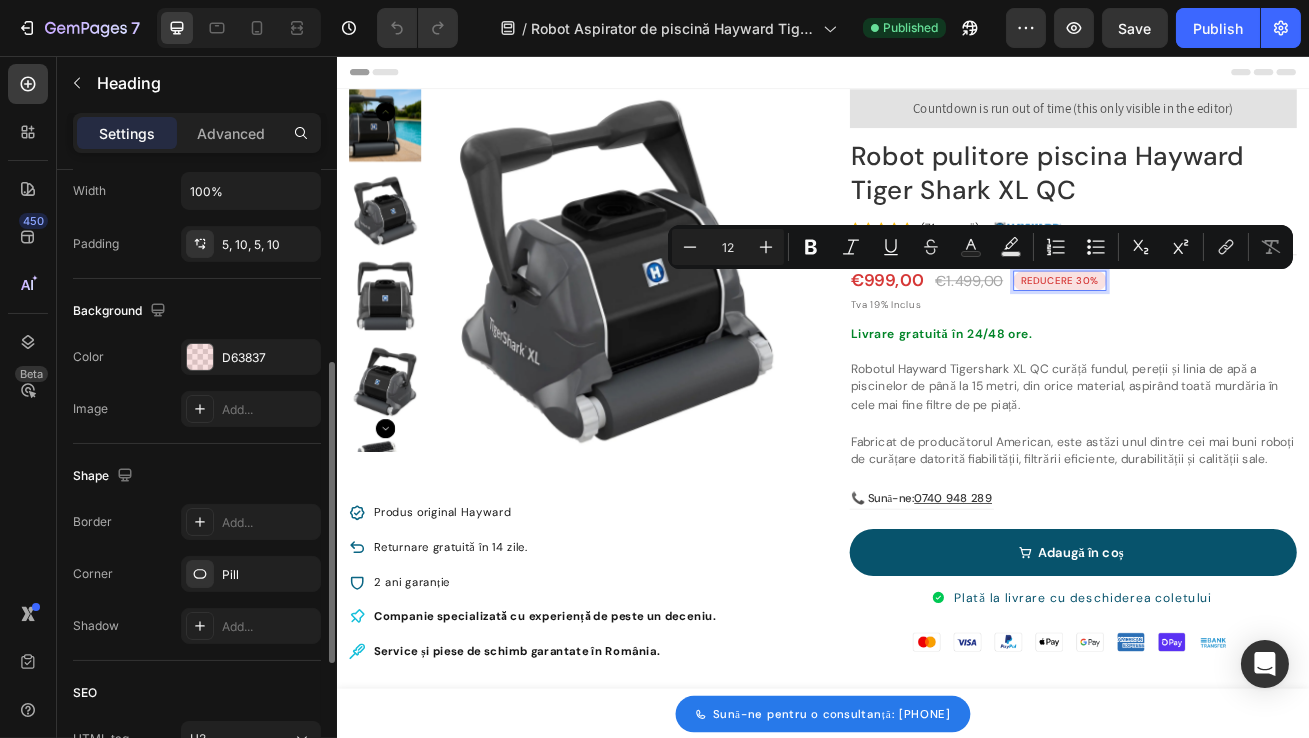 scroll, scrollTop: 0, scrollLeft: 0, axis: both 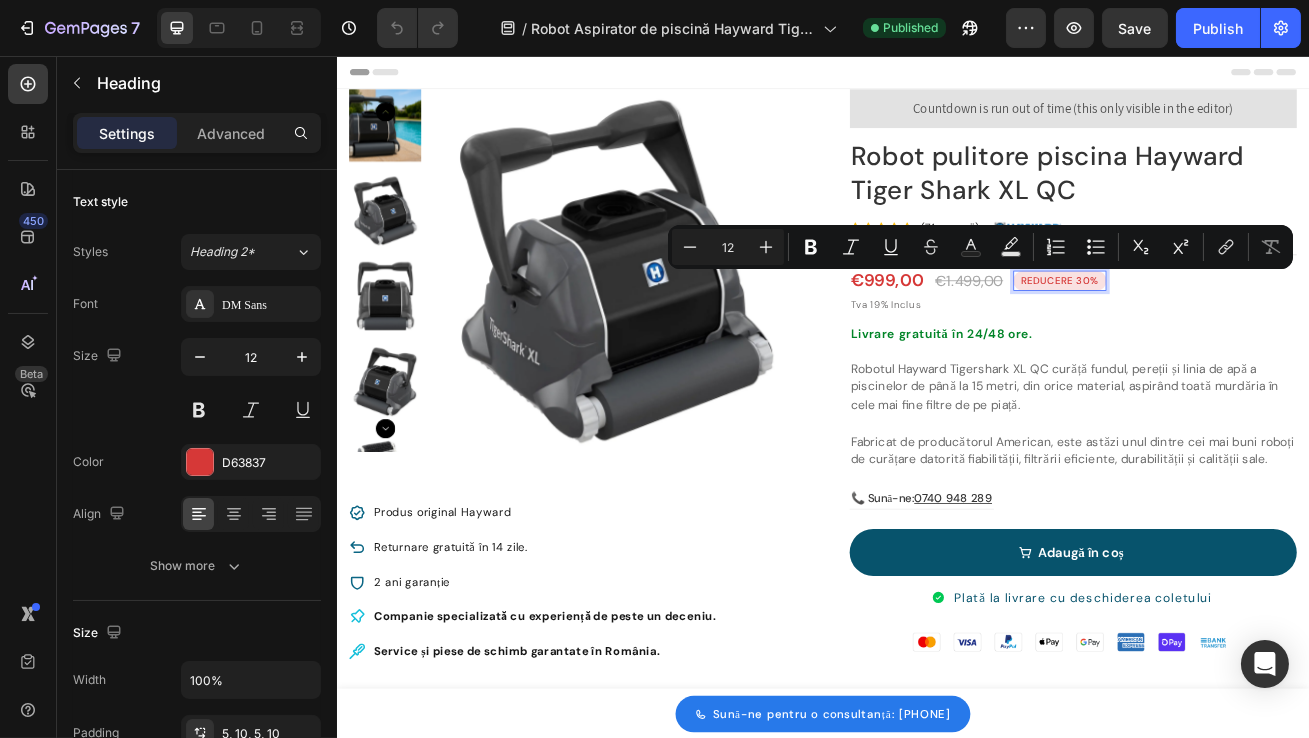 click on "REDUCERE 30%" at bounding box center [1228, 333] 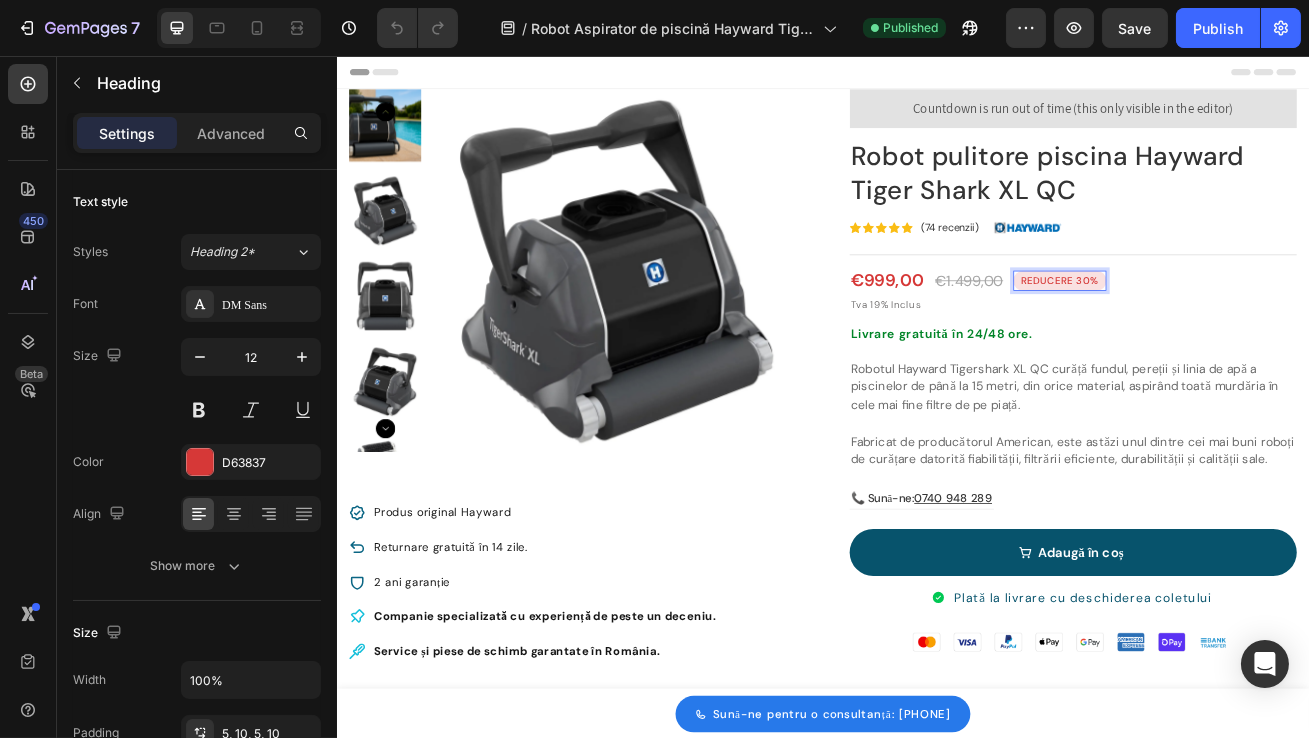 click on "REDUCERE 30%" at bounding box center [1228, 333] 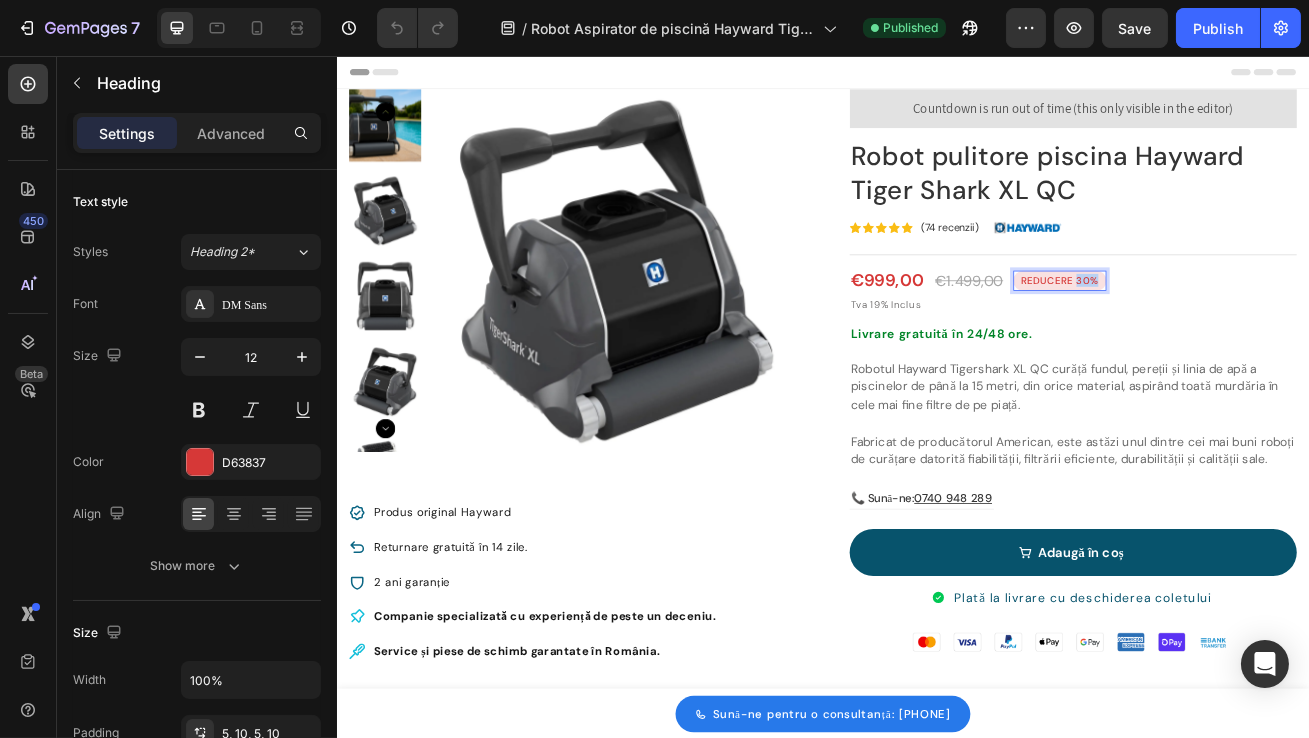 drag, startPoint x: 1277, startPoint y: 335, endPoint x: 1251, endPoint y: 336, distance: 26.019224 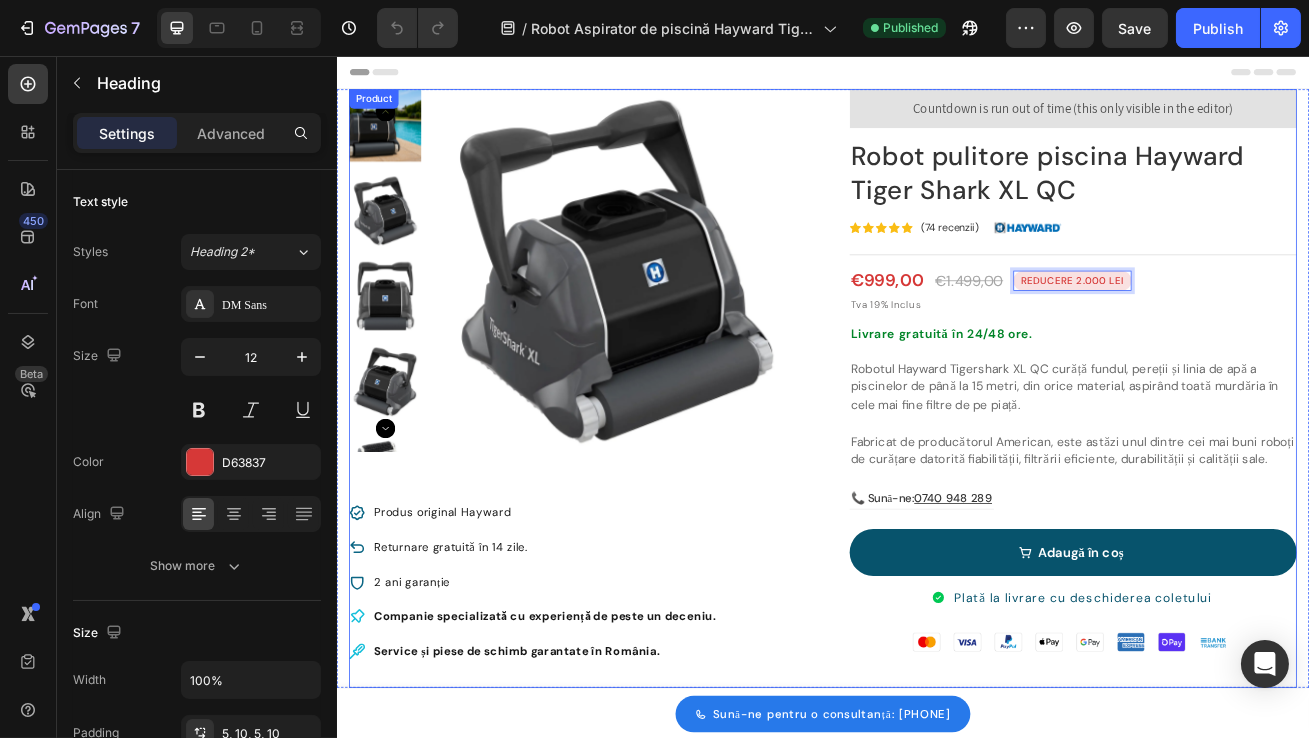 click on "Livrare gratuită în 24/48 ore." at bounding box center (1245, 399) 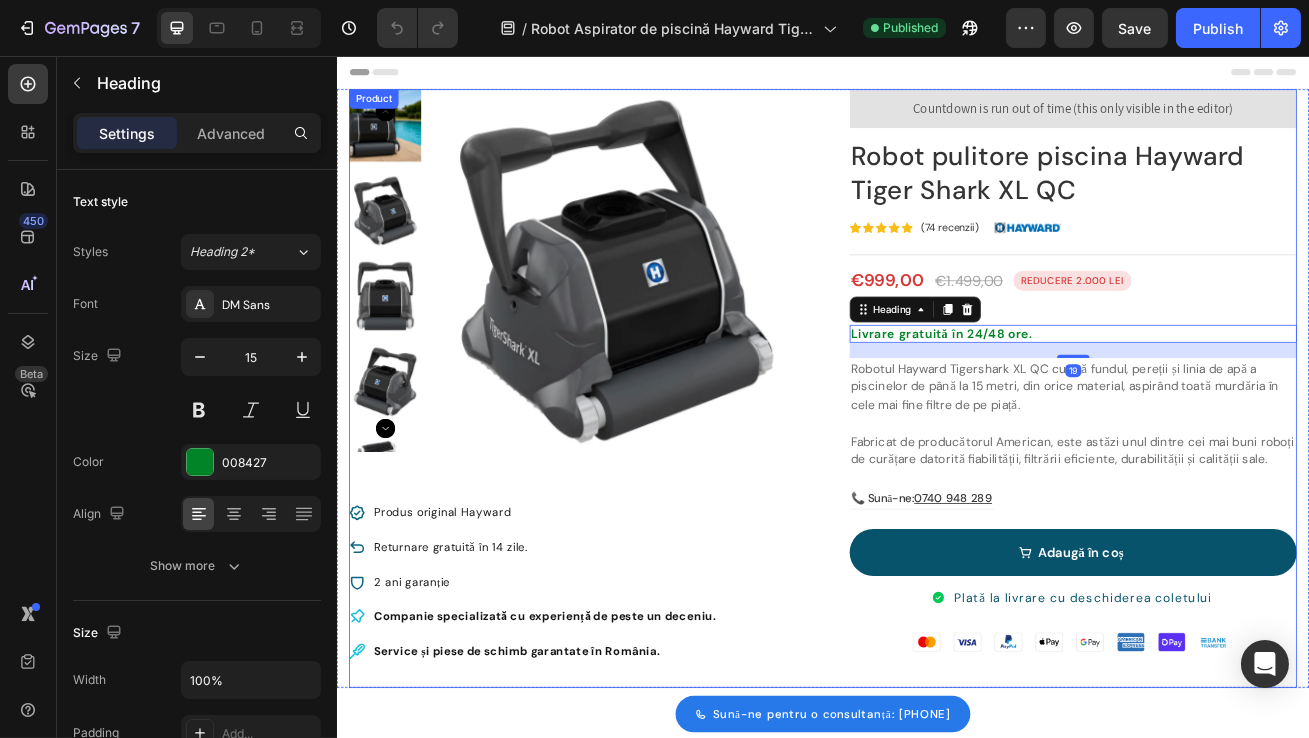 click on "Tva 19% Inclus" at bounding box center (1245, 363) 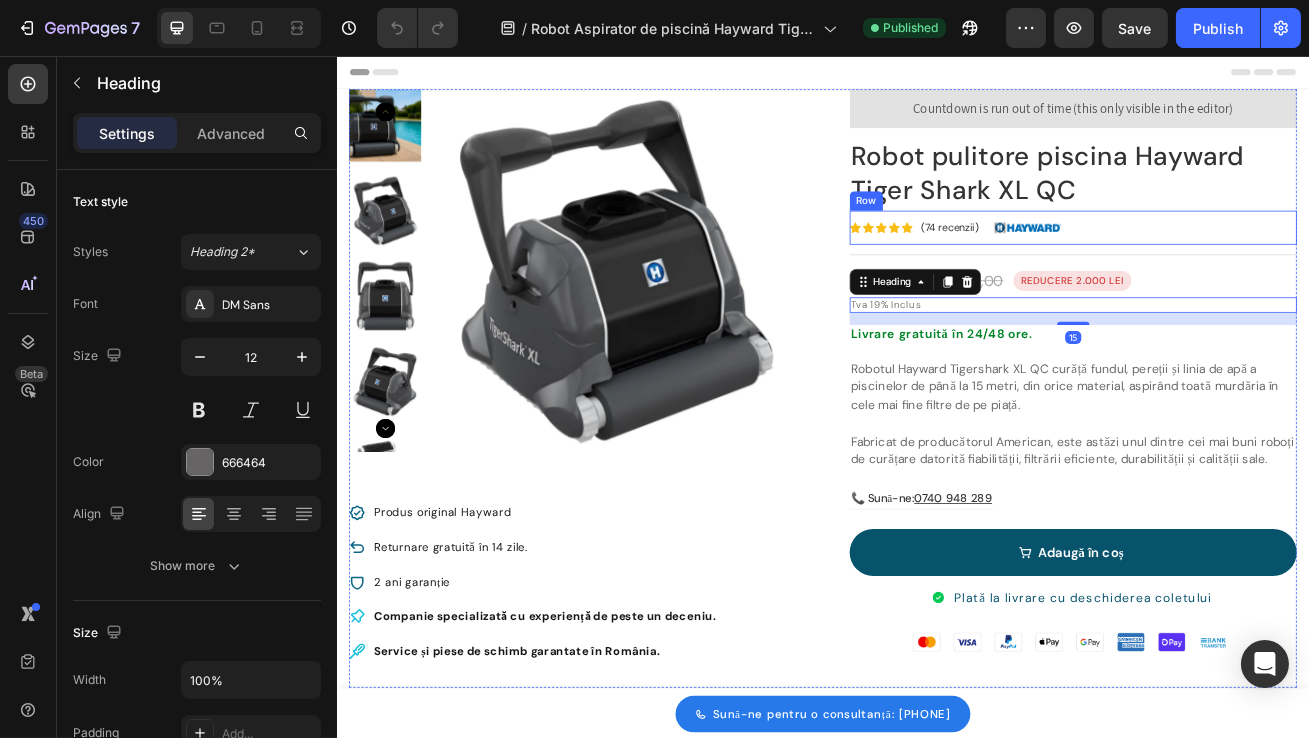 click on "Robot pulitore piscina Hayward Tiger Shark XL QC" at bounding box center (1245, 201) 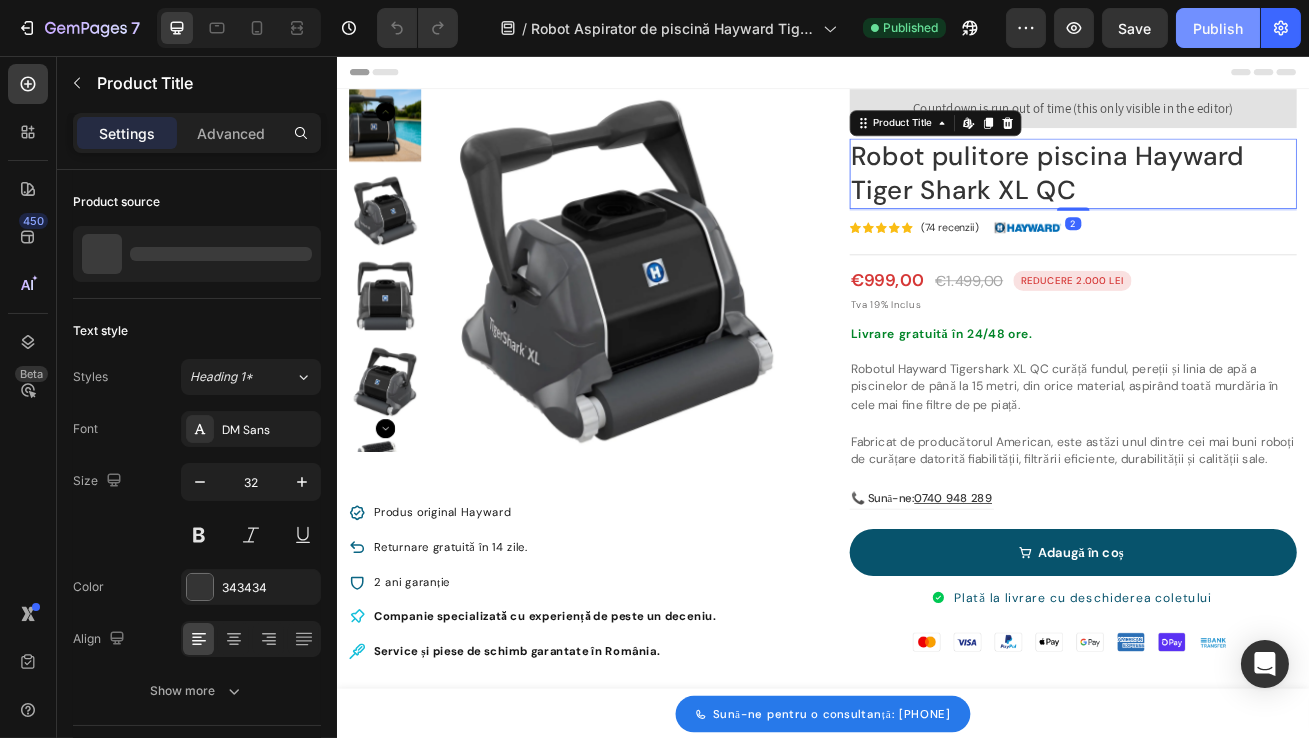 click on "Publish" at bounding box center (1218, 28) 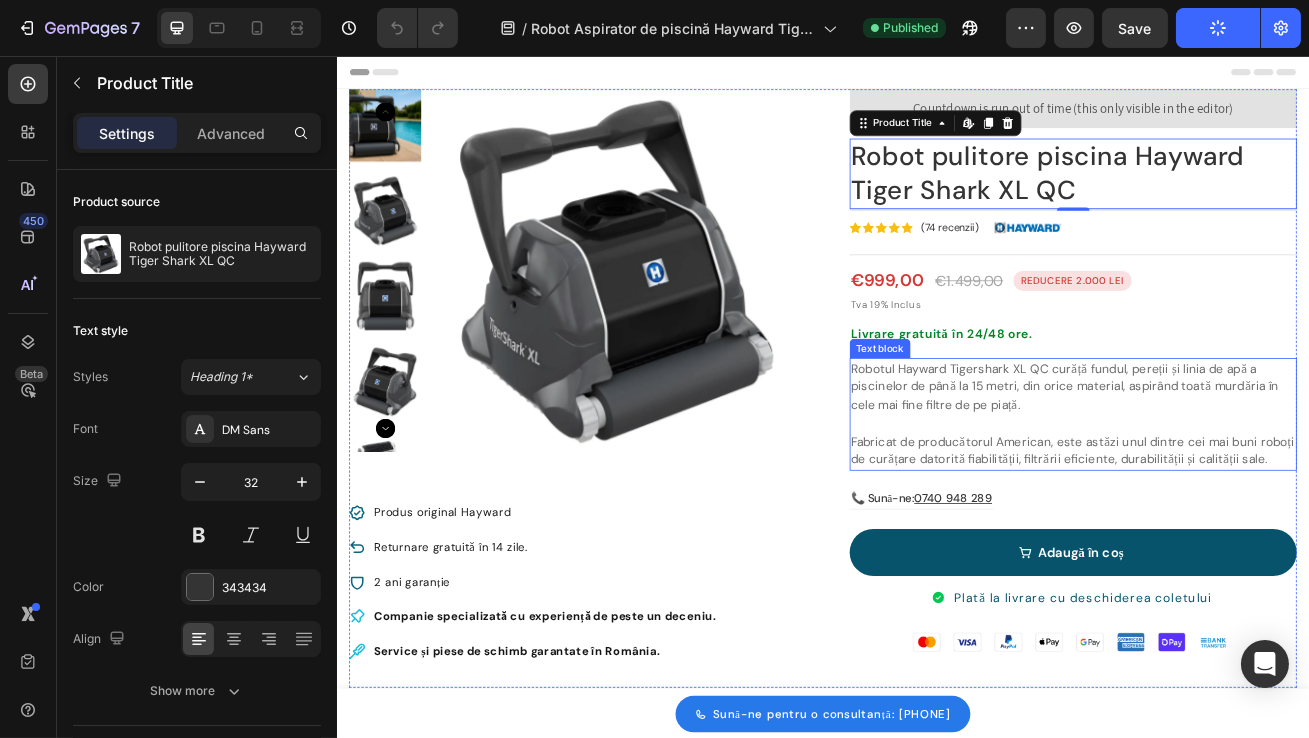 click on "Robotul Hayward Tigershark XL QC curăță fundul, pereții și linia de apă a piscinelor de până la 15 metri, din orice material, aspirând toată murdăria în cele mai fine filtre de pe piață.   Fabricat de producătorul American, este astăzi unul dintre cei mai buni roboți de curățare datorită fiabilității, filtrării eficiente, durabilității și calității sale." at bounding box center (1245, 498) 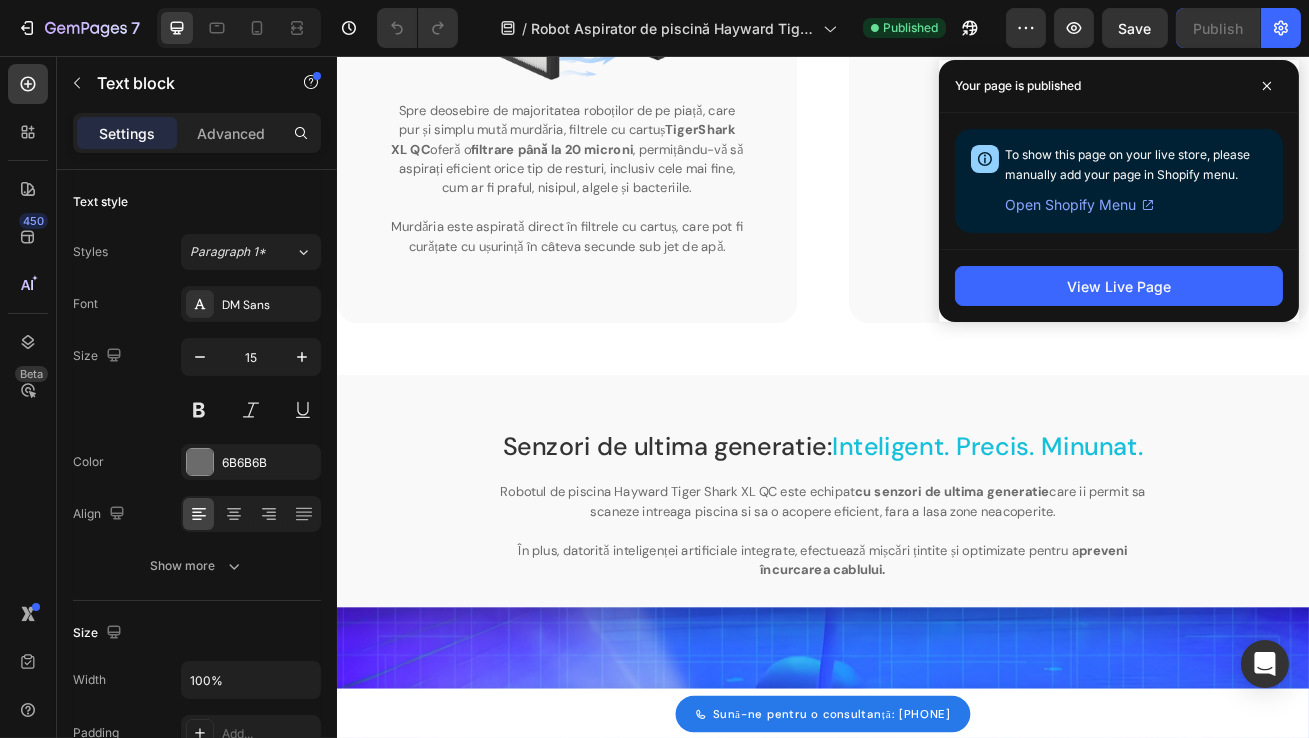 scroll, scrollTop: 3535, scrollLeft: 0, axis: vertical 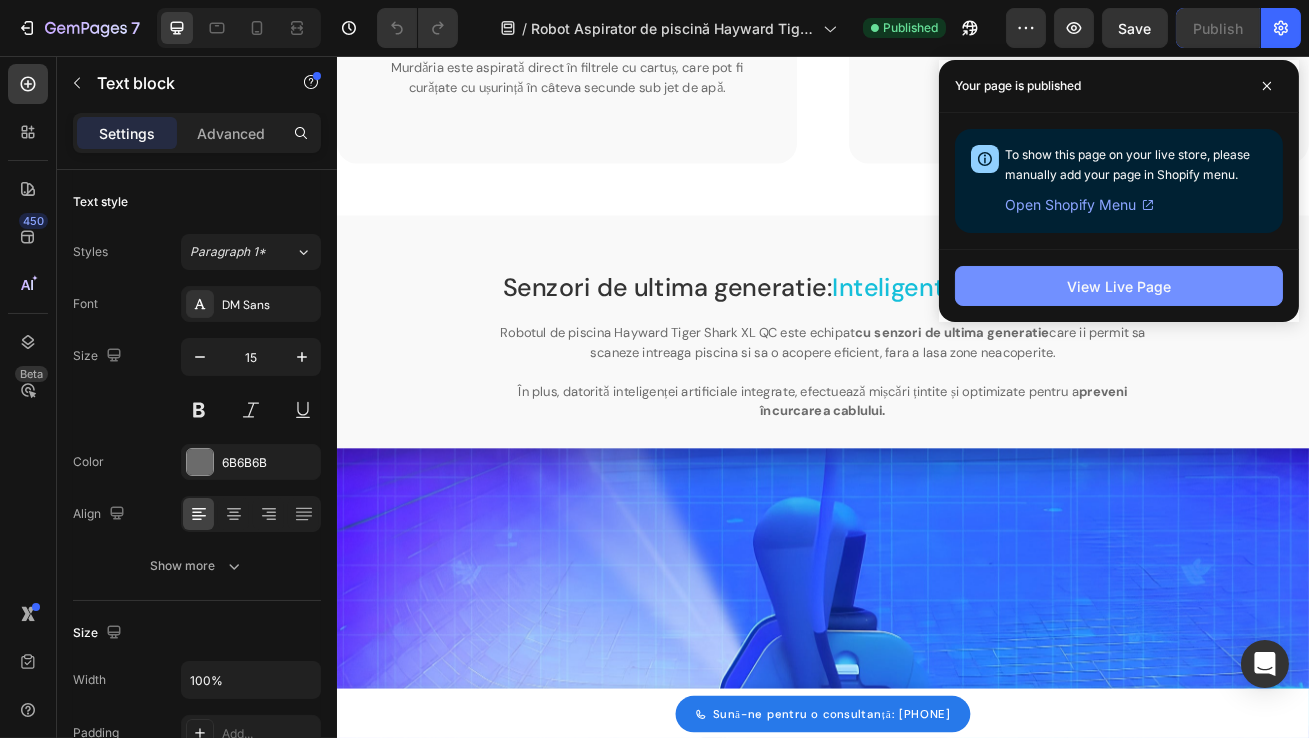 click on "View Live Page" at bounding box center (1119, 286) 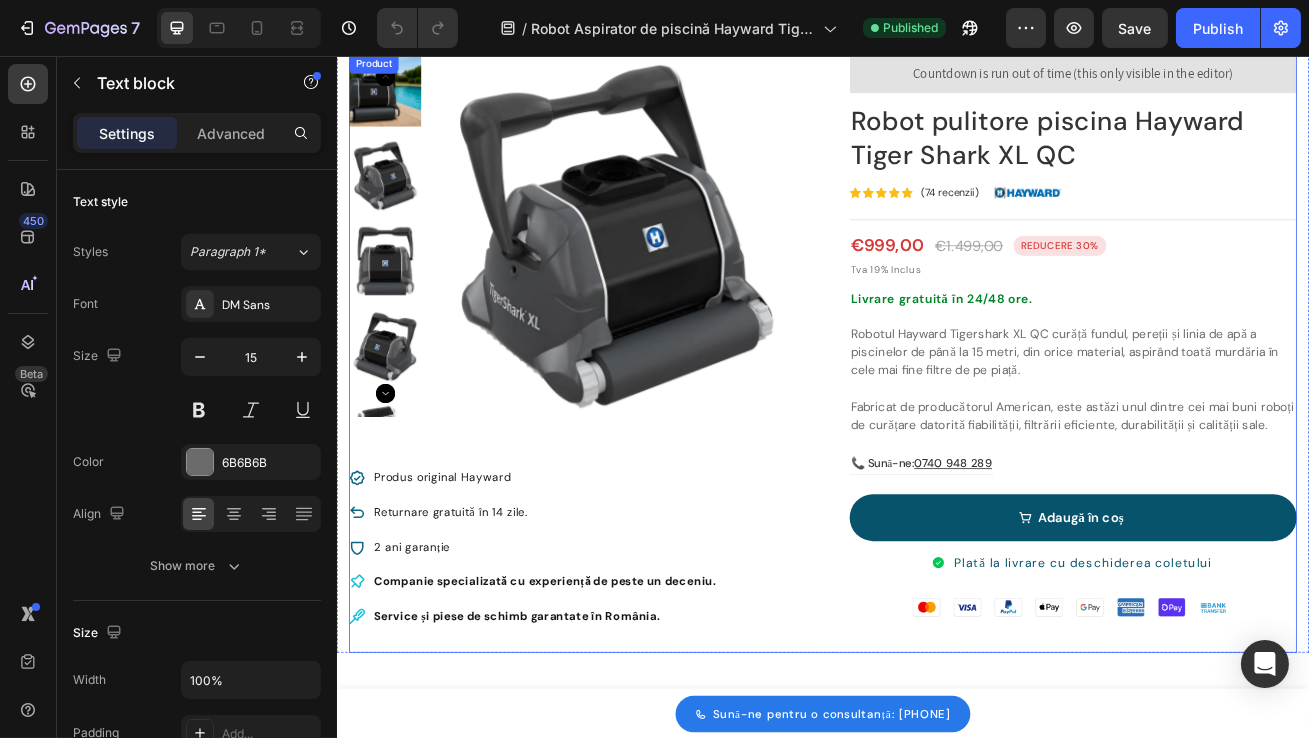 scroll, scrollTop: 0, scrollLeft: 0, axis: both 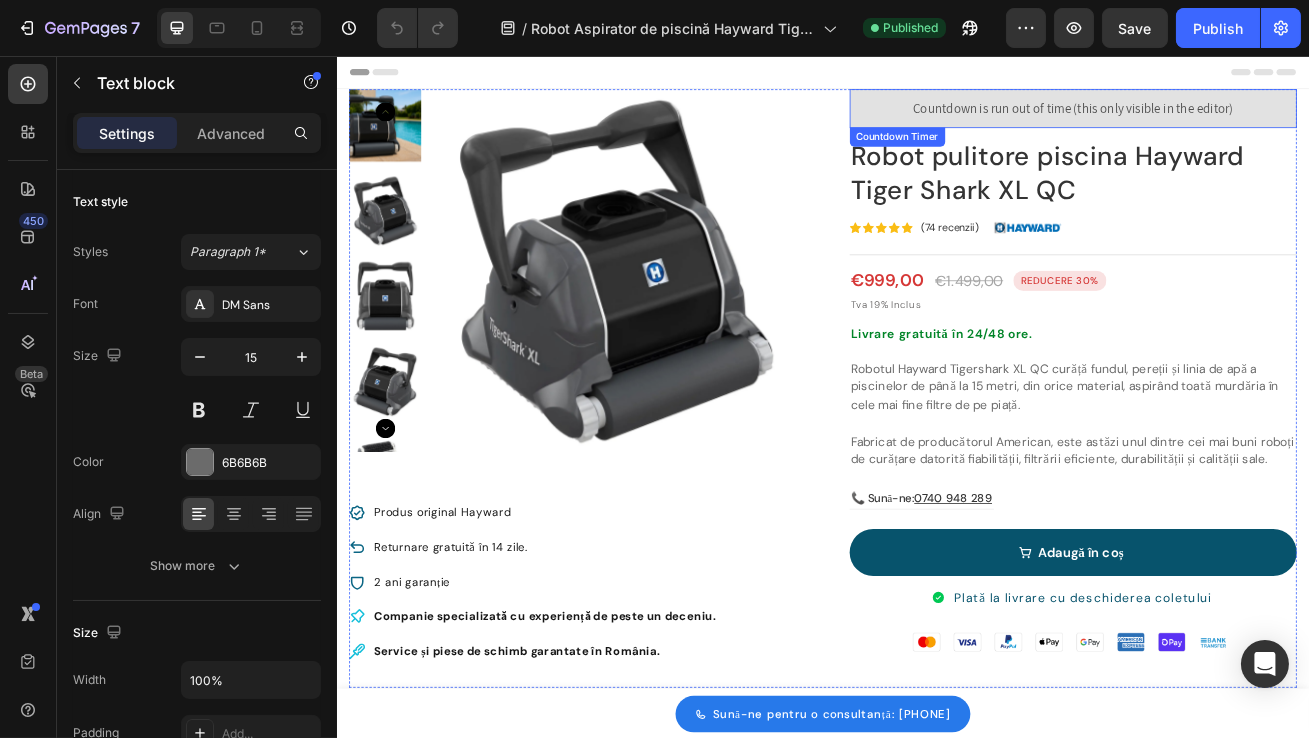 click on "Countdown is run out of time (this only visible in the editor)" at bounding box center (1244, 121) 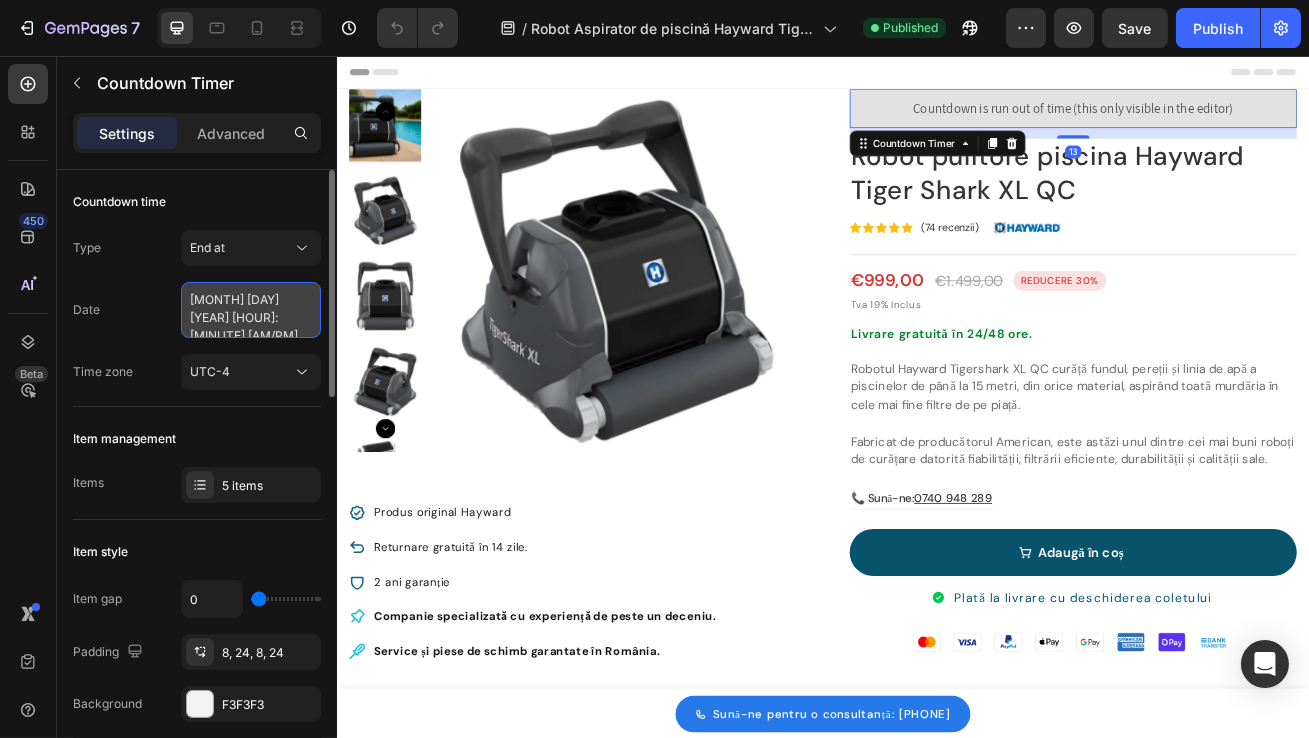 click on "July 15 2025 11:20 PM" at bounding box center (251, 310) 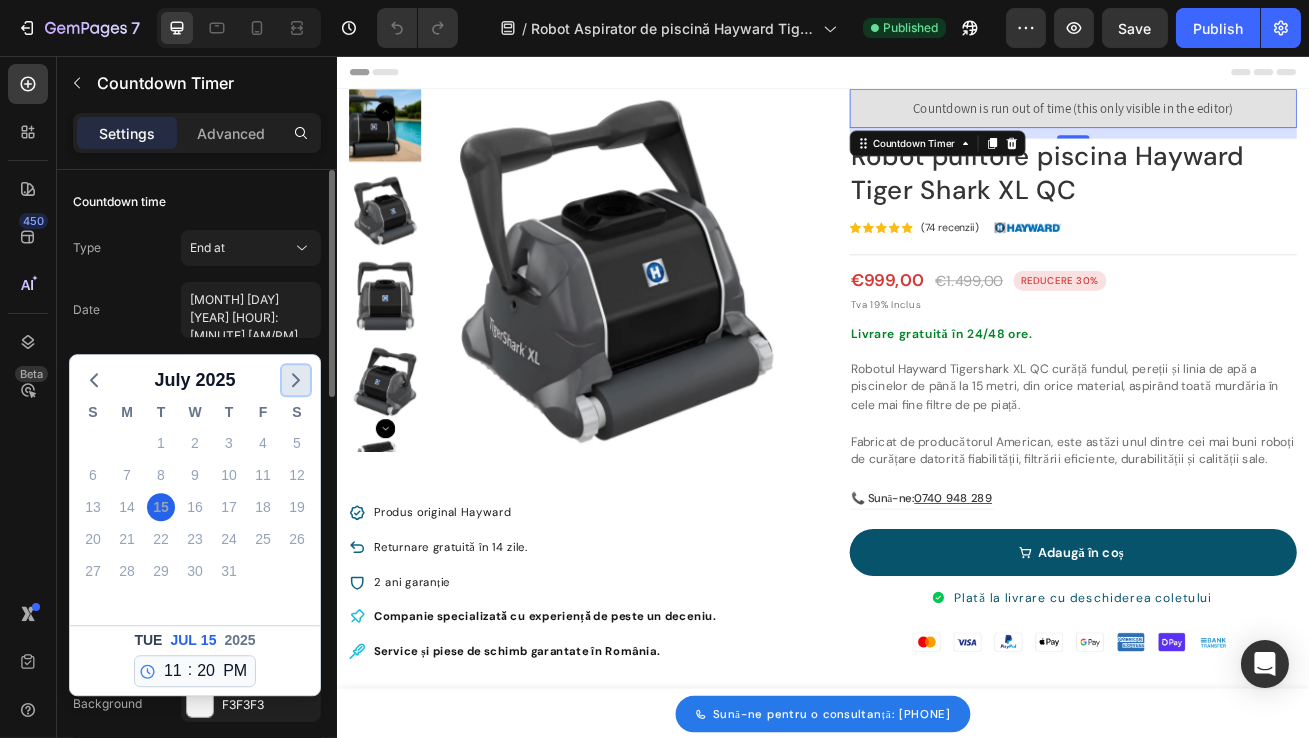 click 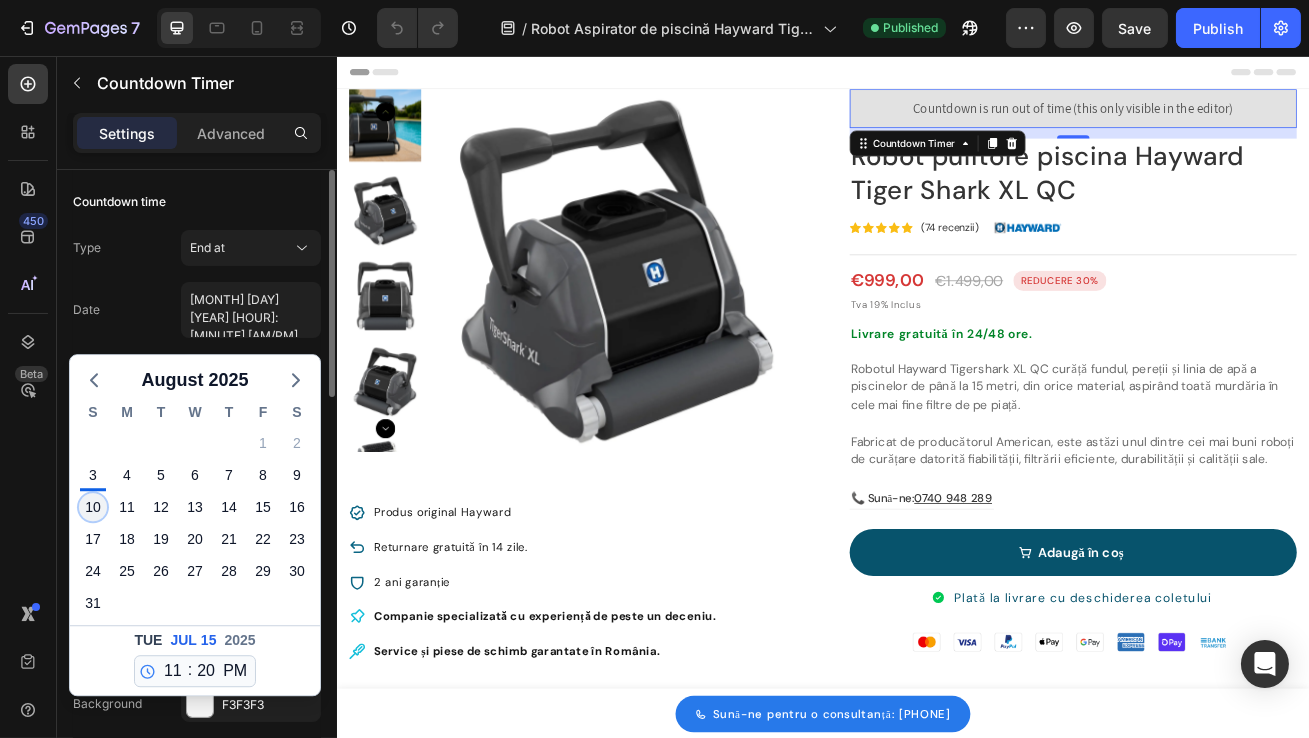 click on "10" 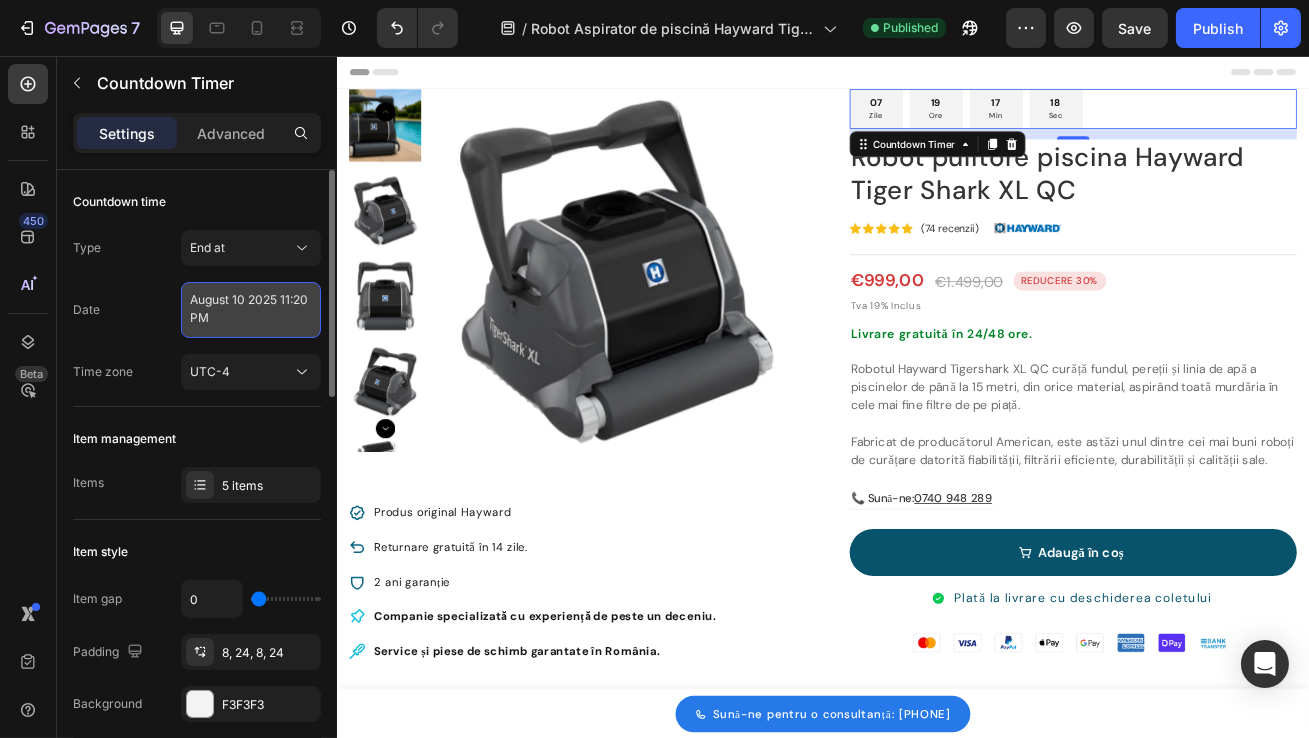 click on "August 10 2025 11:20 PM" at bounding box center (251, 310) 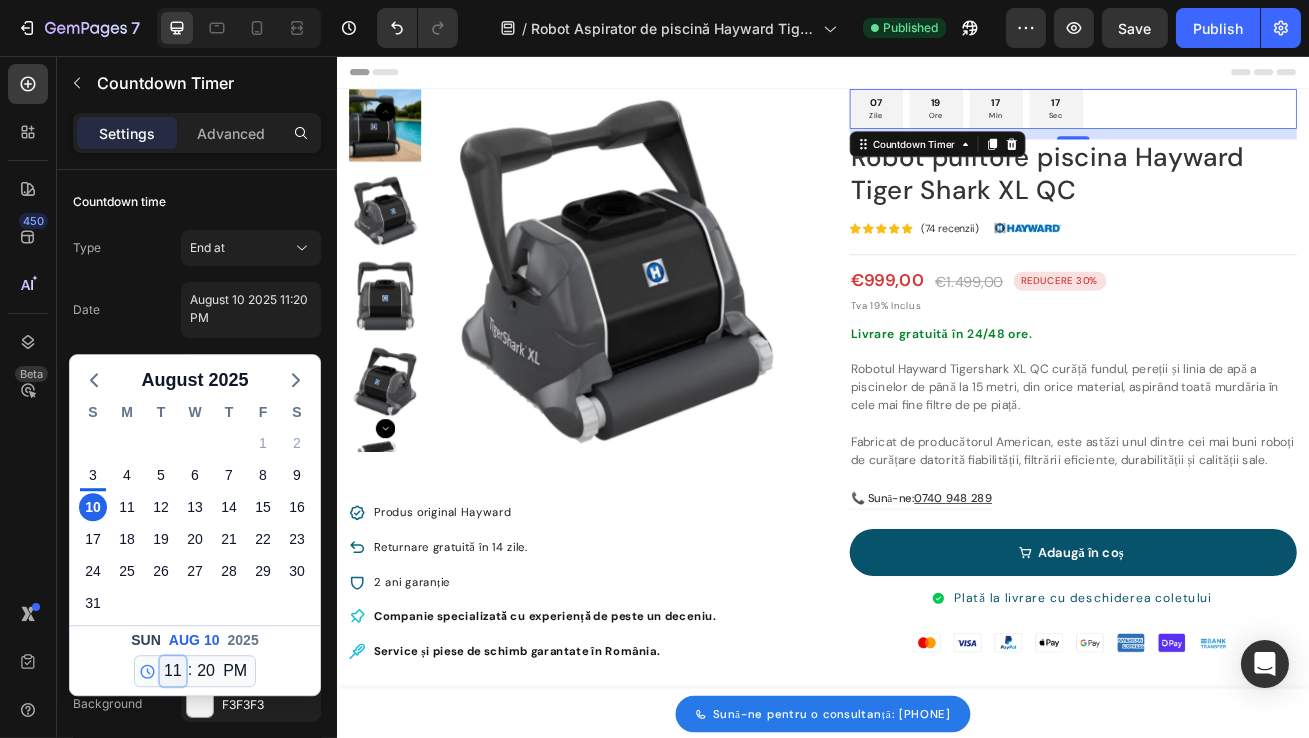 click on "12 1 2 3 4 5 6 7 8 9 10 11" at bounding box center (173, 671) 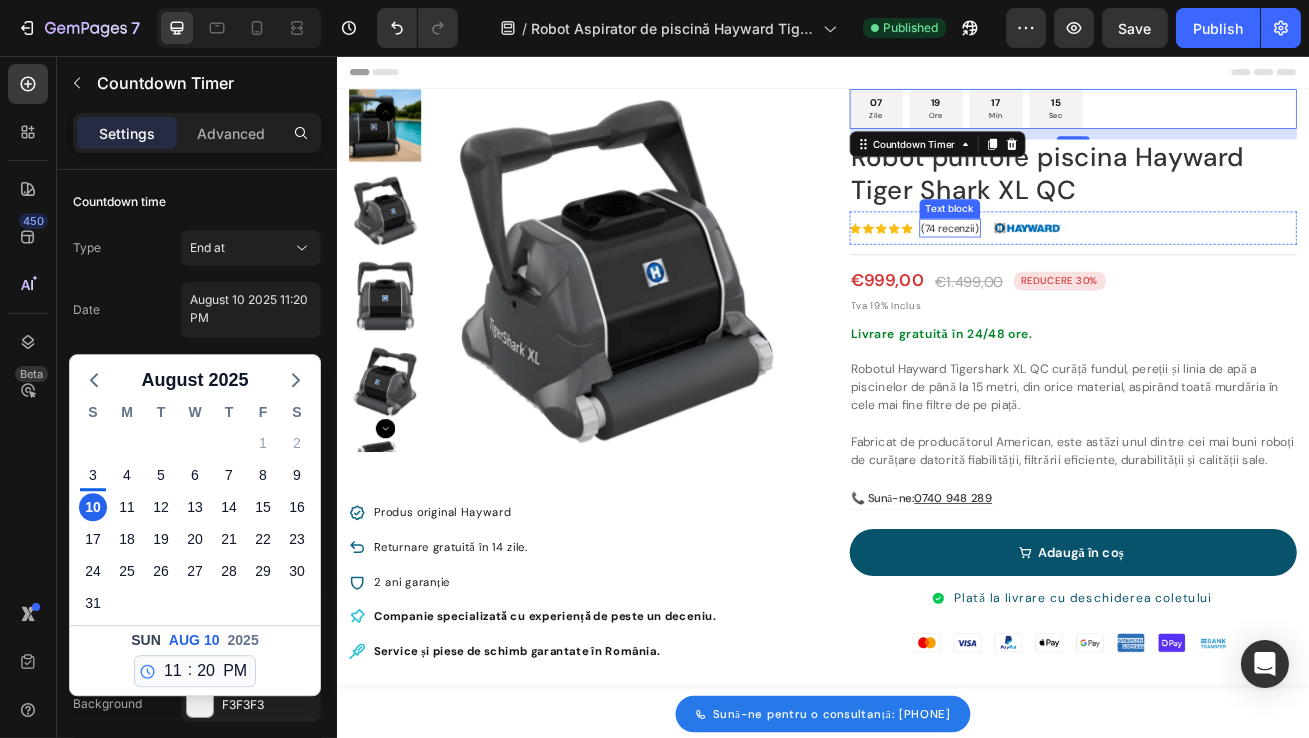 click on "(74 recenzii)" at bounding box center [1093, 269] 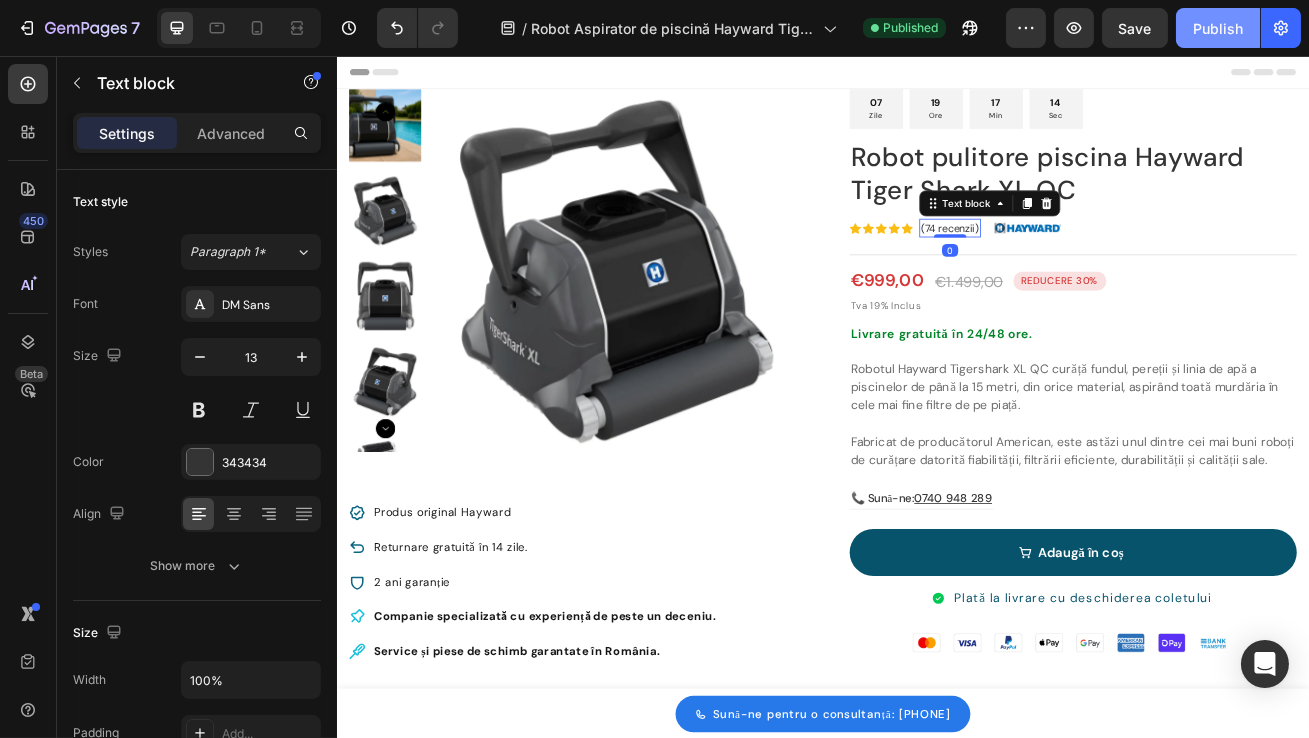 click on "Publish" at bounding box center [1218, 28] 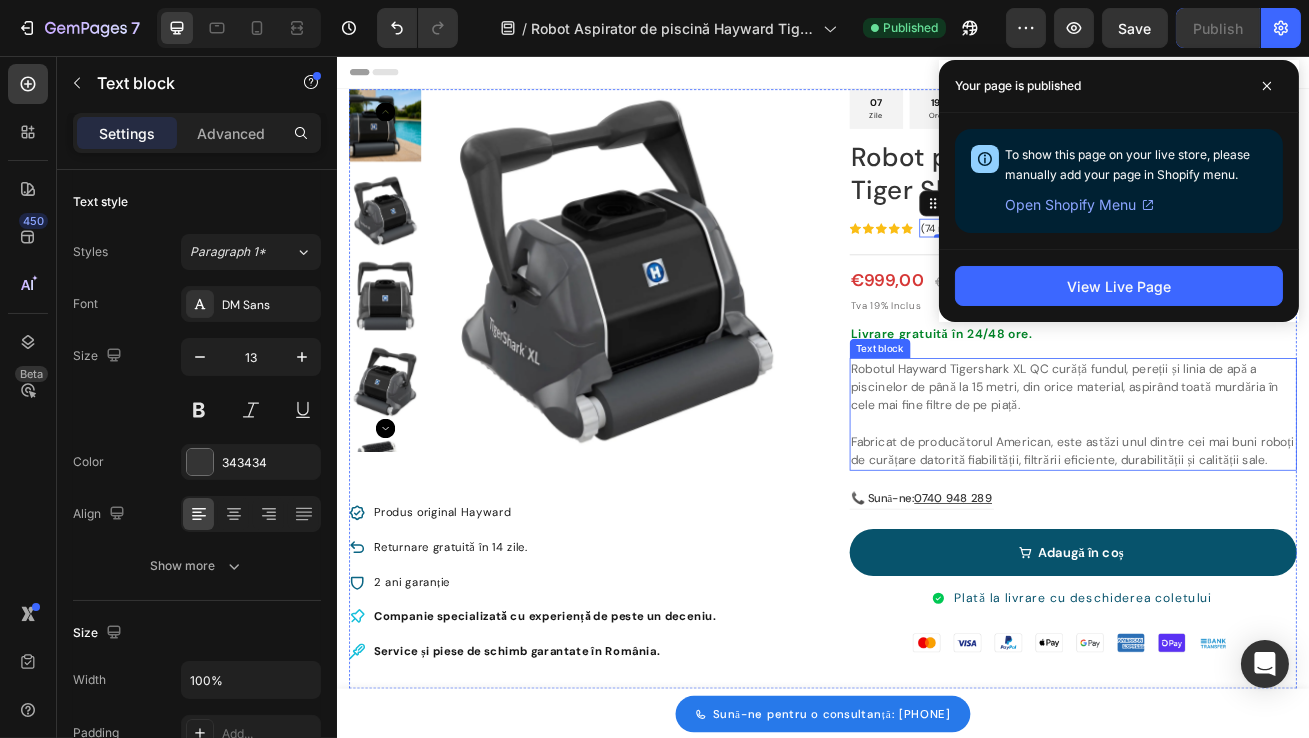 click on "Robotul Hayward Tigershark XL QC curăță fundul, pereții și linia de apă a piscinelor de până la 15 metri, din orice material, aspirând toată murdăria în cele mai fine filtre de pe piață." at bounding box center [1245, 465] 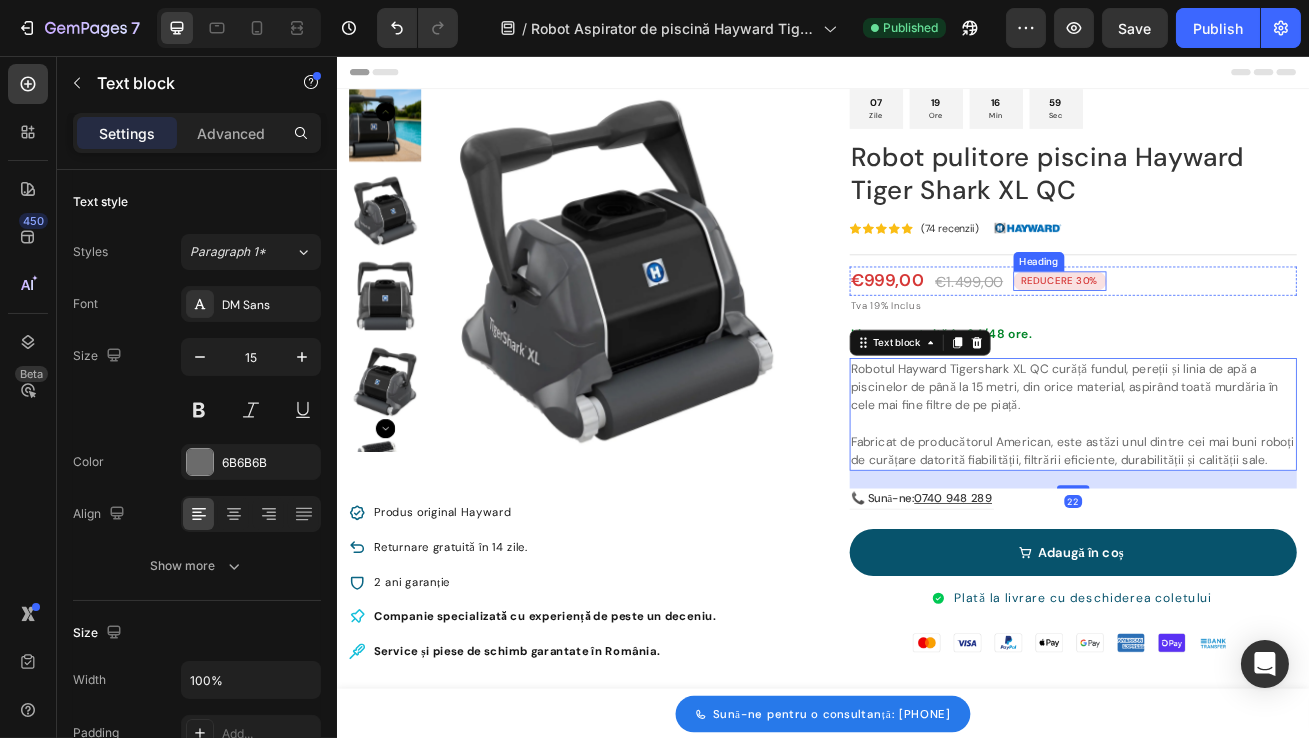 click on "REDUCERE 30%" at bounding box center [1228, 334] 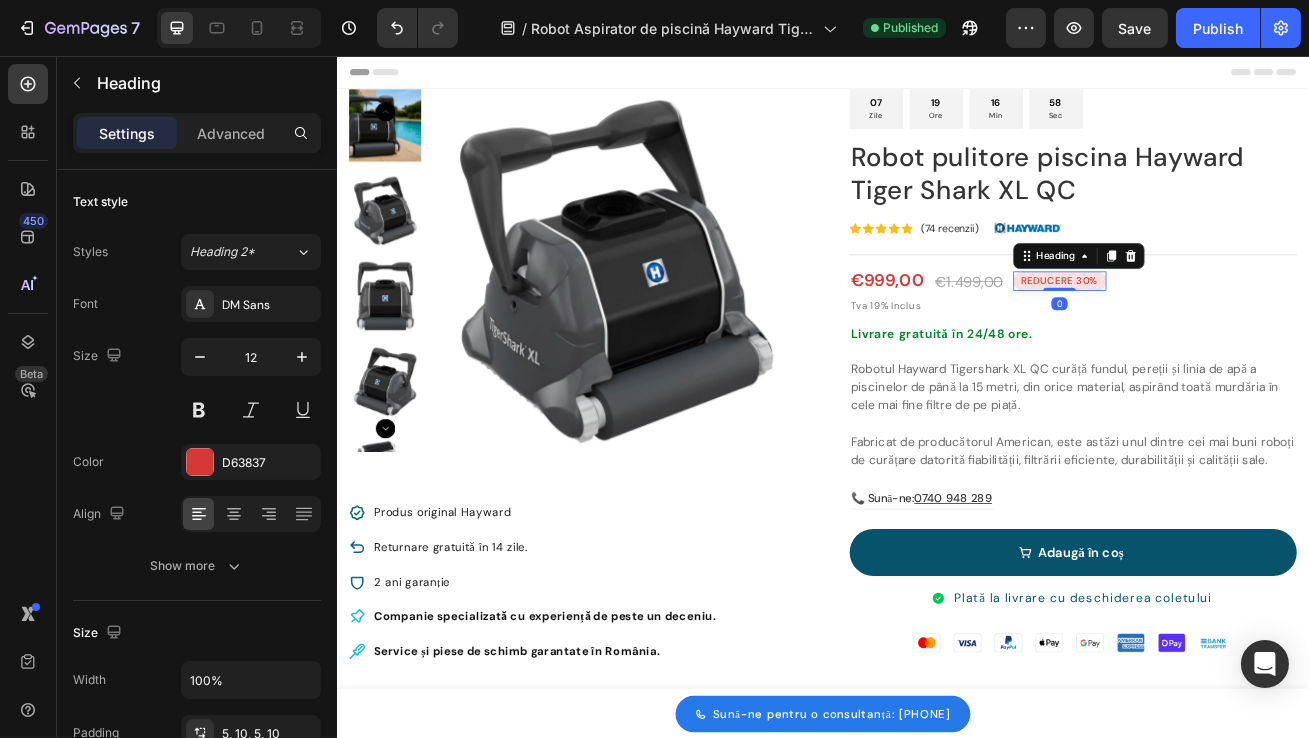 click on "REDUCERE 30%" 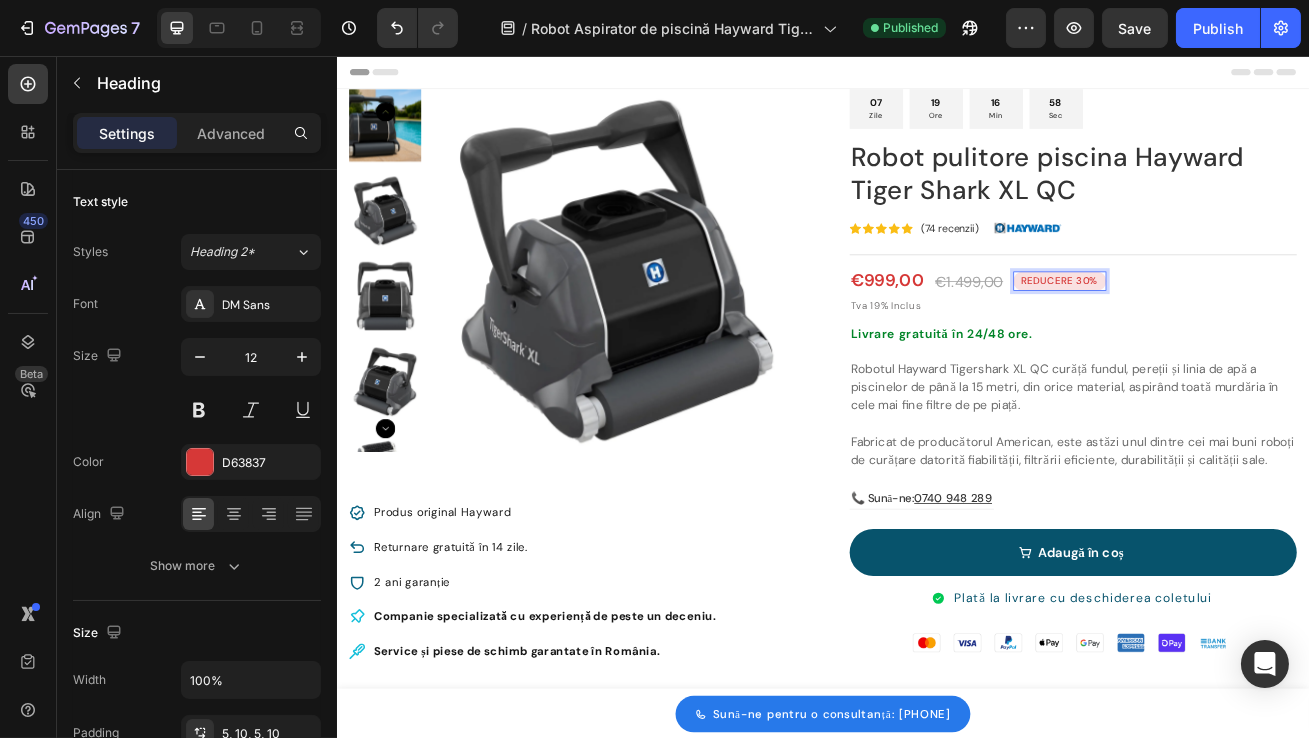 click on "REDUCERE 30%" 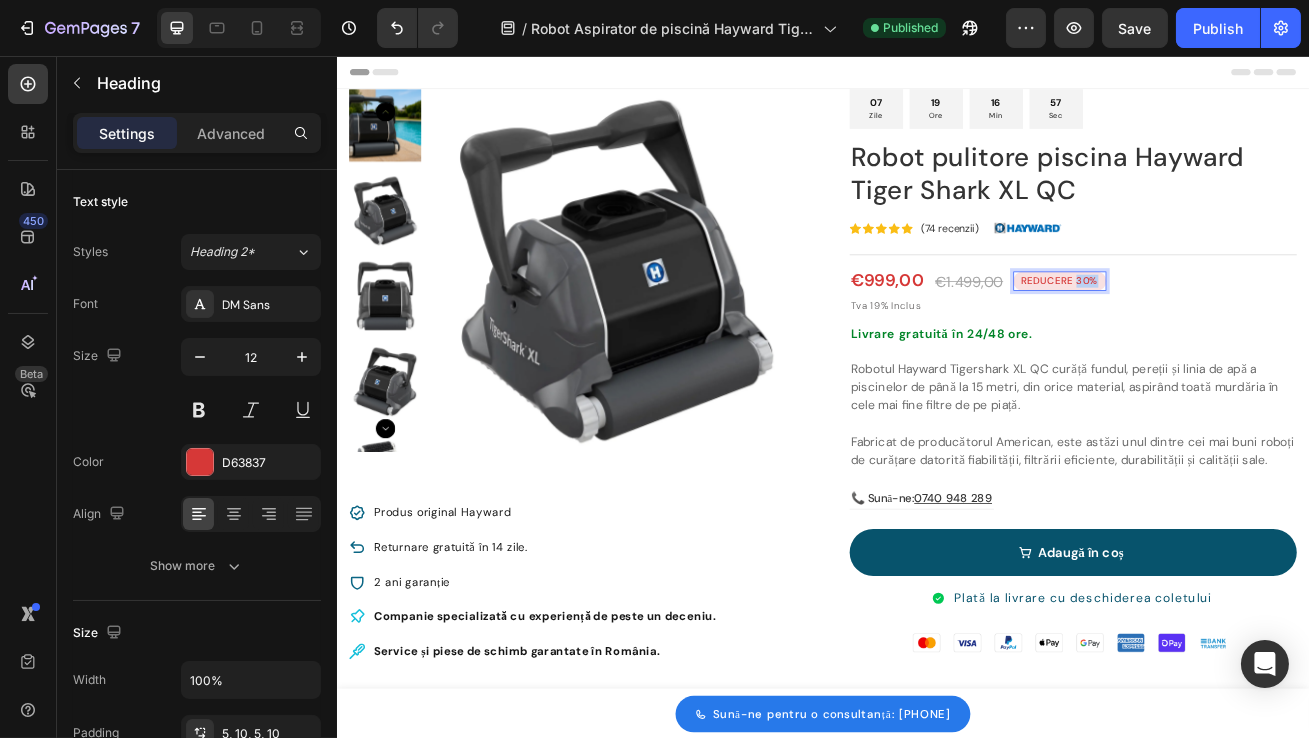 drag, startPoint x: 913, startPoint y: 280, endPoint x: 967, endPoint y: 280, distance: 54 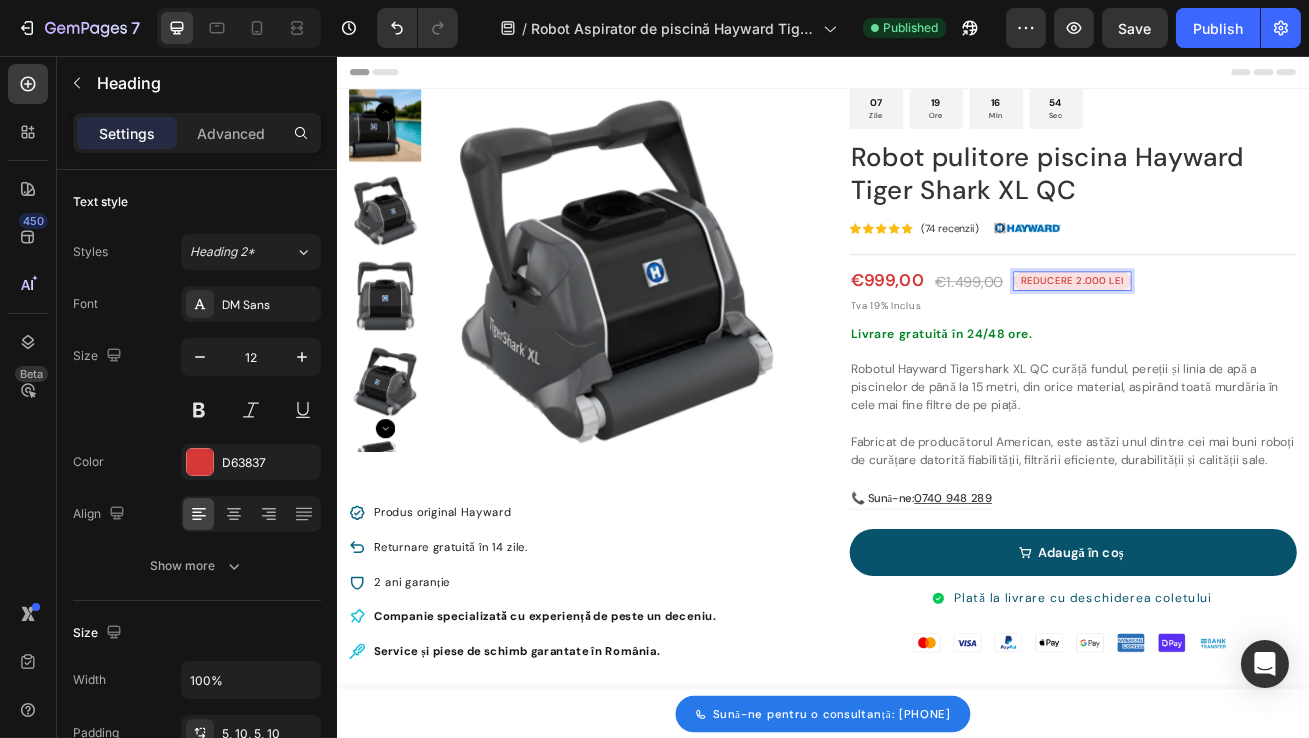 click on "Title Line 07 Zile 19 Ore 16 Min 54 Sec Countdown Timer Image Robot pulitore piscina Hayward Tiger Shark XL QC Product Title                Icon                Icon                Icon                Icon                Icon Icon List Hoz (74 recenzii) Text block Image Row                Title Line €999,00 Product Price Product Price €1.499,00 Product Price Product Price REDUCERE 2.000 LEI Heading   0 Row Tva 19% Inclus Heading Livrare gratuită în 24/48 ore. Heading Robotul Hayward Tigershark XL QC curăță fundul, pereții și linia de apă a piscinelor de până la 15 metri, din orice material, aspirând toată murdăria în cele mai fine filtre de pe piață.   Fabricat de producătorul American, este astăzi unul dintre cei mai buni roboți de curățare datorită fiabilității, filtrării eficiente, durabilității și calității sale. Text block 📞 Sună-ne:  0740 948 289 Text block Row Row
Adaugă în coș Product Cart Button Item List Image" 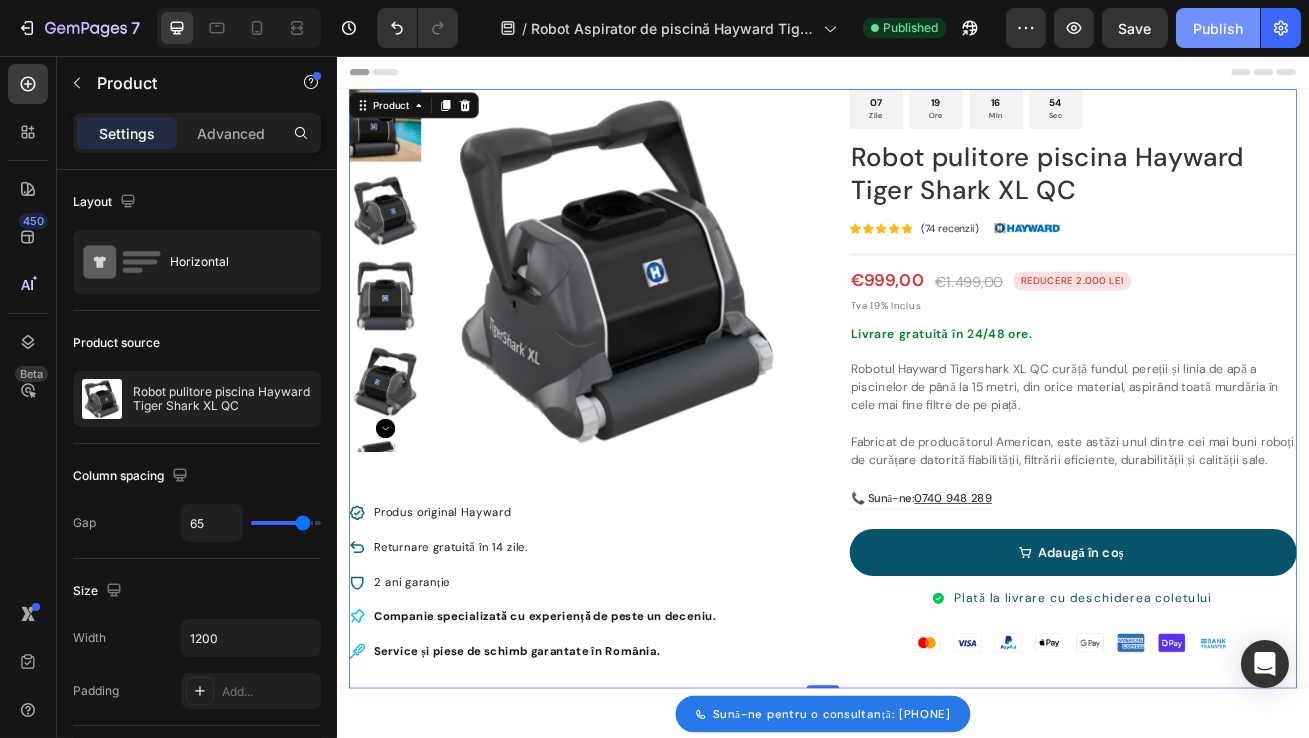 click on "Publish" 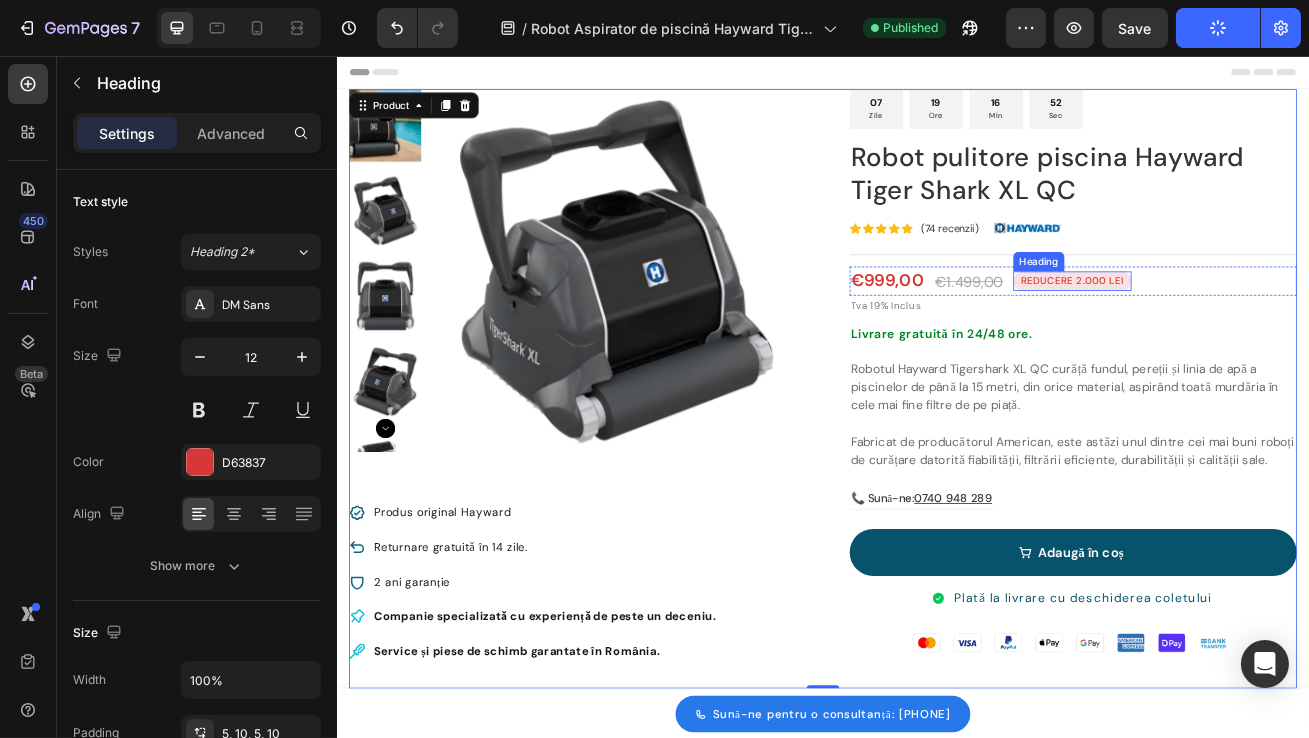 click on "REDUCERE 2.000 LEI" 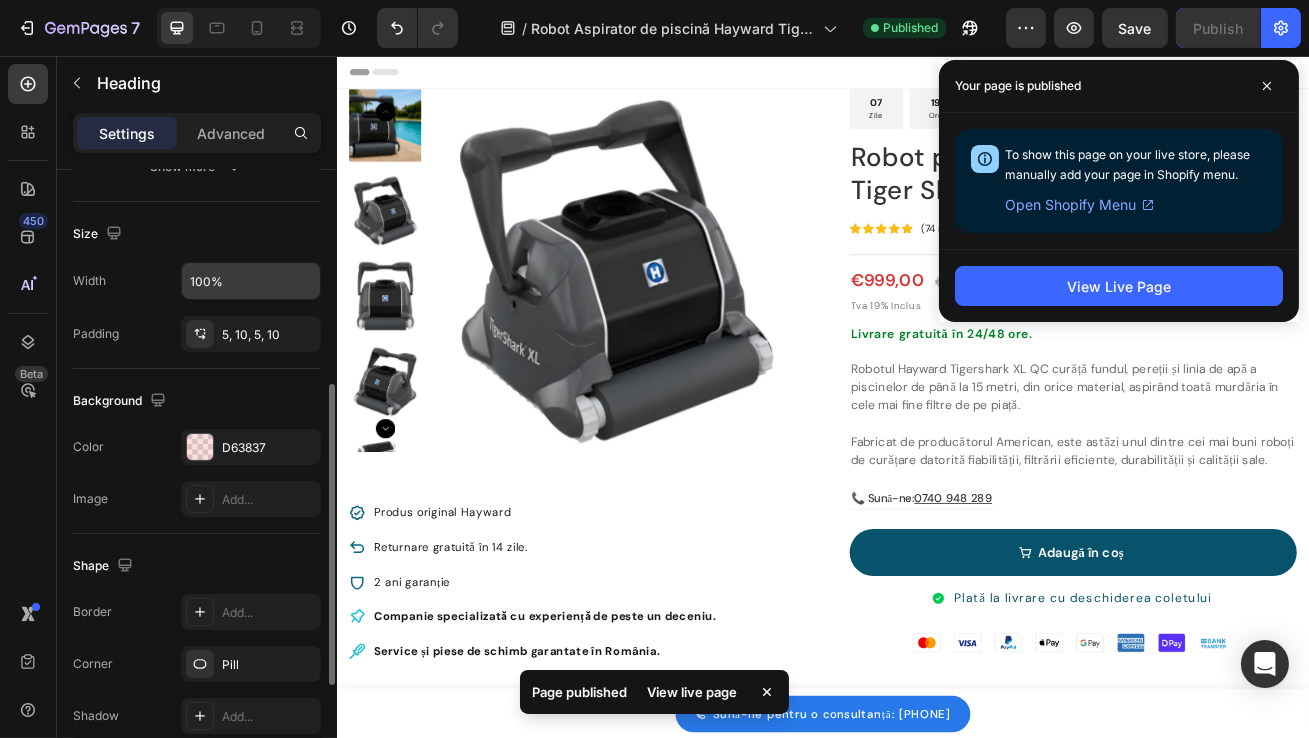 scroll, scrollTop: 414, scrollLeft: 0, axis: vertical 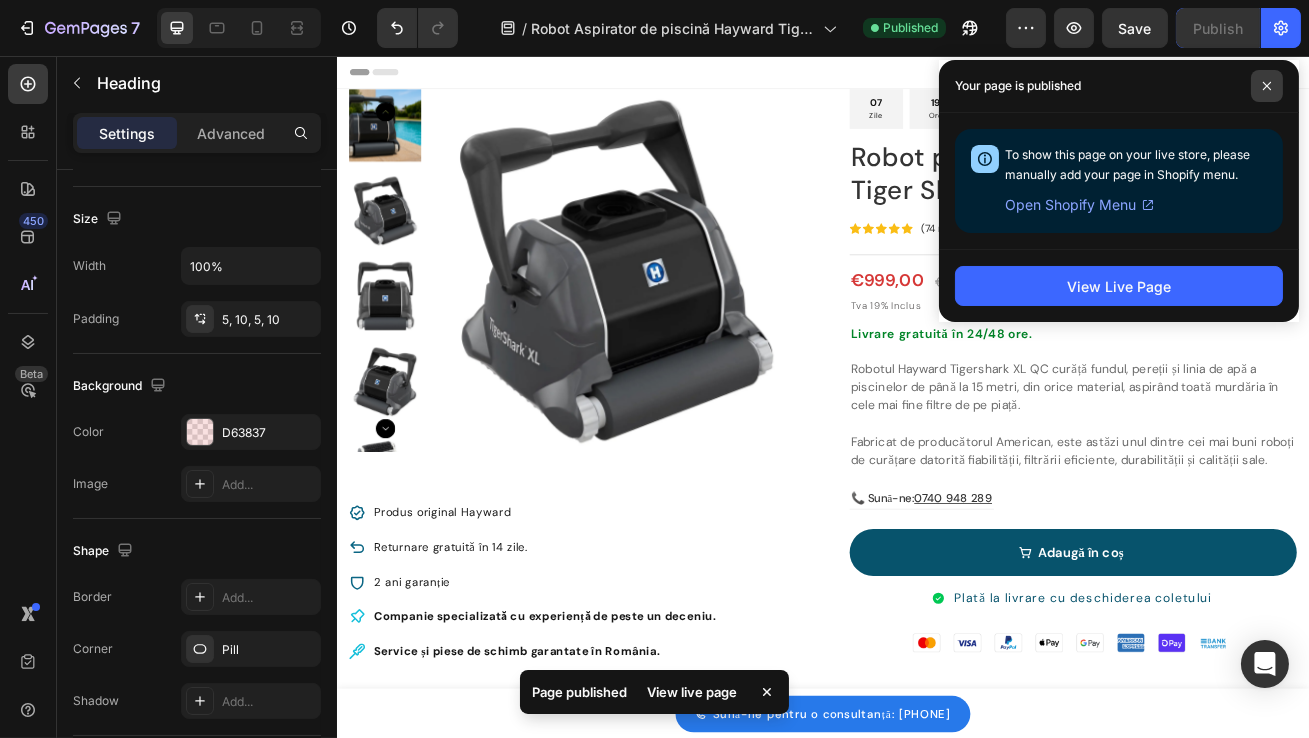 click 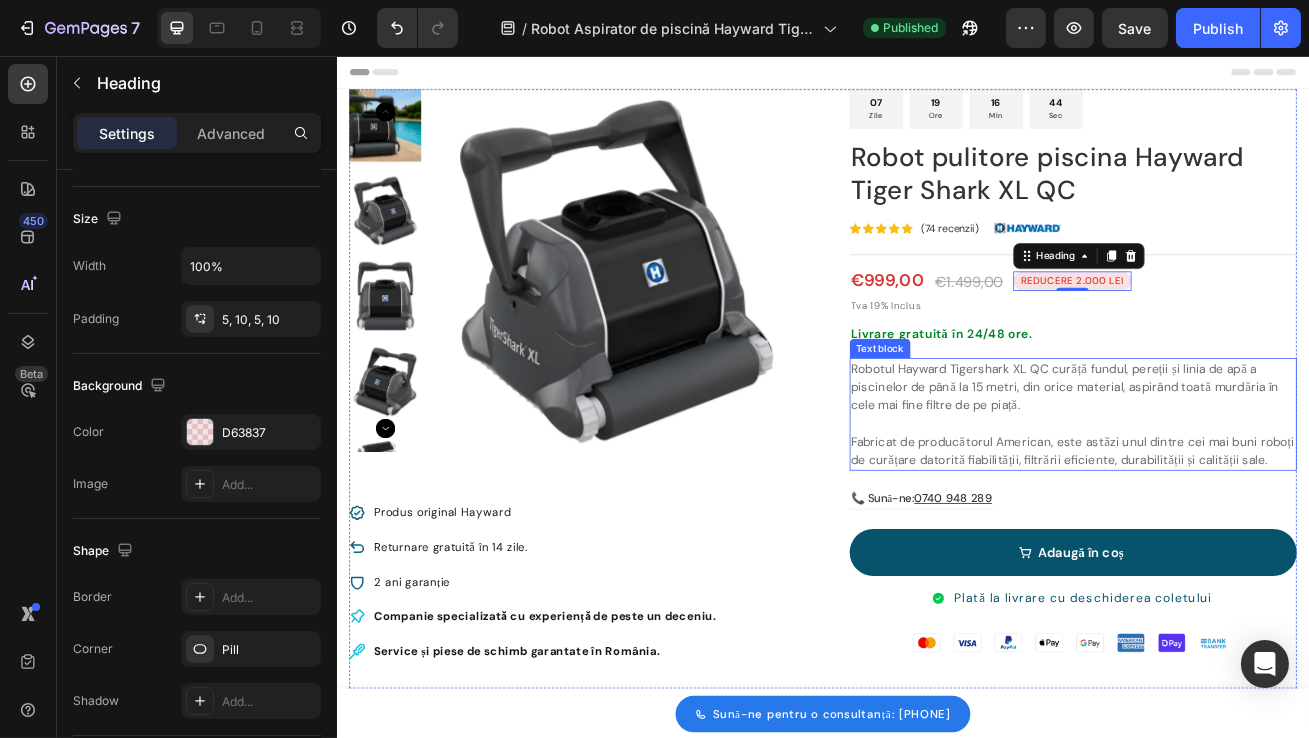 click on "Robotul Hayward Tigershark XL QC curăță fundul, pereții și linia de apă a piscinelor de până la 15 metri, din orice material, aspirând toată murdăria în cele mai fine filtre de pe piață." 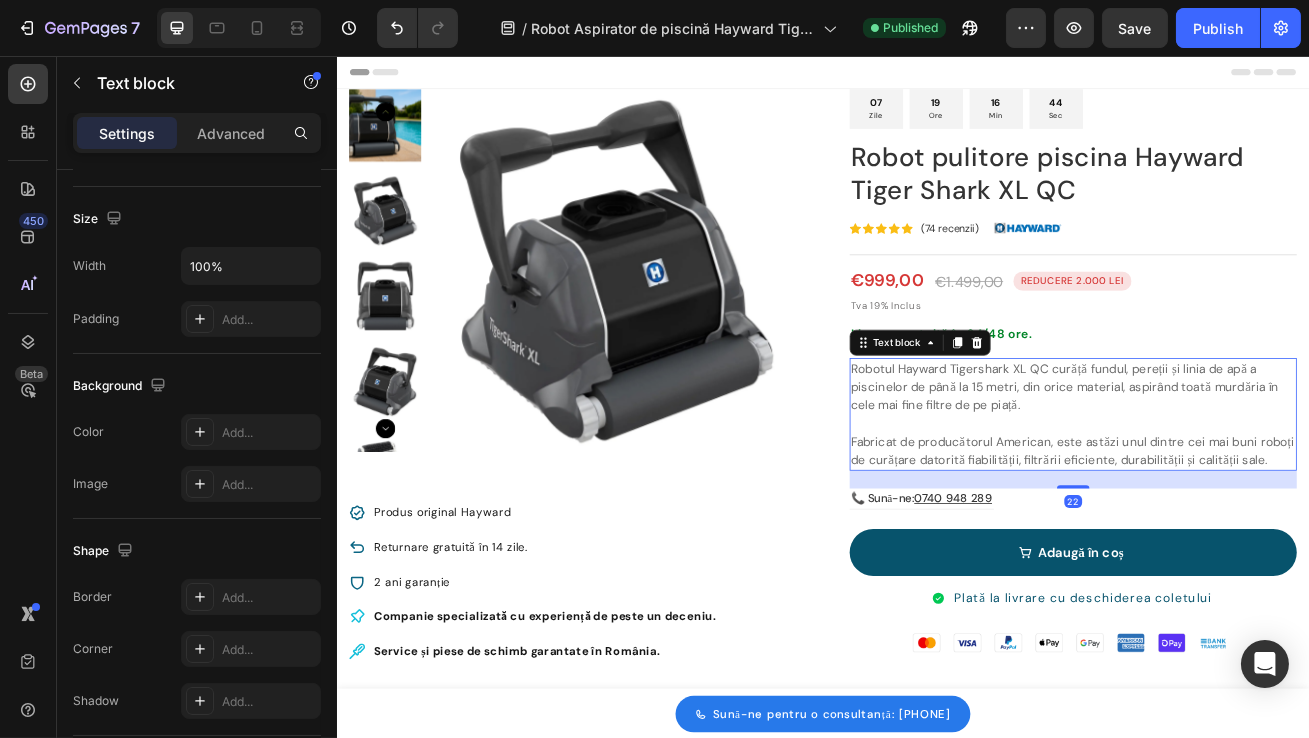 scroll, scrollTop: 0, scrollLeft: 0, axis: both 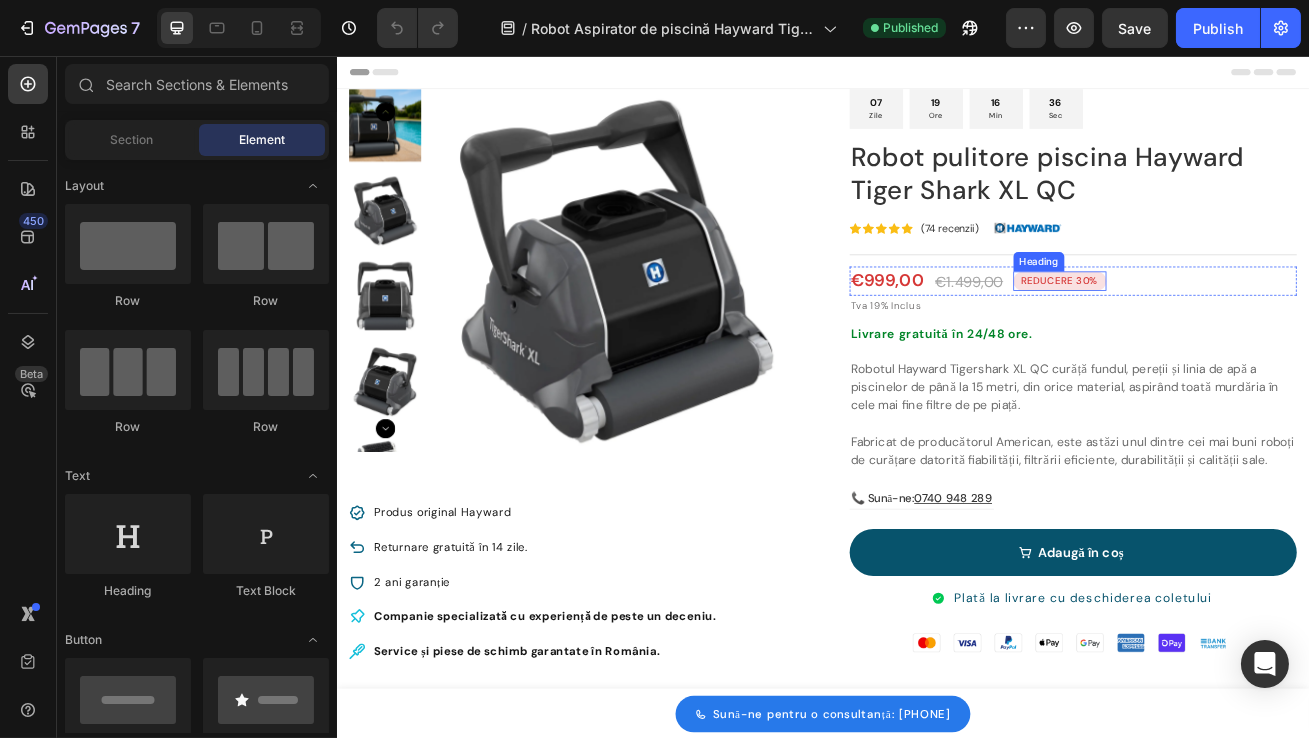 click on "REDUCERE 30%" at bounding box center [1228, 334] 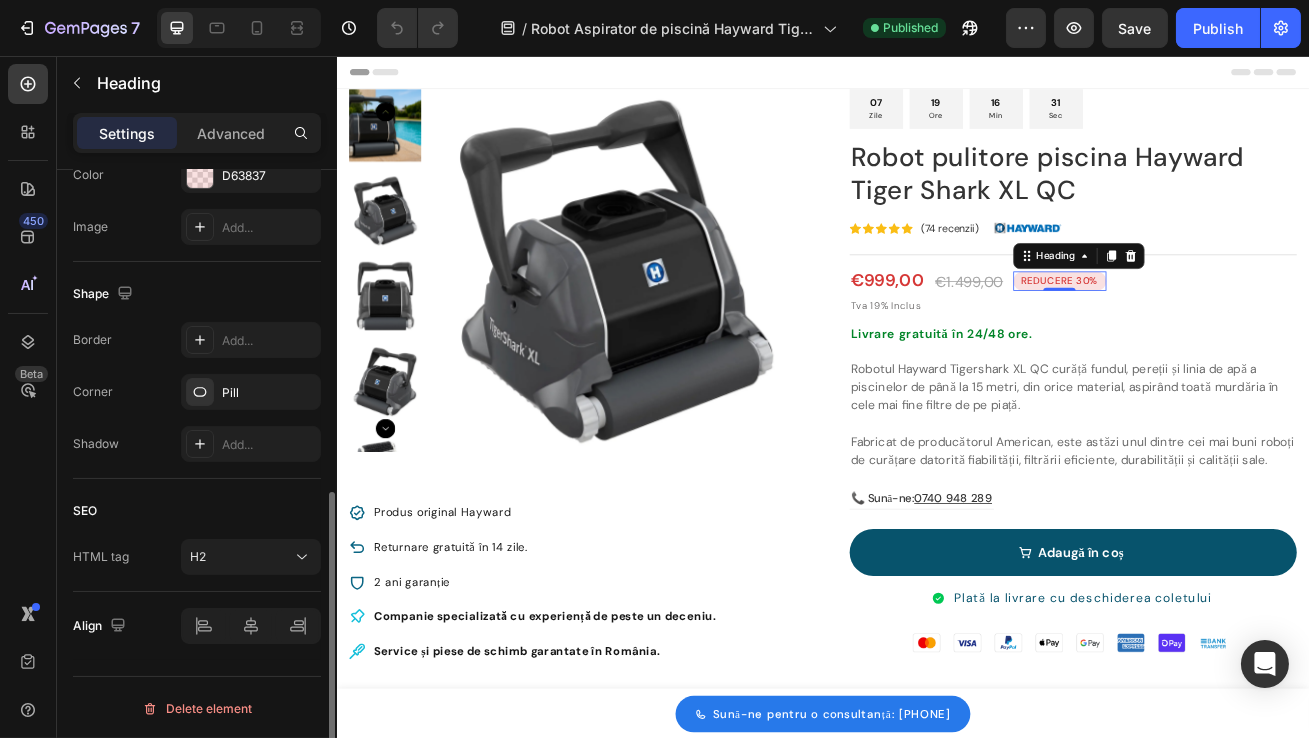 scroll, scrollTop: 0, scrollLeft: 0, axis: both 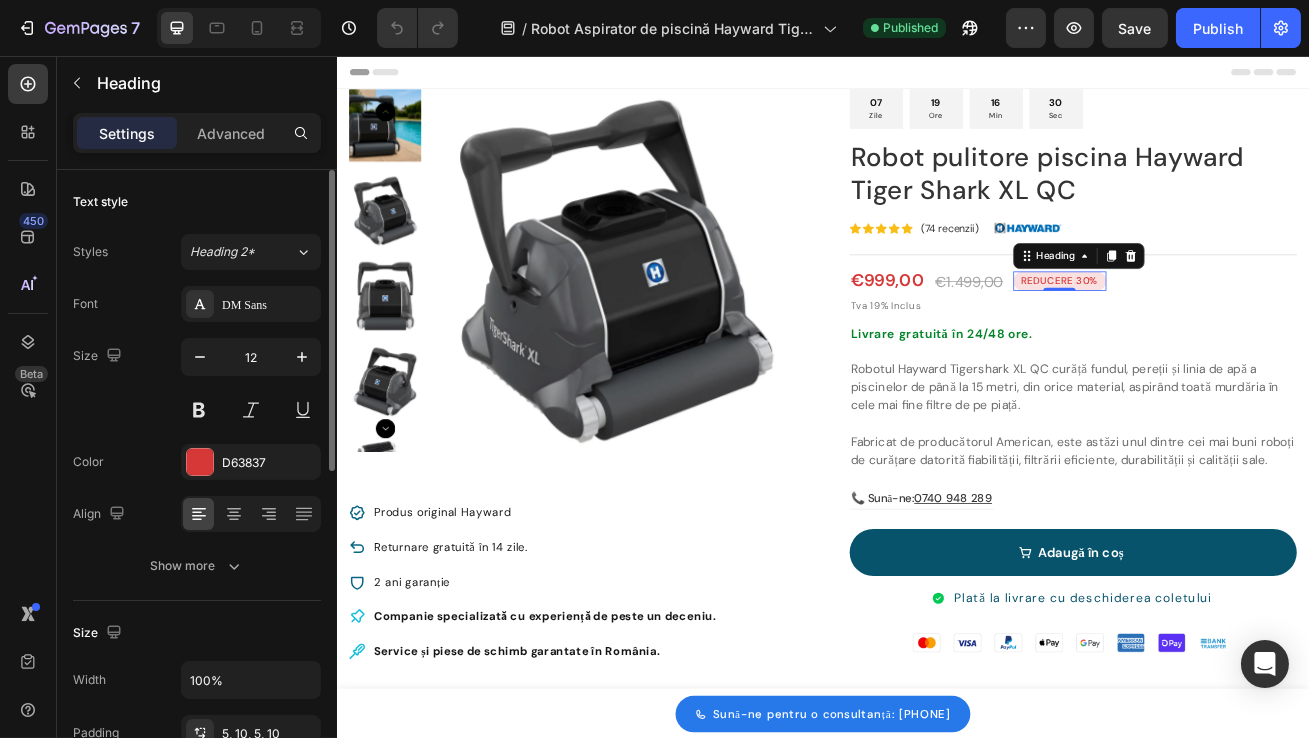 click on "REDUCERE 30%" at bounding box center (1228, 334) 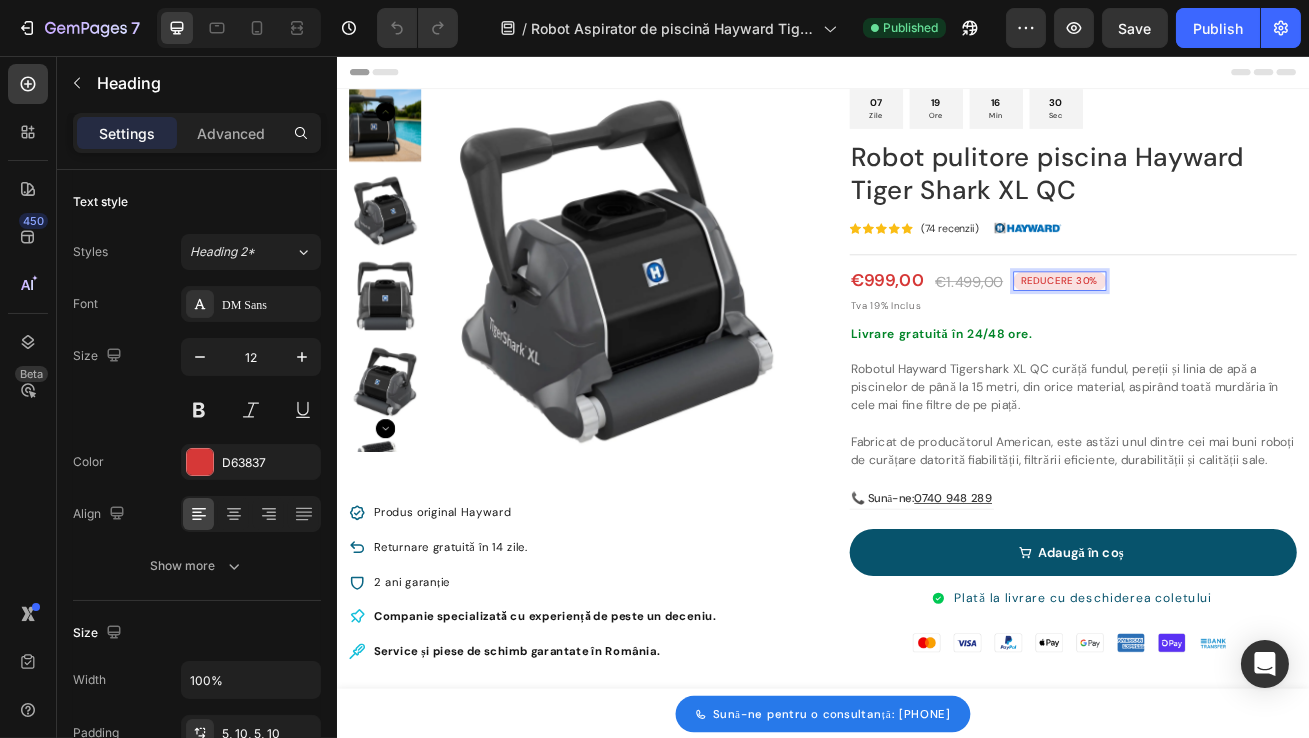 click on "REDUCERE 30%" at bounding box center [1228, 334] 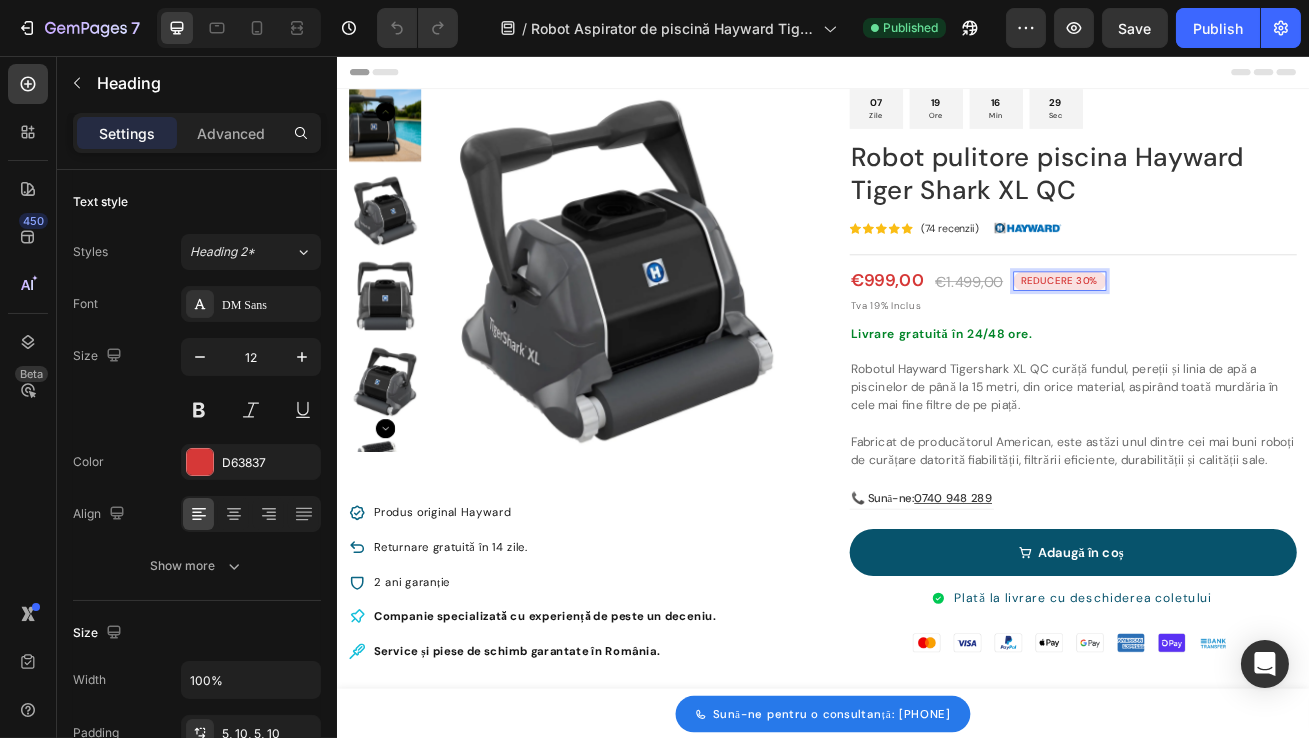 click on "REDUCERE 30%" at bounding box center (1228, 334) 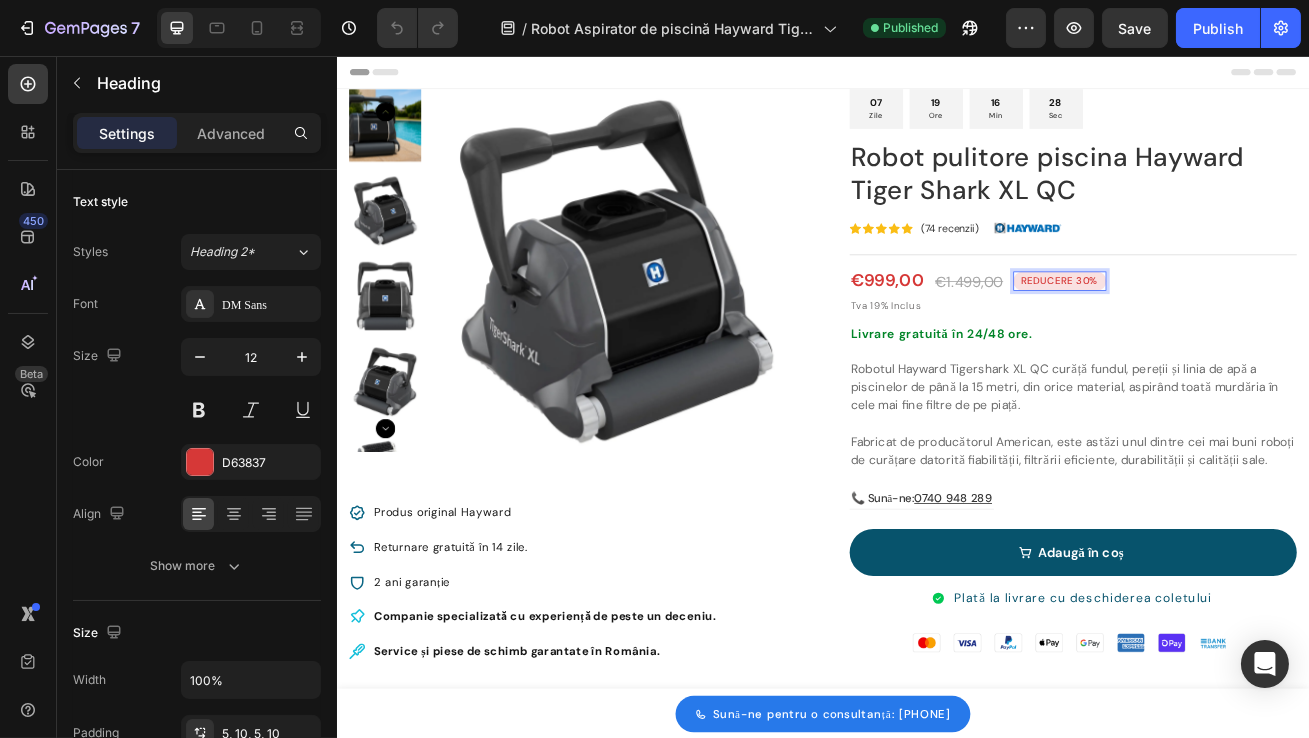click on "REDUCERE 30%" at bounding box center [1228, 334] 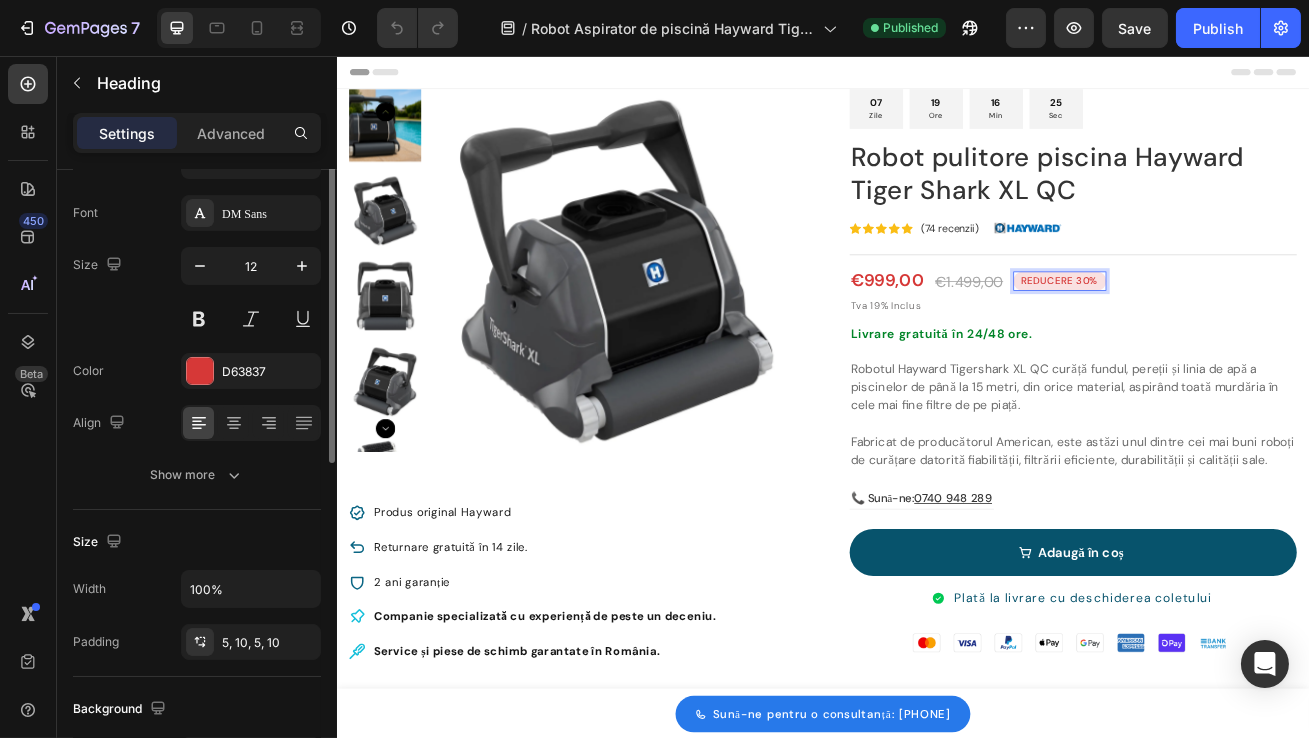scroll, scrollTop: 96, scrollLeft: 0, axis: vertical 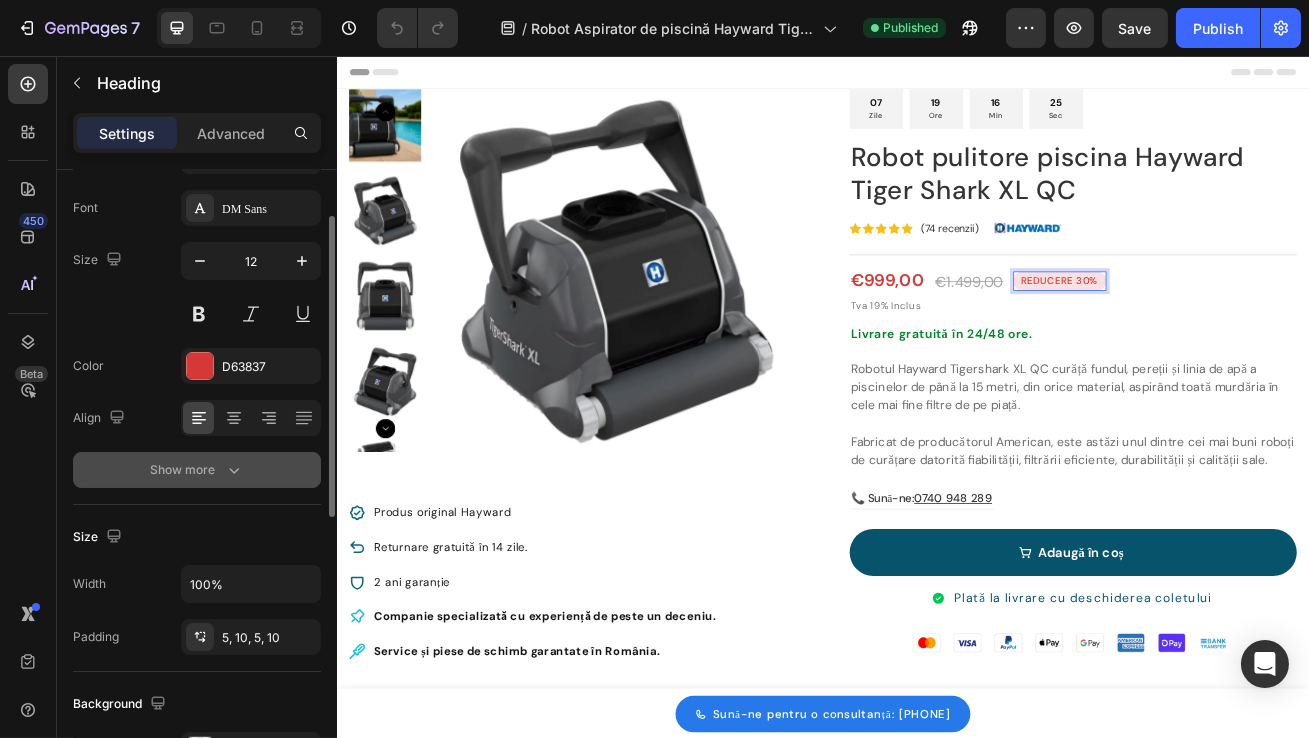 click on "Show more" at bounding box center (197, 470) 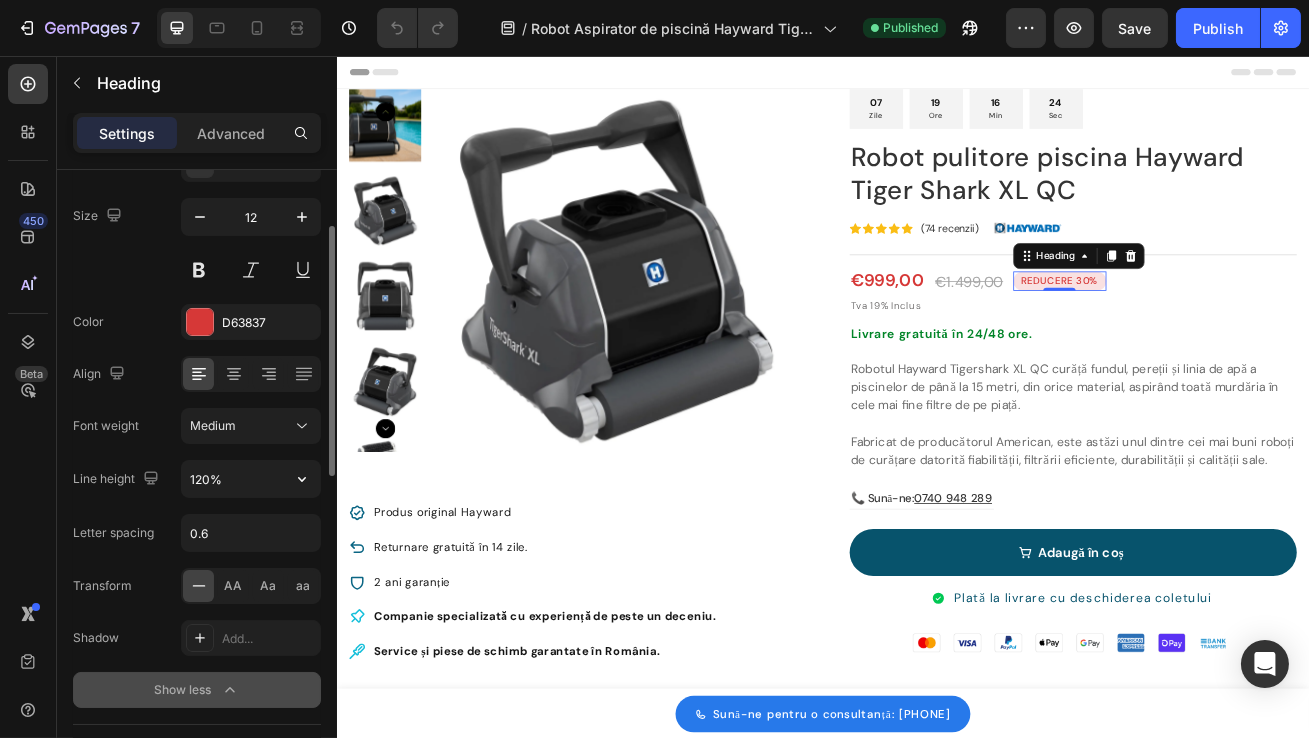 scroll, scrollTop: 0, scrollLeft: 0, axis: both 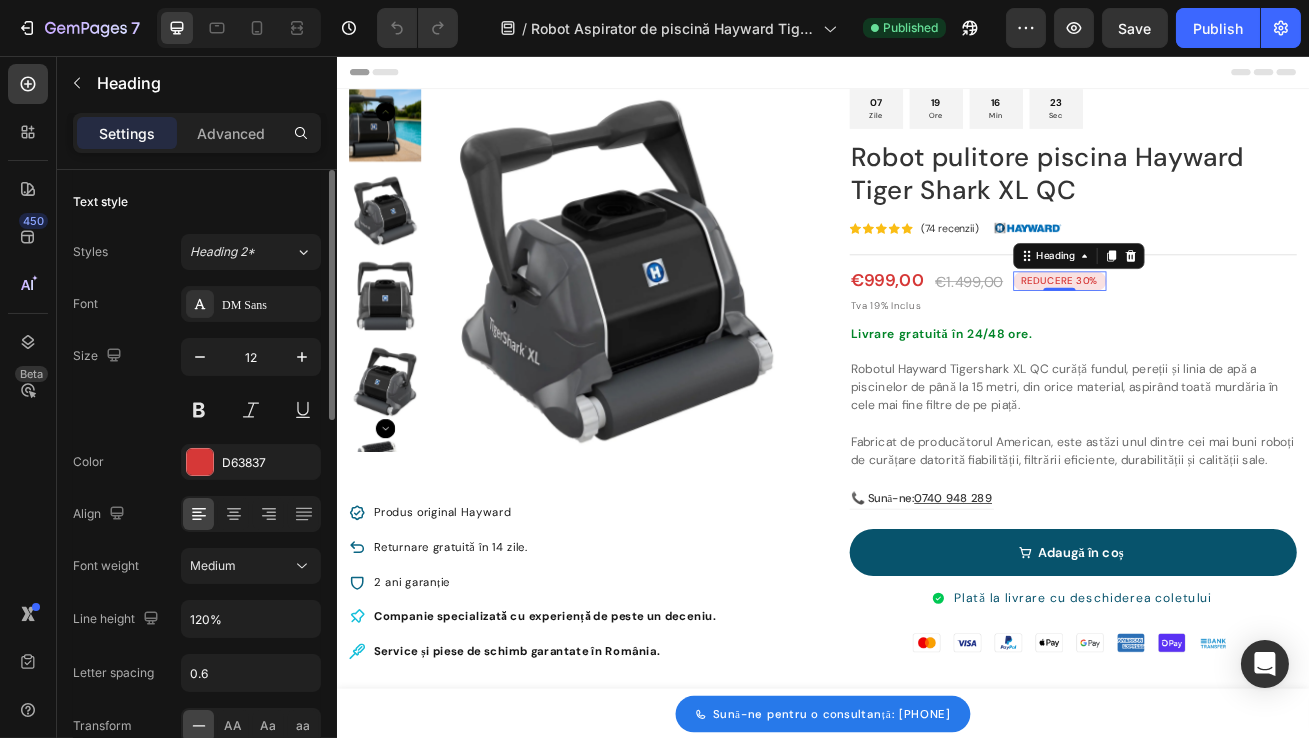 click on "€1.499,00" at bounding box center (1117, 335) 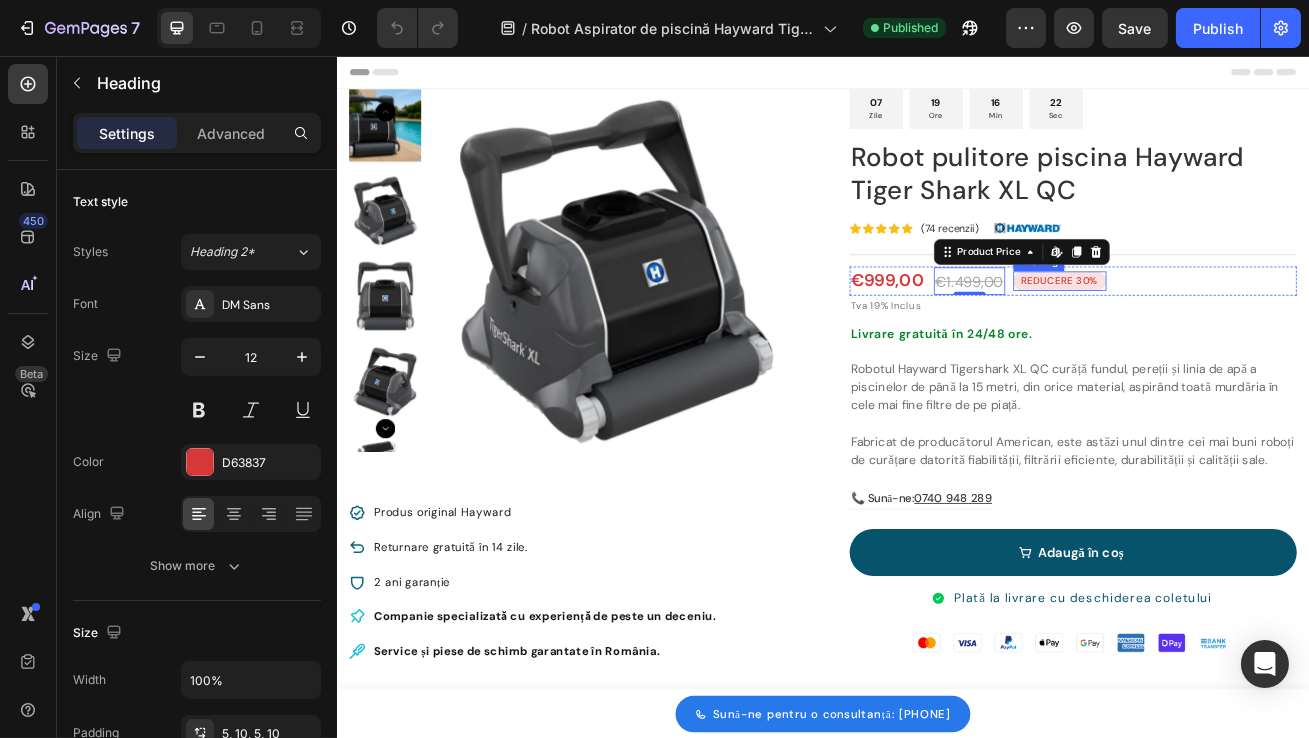 click on "REDUCERE 30%" at bounding box center (1228, 334) 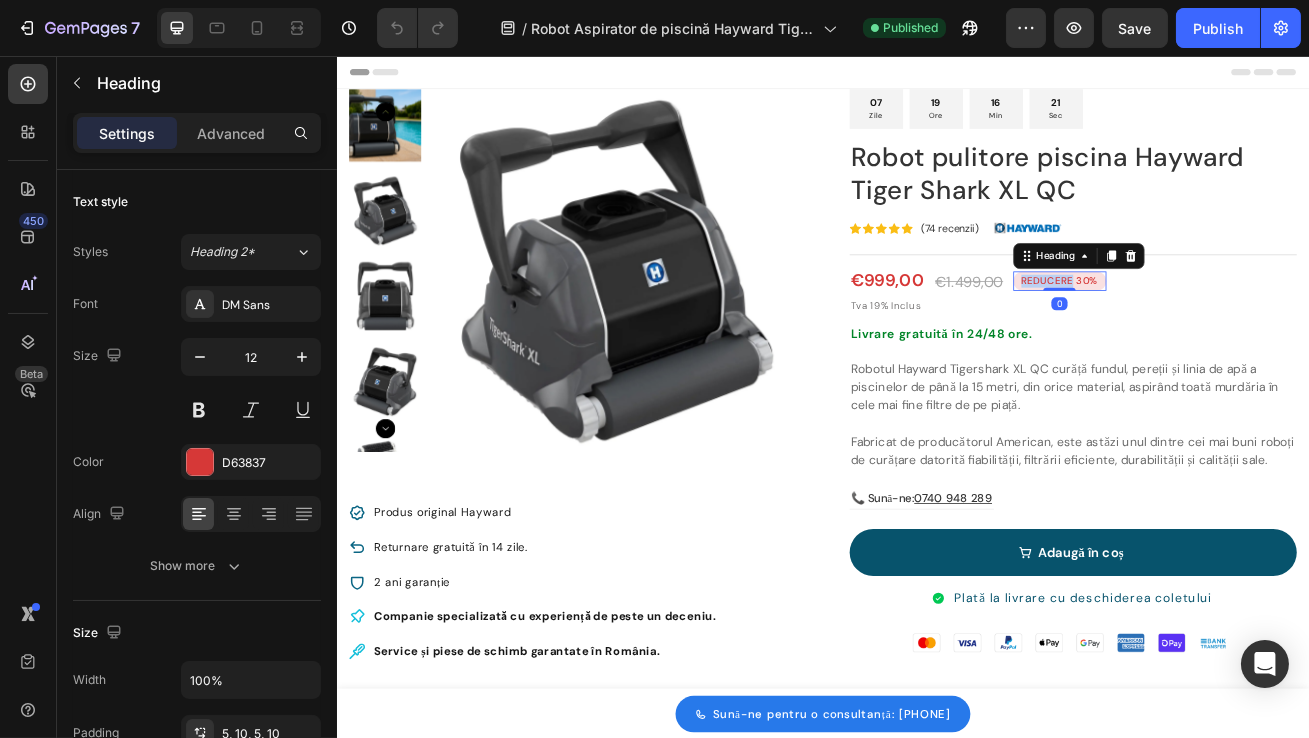 click on "REDUCERE 30%" at bounding box center (1228, 334) 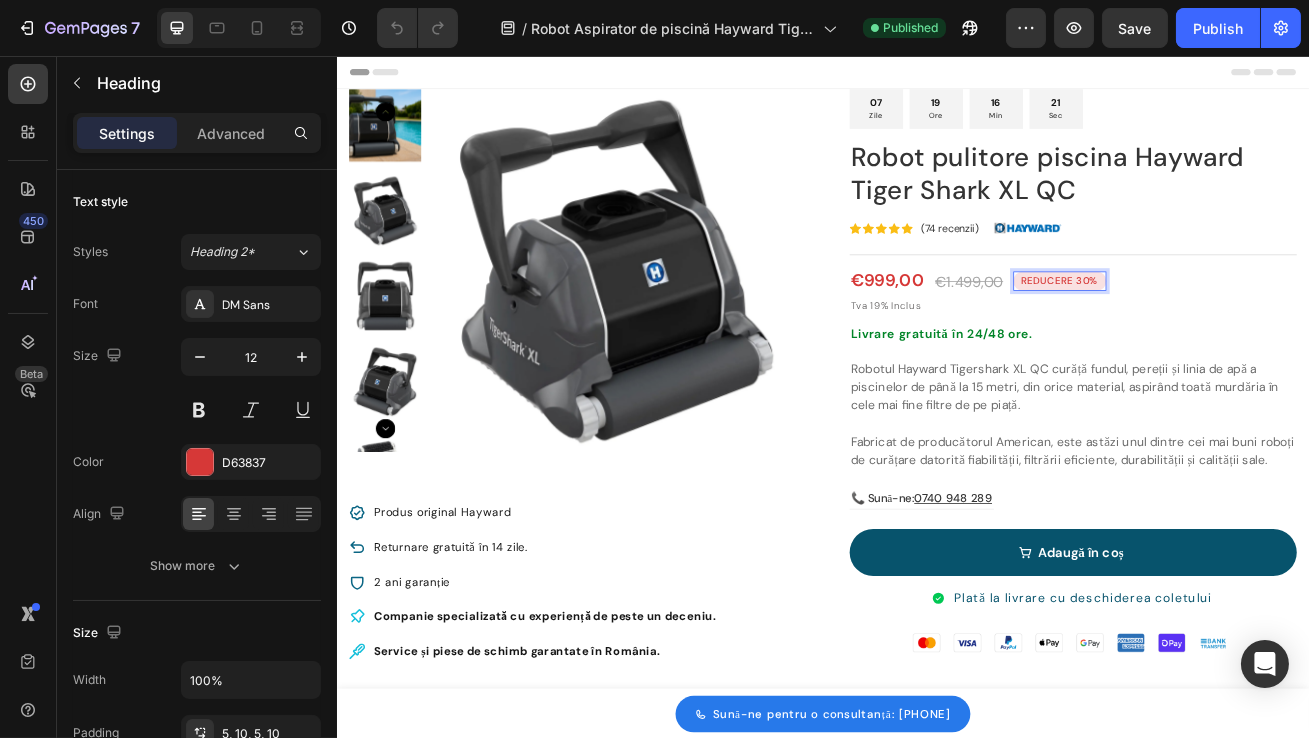 click on "REDUCERE 30%" at bounding box center [1228, 334] 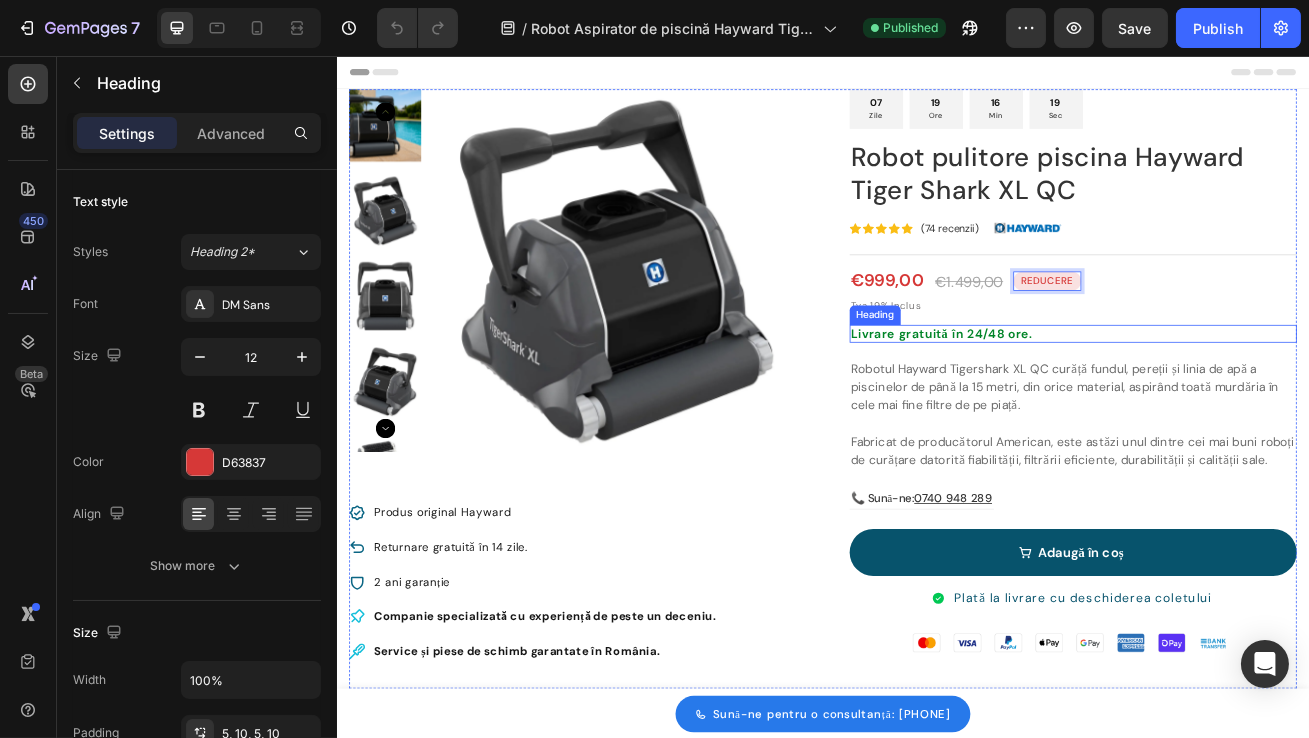 click on "Livrare gratuită în 24/48 ore." at bounding box center (1245, 399) 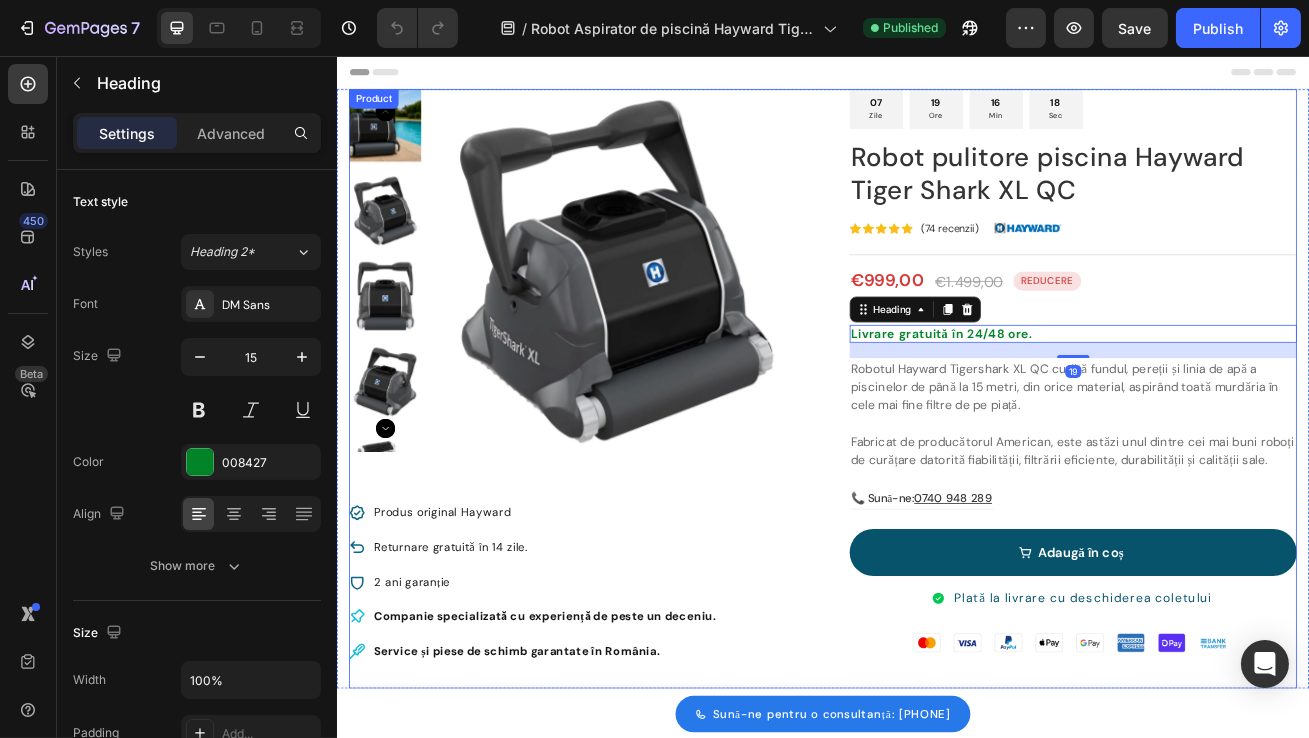 click on "Title Line 07 Zile 19 Ore 16 Min 18 Sec Countdown Timer Image Robot pulitore piscina Hayward Tiger Shark XL QC Product Title                Icon                Icon                Icon                Icon                Icon Icon List Hoz (74 recenzii) Text block Image Row                Title Line €999,00 Product Price Product Price €1.499,00 Product Price Product Price REDUCERE Heading Row Tva 19% Inclus Heading Livrare gratuită în 24/48 ore. Heading   19 Robotul Hayward Tigershark XL QC curăță fundul, pereții și linia de apă a piscinelor de până la 15 metri, din orice material, aspirând toată murdăria în cele mai fine filtre de pe piață.   Fabricat de producătorul American, este astăzi unul dintre cei mai buni roboți de curățare datorită fiabilității, filtrării eficiente, durabilității și calității sale. Text block 📞 Sună-ne:  0740 948 289 Text block Row Row
Adaugă în coș Product Cart Button Plată la livrare cu deschiderea coletului" at bounding box center (1245, 467) 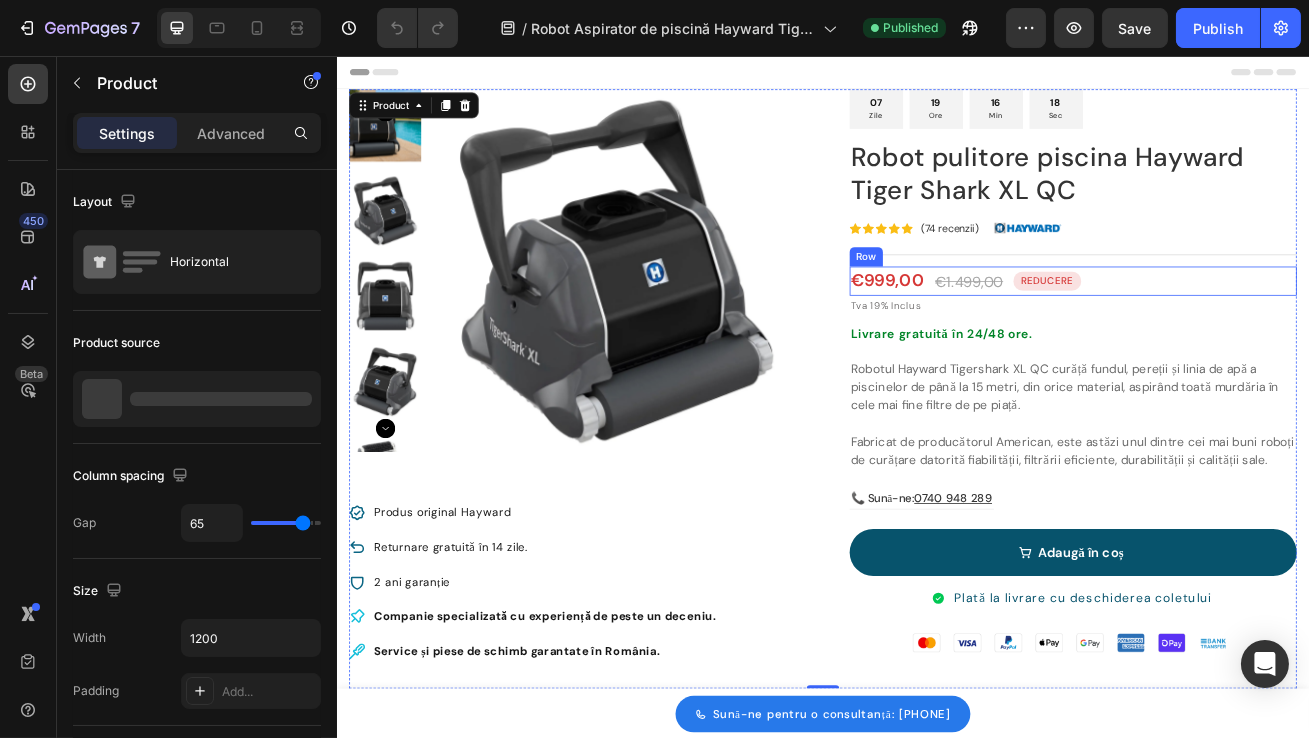 click on "REDUCERE Heading" at bounding box center [1213, 334] 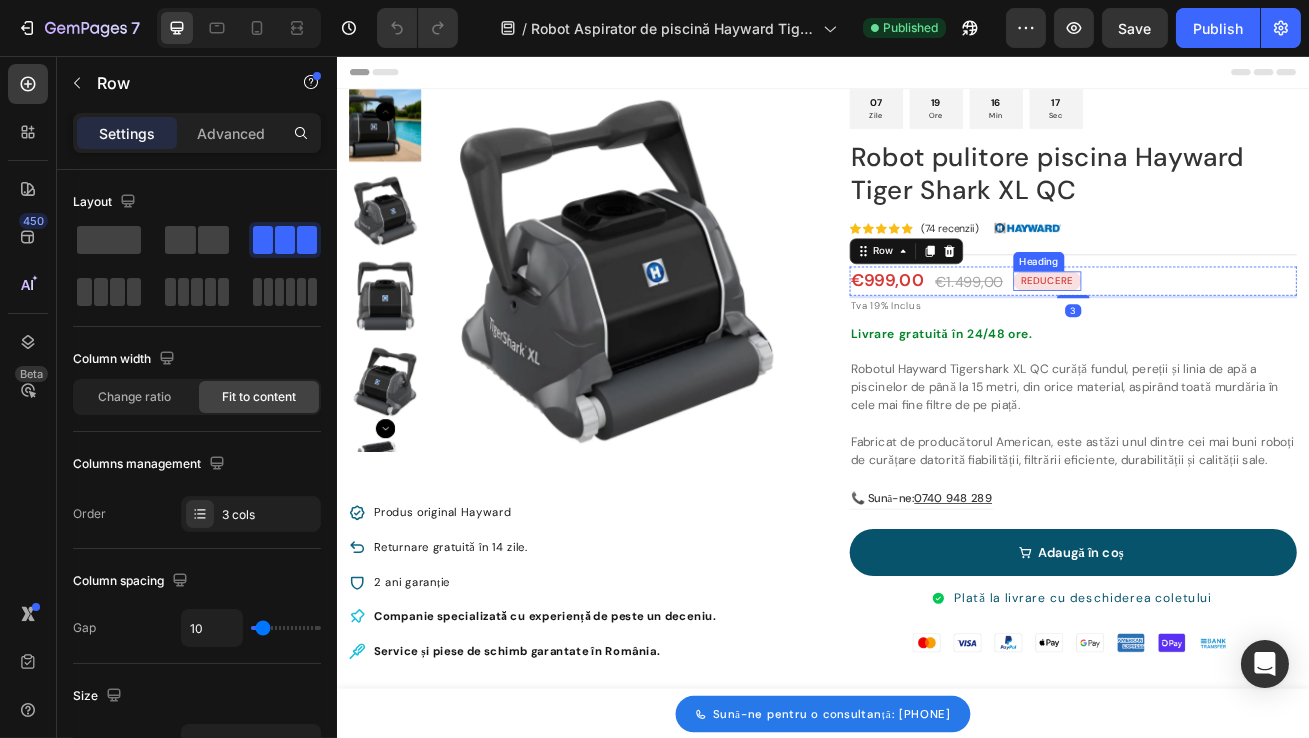 click on "REDUCERE" at bounding box center [1213, 334] 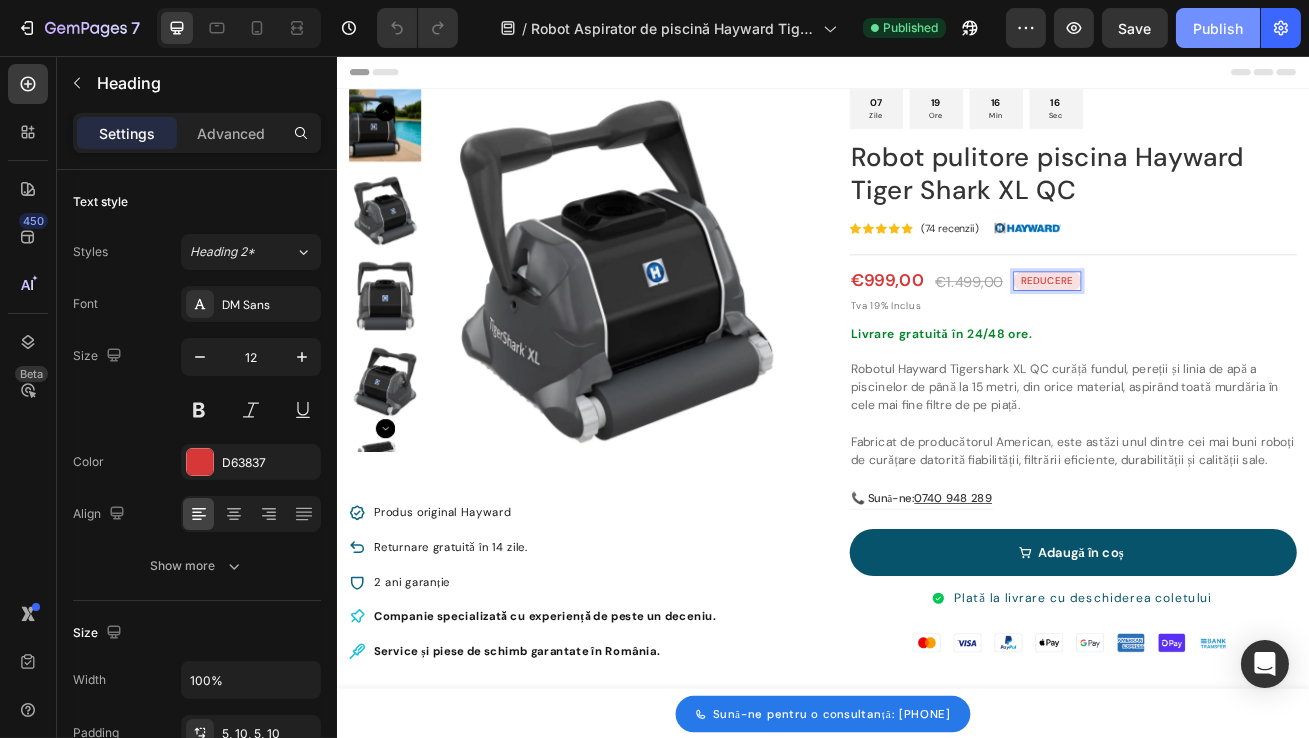 click on "Publish" at bounding box center (1218, 28) 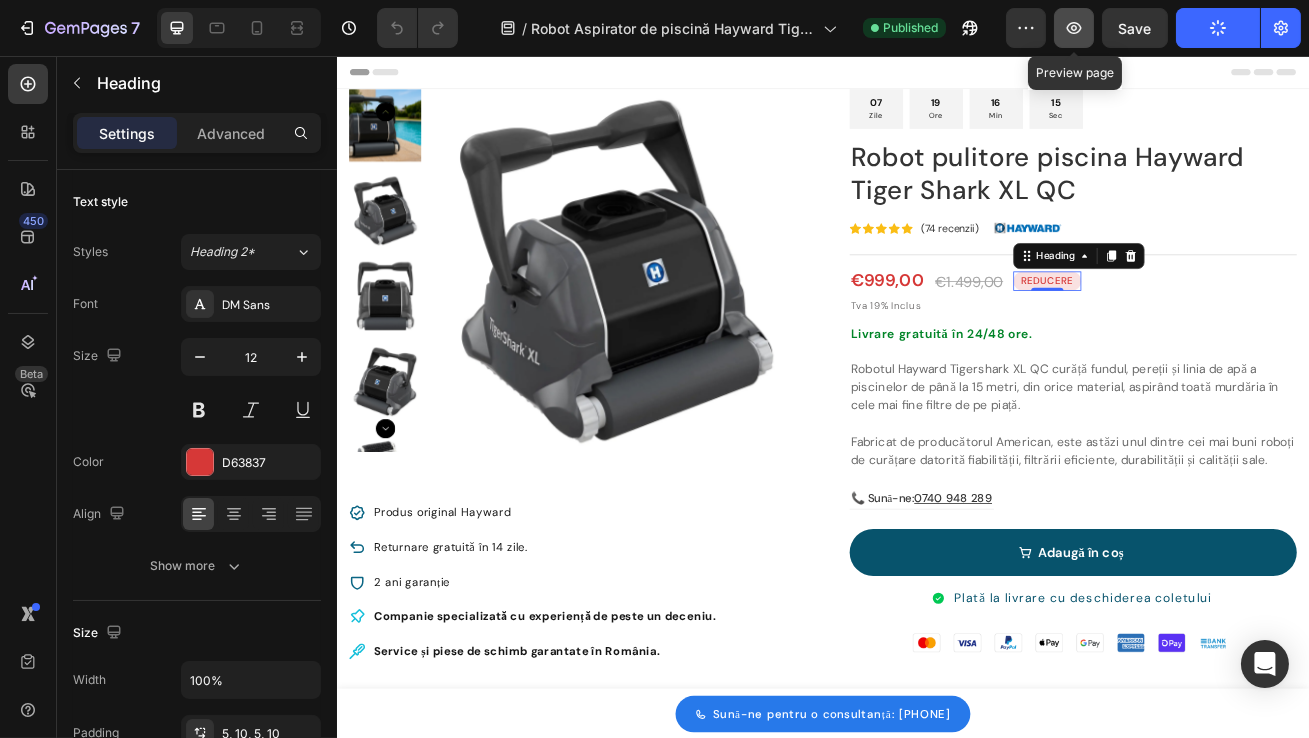 click 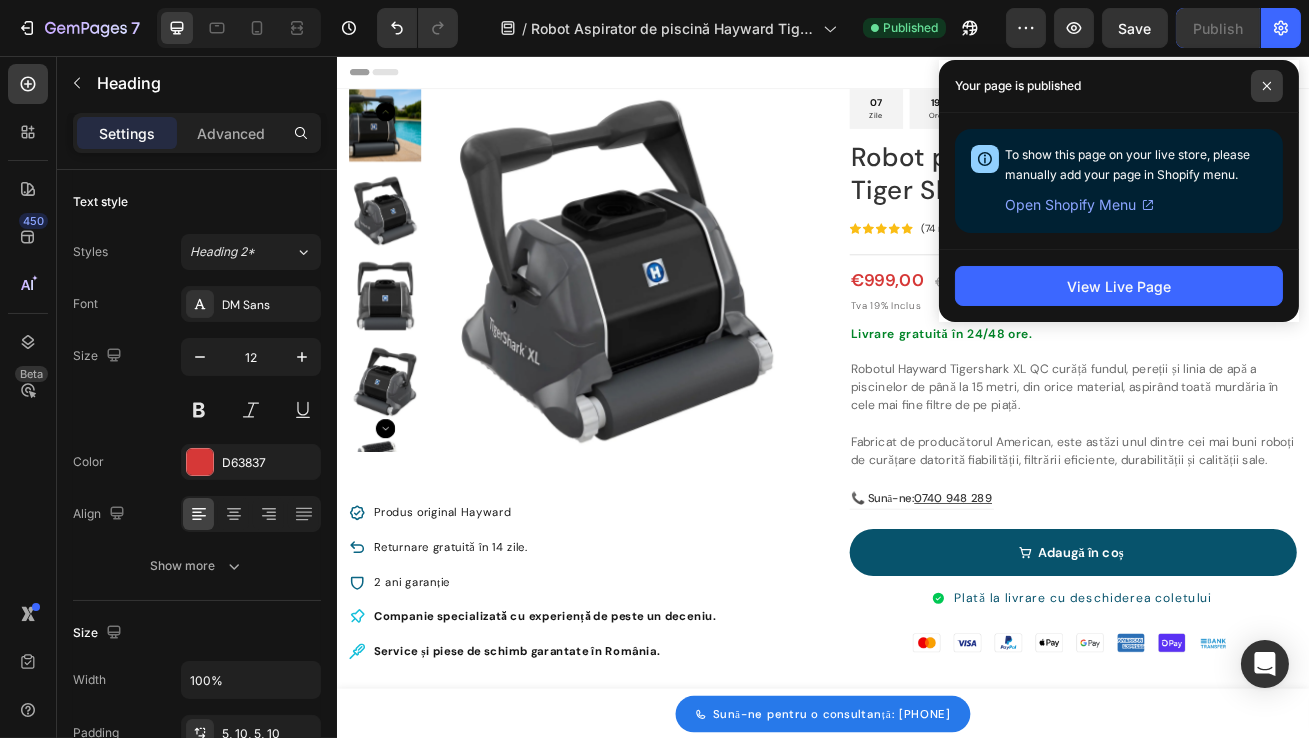 click at bounding box center [1267, 86] 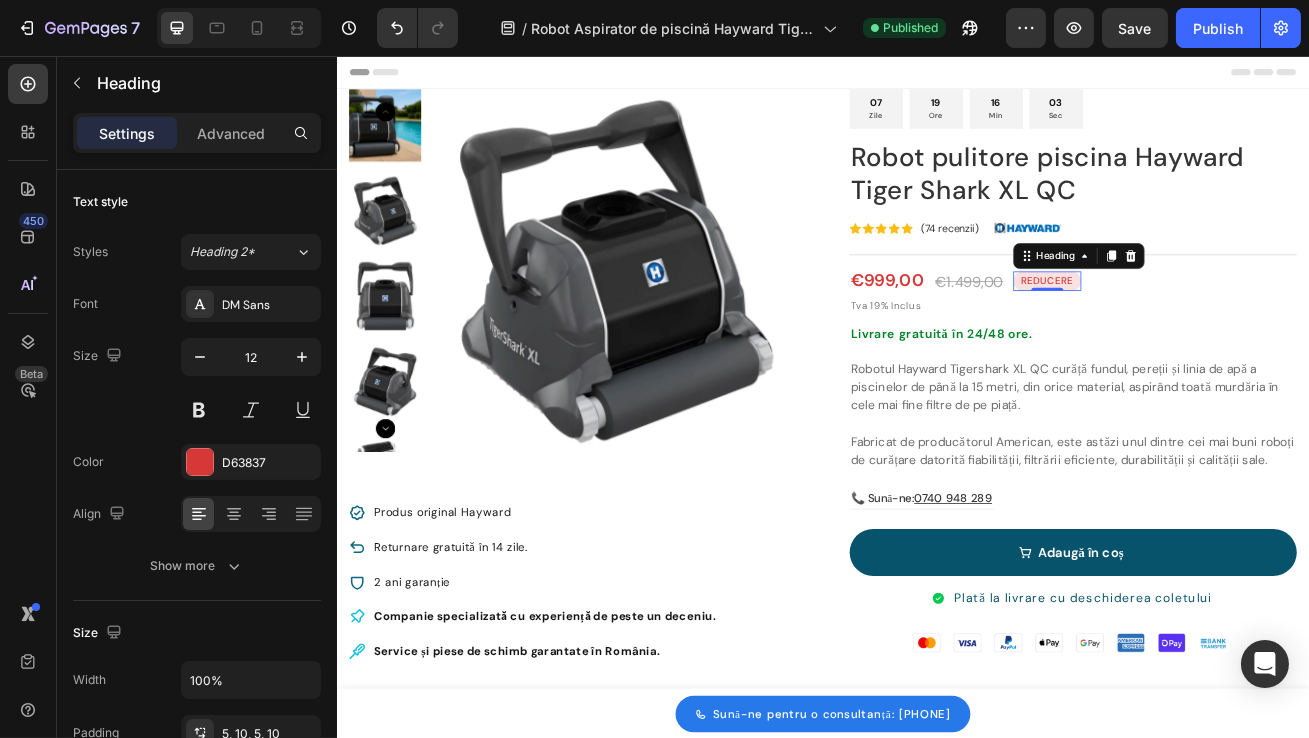 click on "REDUCERE" at bounding box center (1213, 334) 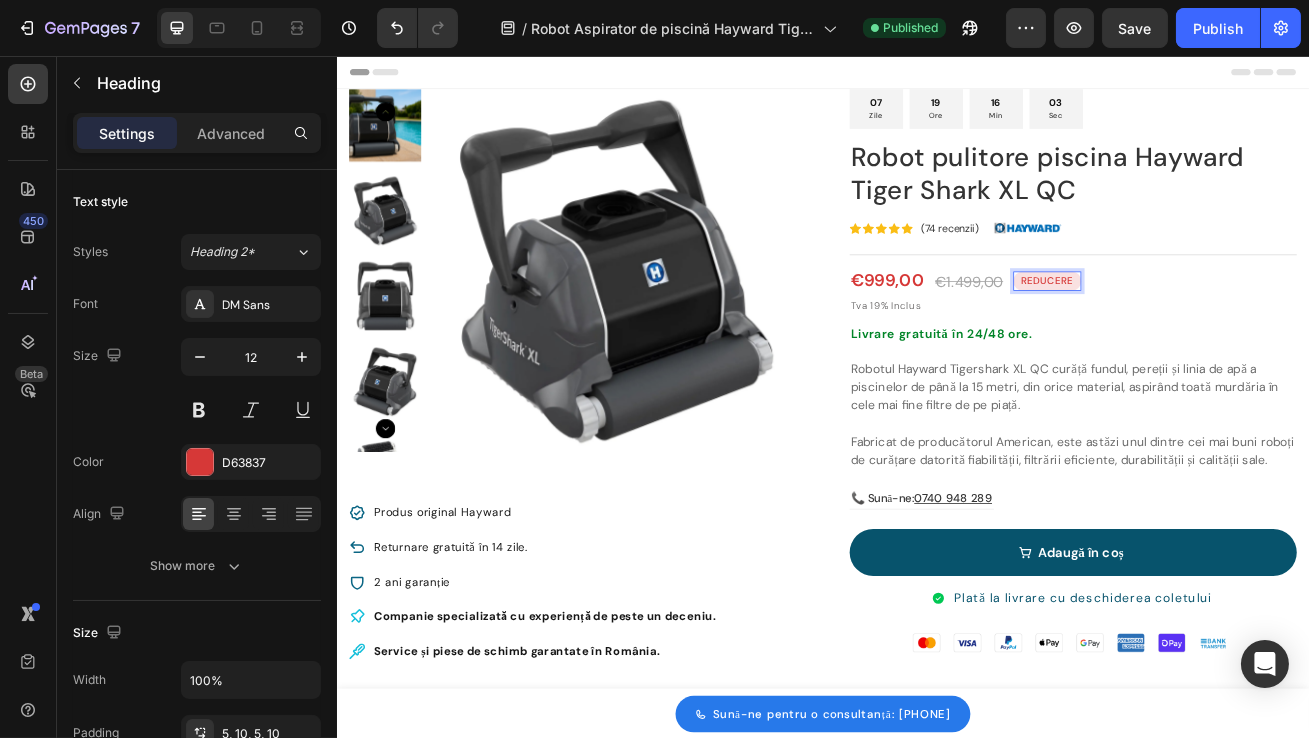 click on "REDUCERE" at bounding box center [1213, 334] 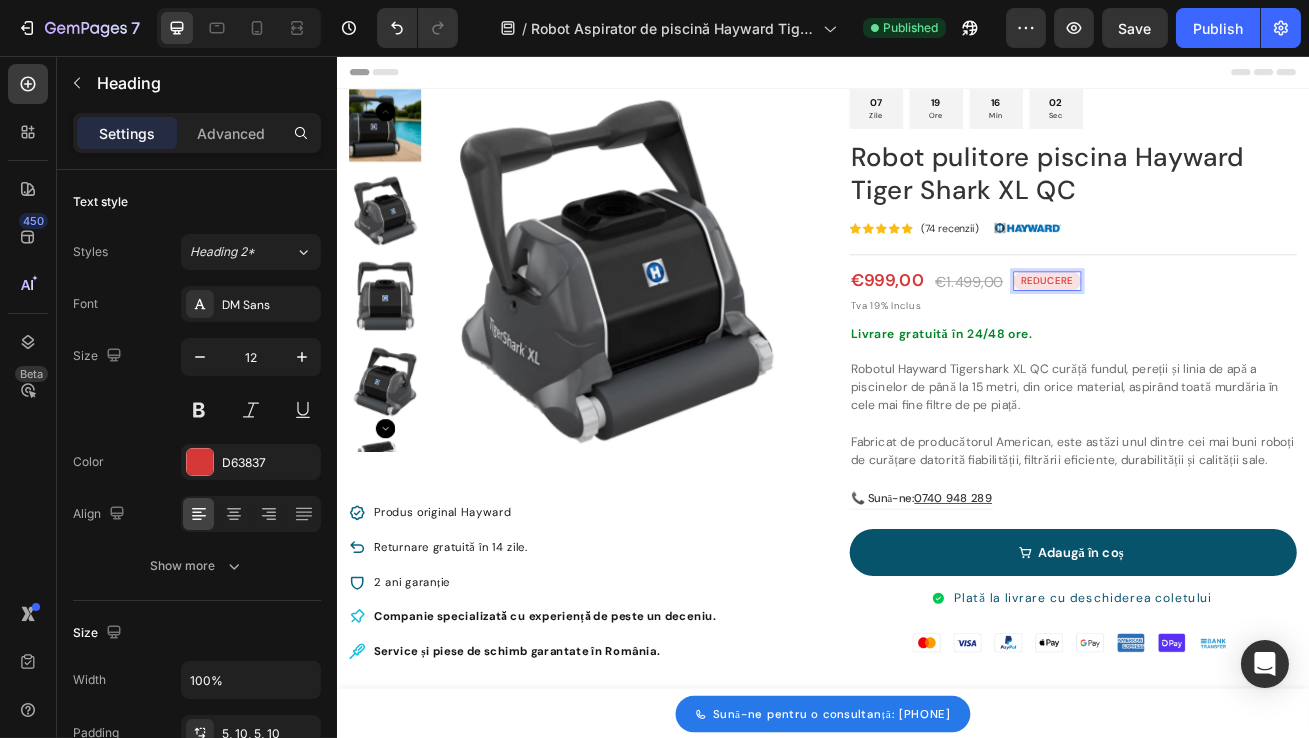 click on "REDUCERE" at bounding box center (1213, 334) 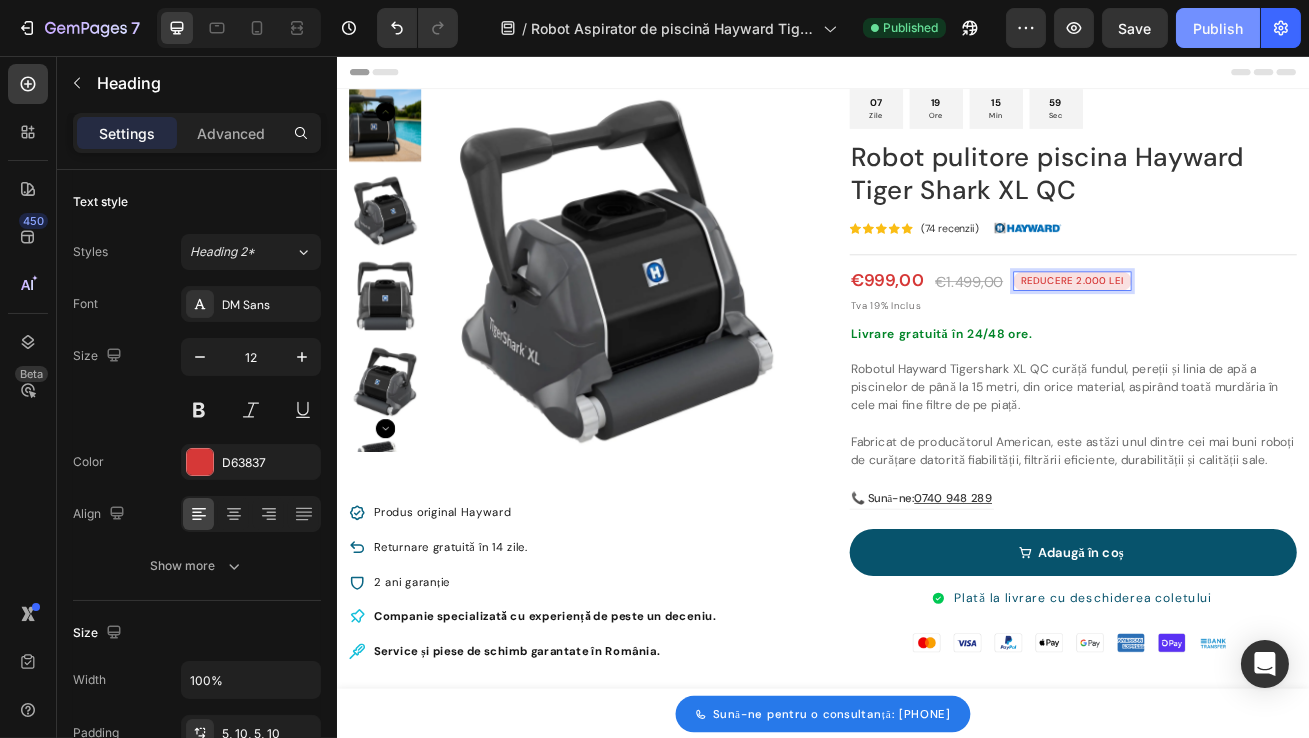 click on "Publish" 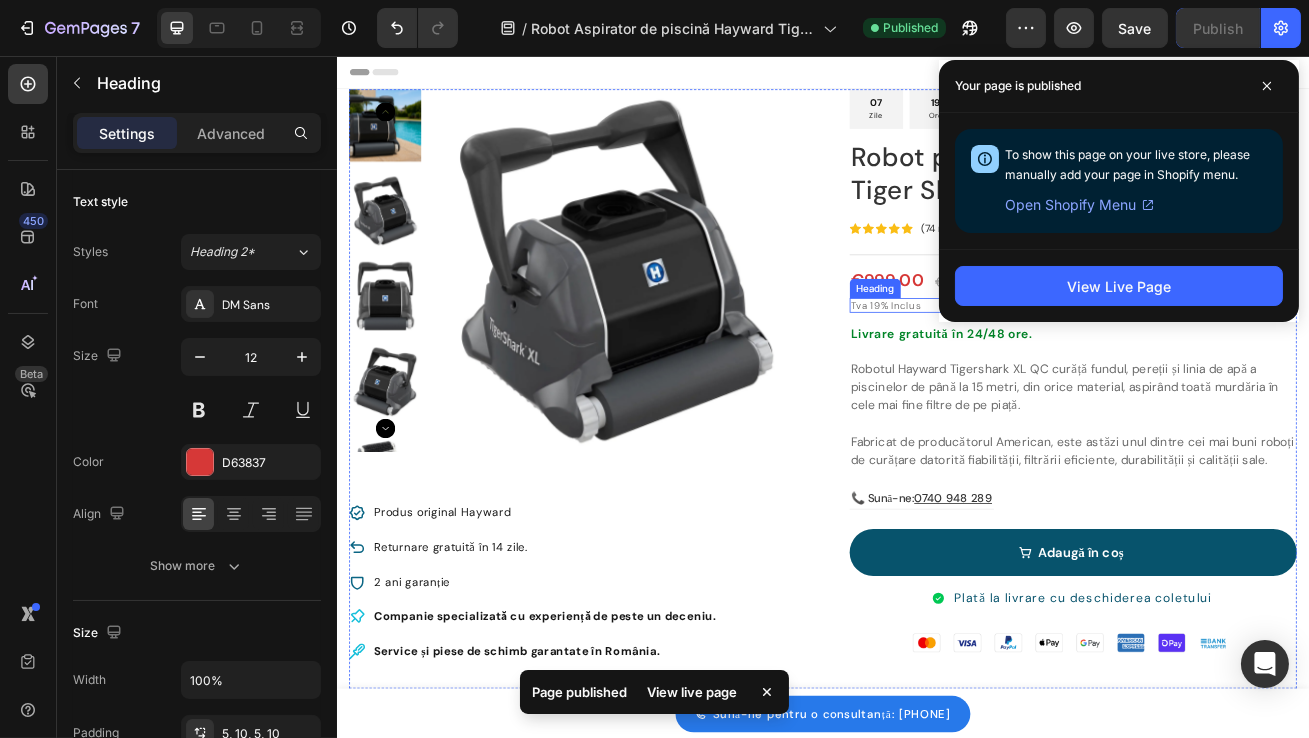 click on "Title Line 07 Zile 19 Ore 15 Min 38 Sec Countdown Timer Image Robot pulitore piscina Hayward Tiger Shark XL QC Product Title                Icon                Icon                Icon                Icon                Icon Icon List Hoz (74 recenzii) Text block Image Row                Title Line €999,00 Product Price Product Price €1.499,00 Product Price Product Price REDUCERE 2.000 LEI Heading   0 Row Tva 19% Inclus Heading Livrare gratuită în 24/48 ore. Heading Robotul Hayward Tigershark XL QC curăță fundul, pereții și linia de apă a piscinelor de până la 15 metri, din orice material, aspirând toată murdăria în cele mai fine filtre de pe piață.   Fabricat de producătorul American, este astăzi unul dintre cei mai buni roboți de curățare datorită fiabilității, filtrării eficiente, durabilității și calității sale. Text block 📞 Sună-ne:  0740 948 289 Text block Row Row
Adaugă în coș Product Cart Button Item List Image" at bounding box center [1245, 467] 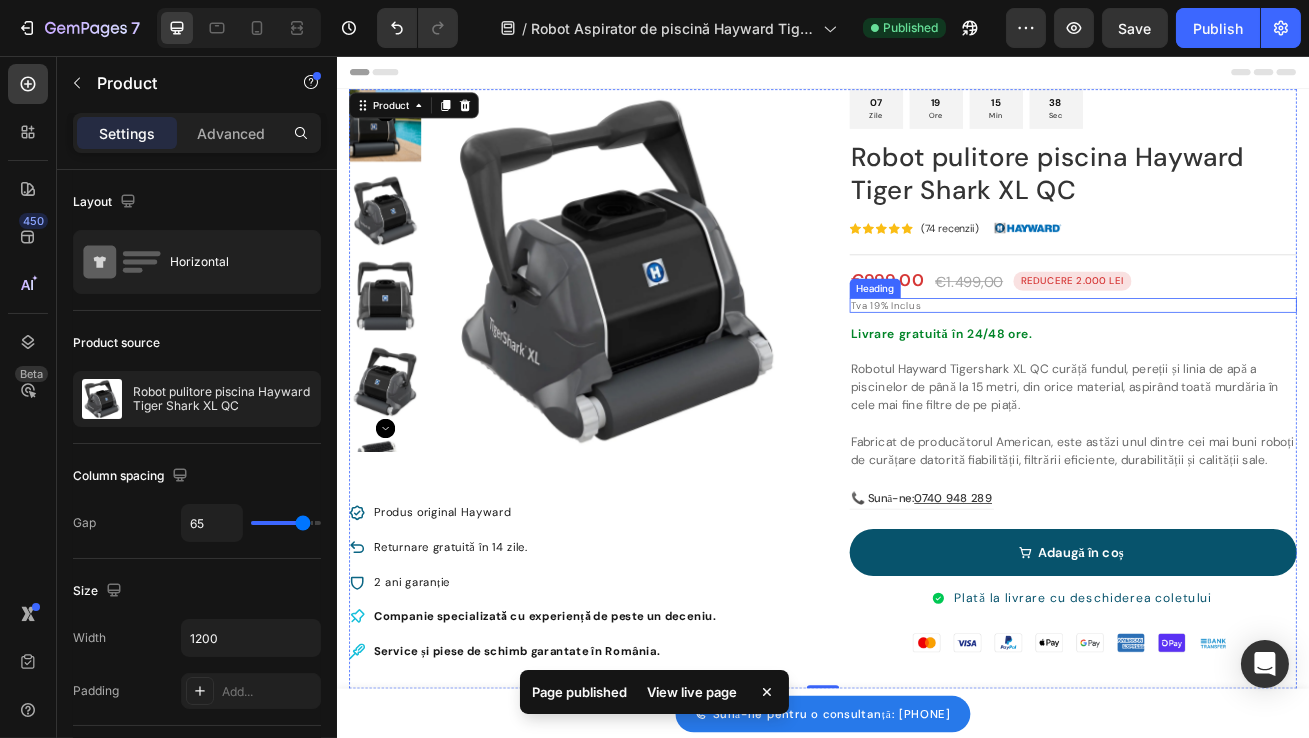 click on "Tva 19% Inclus" at bounding box center [1245, 364] 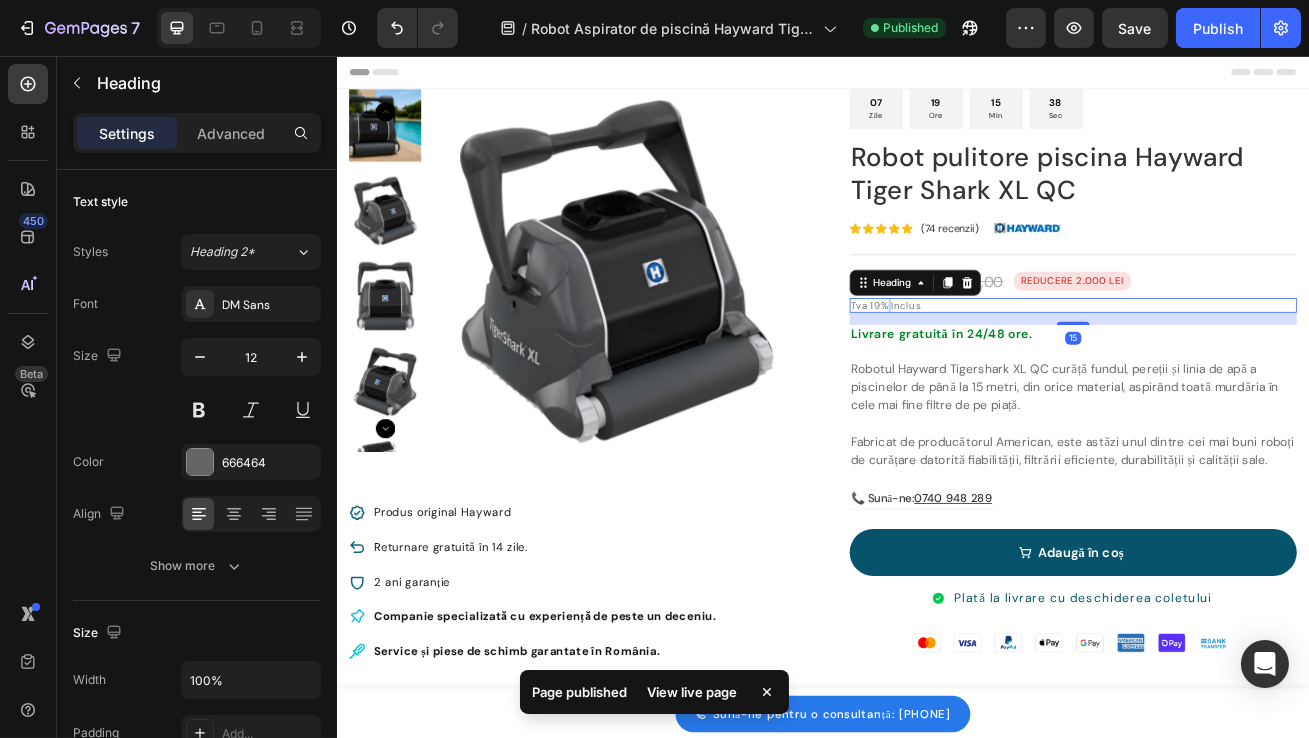 click on "Tva 19% Inclus" at bounding box center [1245, 364] 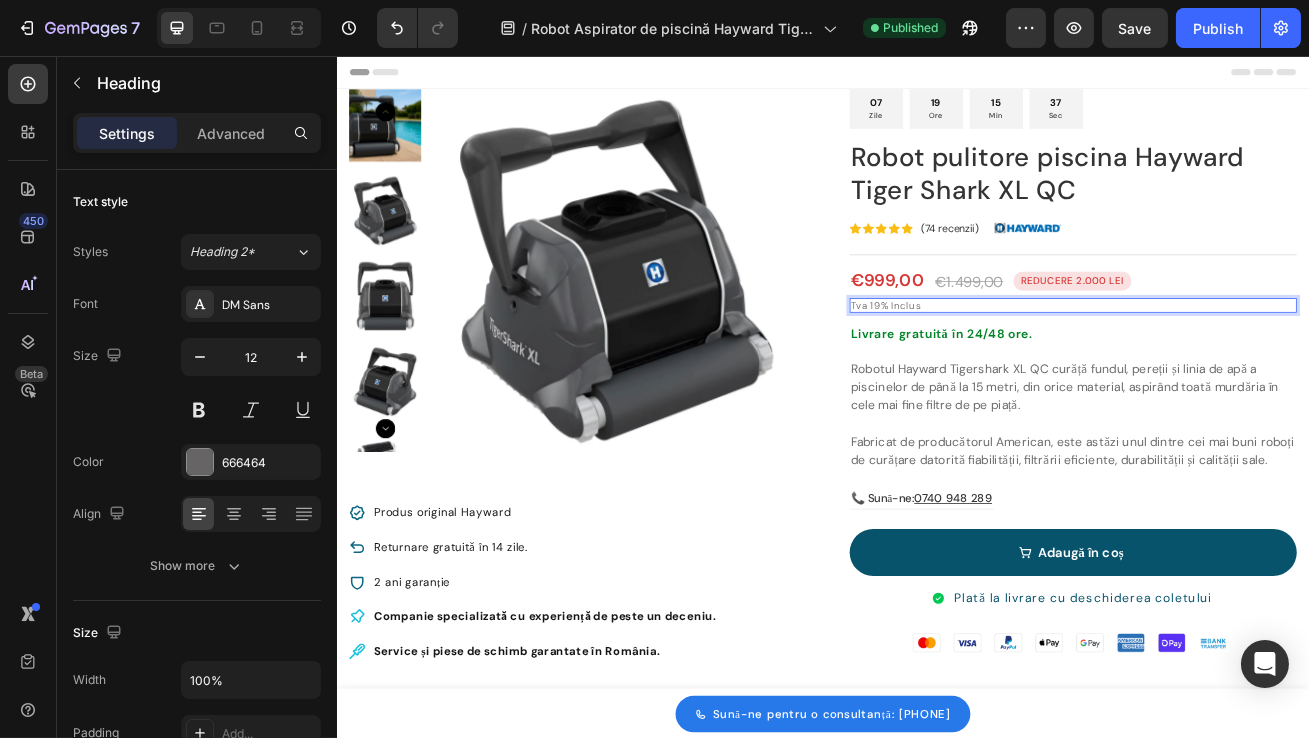 click on "Tva 19% Inclus" at bounding box center (1245, 364) 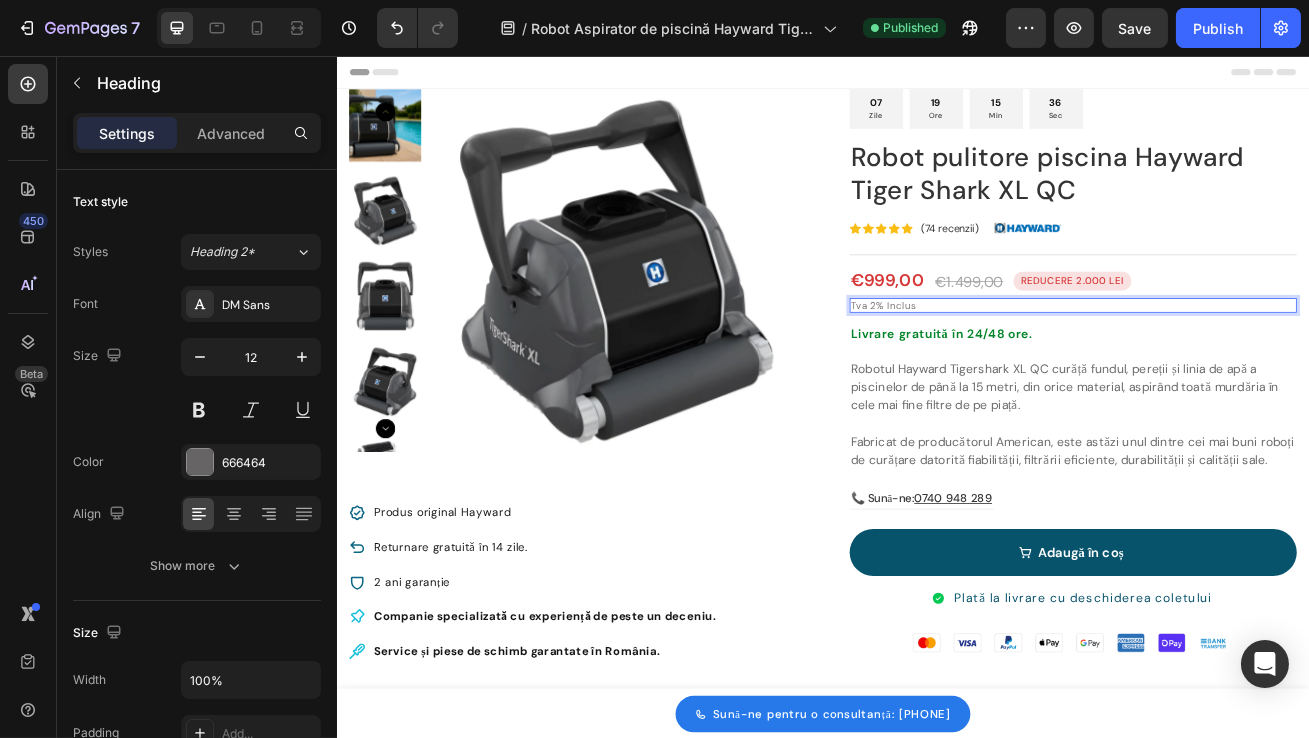 click on "Robotul Hayward Tigershark XL QC curăță fundul, pereții și linia de apă a piscinelor de până la 15 metri, din orice material, aspirând toată murdăria în cele mai fine filtre de pe piață." at bounding box center [1245, 465] 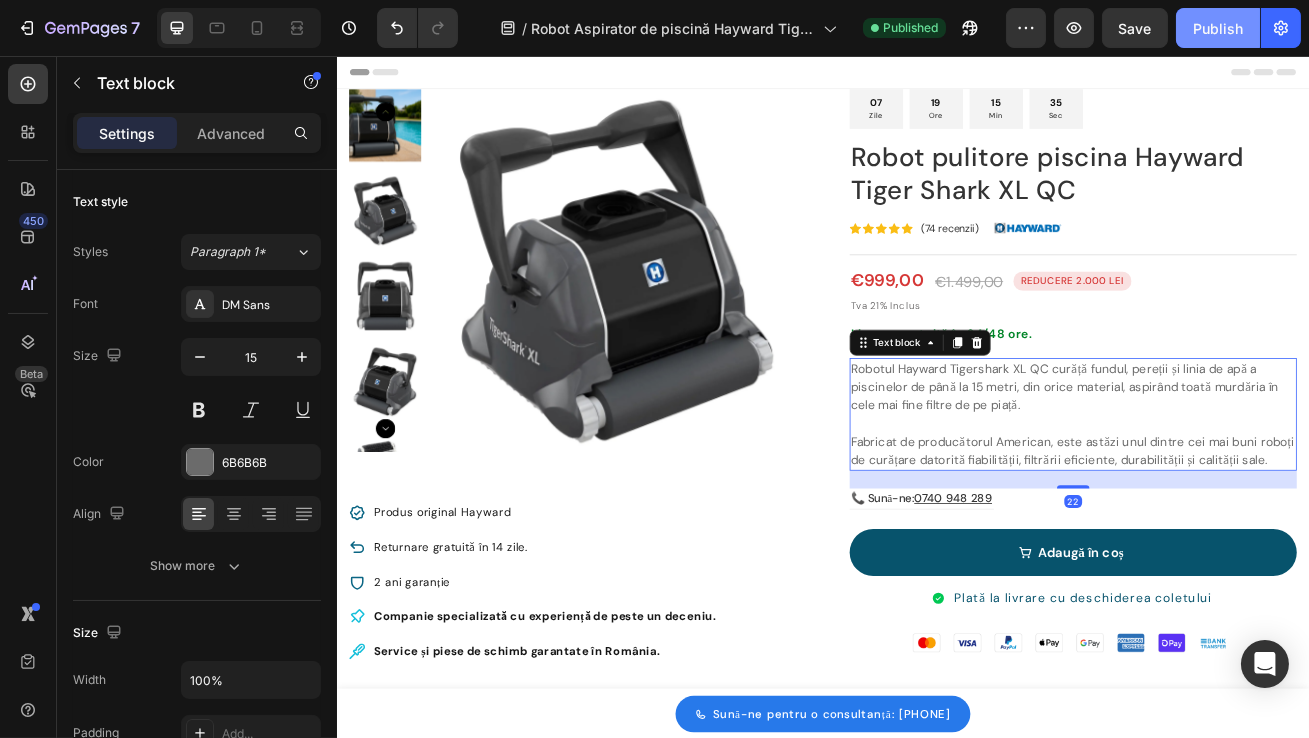 click on "Publish" 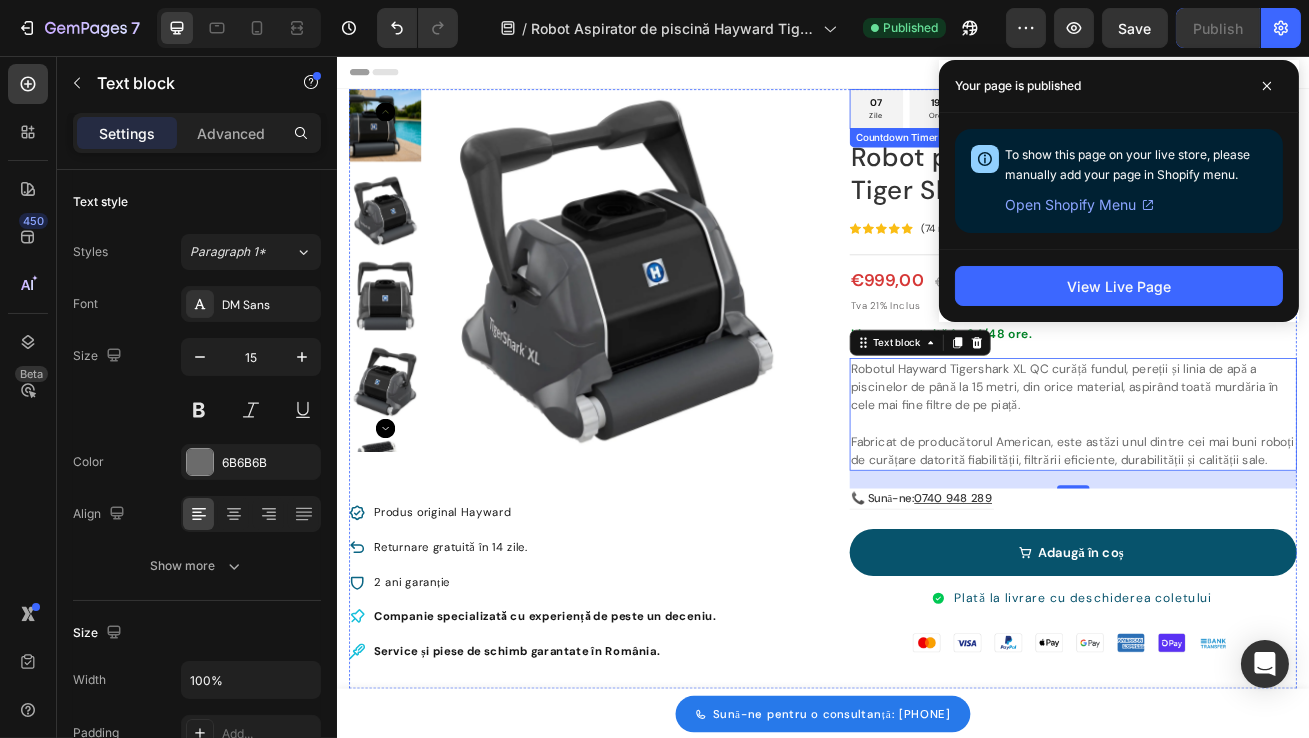 click on "07 Zile" at bounding box center (1002, 121) 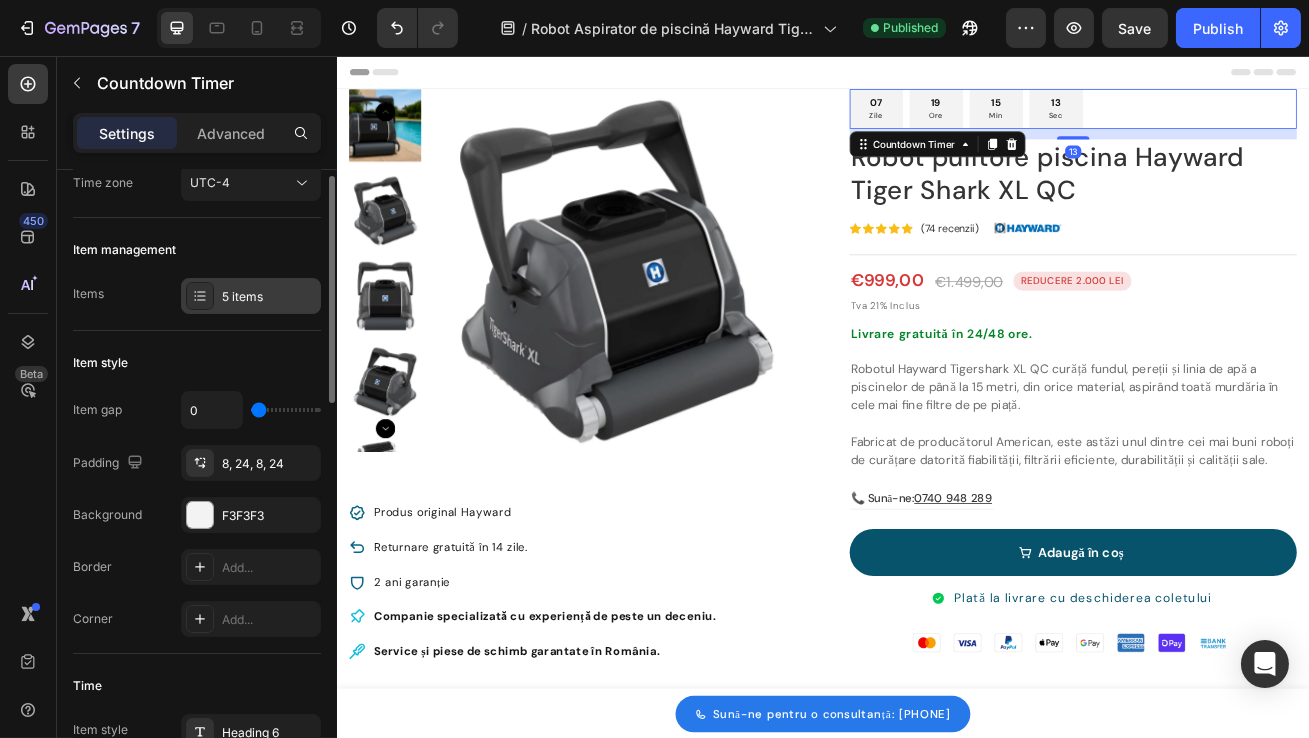 scroll, scrollTop: 217, scrollLeft: 0, axis: vertical 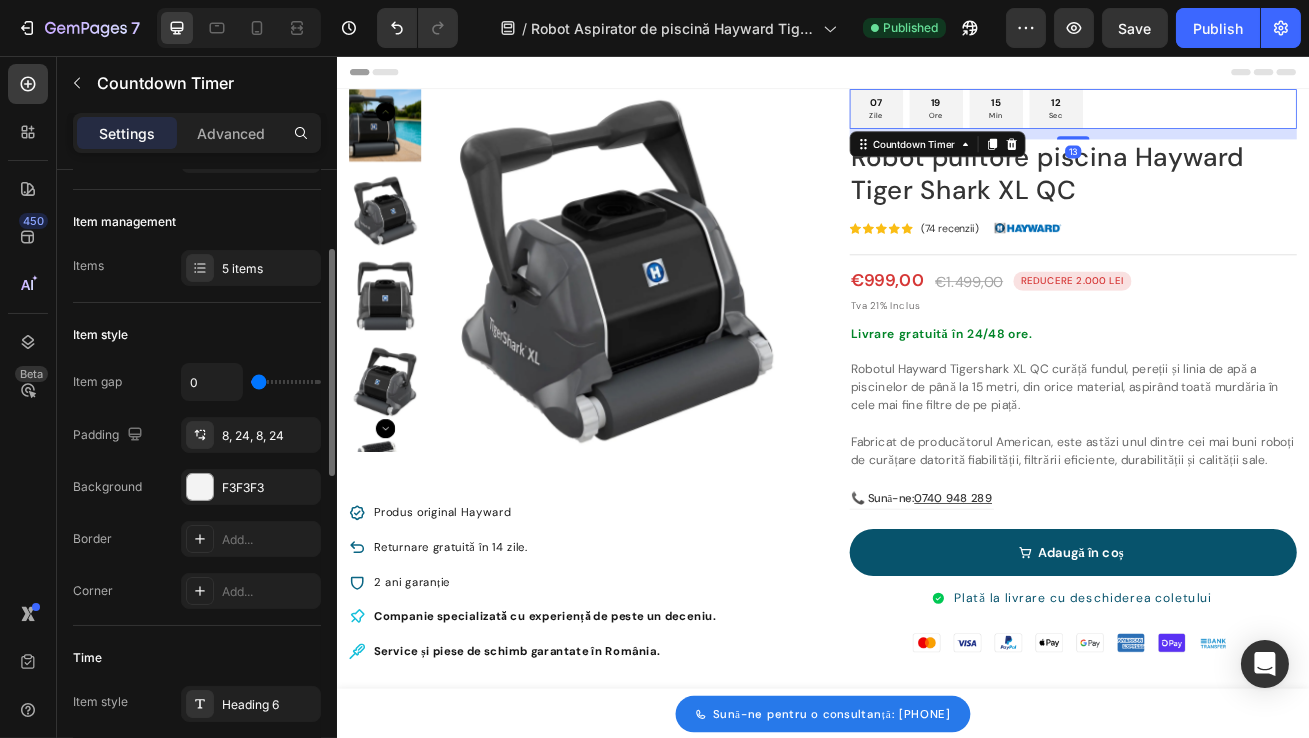 click on "Background F3F3F3" at bounding box center [197, 487] 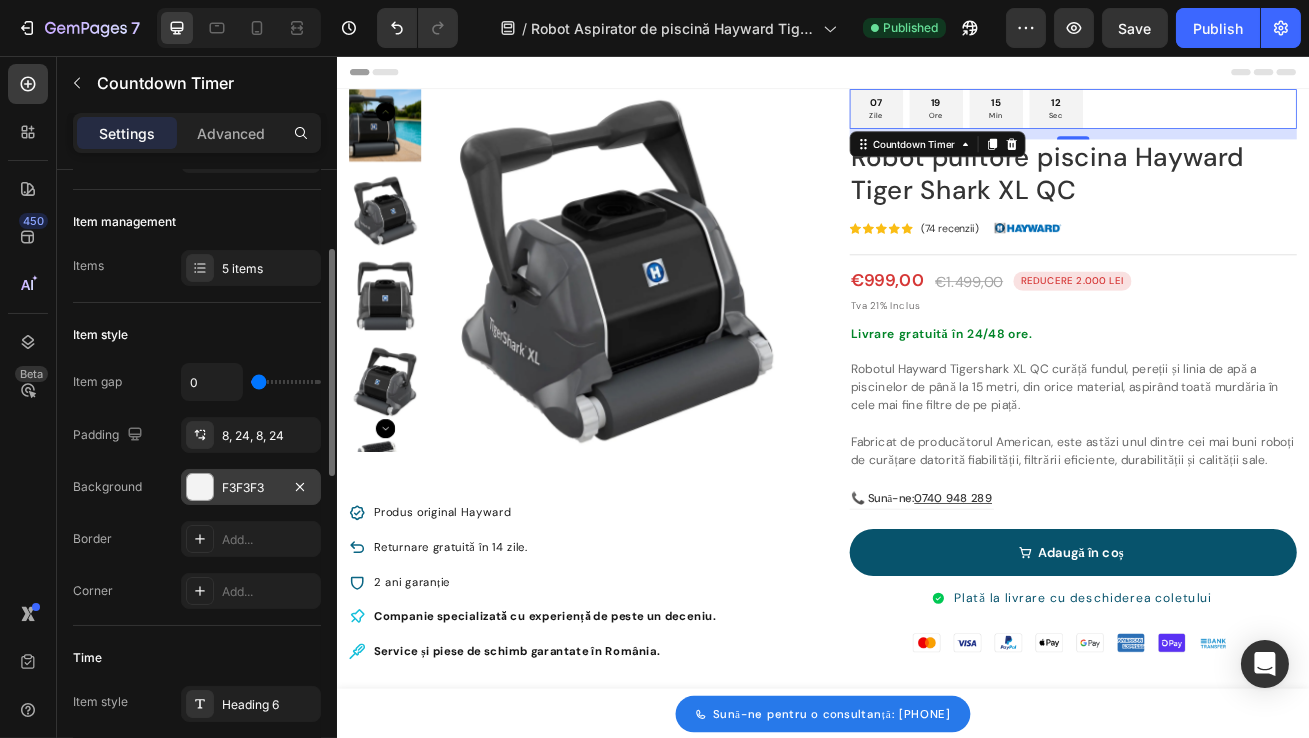 click at bounding box center (200, 487) 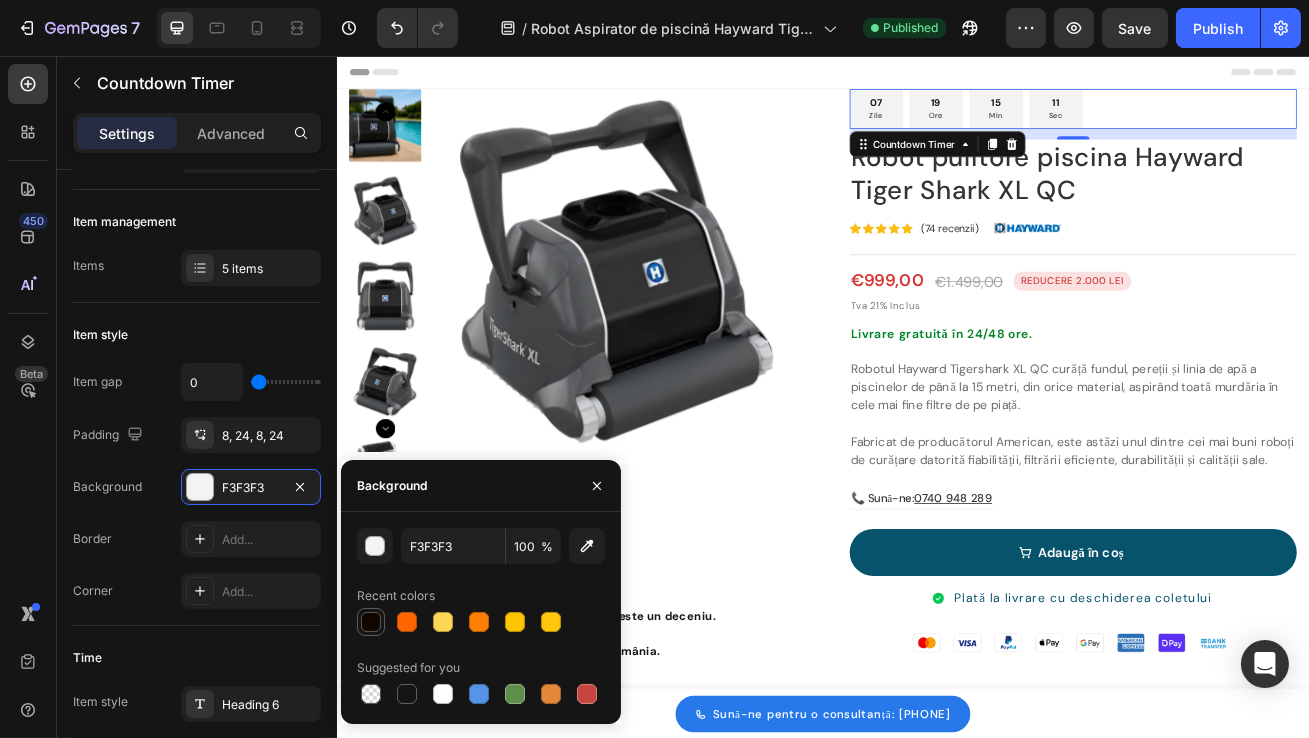 click at bounding box center (371, 622) 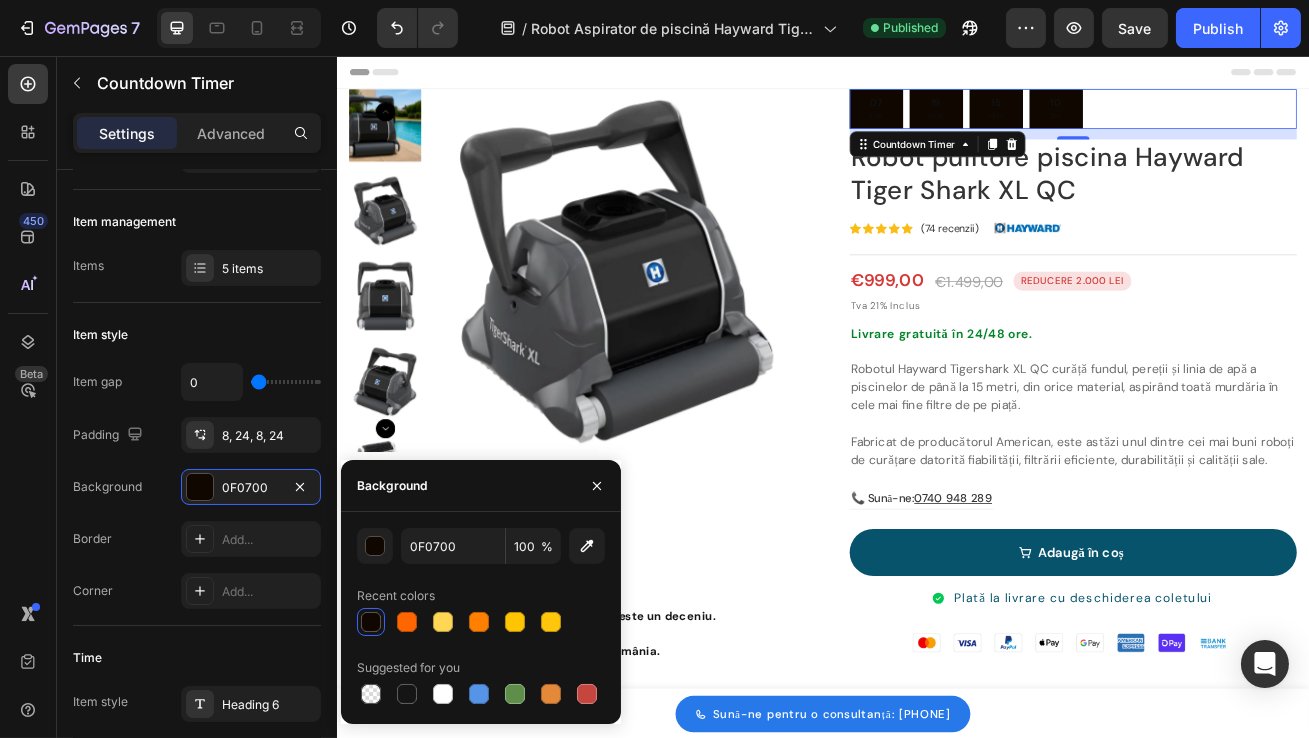 click on "Zile" at bounding box center (1002, 131) 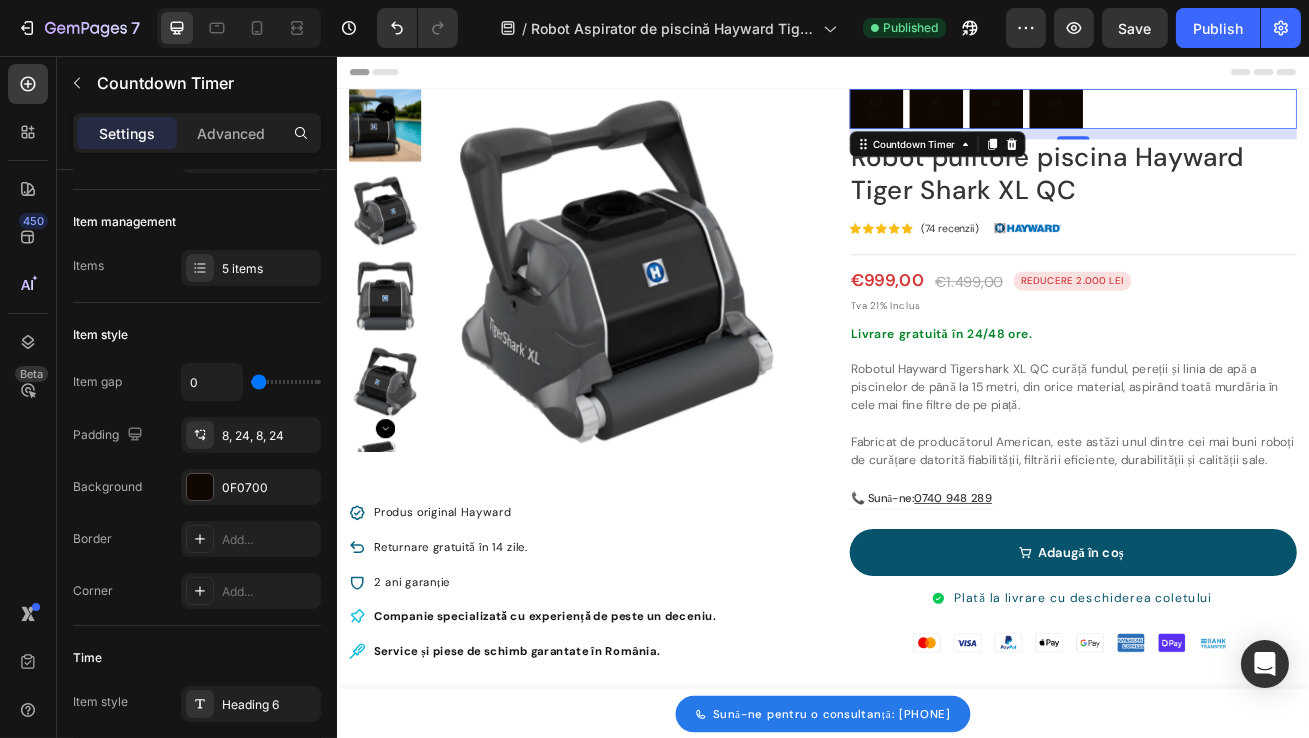 click on "Zile" at bounding box center (1002, 131) 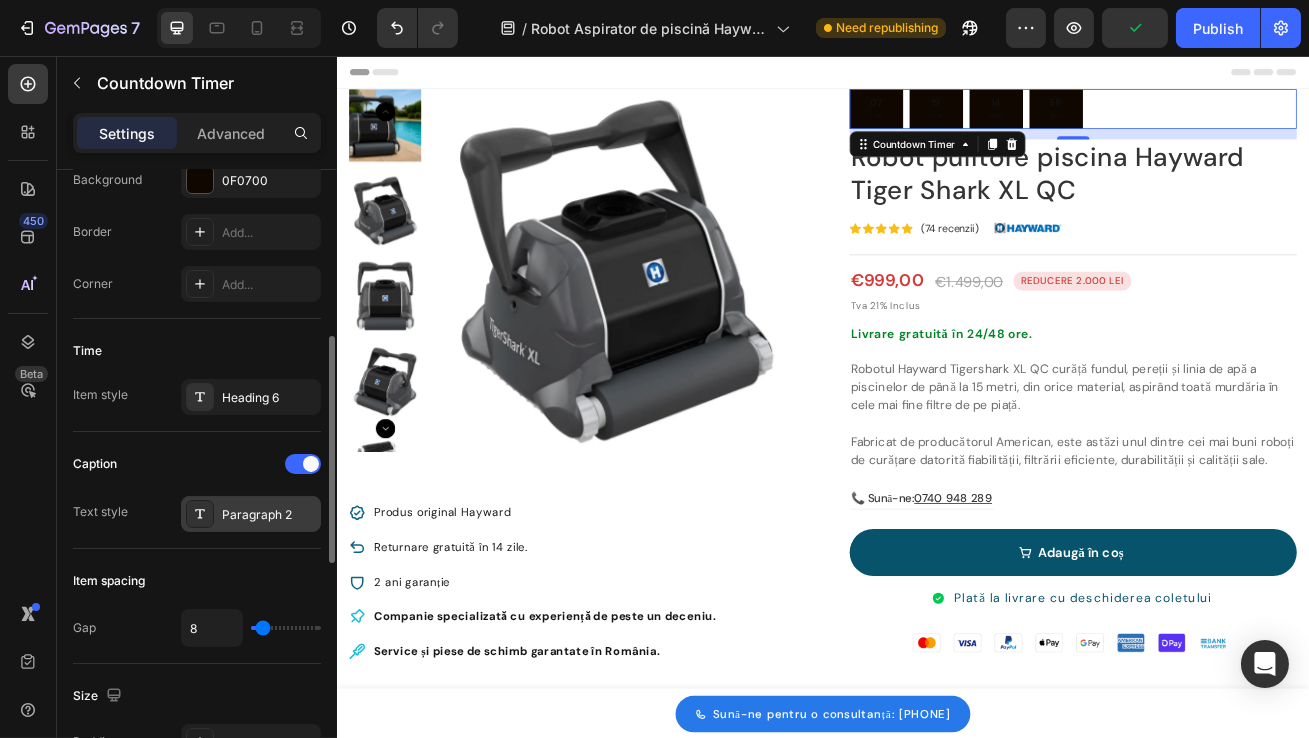 scroll, scrollTop: 529, scrollLeft: 0, axis: vertical 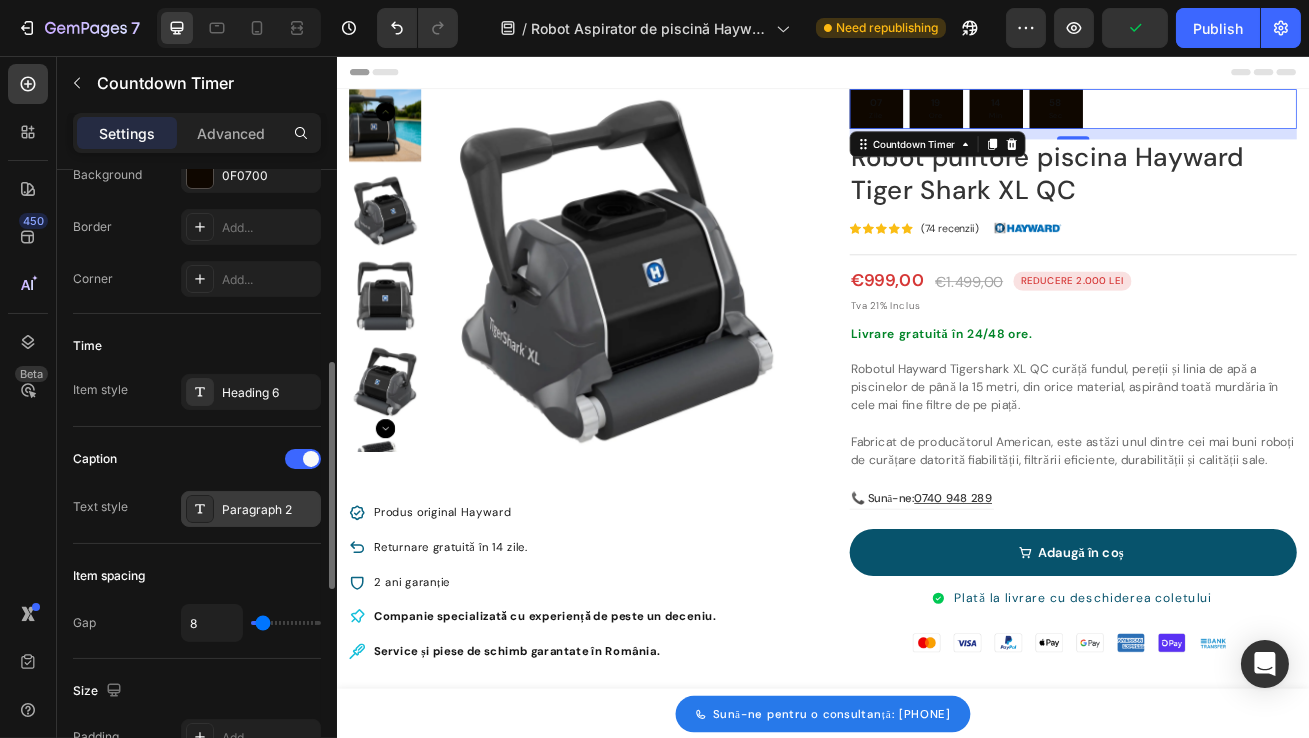 click at bounding box center [200, 509] 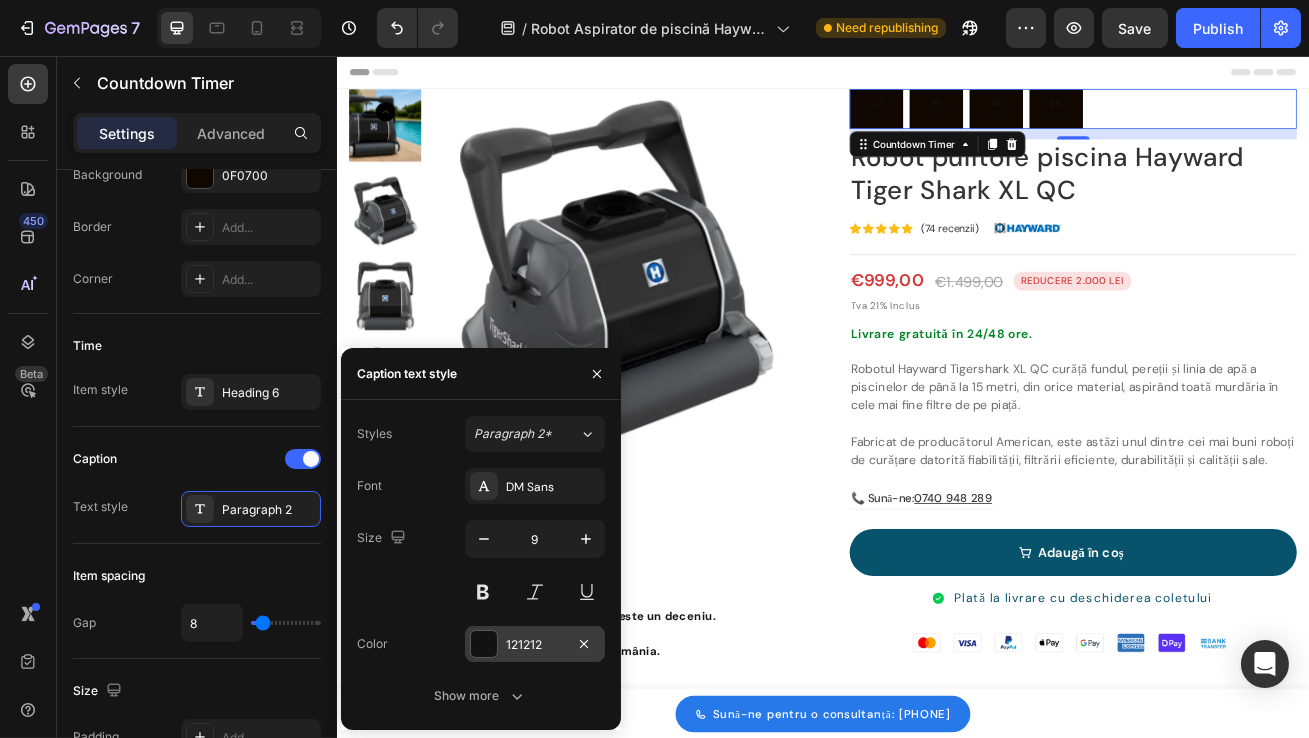click at bounding box center (484, 644) 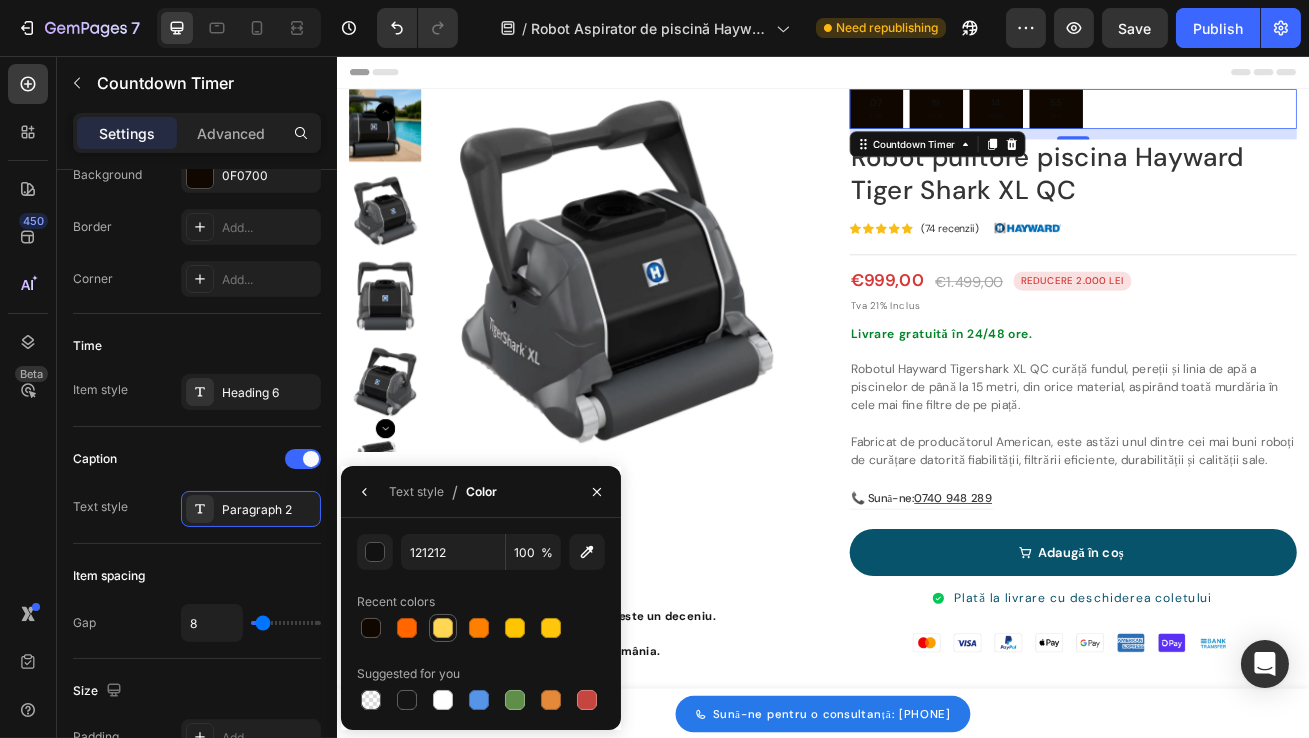 click at bounding box center [443, 628] 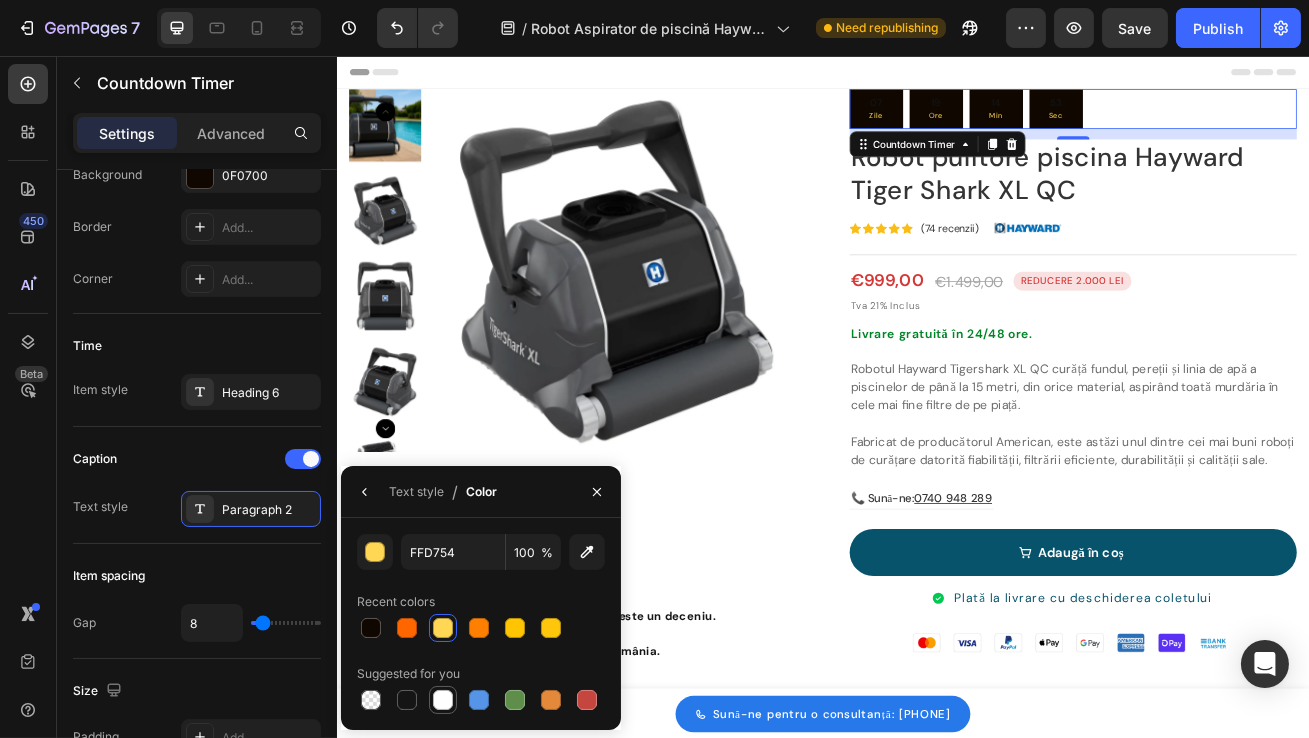 click at bounding box center [443, 700] 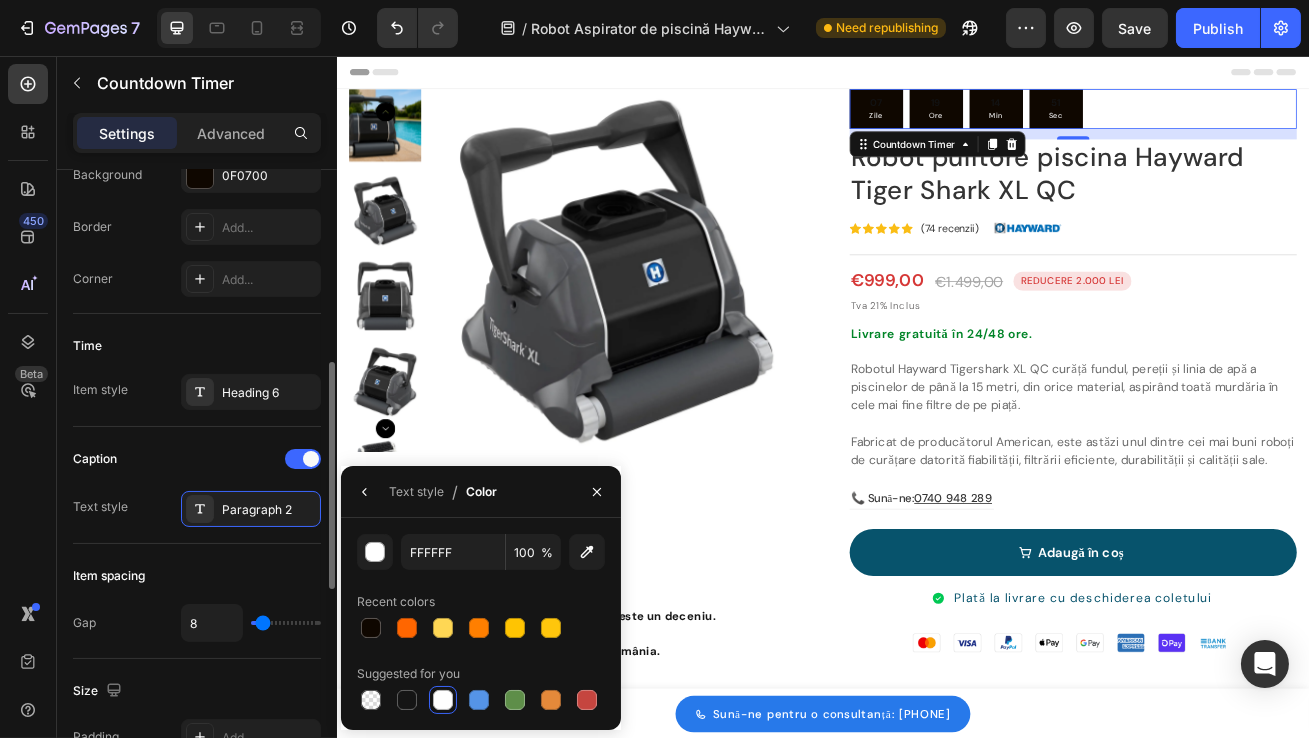 click on "Caption" at bounding box center (197, 459) 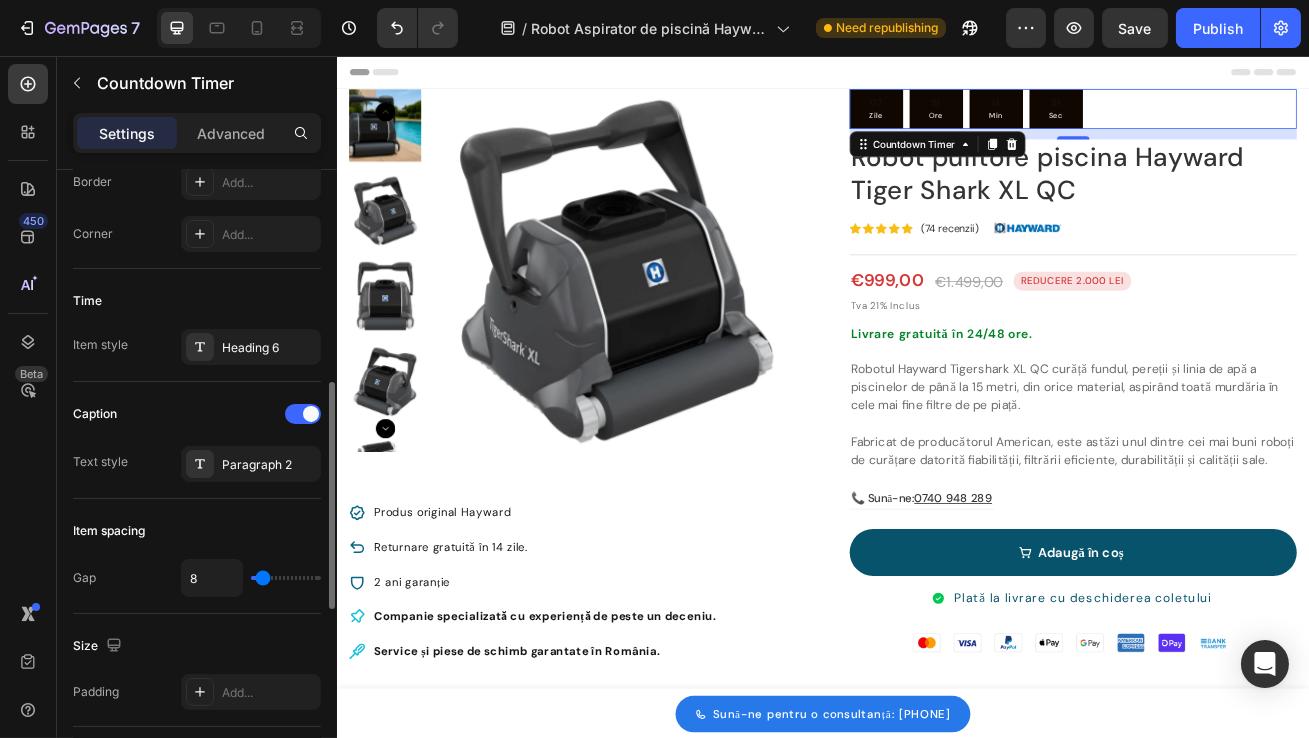scroll, scrollTop: 576, scrollLeft: 0, axis: vertical 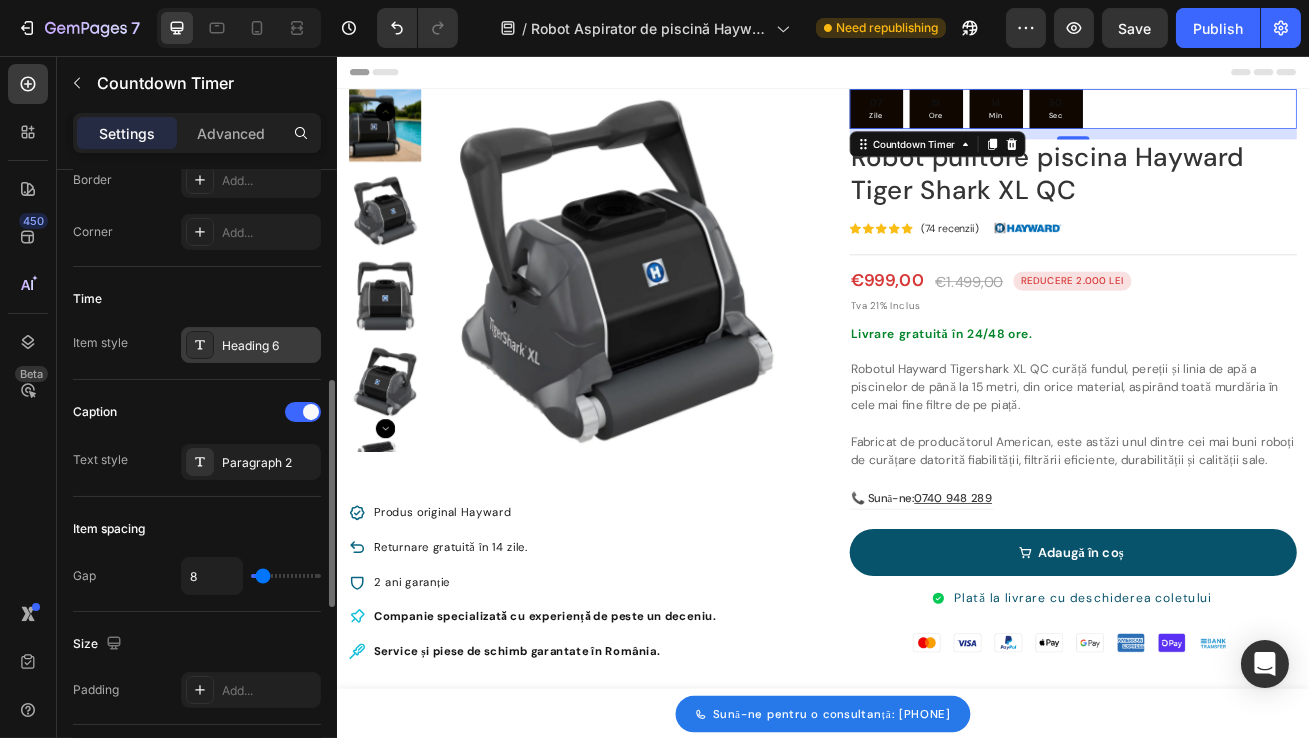 click at bounding box center [200, 345] 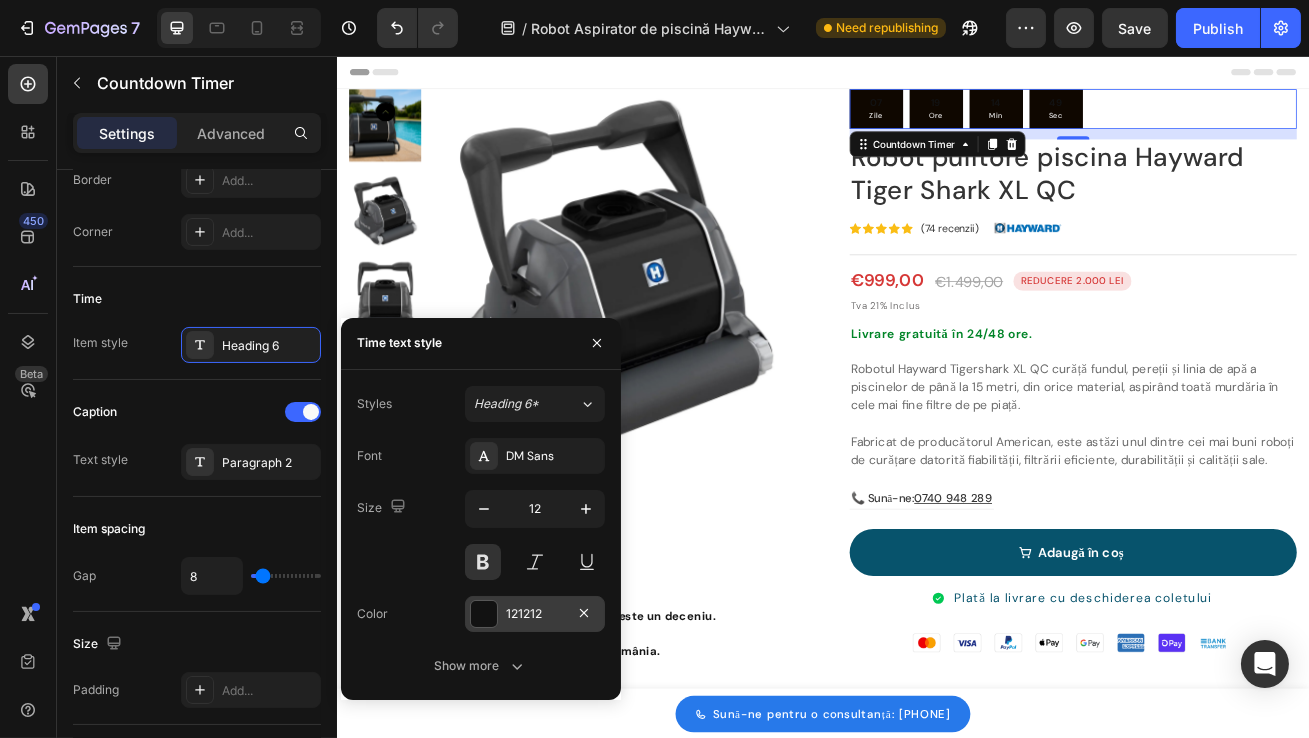 click at bounding box center (484, 614) 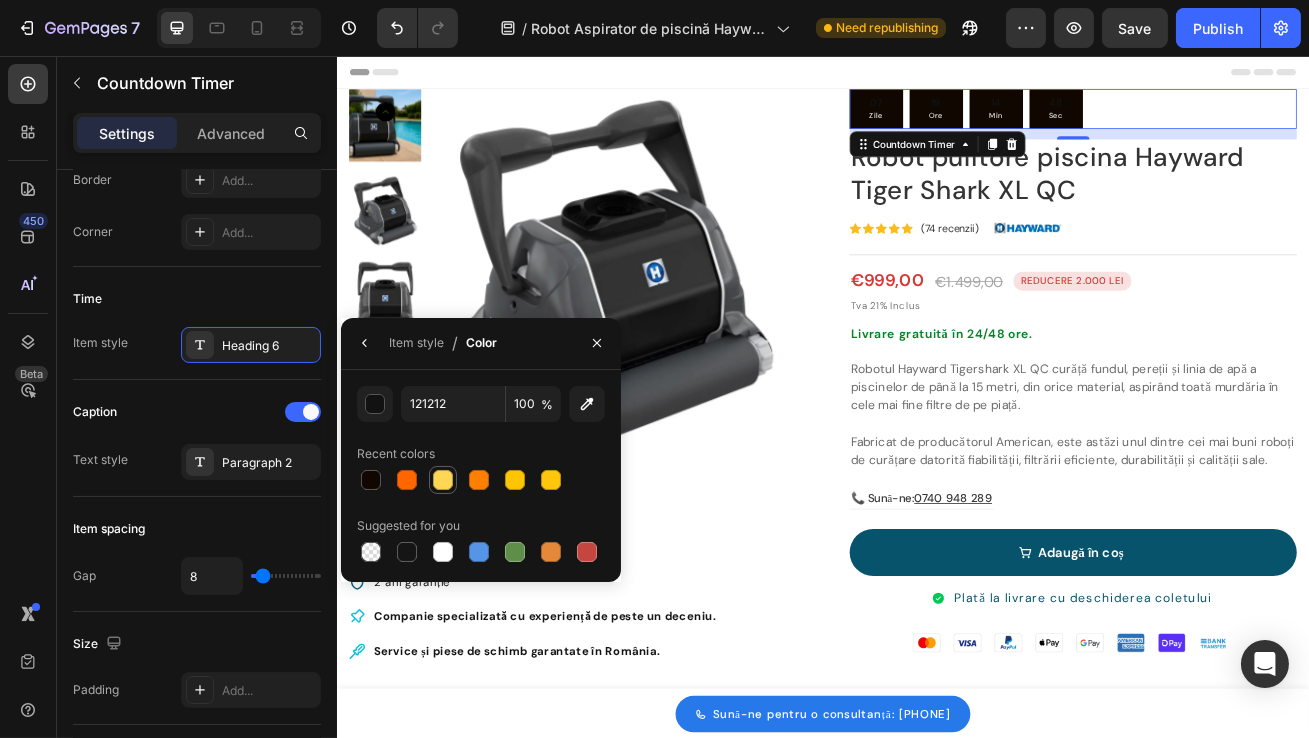 click at bounding box center (443, 480) 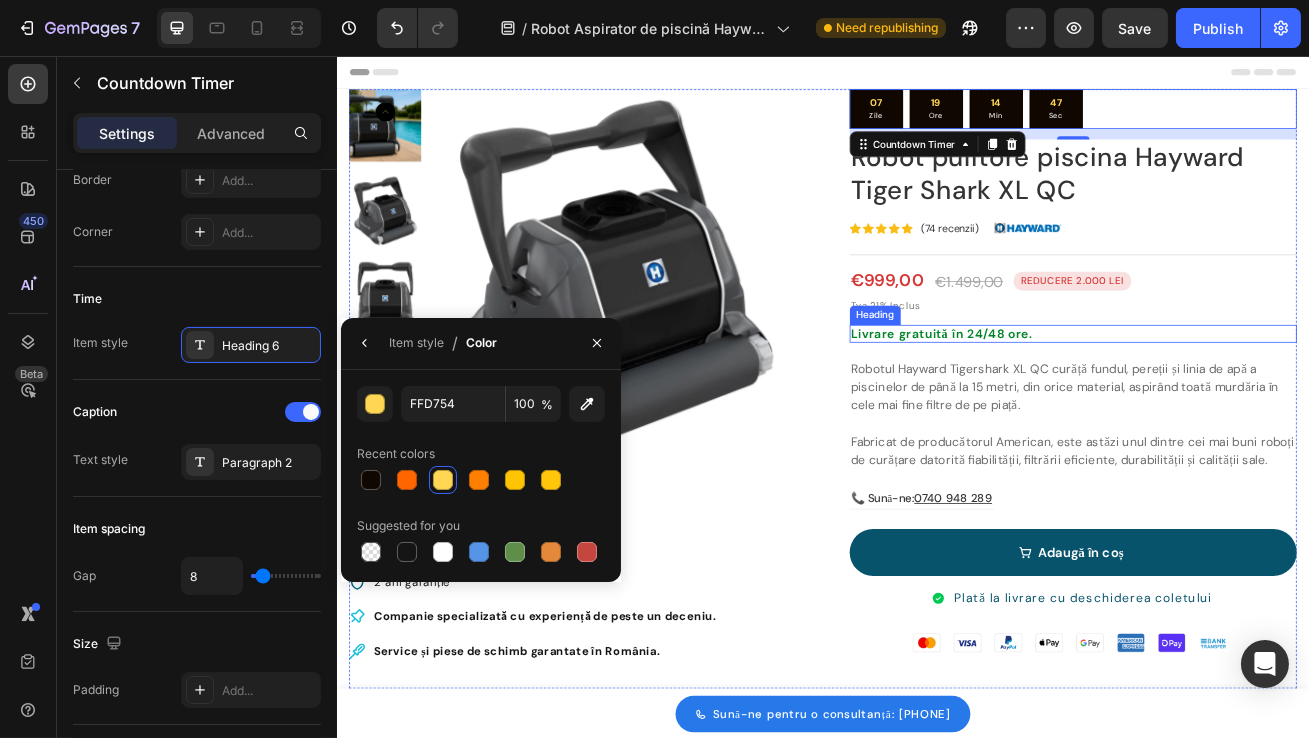 click on "Livrare gratuită în 24/48 ore. Heading" at bounding box center [1245, 399] 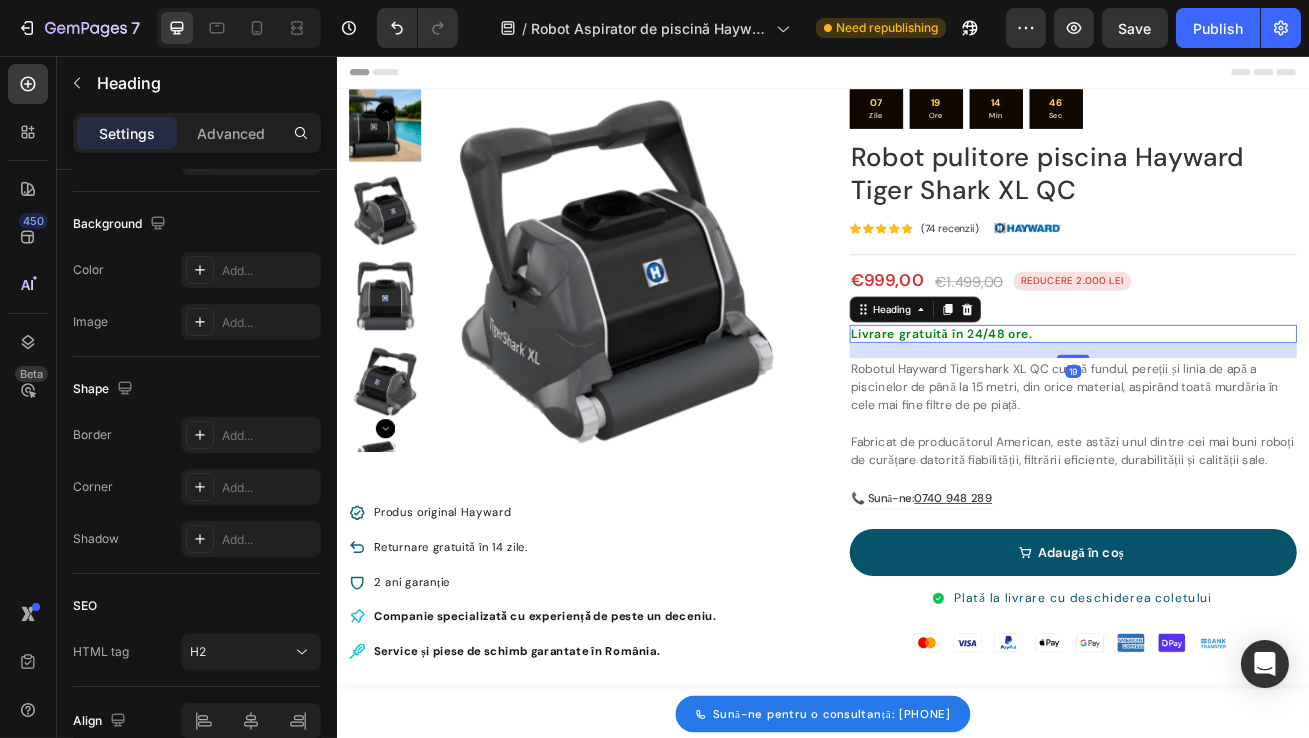 scroll, scrollTop: 0, scrollLeft: 0, axis: both 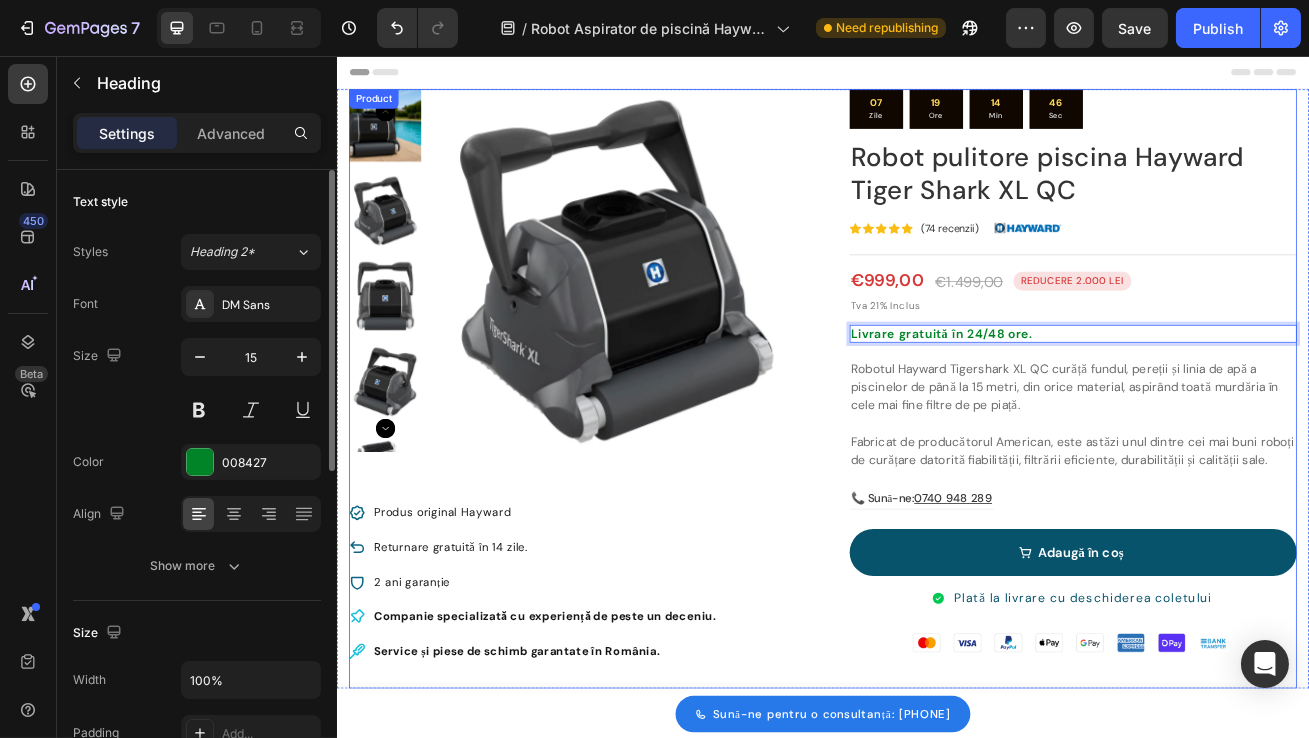 click on "Title Line 07 Zile 19 Ore 14 Min 46 Sec Countdown Timer Image Robot pulitore piscina Hayward Tiger Shark XL QC Product Title                Icon                Icon                Icon                Icon                Icon Icon List Hoz (74 recenzii) Text block Image Row                Title Line €999,00 Product Price Product Price €1.499,00 Product Price Product Price REDUCERE 2.000 LEI Heading Row Tva 21% Inclus Heading Livrare gratuită în 24/48 ore. Heading   19 Robotul Hayward Tigershark XL QC curăță fundul, pereții și linia de apă a piscinelor de până la 15 metri, din orice material, aspirând toată murdăria în cele mai fine filtre de pe piață.   Fabricat de producătorul American, este astăzi unul dintre cei mai buni roboți de curățare datorită fiabilității, filtrării eficiente, durabilității și calității sale. Text block 📞 Sună-ne:  0740 948 289 Text block Row Row
Adaugă în coș Product Cart Button Item List Image" at bounding box center [1245, 467] 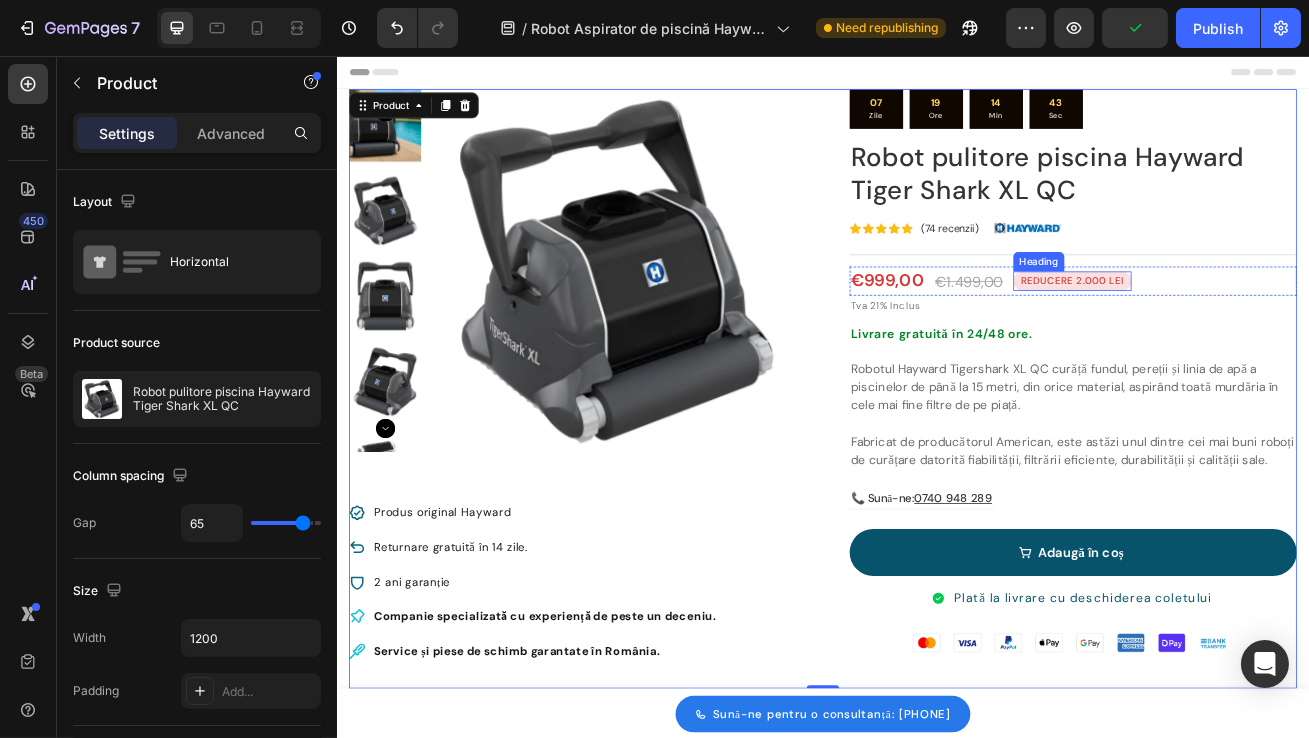 click on "REDUCERE 2.000 LEI" at bounding box center [1244, 334] 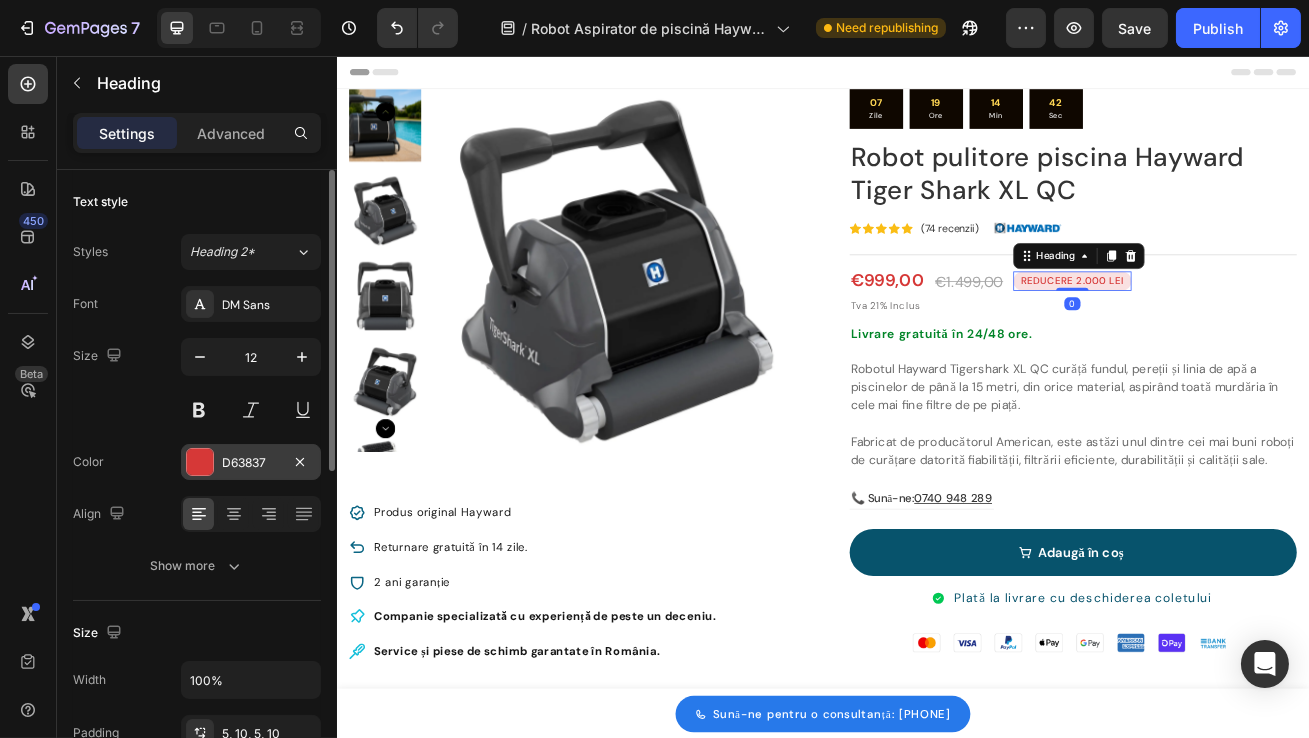 click at bounding box center (200, 462) 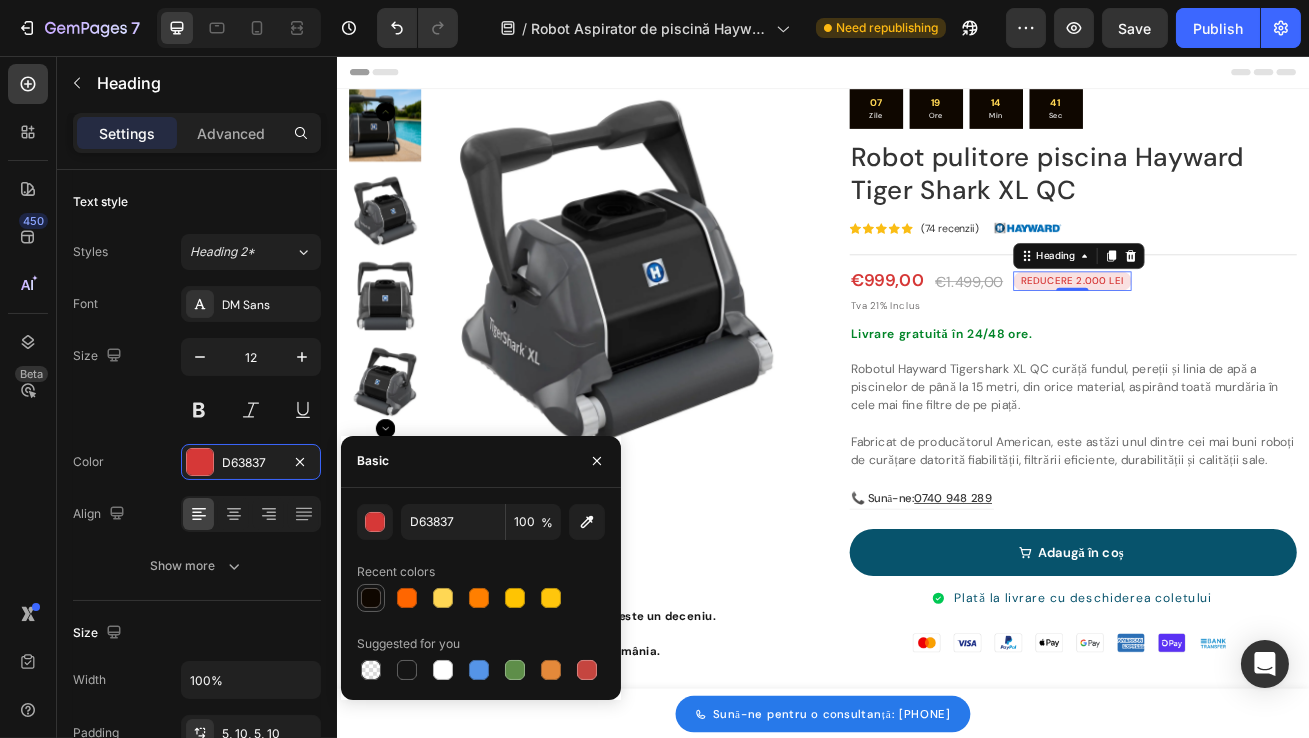 click at bounding box center (371, 598) 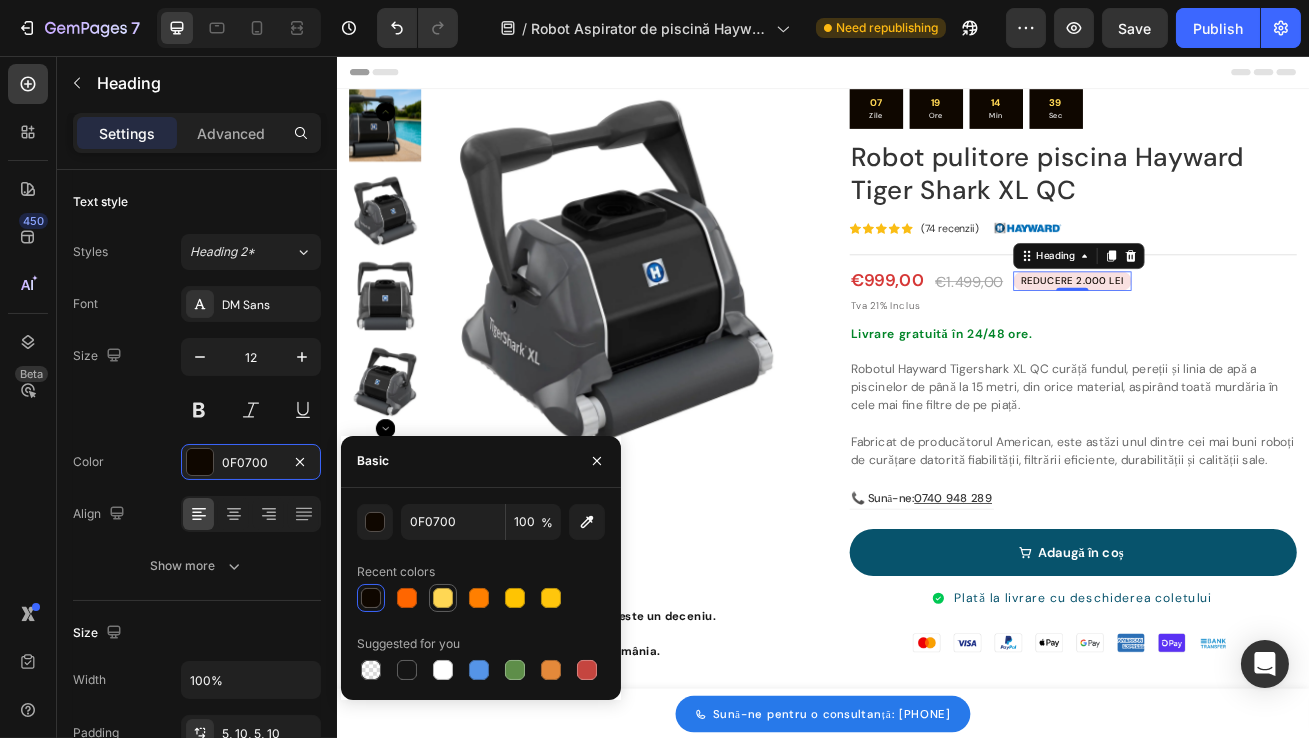click at bounding box center [443, 598] 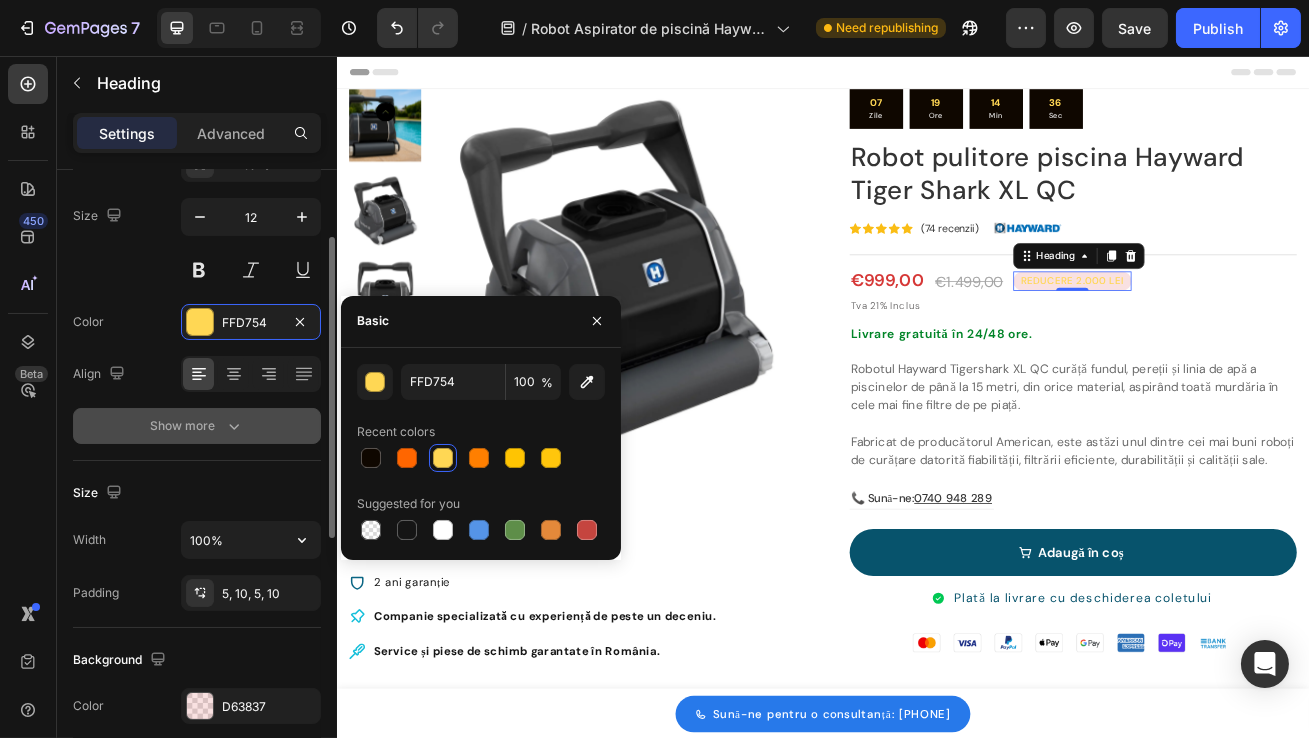 scroll, scrollTop: 95, scrollLeft: 0, axis: vertical 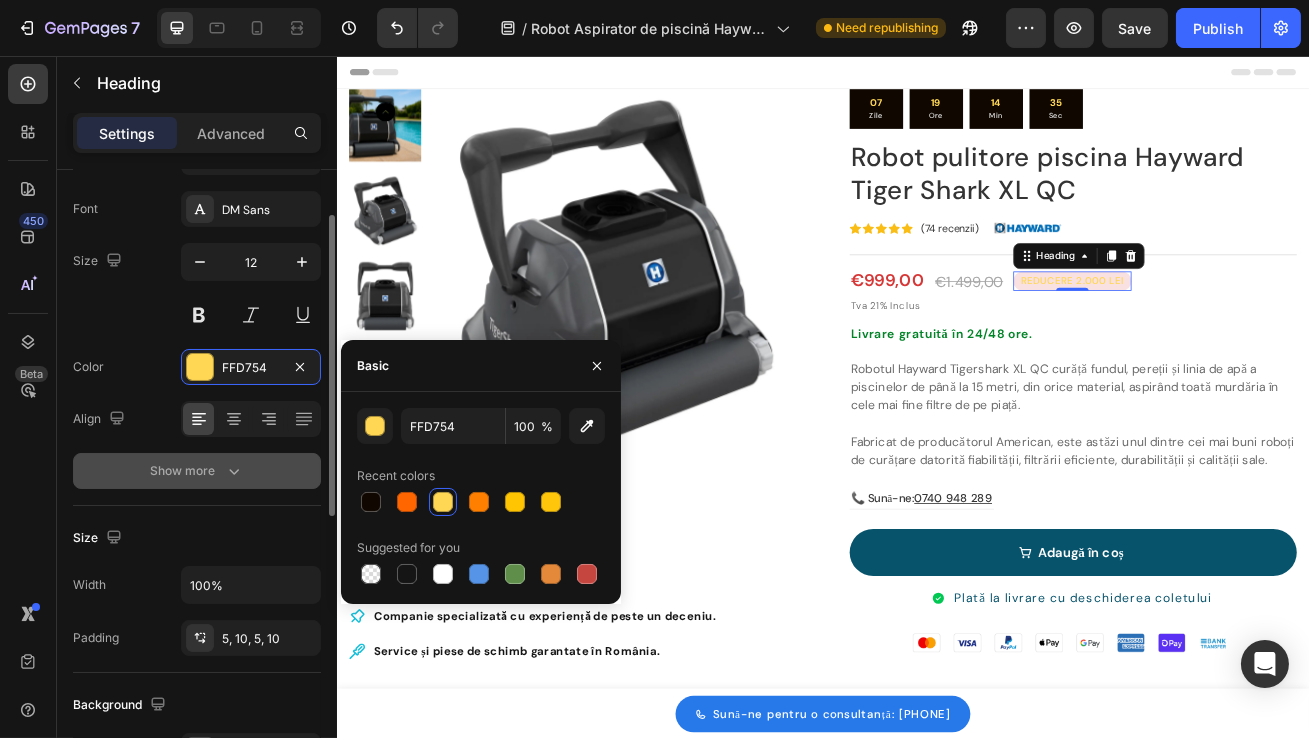 click 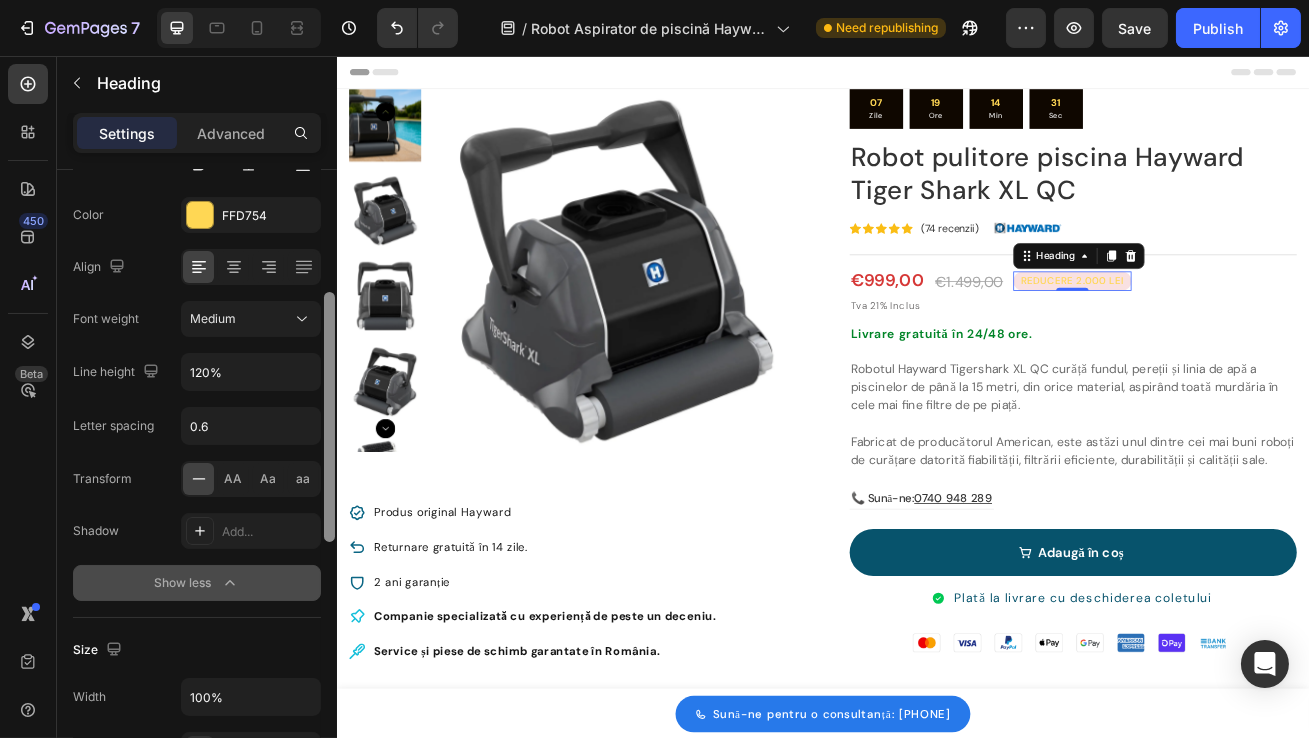 scroll, scrollTop: 264, scrollLeft: 0, axis: vertical 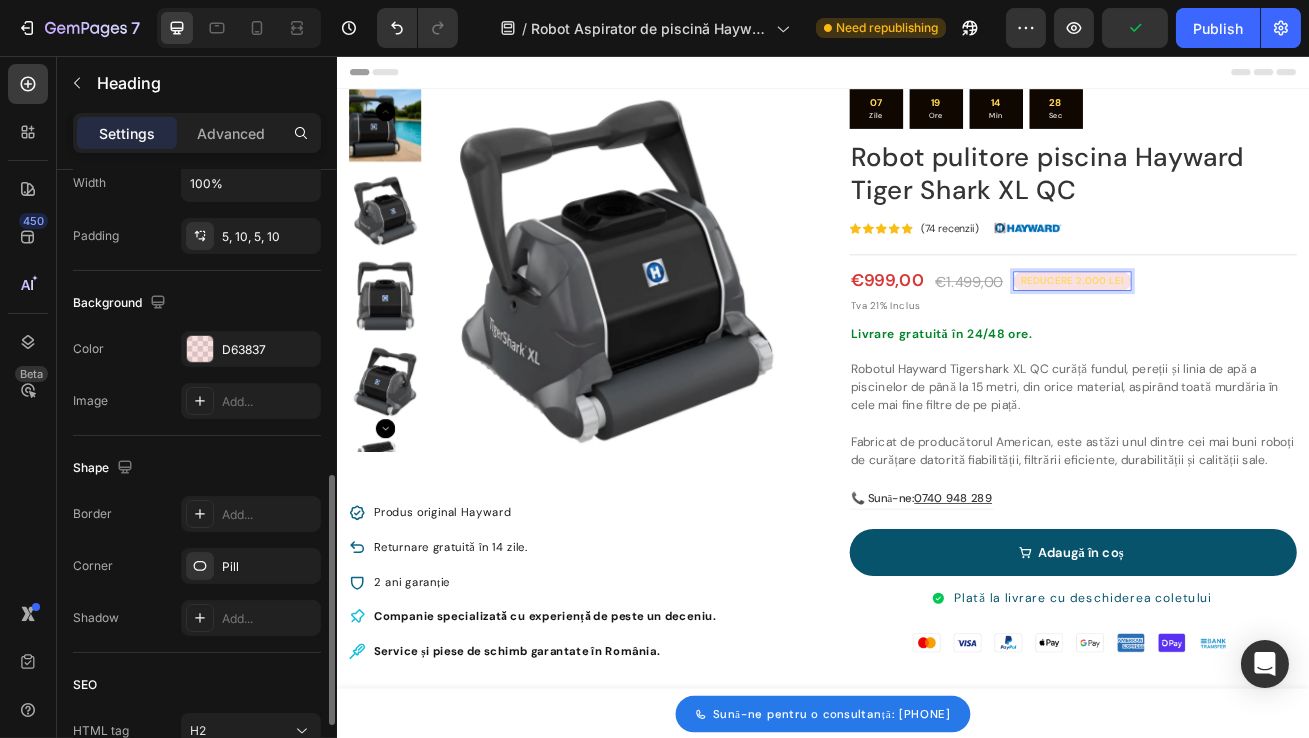 click on "Color D63837" at bounding box center (197, 349) 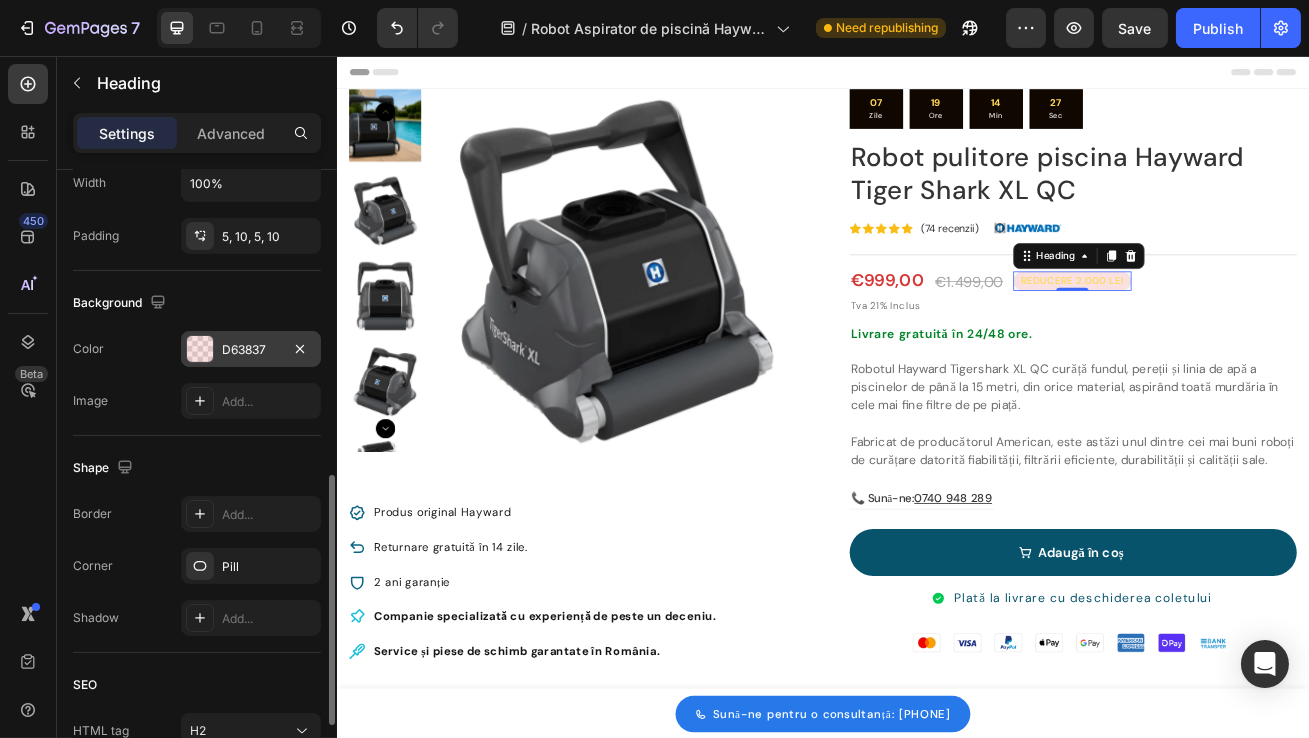 click at bounding box center (200, 349) 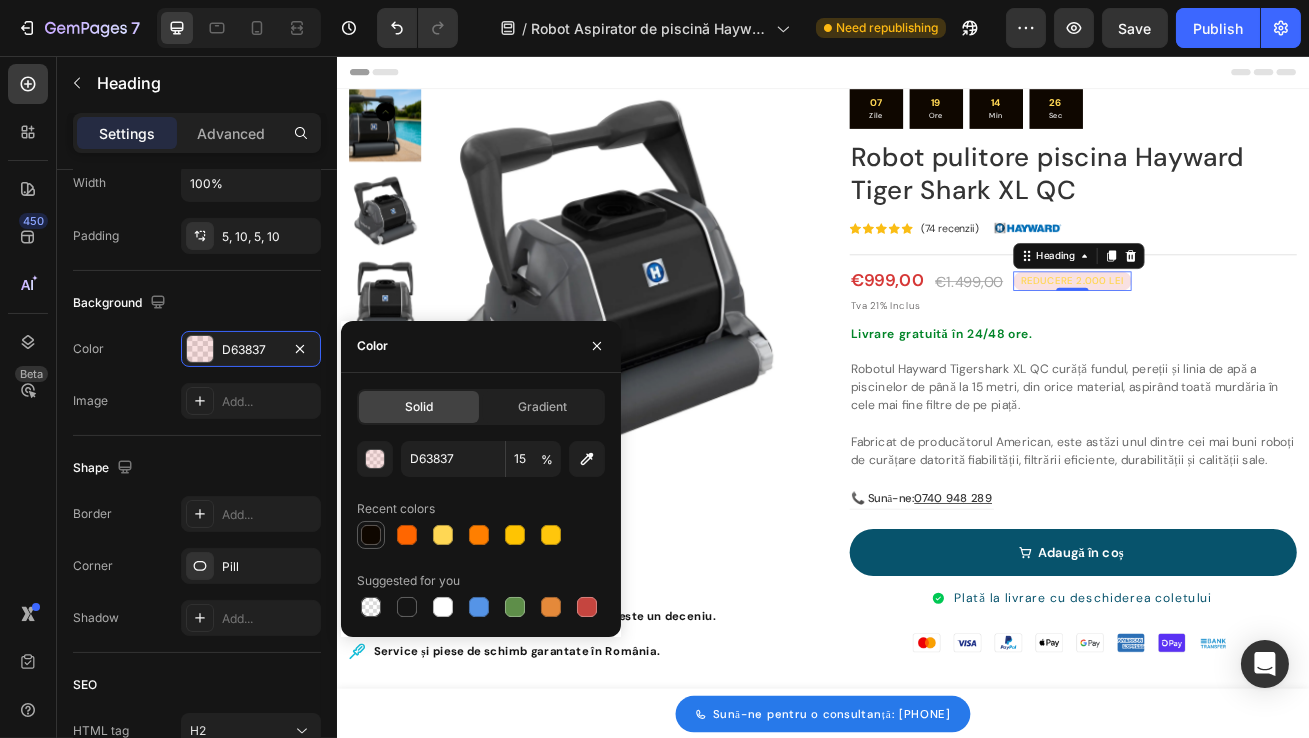 click at bounding box center (371, 535) 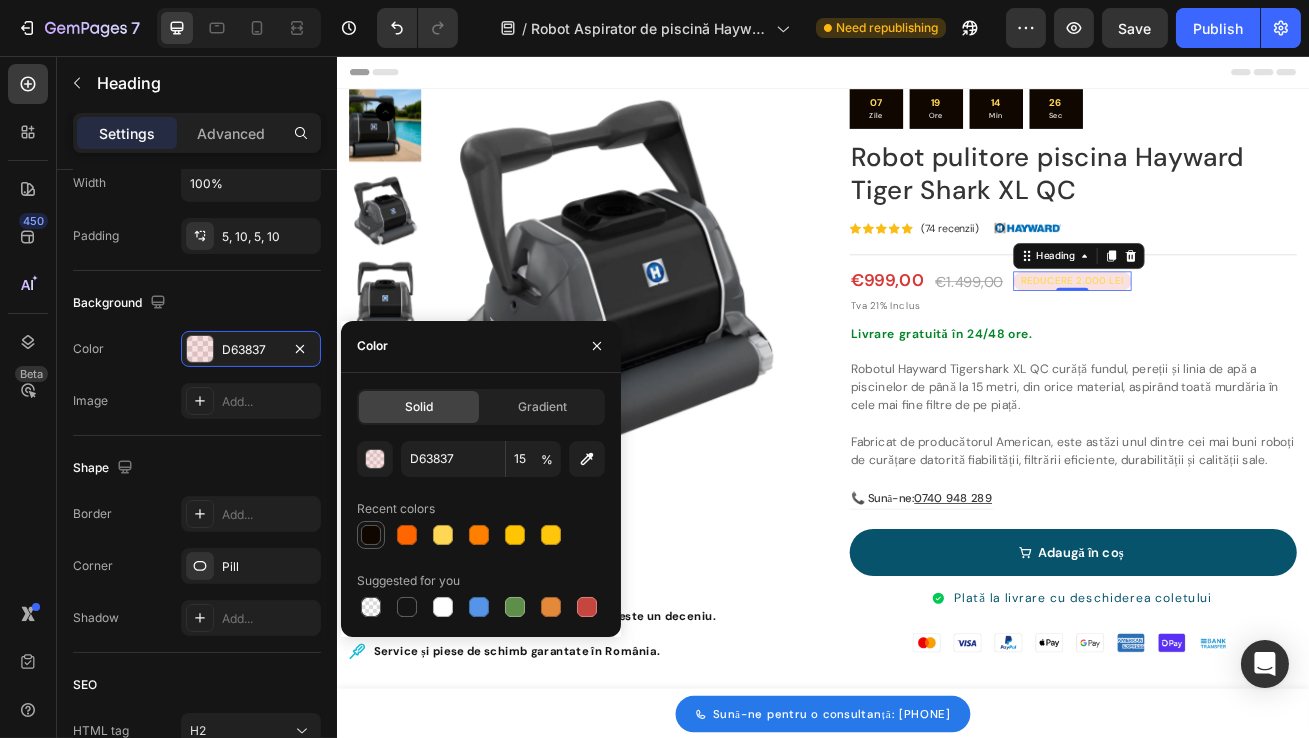 type on "0F0700" 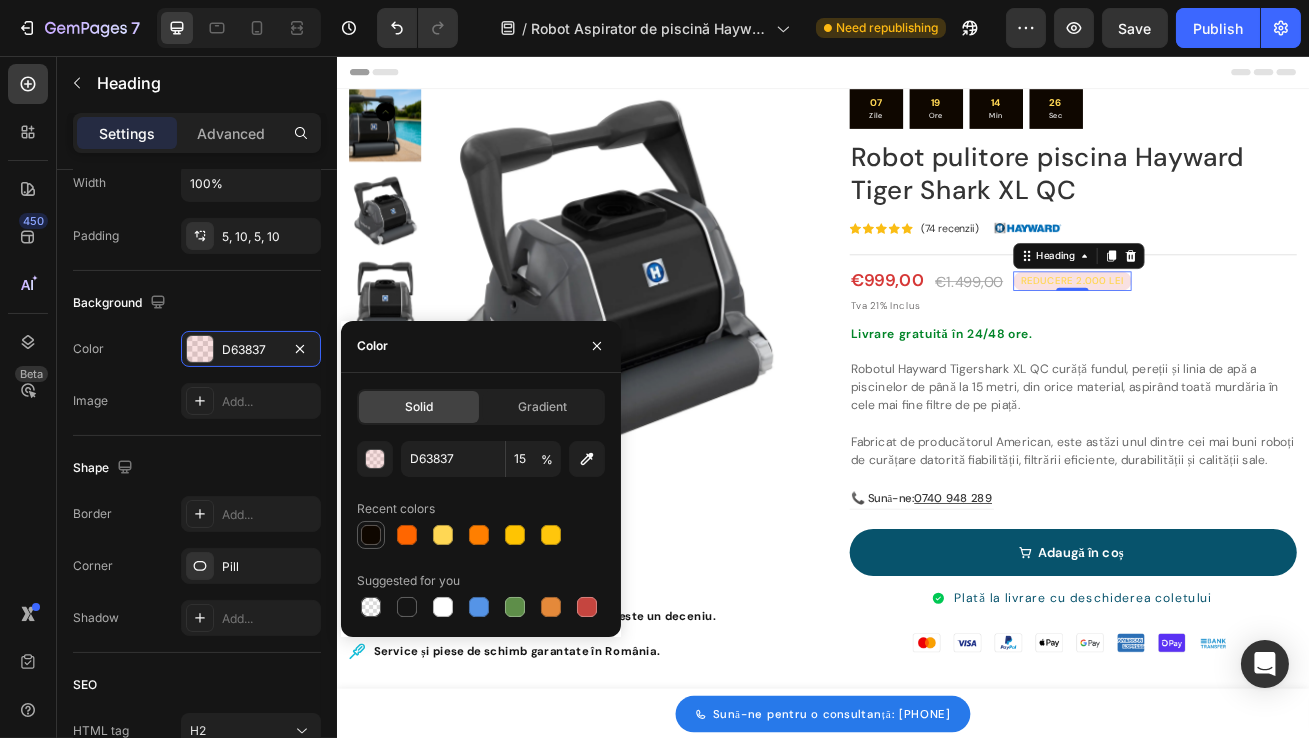 type on "100" 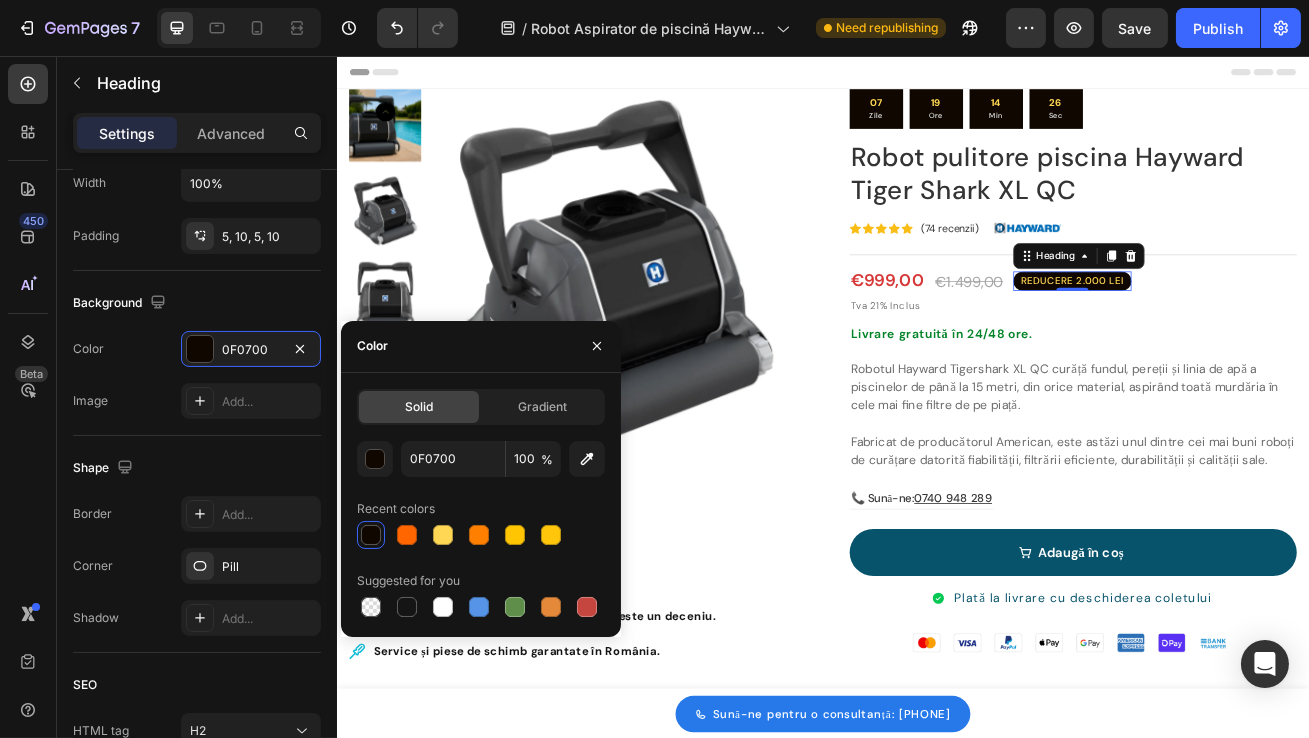 click at bounding box center [679, 320] 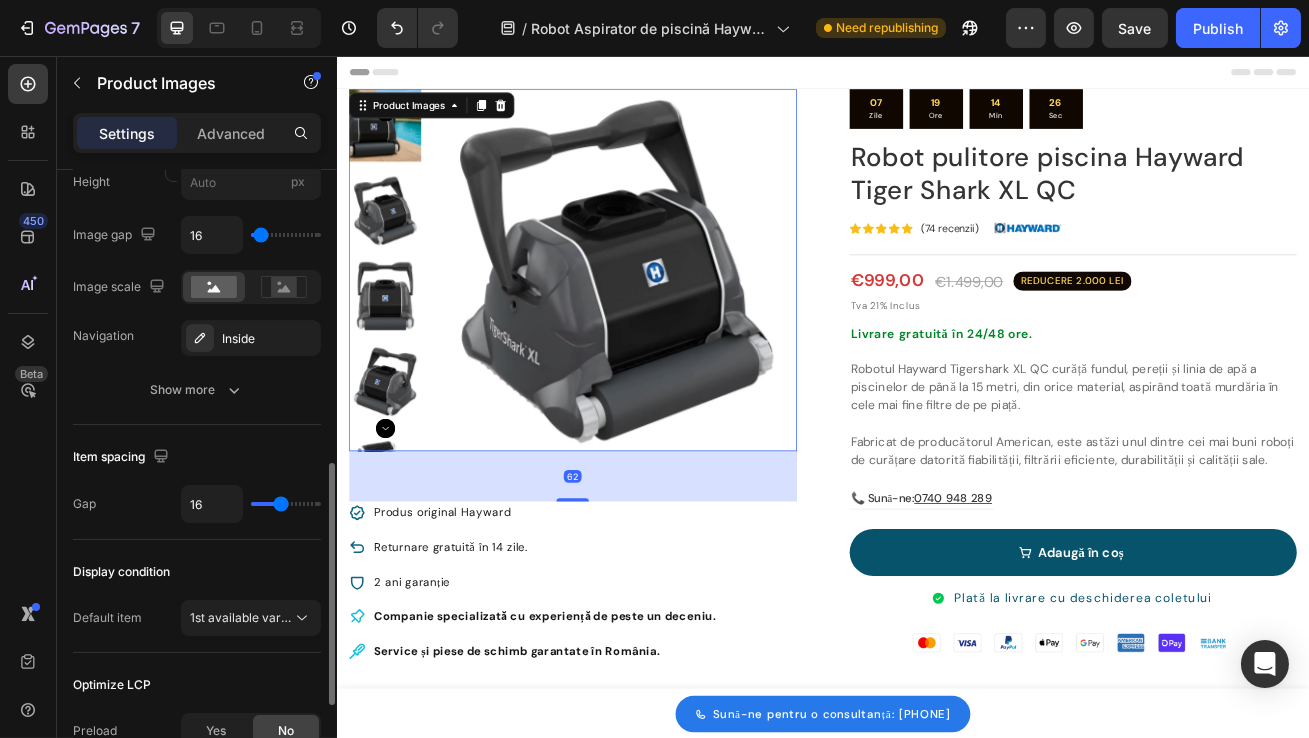 scroll, scrollTop: 0, scrollLeft: 0, axis: both 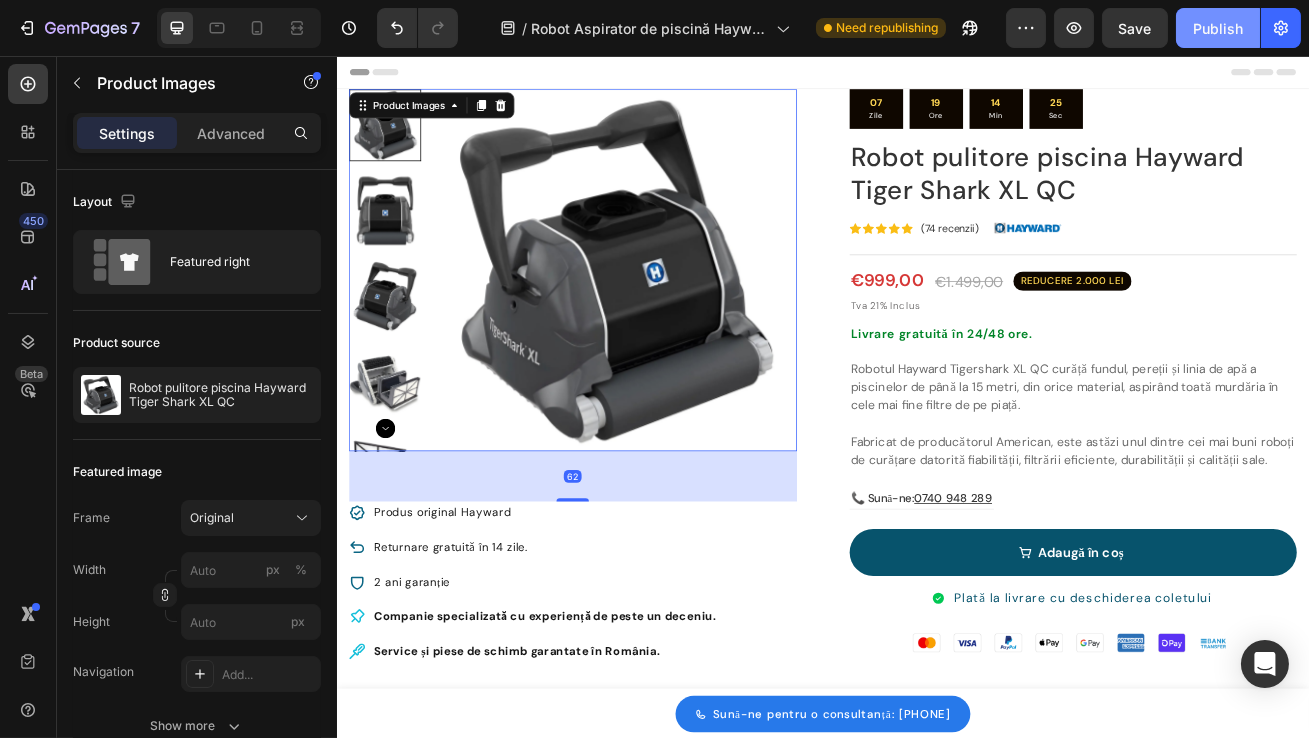 click on "Publish" at bounding box center [1218, 28] 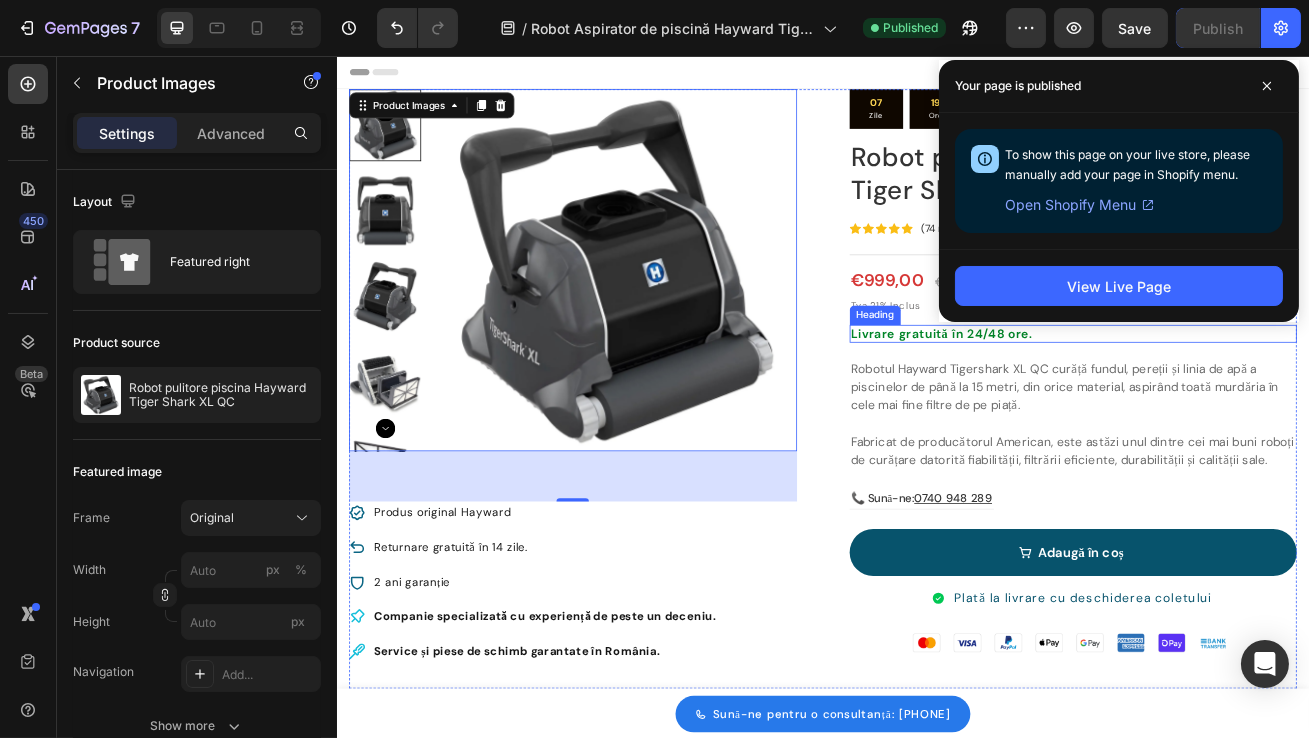 click on "Heading" at bounding box center (1000, 376) 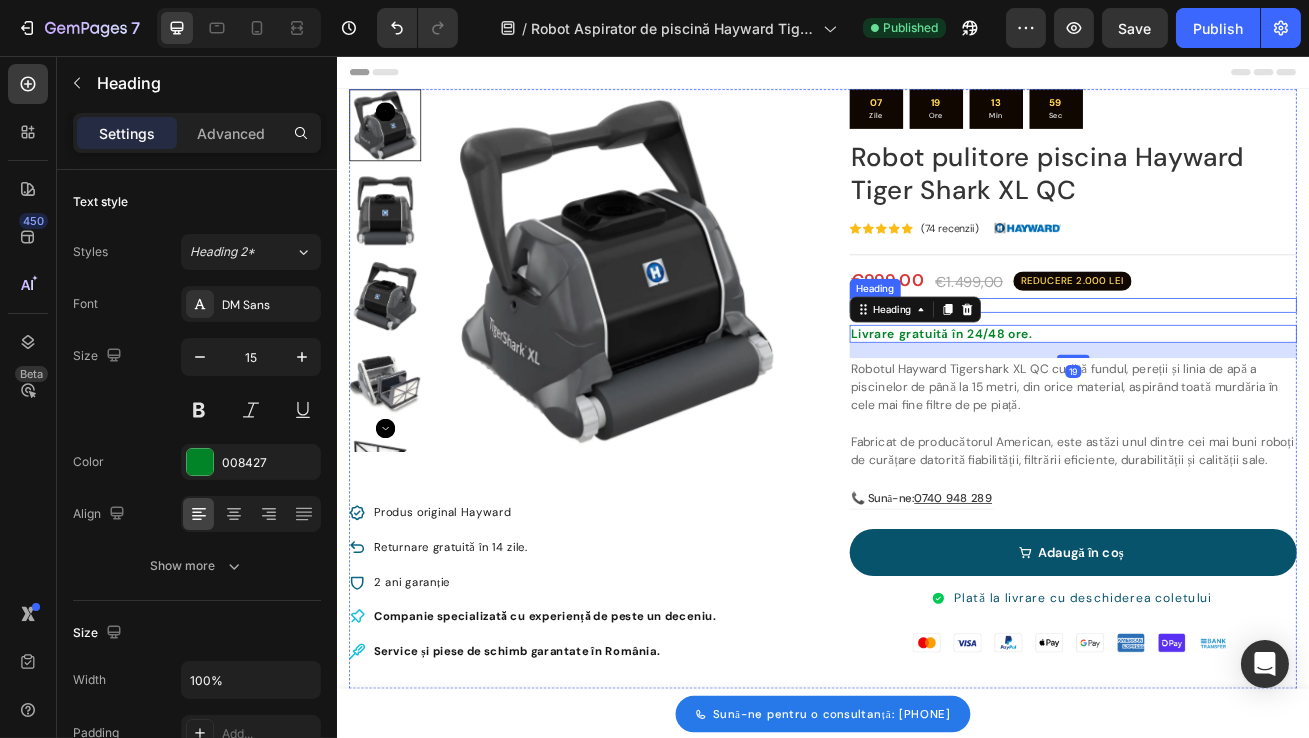 click on "Title Line 07 Zile 19 Ore 13 Min 59 Sec Countdown Timer Image Robot pulitore piscina Hayward Tiger Shark XL QC Product Title                Icon                Icon                Icon                Icon                Icon Icon List Hoz (74 recenzii) Text block Image Row                Title Line €999,00 Product Price Product Price €1.499,00 Product Price Product Price REDUCERE 2.000 LEI Heading Row Tva 21% Inclus Heading Livrare gratuită în 24/48 ore. Heading   19 Robotul Hayward Tigershark XL QC curăță fundul, pereții și linia de apă a piscinelor de până la 15 metri, din orice material, aspirând toată murdăria în cele mai fine filtre de pe piață.   Fabricat de producătorul American, este astăzi unul dintre cei mai buni roboți de curățare datorită fiabilității, filtrării eficiente, durabilității și calității sale. Text block 📞 Sună-ne:  0740 948 289 Text block Row Row
Adaugă în coș Product Cart Button Item List Image" at bounding box center [1245, 467] 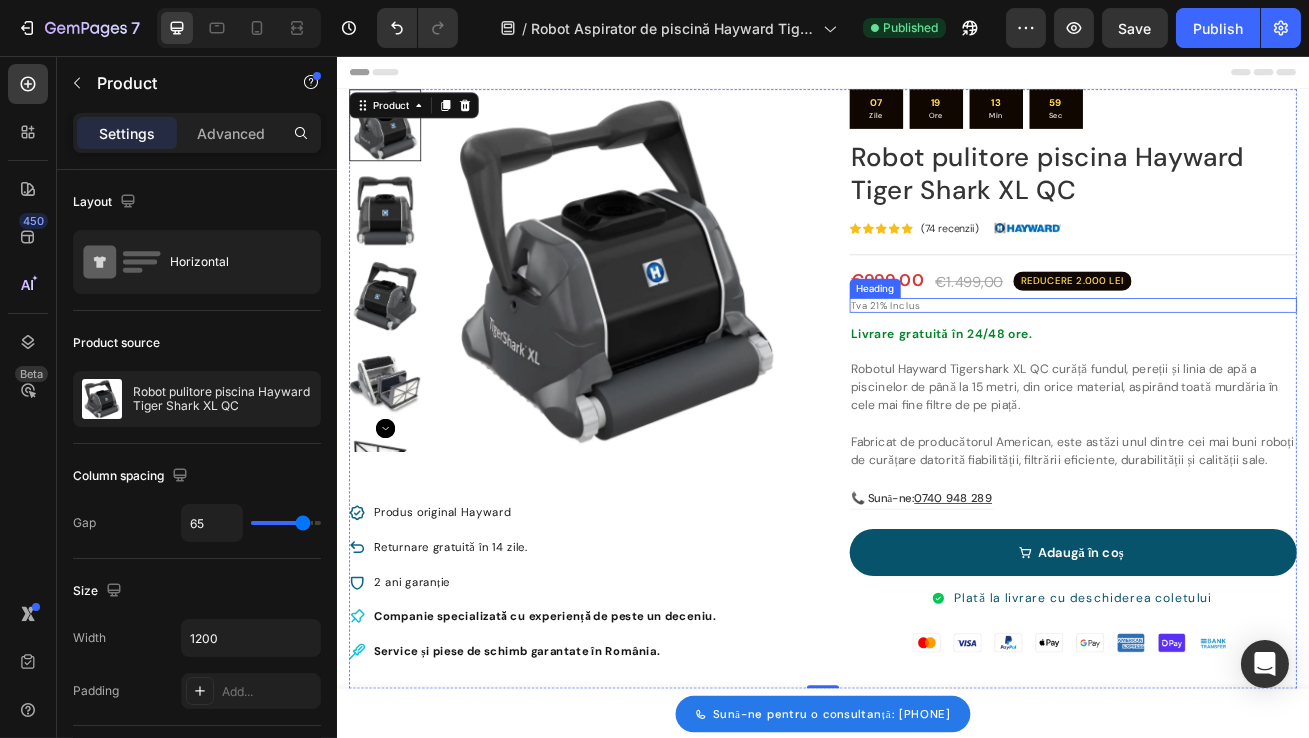 click on "Tva 21% Inclus" at bounding box center [1245, 364] 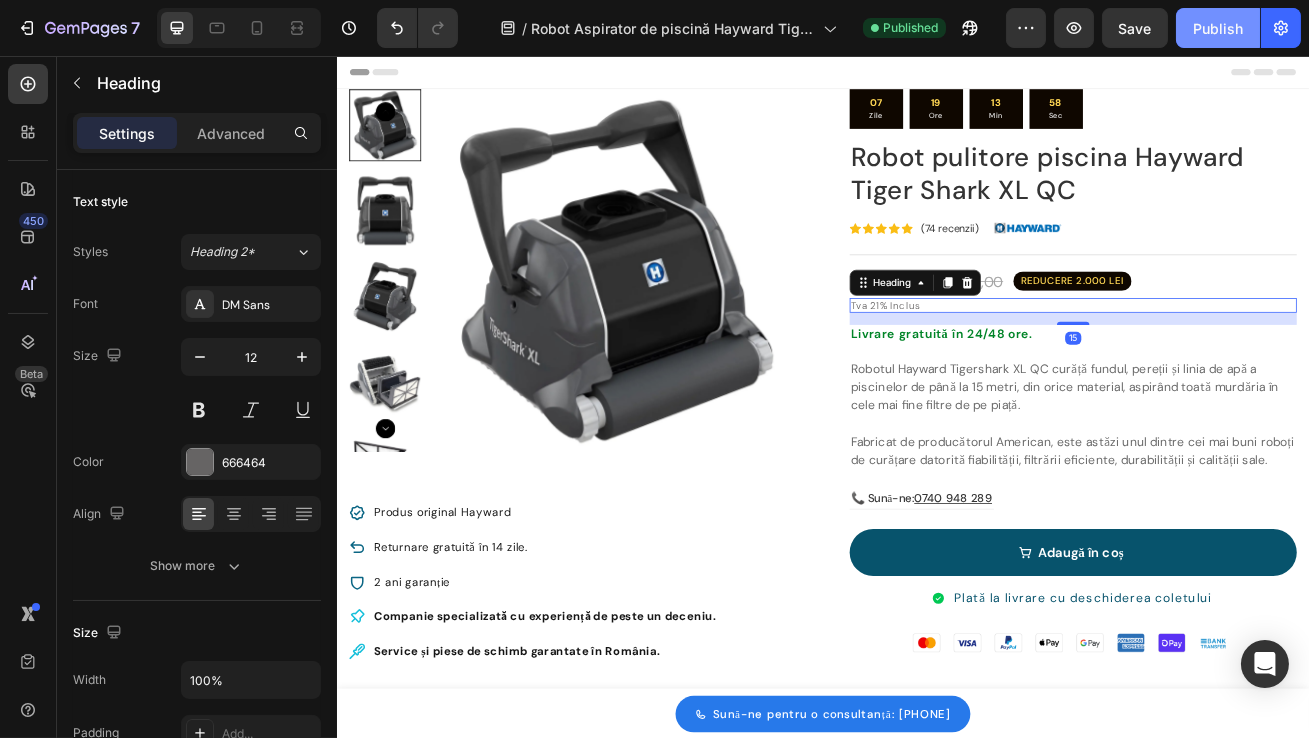 click on "Publish" at bounding box center (1218, 28) 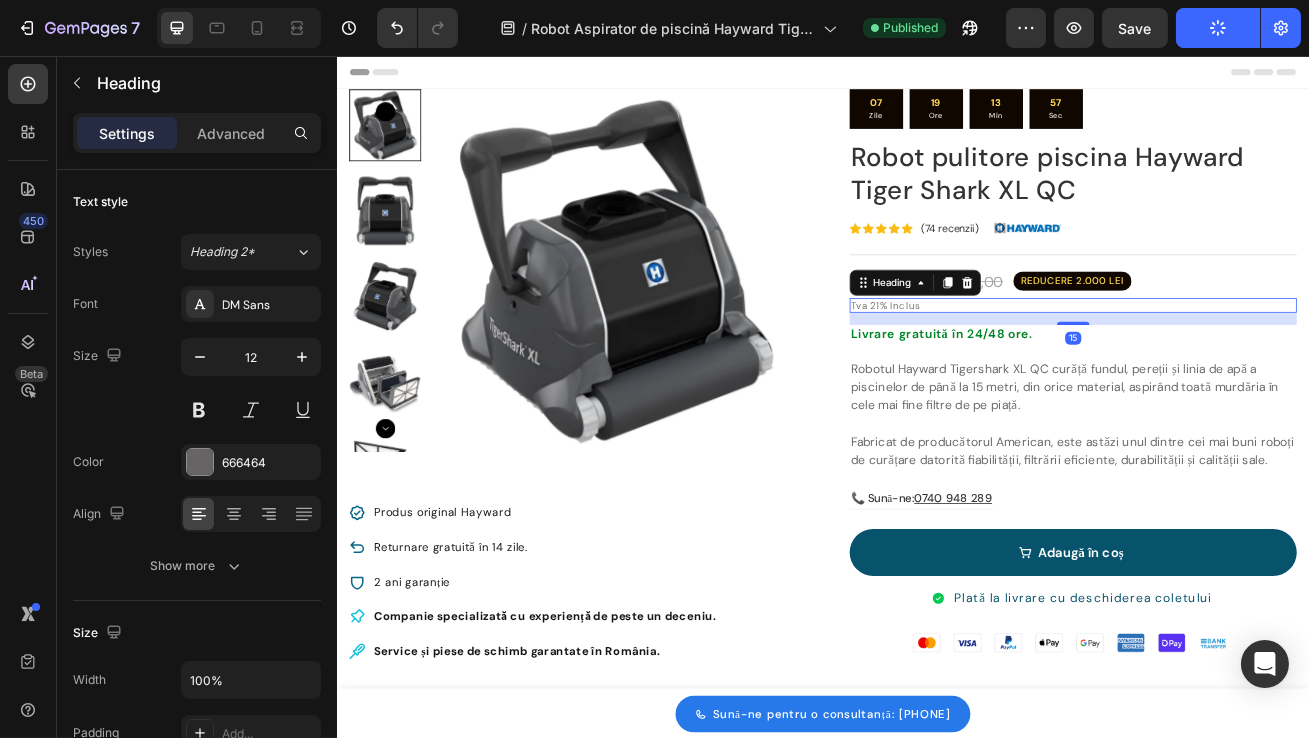 scroll, scrollTop: 27, scrollLeft: 0, axis: vertical 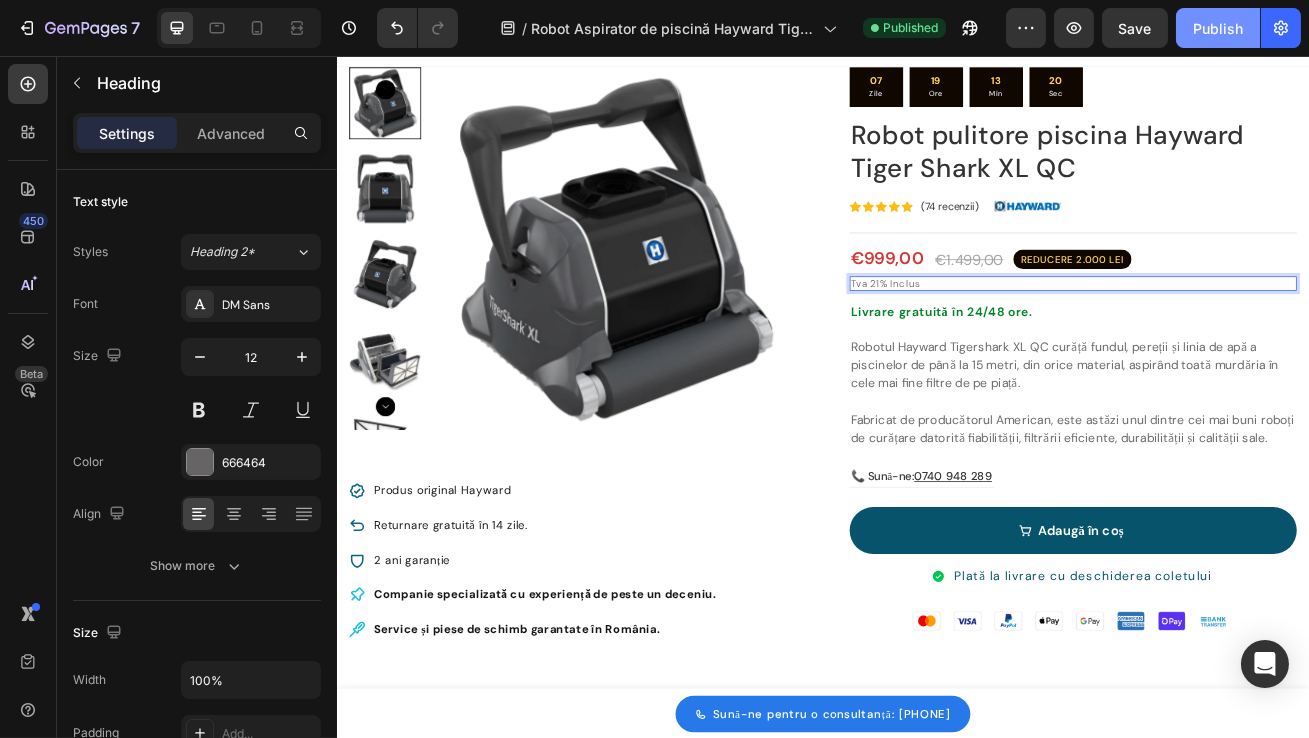 click on "Publish" at bounding box center (1218, 28) 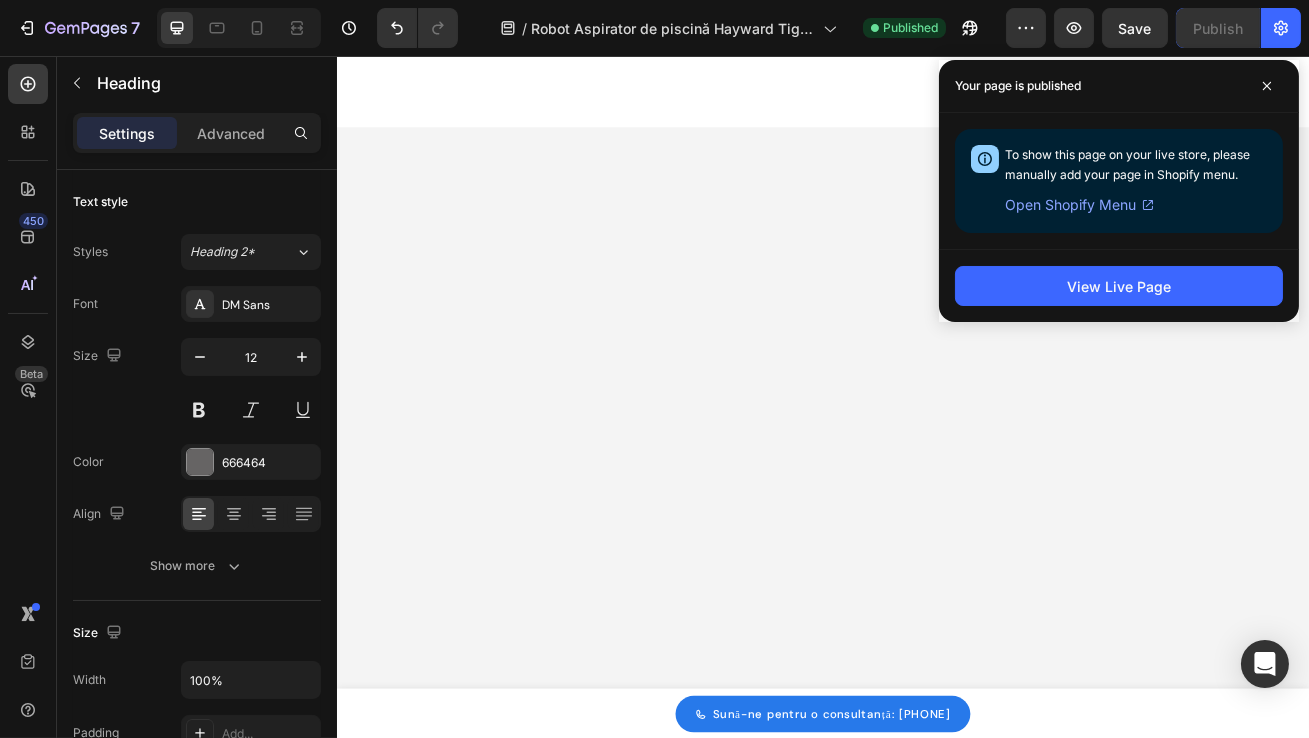 scroll, scrollTop: 0, scrollLeft: 0, axis: both 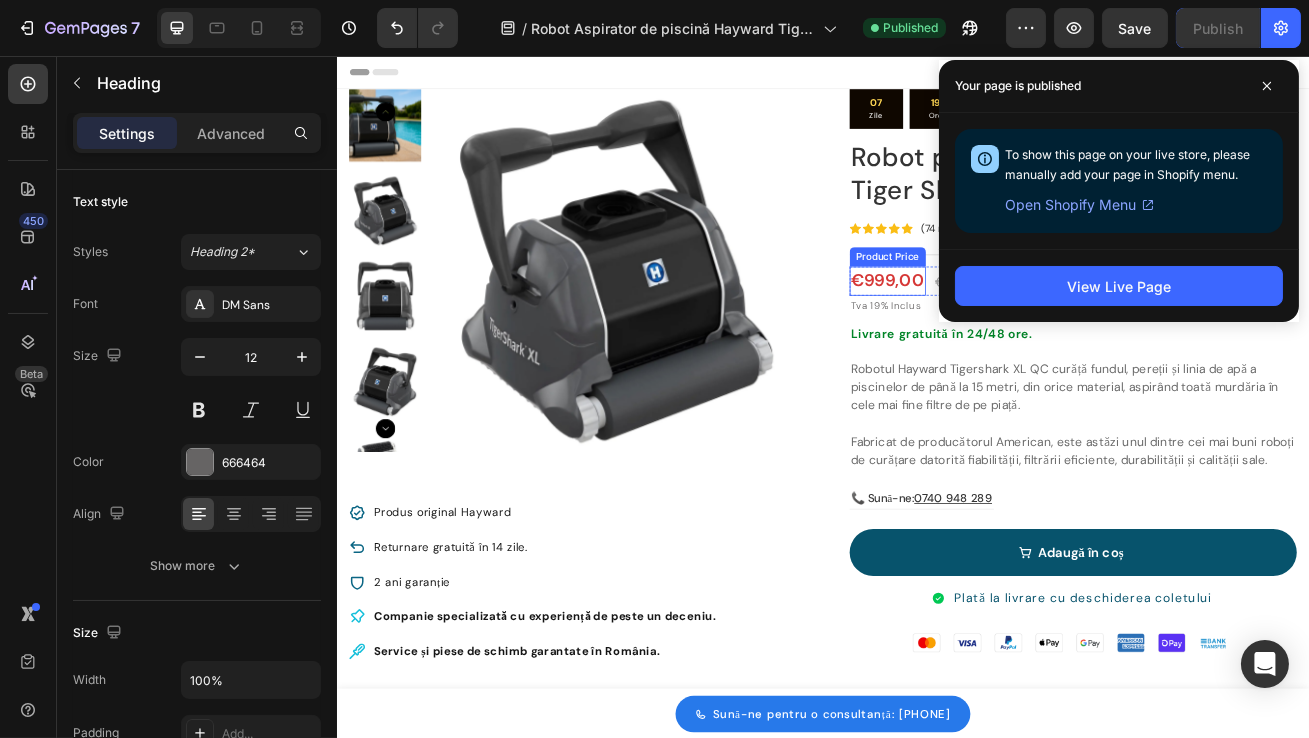 click on "€999,00" at bounding box center (1016, 334) 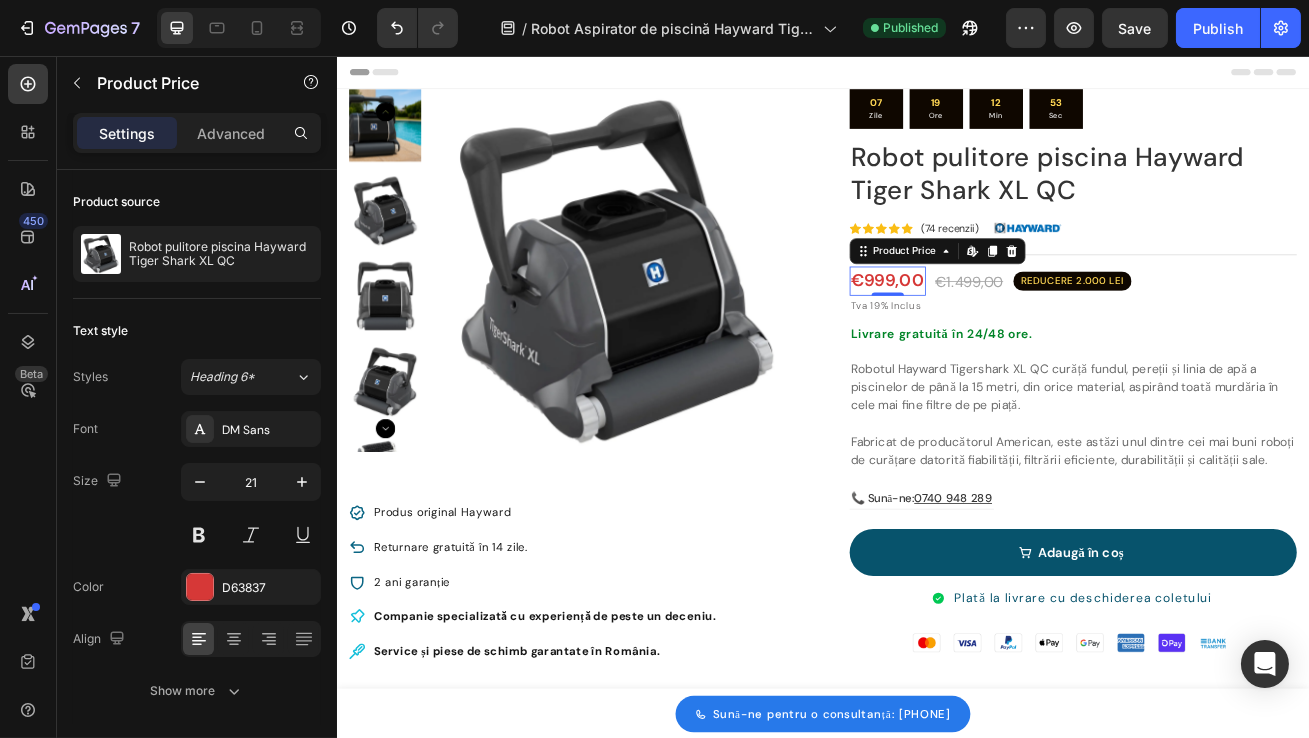 click on "€1.499,00" at bounding box center (1117, 335) 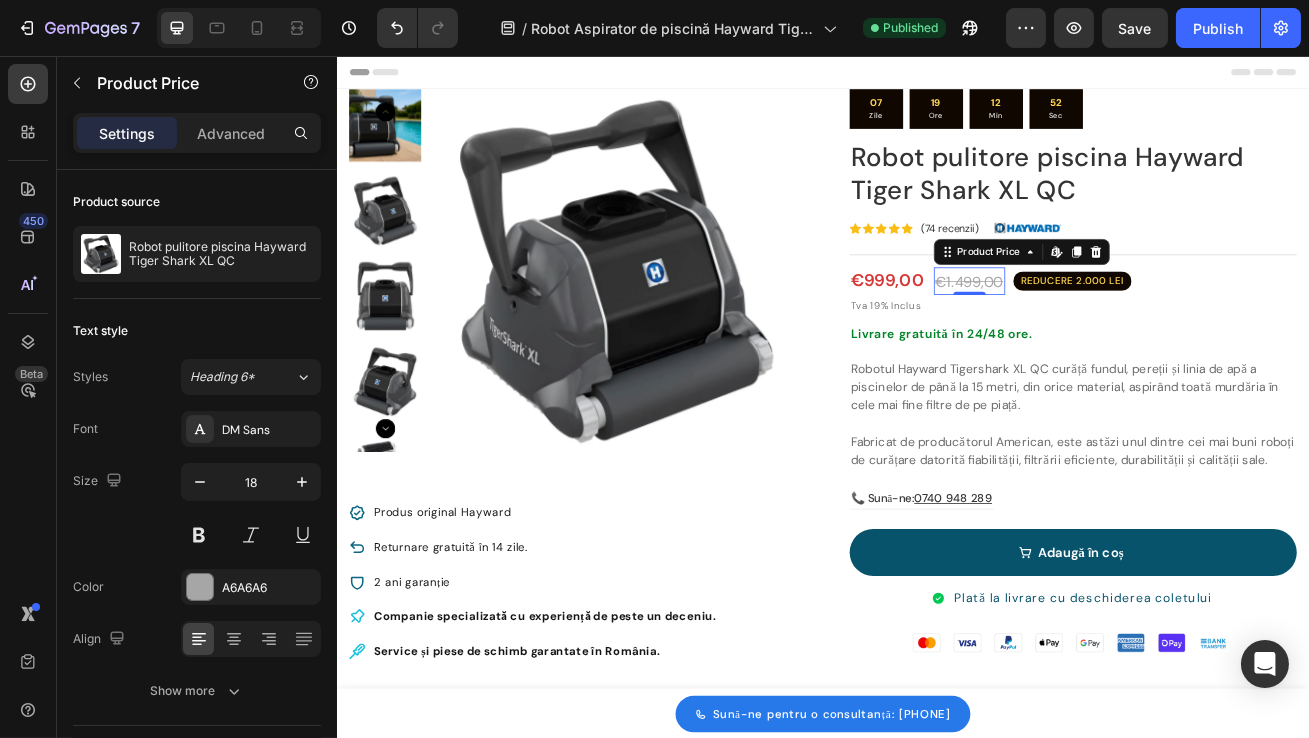 click on "€1.499,00" at bounding box center (1117, 335) 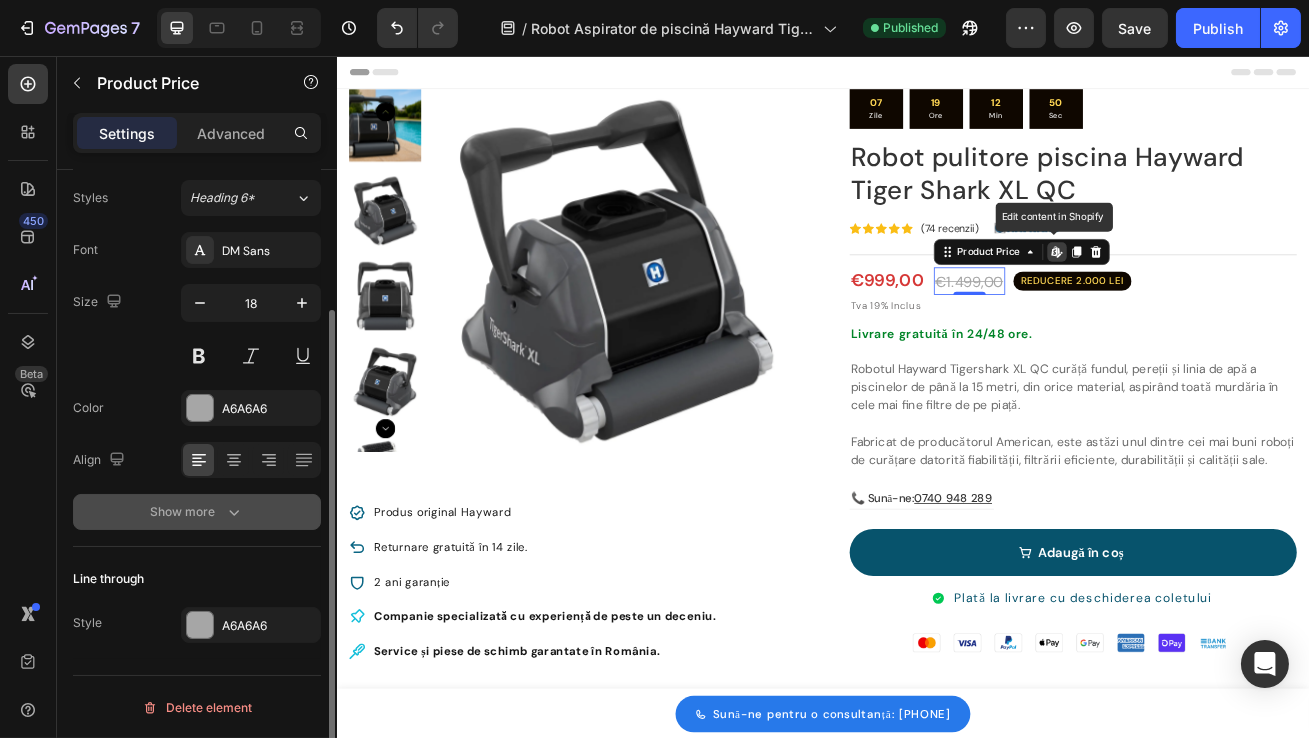 click 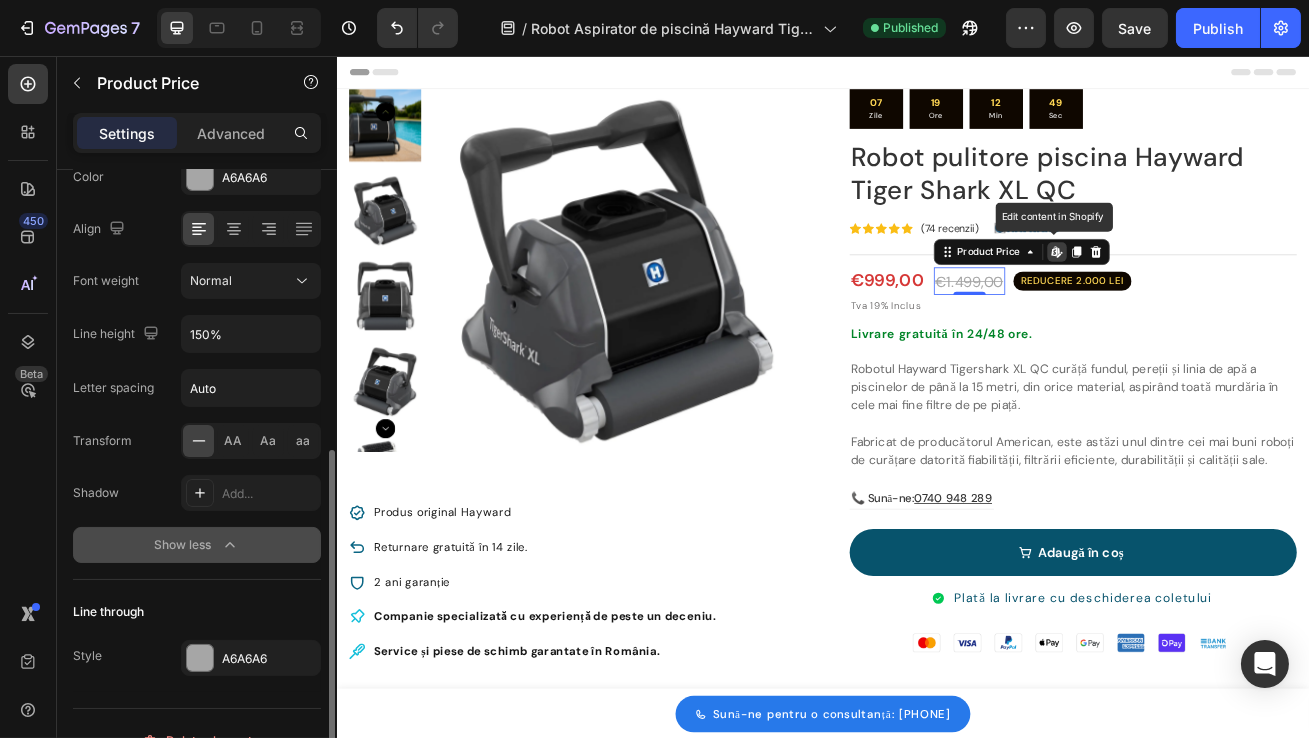 scroll, scrollTop: 442, scrollLeft: 0, axis: vertical 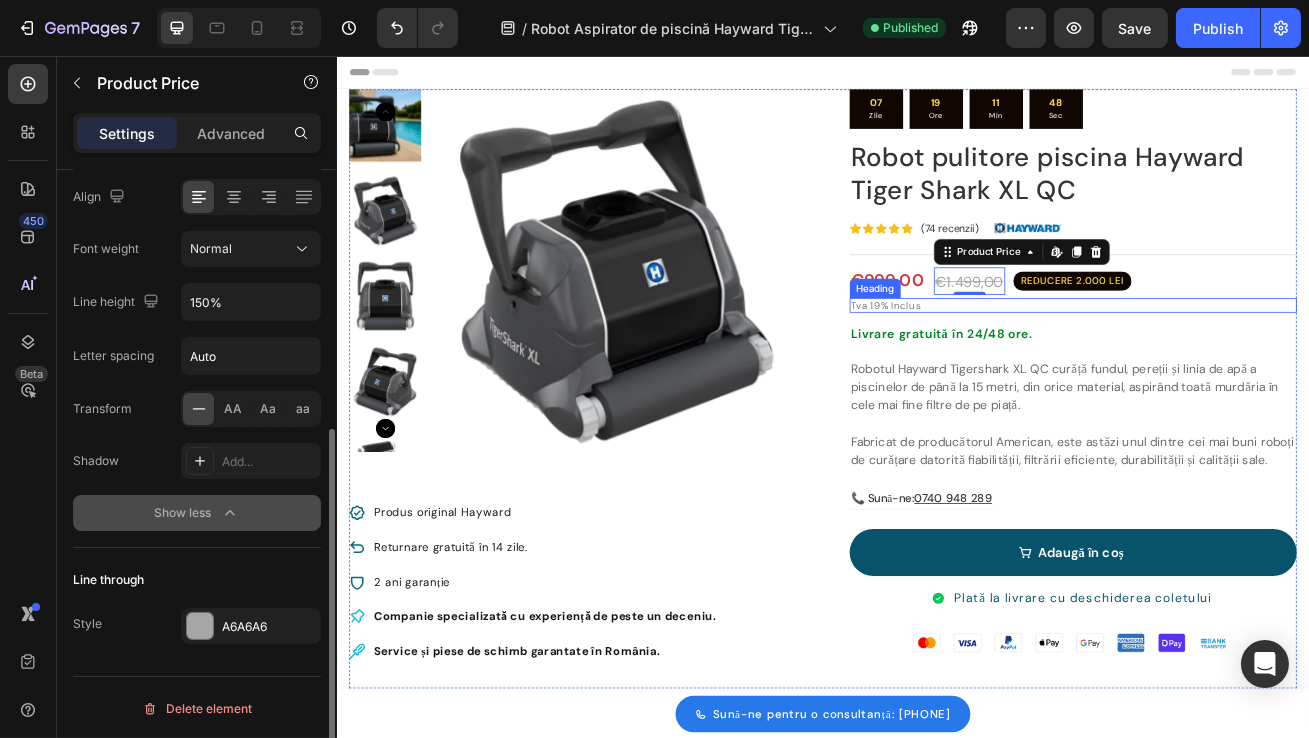 click on "Tva 19% Inclus" at bounding box center [1245, 364] 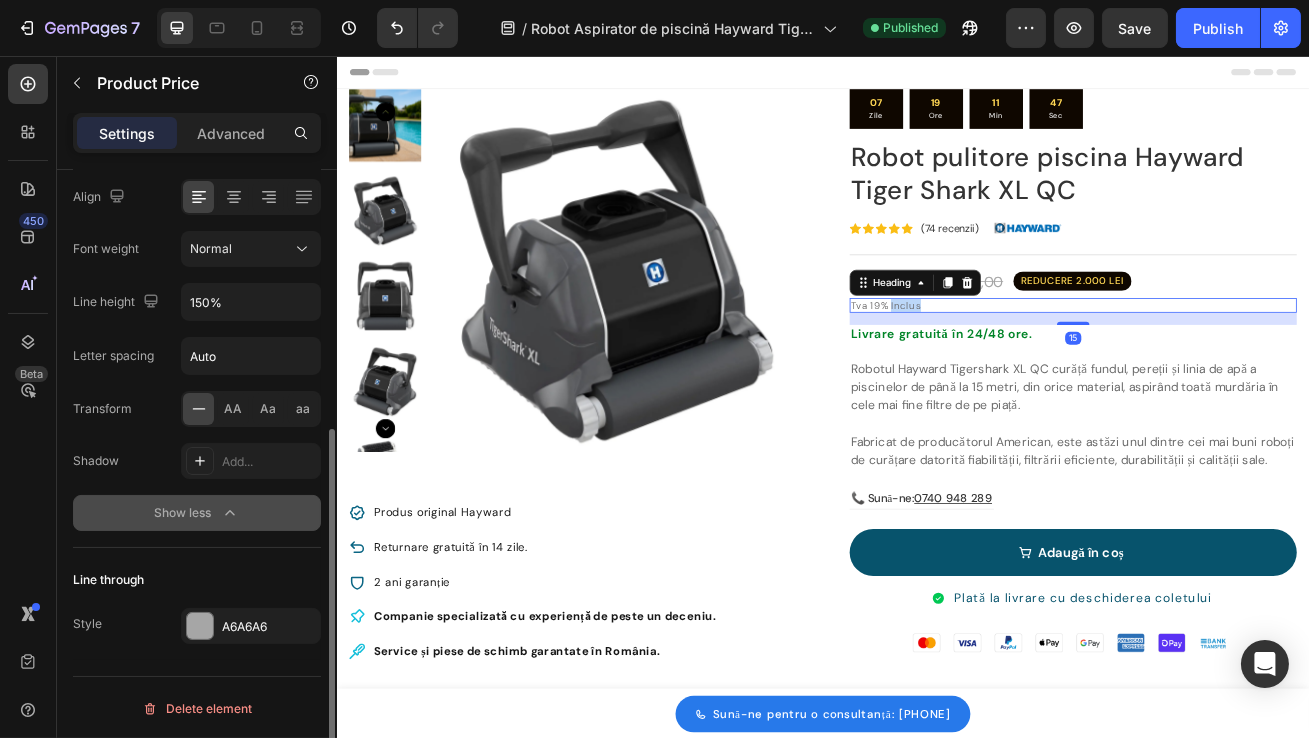 click on "Tva 19% Inclus" at bounding box center [1245, 364] 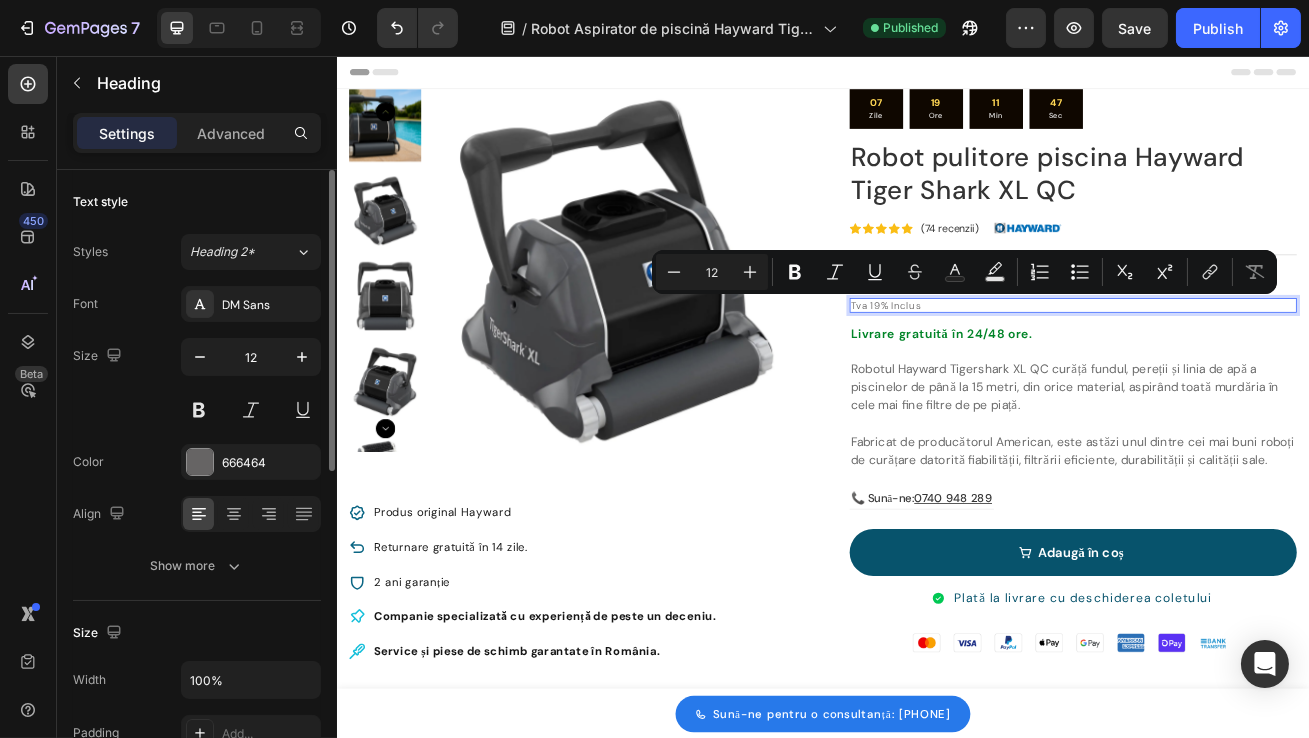 click on "Tva 19% Inclus" at bounding box center (1245, 364) 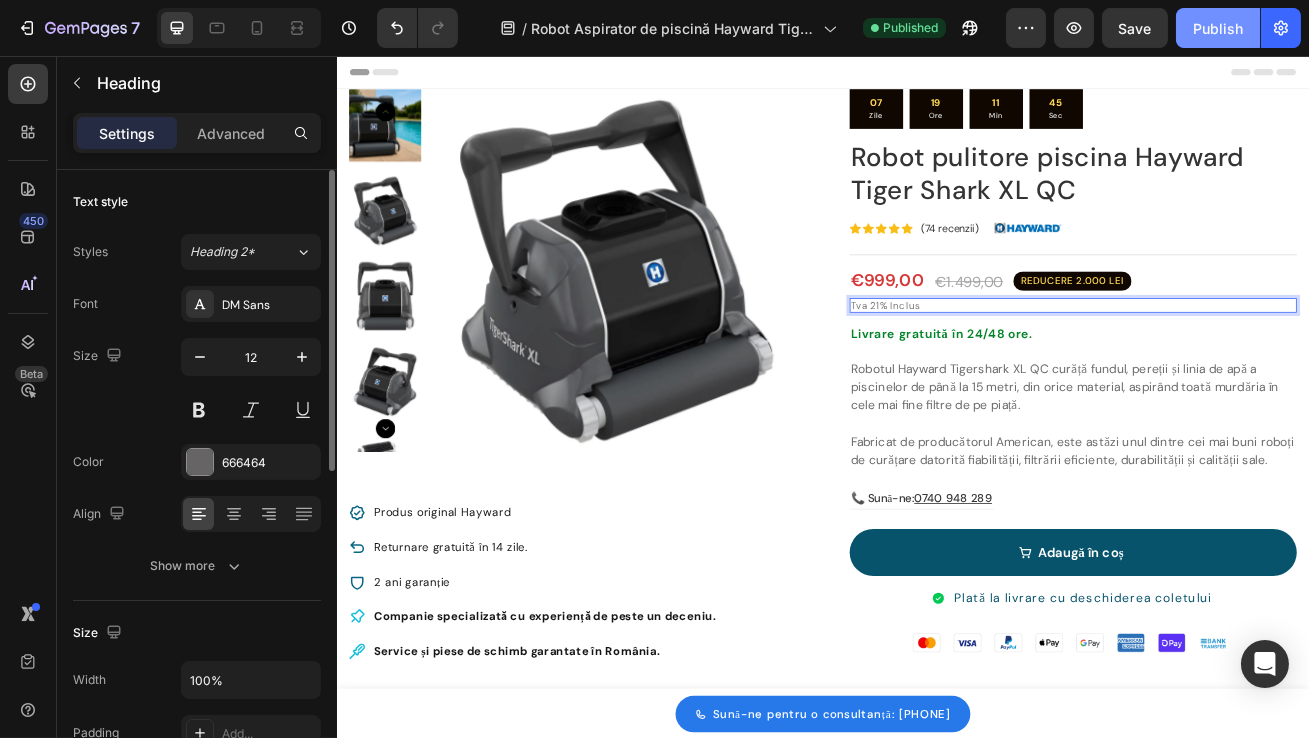 click on "Publish" at bounding box center (1218, 28) 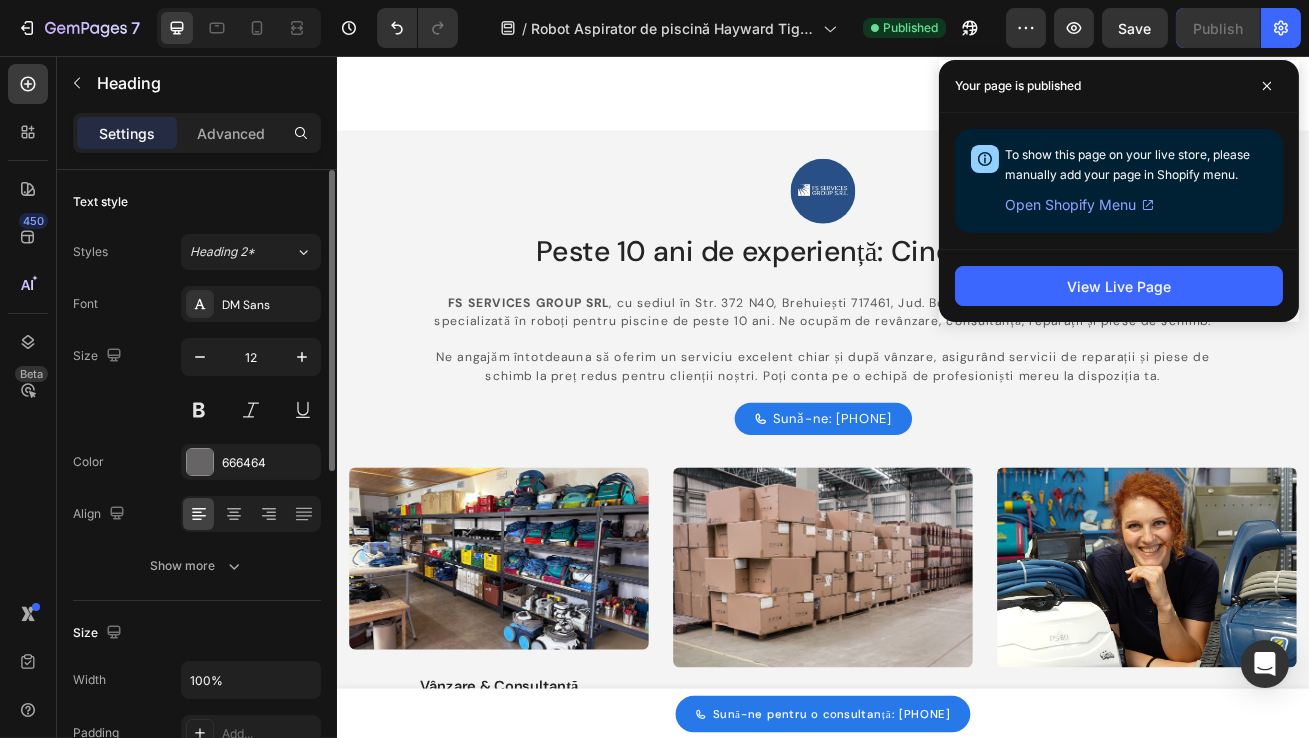 scroll, scrollTop: 0, scrollLeft: 0, axis: both 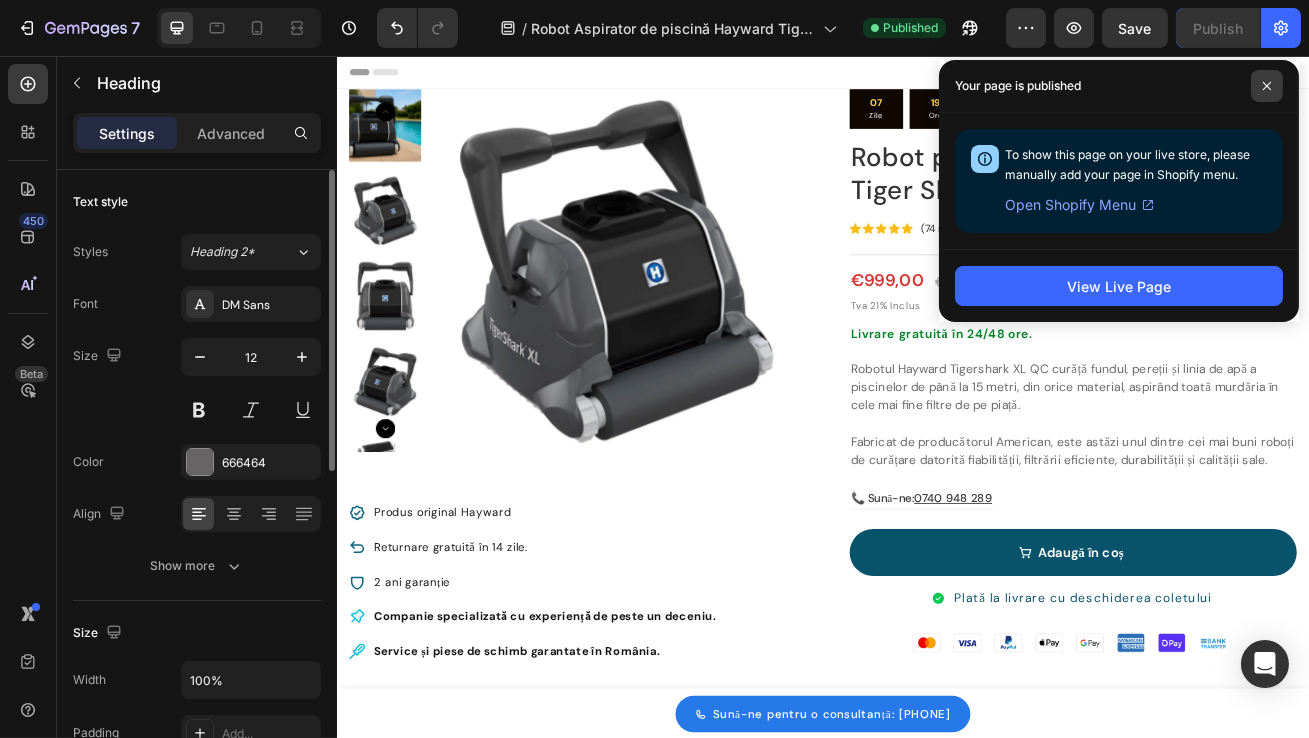 click 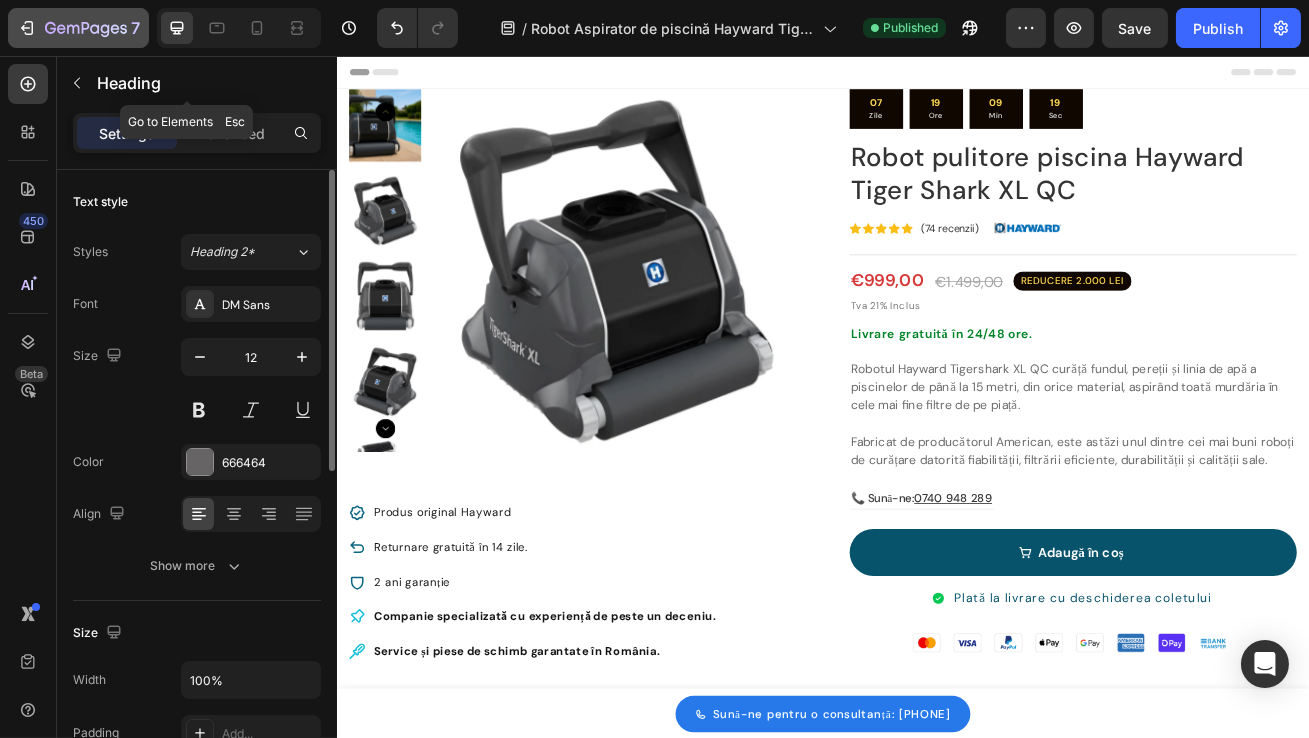 click on "7" 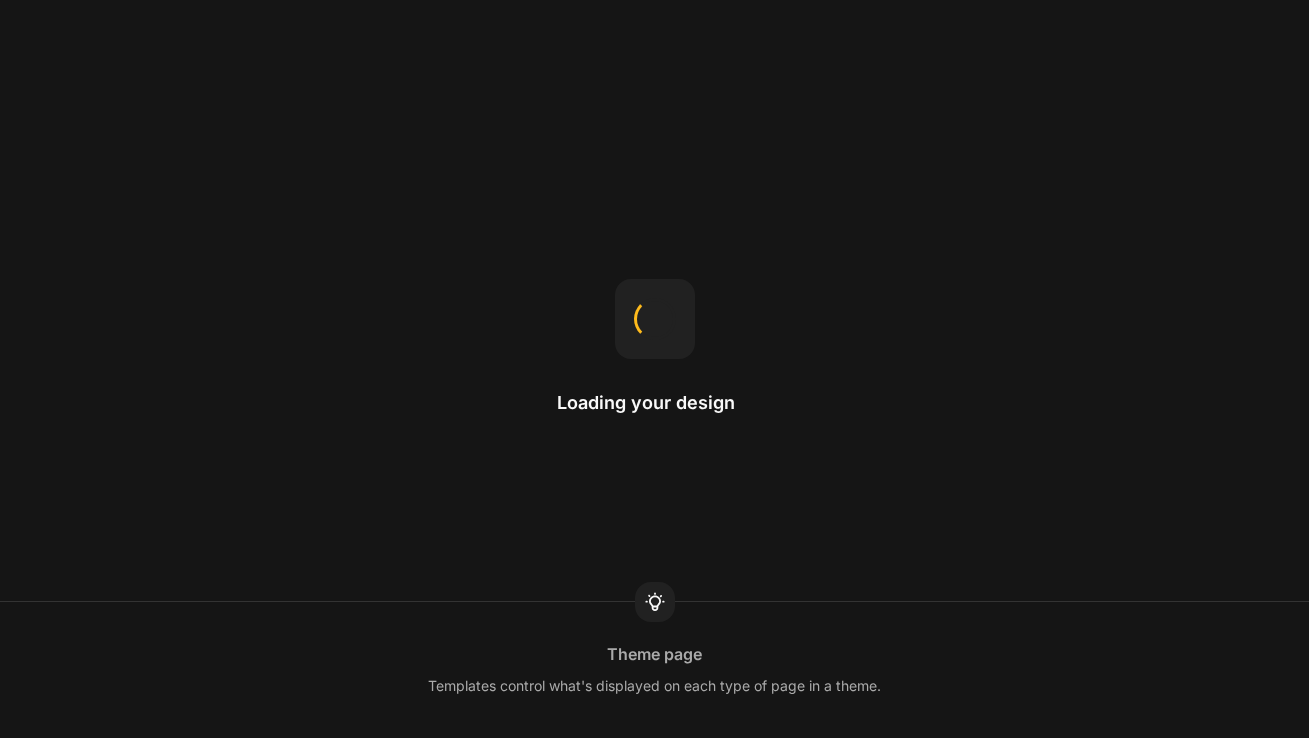 scroll, scrollTop: 0, scrollLeft: 0, axis: both 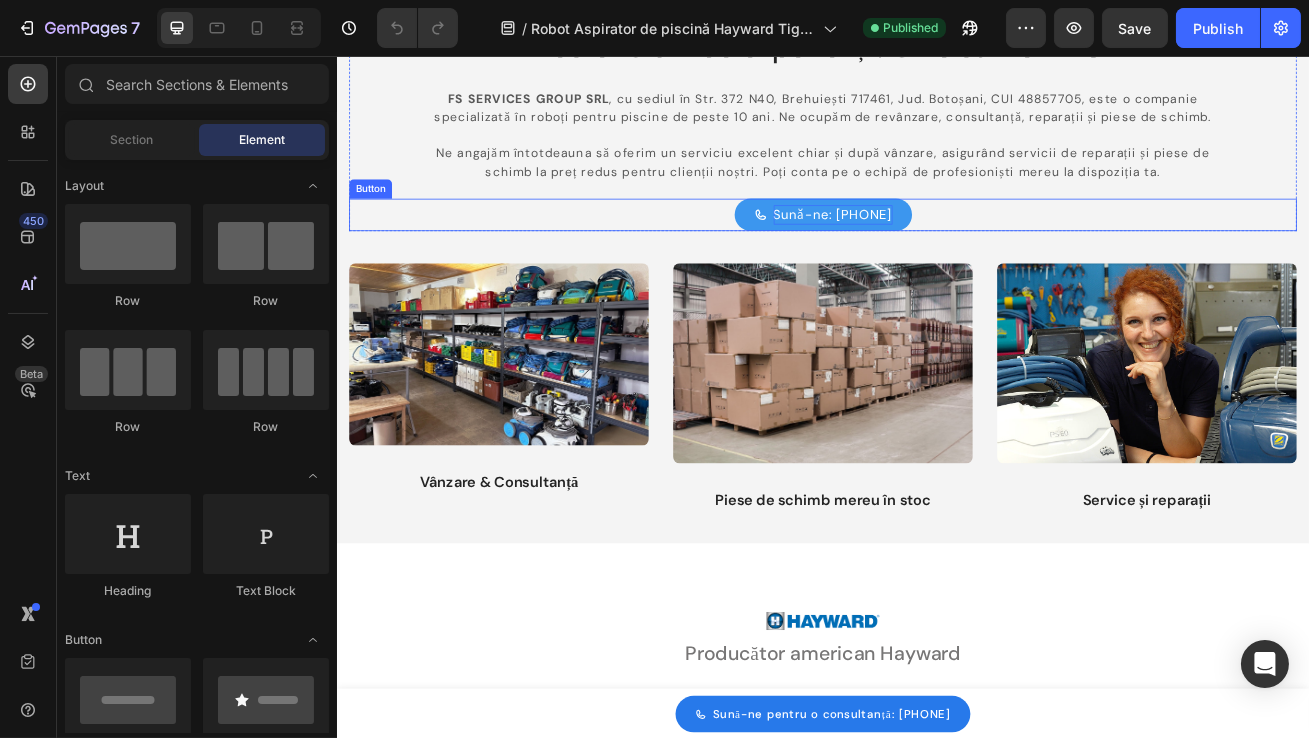 click on "Sună-ne: [PHONE]" at bounding box center (948, 252) 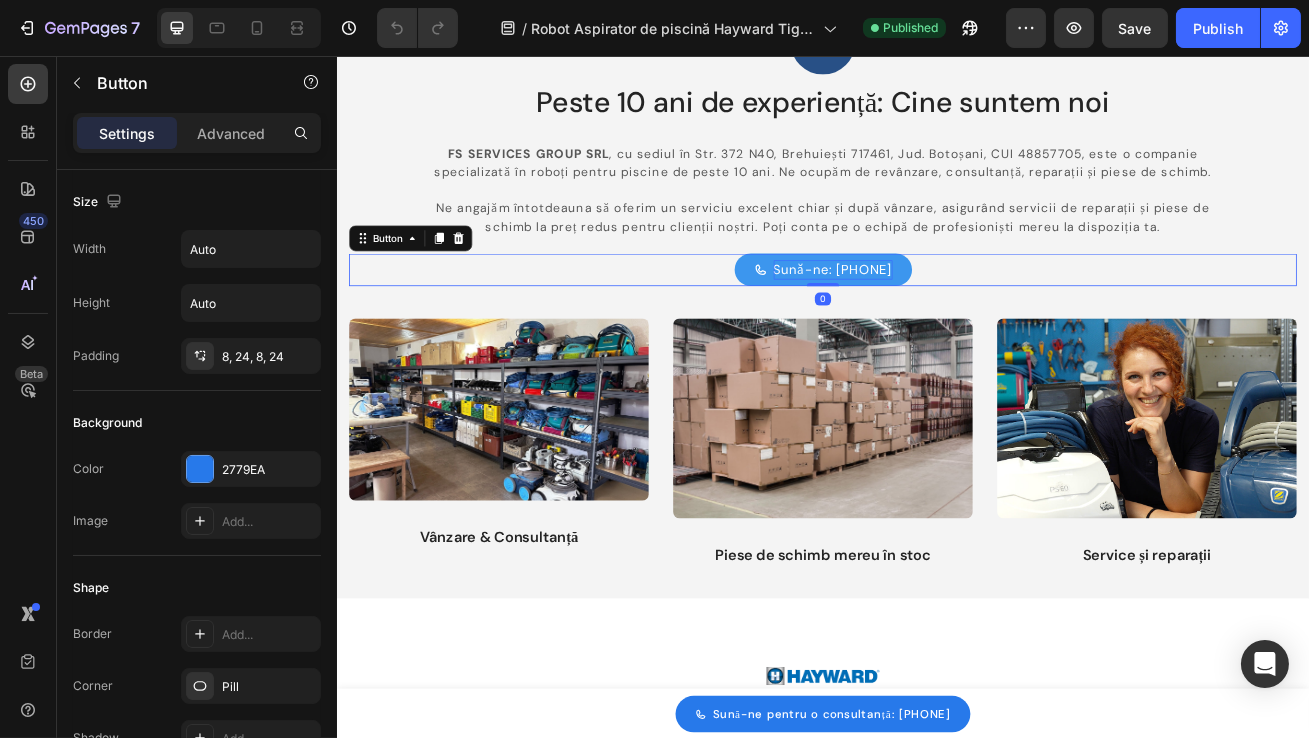 scroll, scrollTop: 855, scrollLeft: 0, axis: vertical 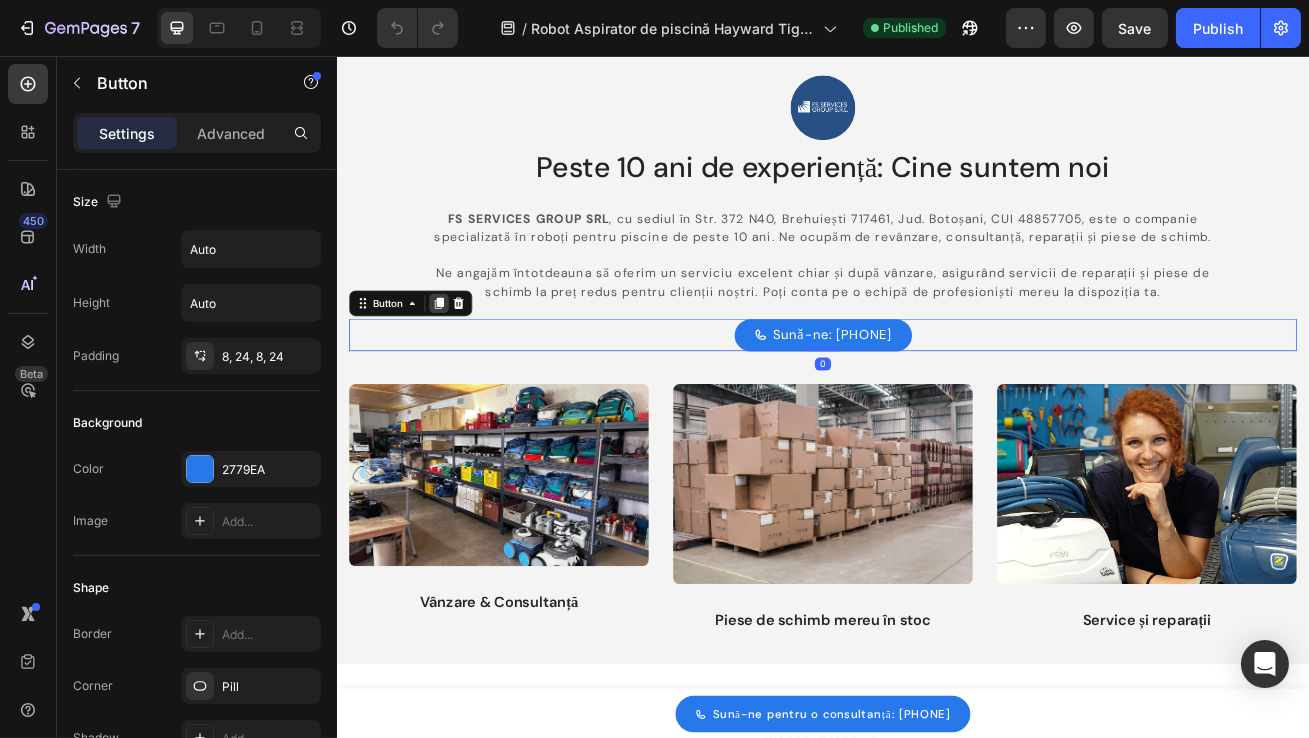 click 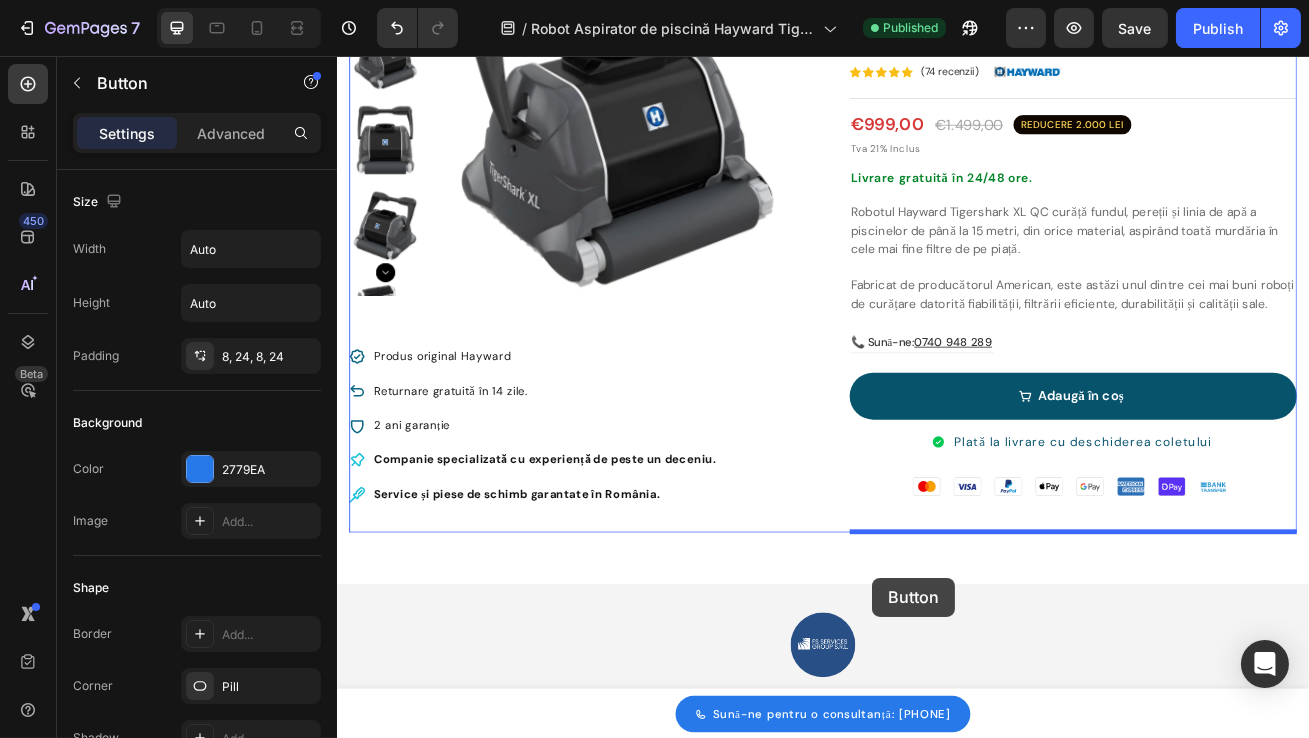 scroll, scrollTop: 197, scrollLeft: 0, axis: vertical 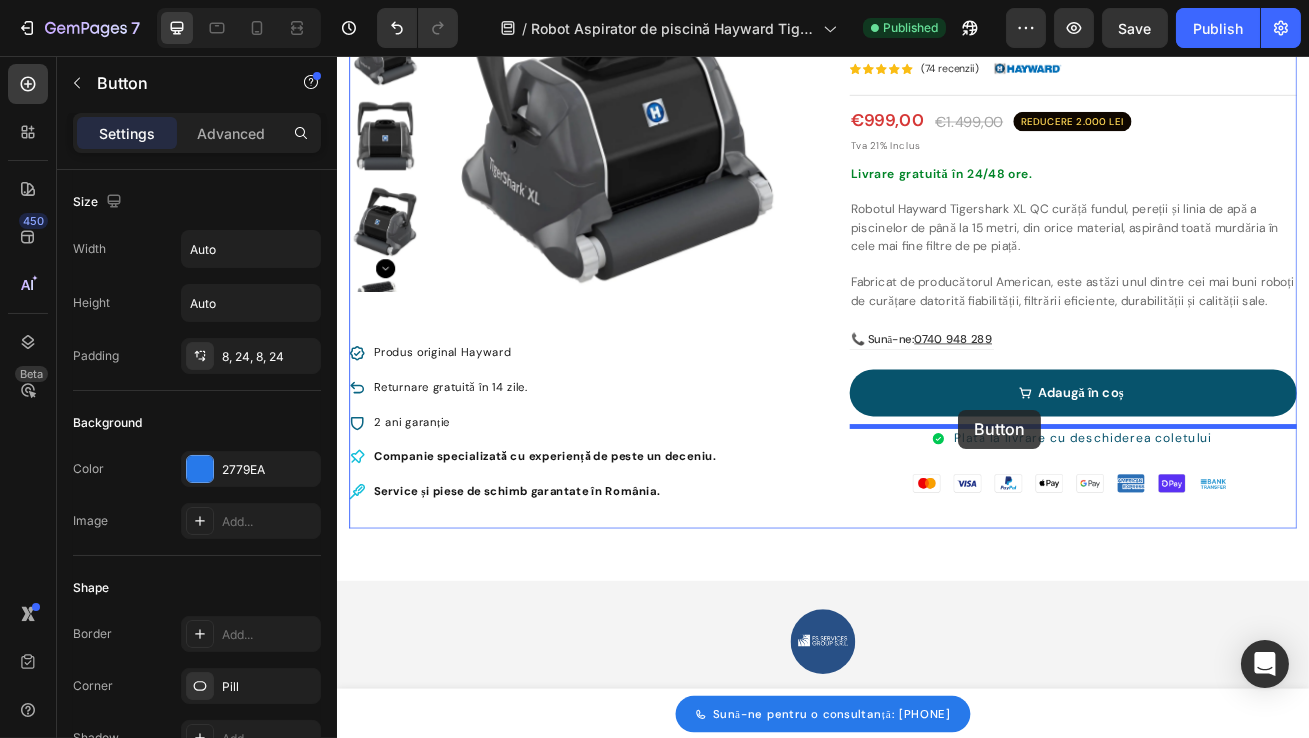 drag, startPoint x: 882, startPoint y: 692, endPoint x: 1103, endPoint y: 493, distance: 297.392 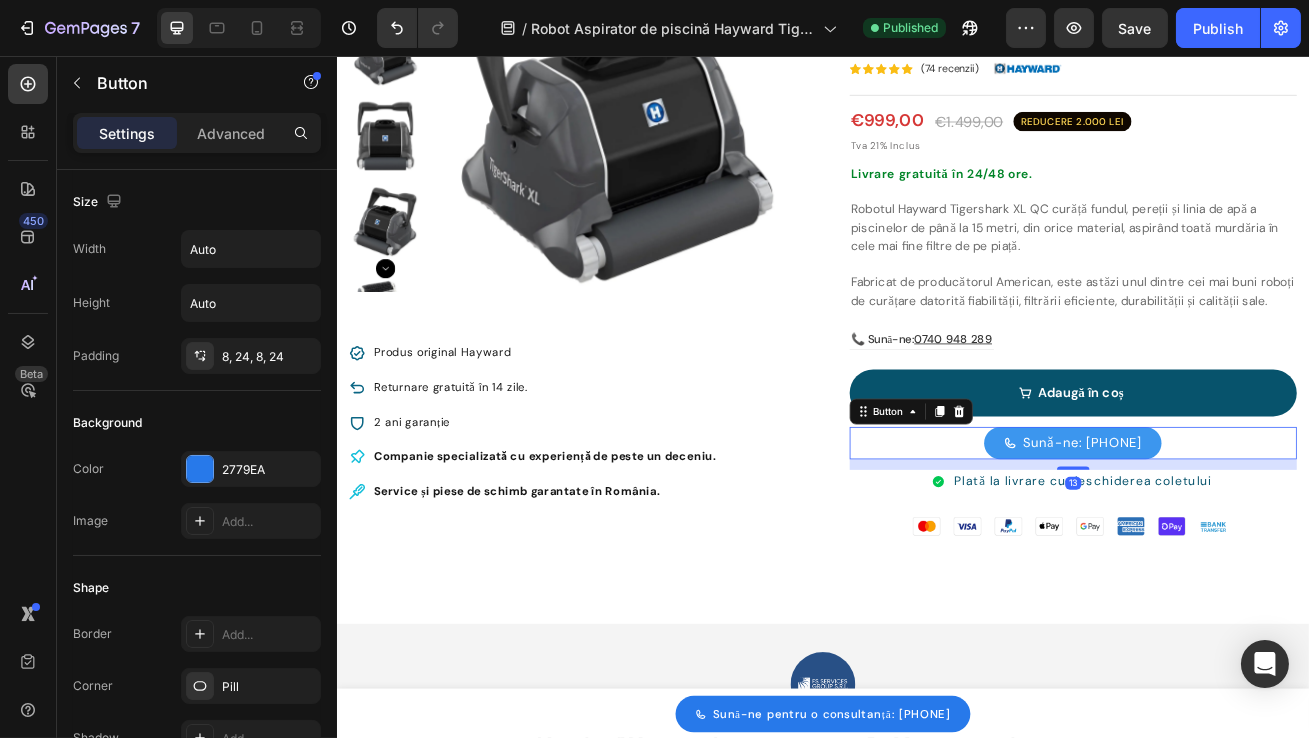 click 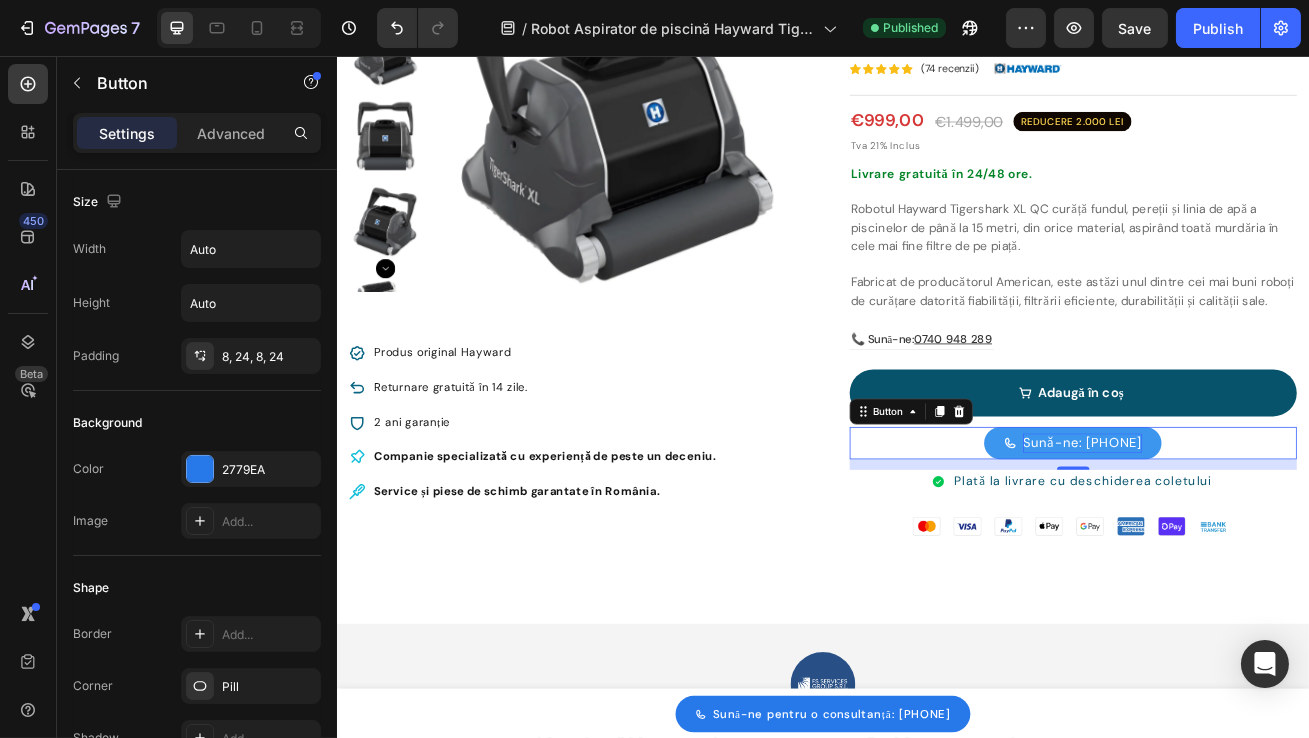 click on "Sună-ne: [PHONE]" at bounding box center [1256, 534] 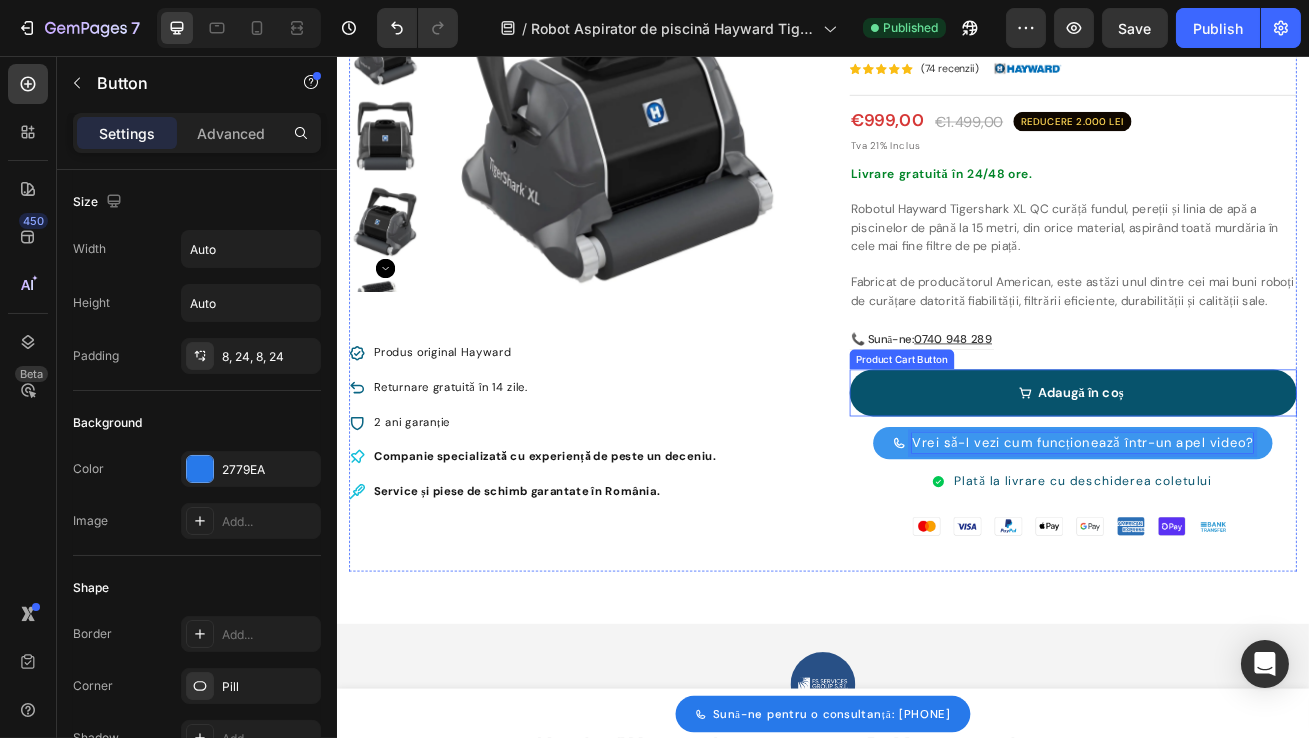 click on "Product Images
Produs original Hayward
Returnare gratuită în 14 zile.
2 ani garanție Item List
Companie specializată cu experiență de peste un deceniu.
Service și piese de schimb garantate în România. Item List                Title Line 07 Zile 18 Ore 57 Min 22 Sec Countdown Timer Image Robot pulitore piscina Hayward Tiger Shark XL QC Product Title                Icon                Icon                Icon                Icon                Icon Icon List Hoz (74 recenzii) Text block Image Row                Title Line €999,00 Product Price Product Price €1.499,00 Product Price Product Price REDUCERE 2.000 LEI Heading Row Tva 21% Inclus Heading Livrare gratuită în 24/48 ore. Heading Robotul Hayward Tigershark XL QC curăță fundul, pereții și linia de apă a piscinelor de până la 15 metri, din orice material, aspirând toată murdăria în cele mai fine filtre de pe piață.   Row Row" at bounding box center [936, 296] 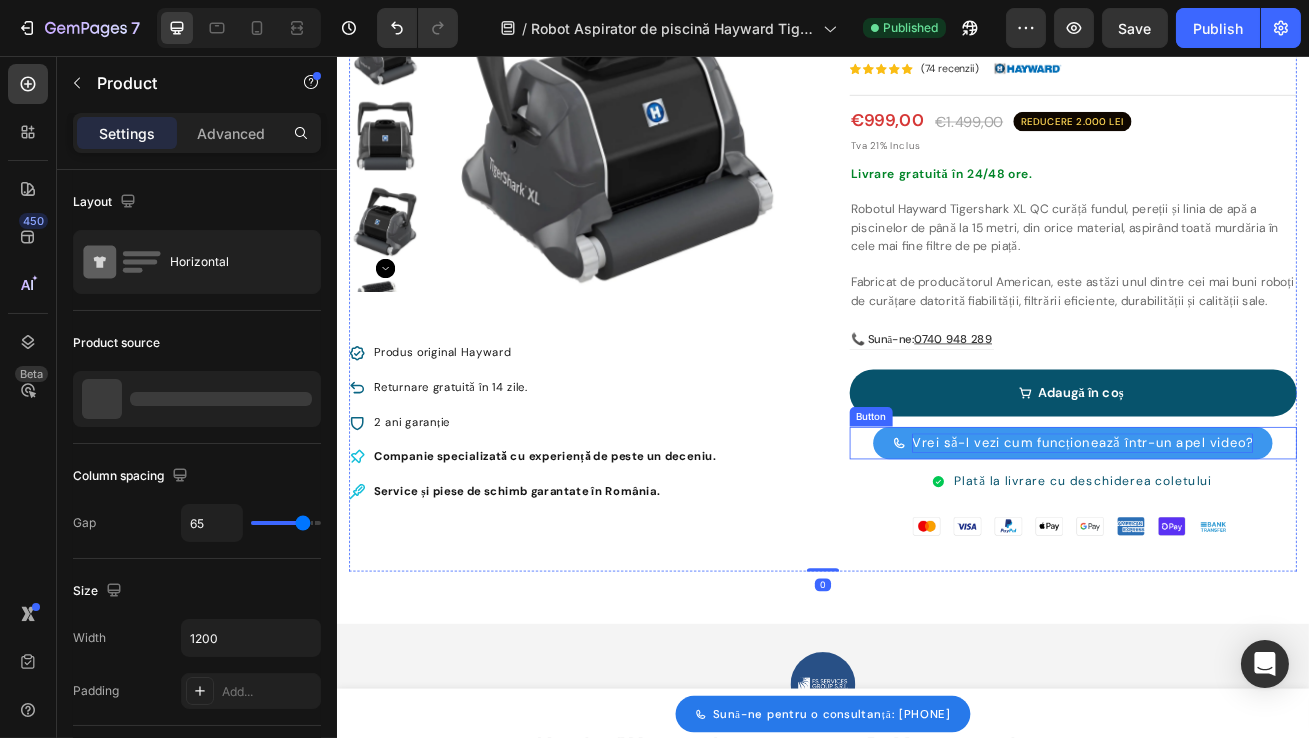 click on "Vrei să-l vezi cum funcționează într-un apel video?" at bounding box center [1244, 534] 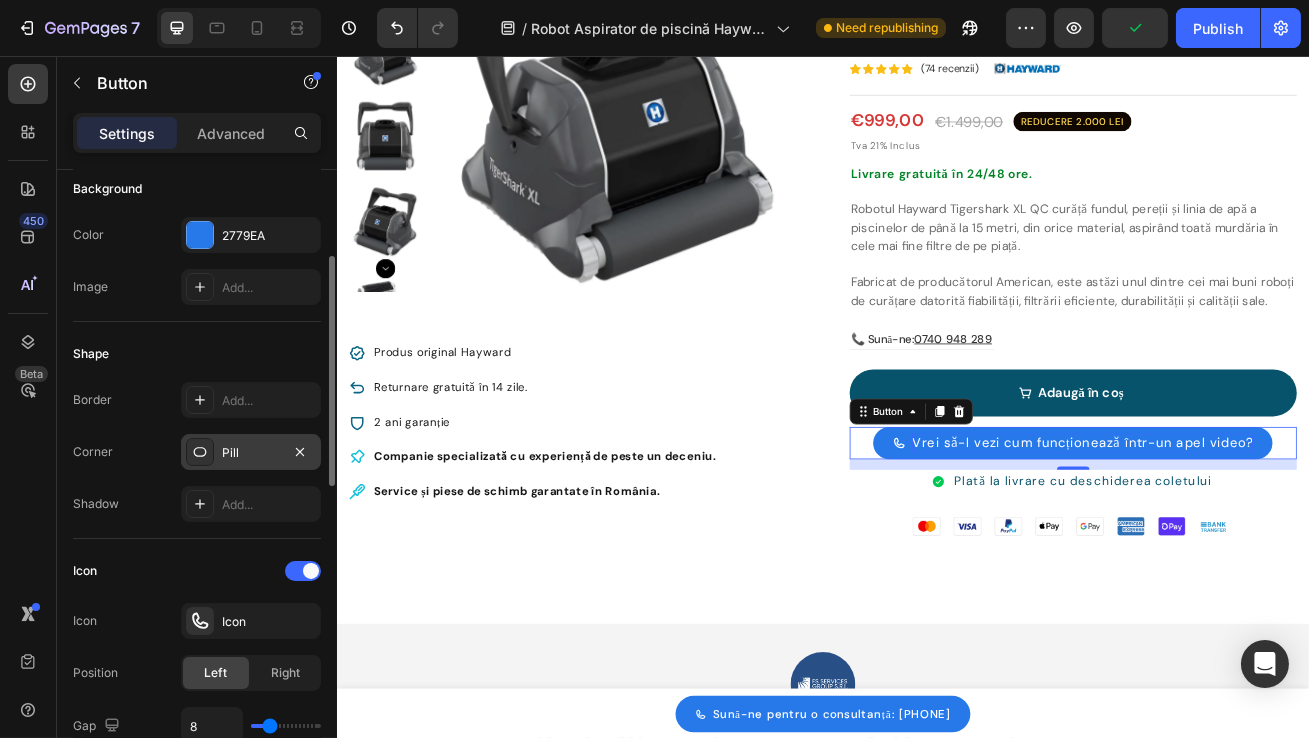 scroll, scrollTop: 240, scrollLeft: 0, axis: vertical 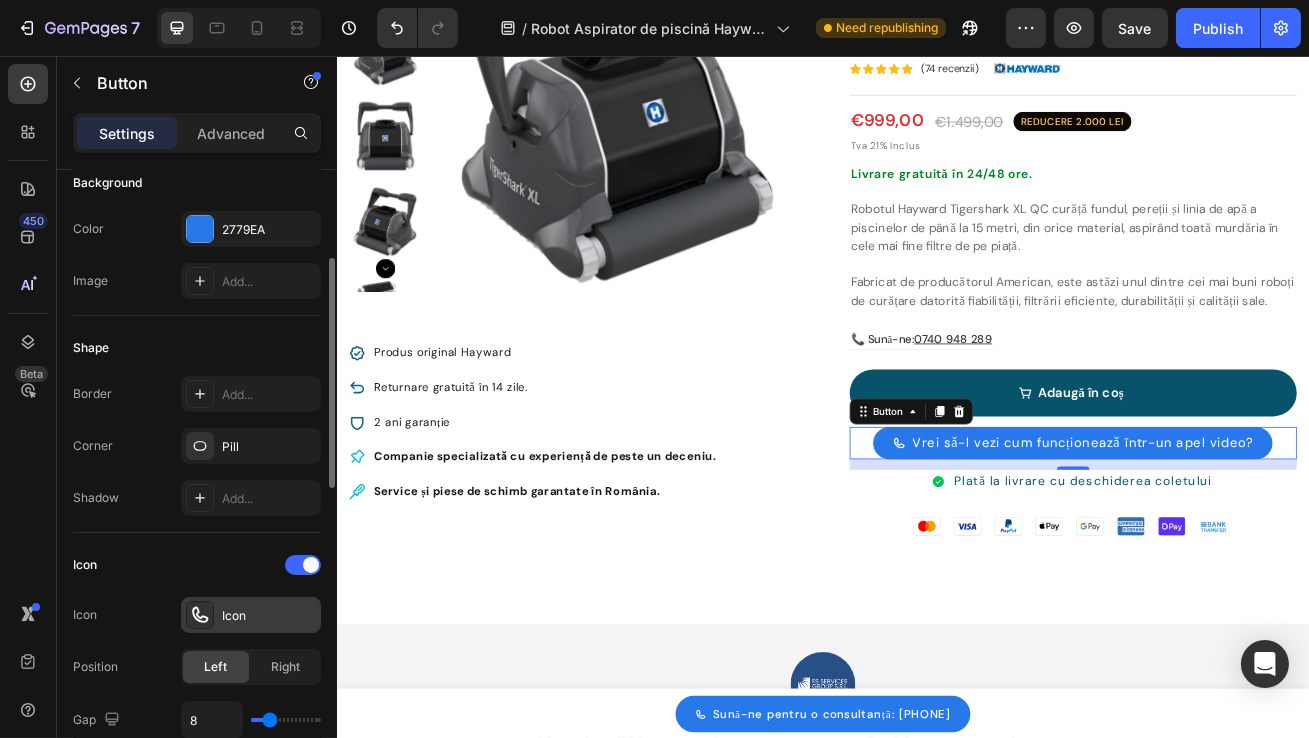 click at bounding box center [200, 615] 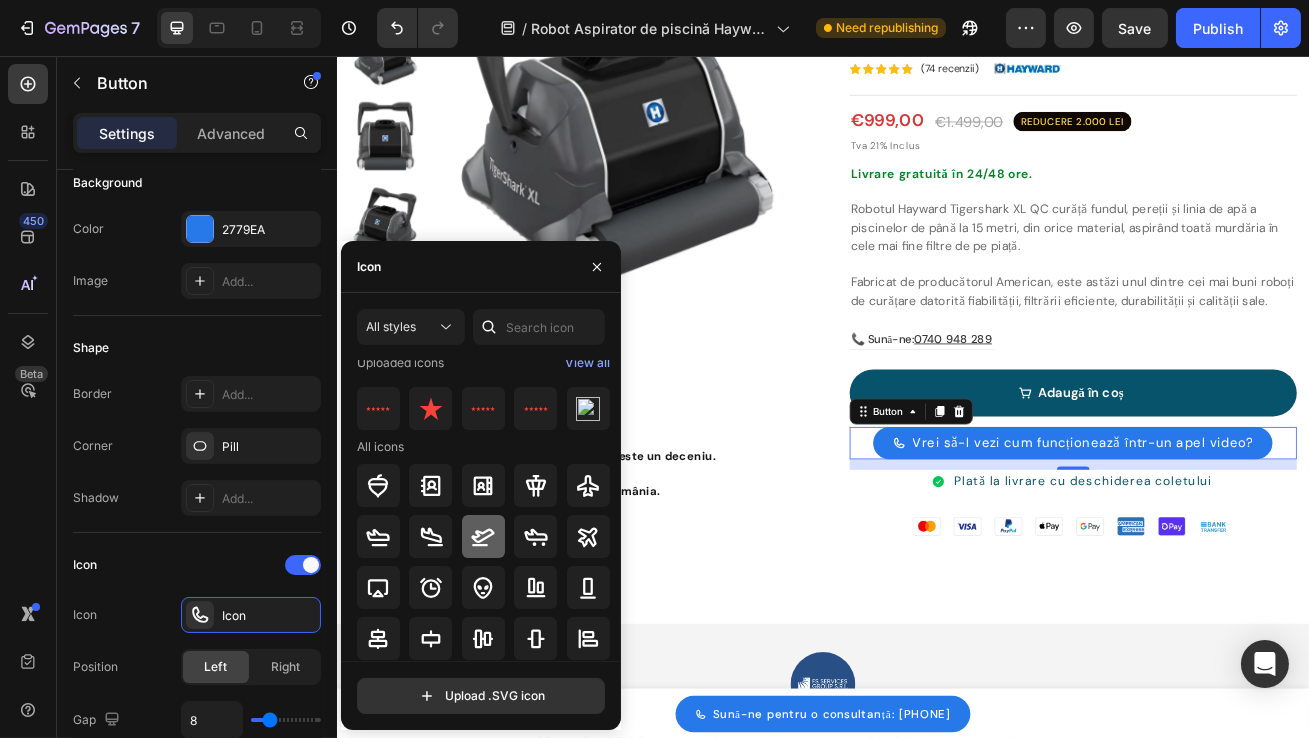 scroll, scrollTop: 15, scrollLeft: 0, axis: vertical 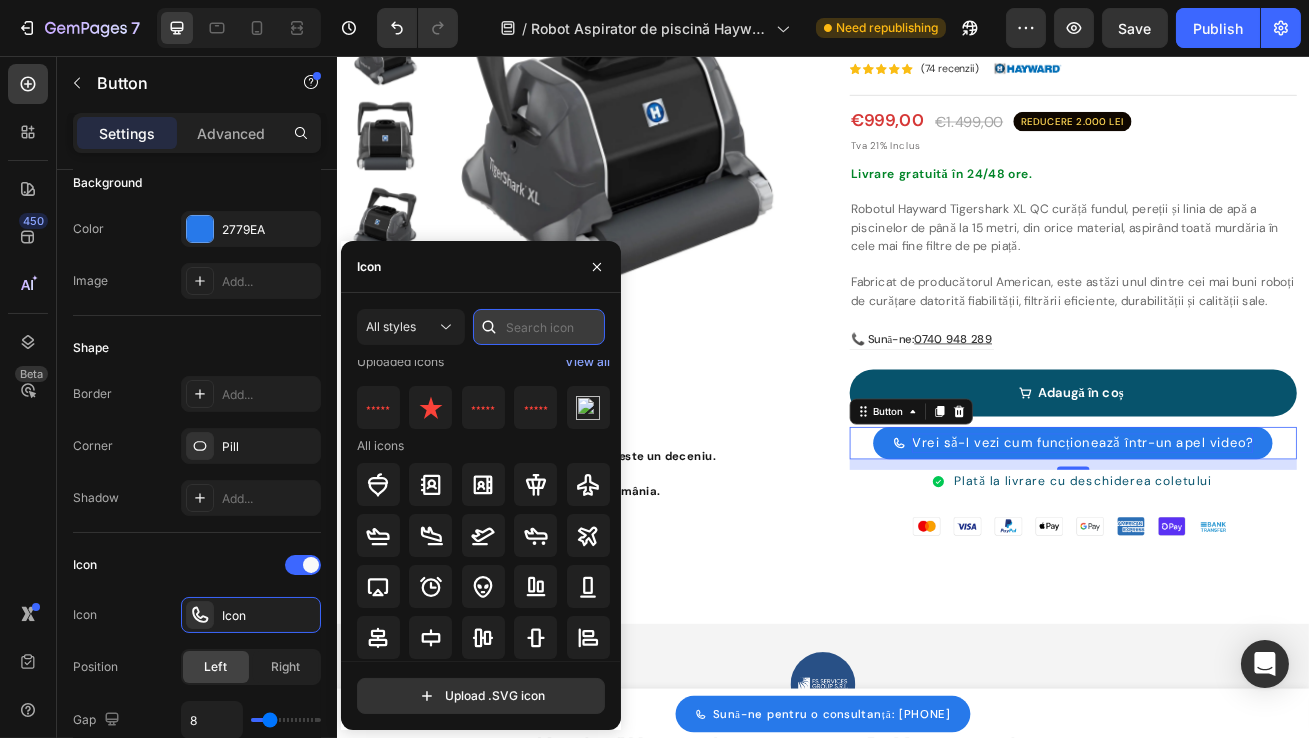 click at bounding box center [539, 327] 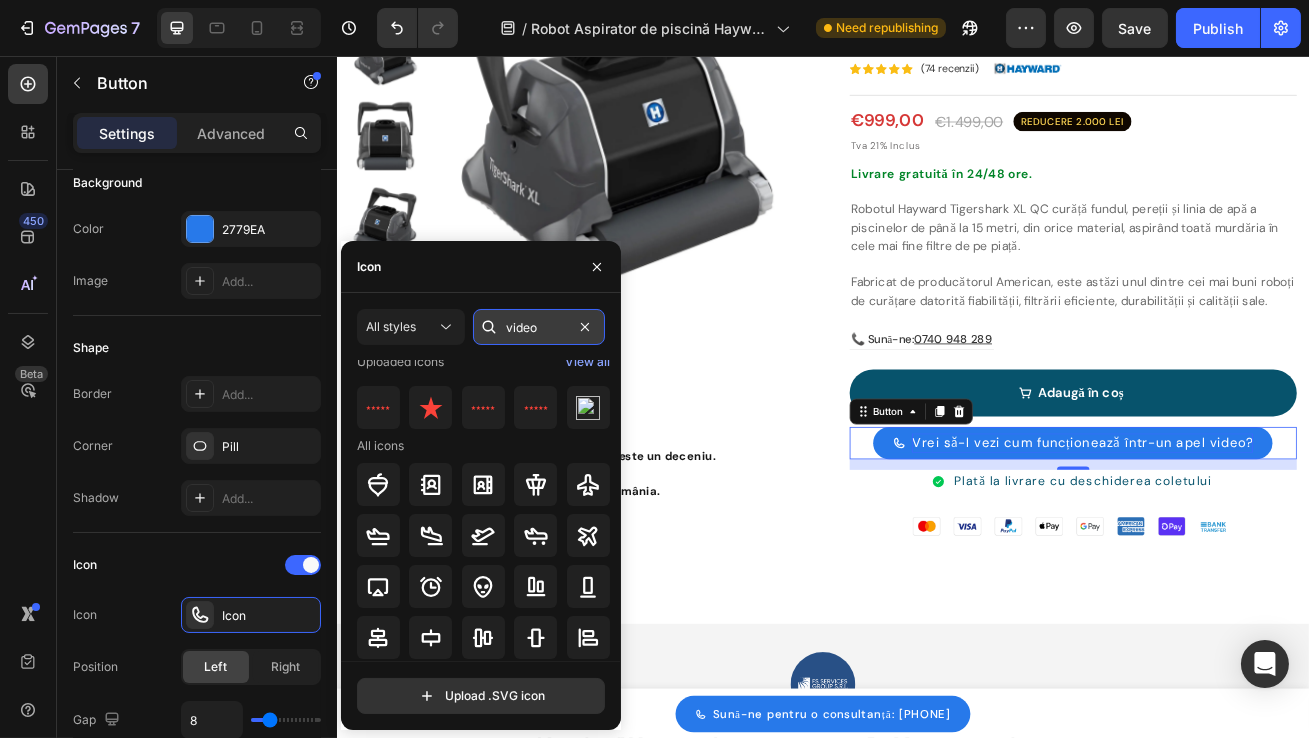 scroll, scrollTop: 0, scrollLeft: 0, axis: both 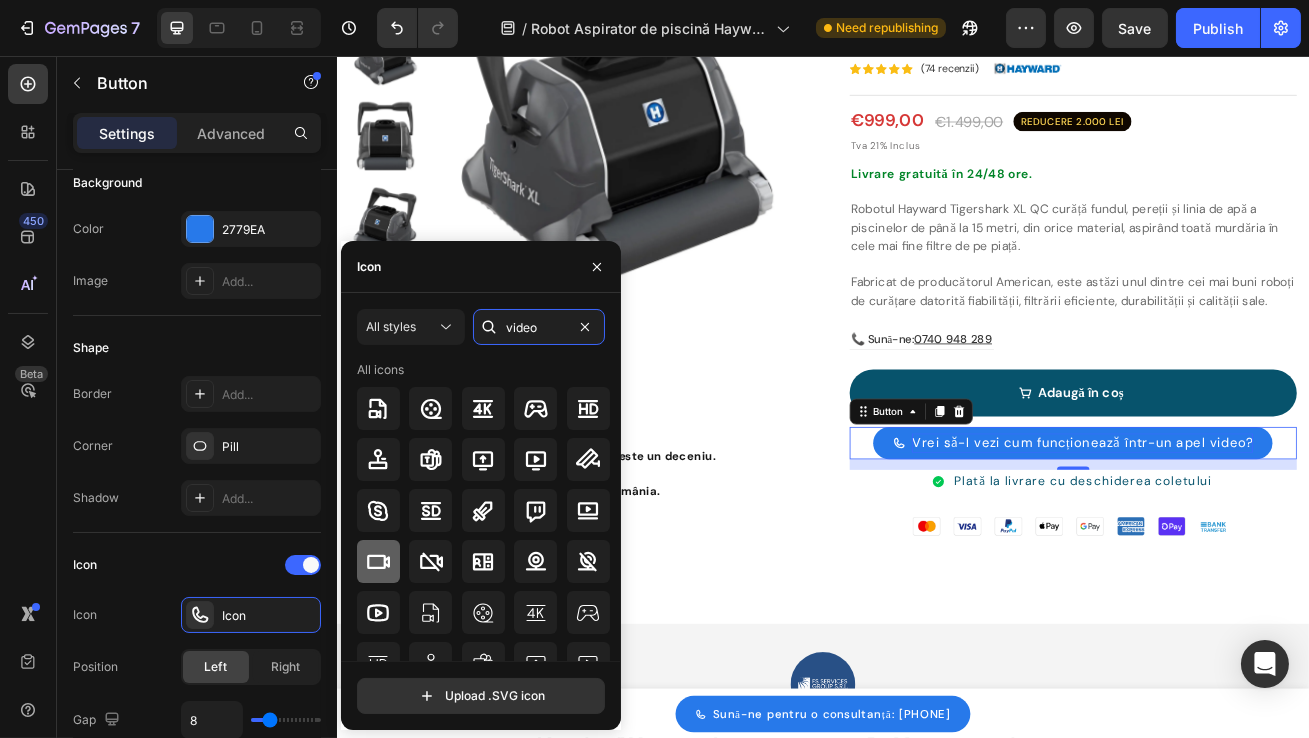 type on "video" 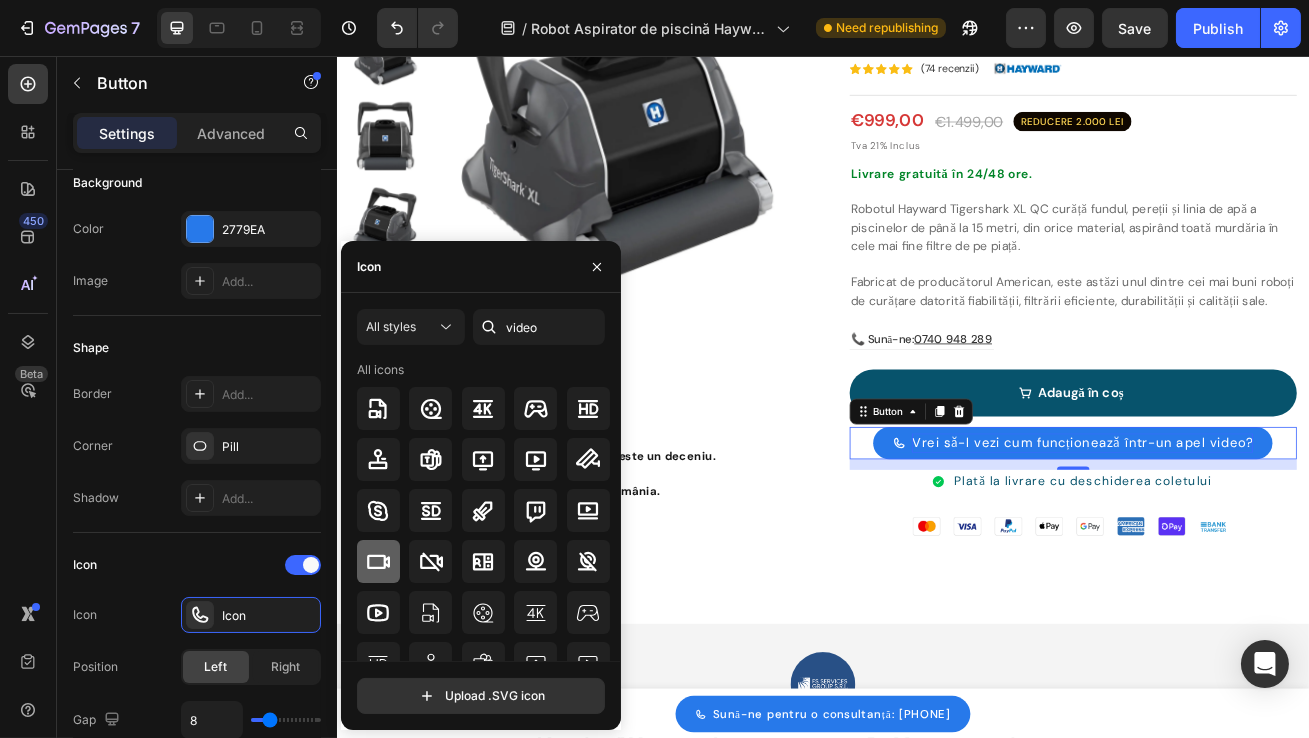 click 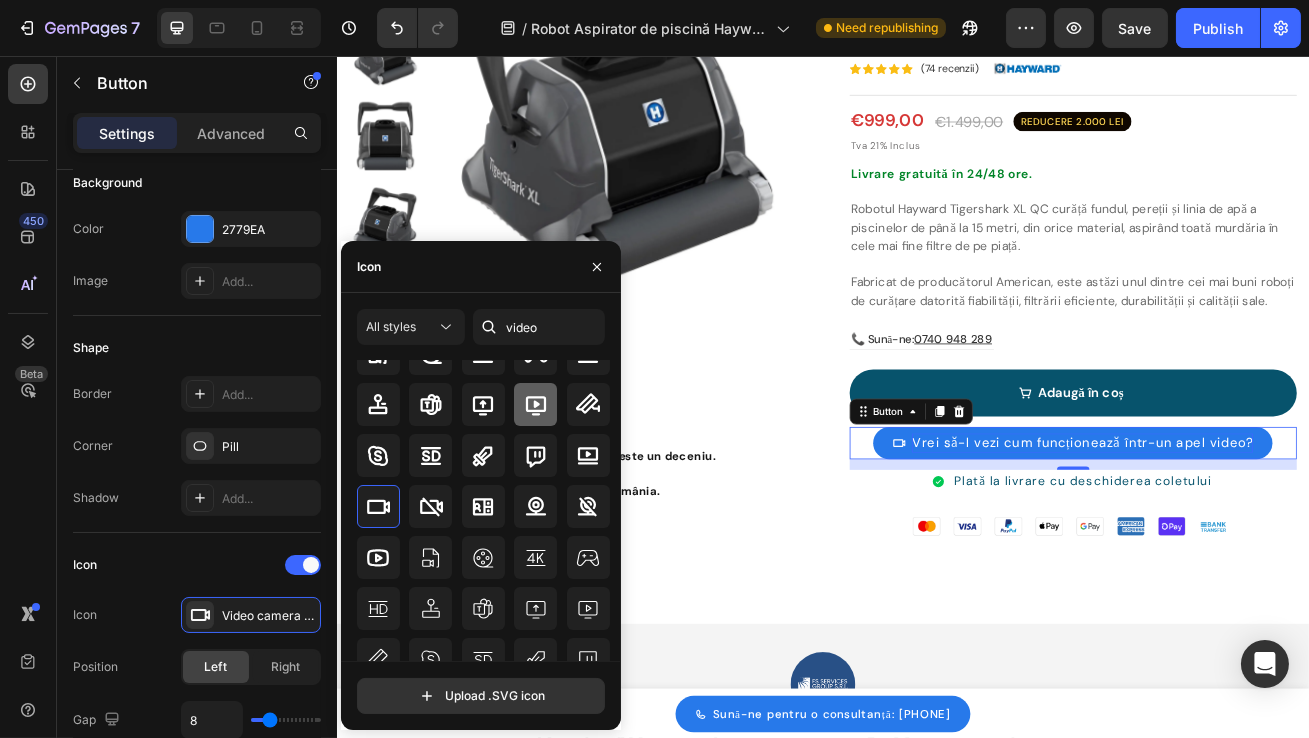 scroll, scrollTop: 62, scrollLeft: 0, axis: vertical 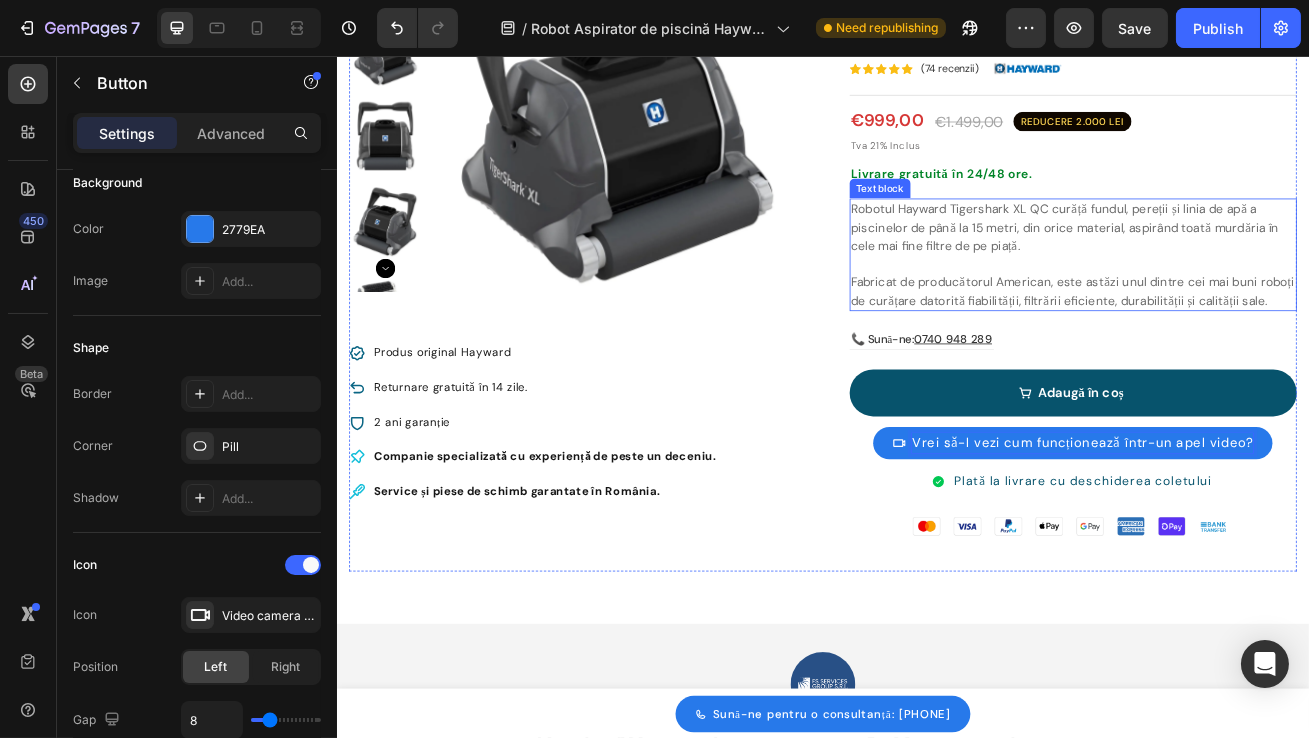 click on "0740 948 289" at bounding box center [1097, 405] 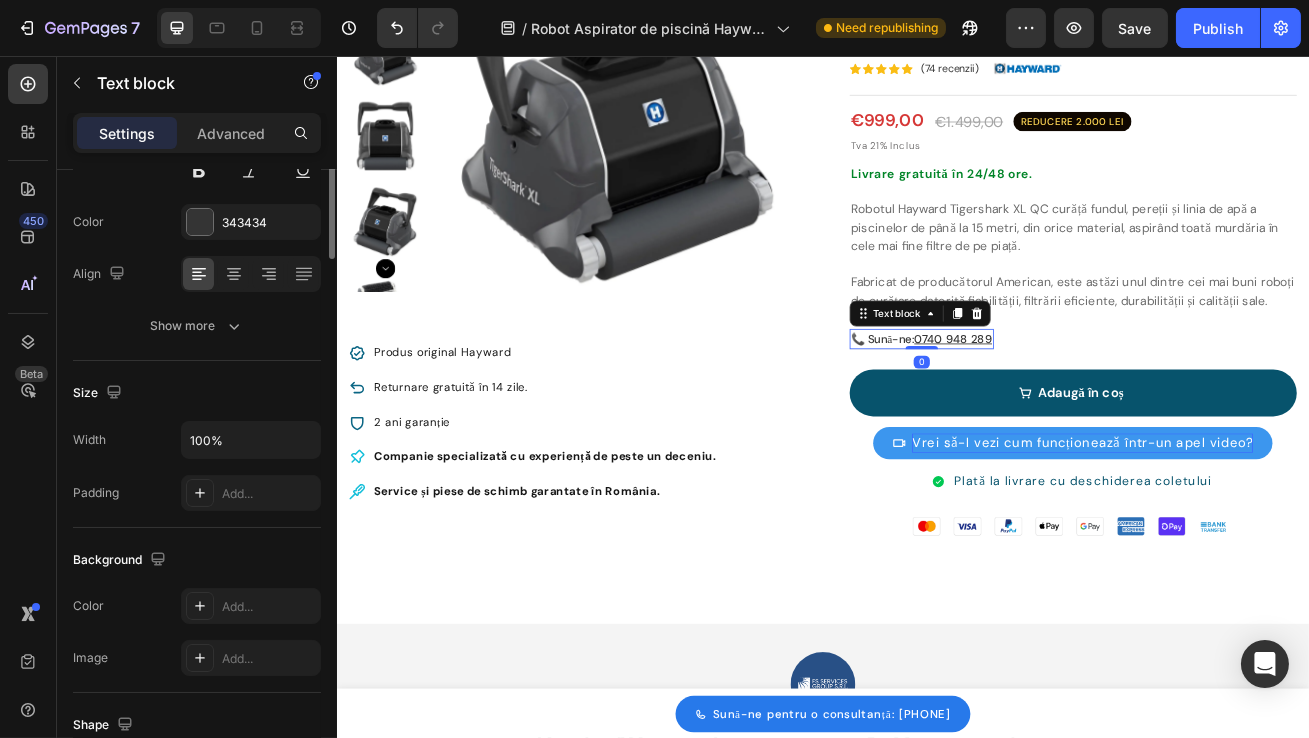scroll, scrollTop: 0, scrollLeft: 0, axis: both 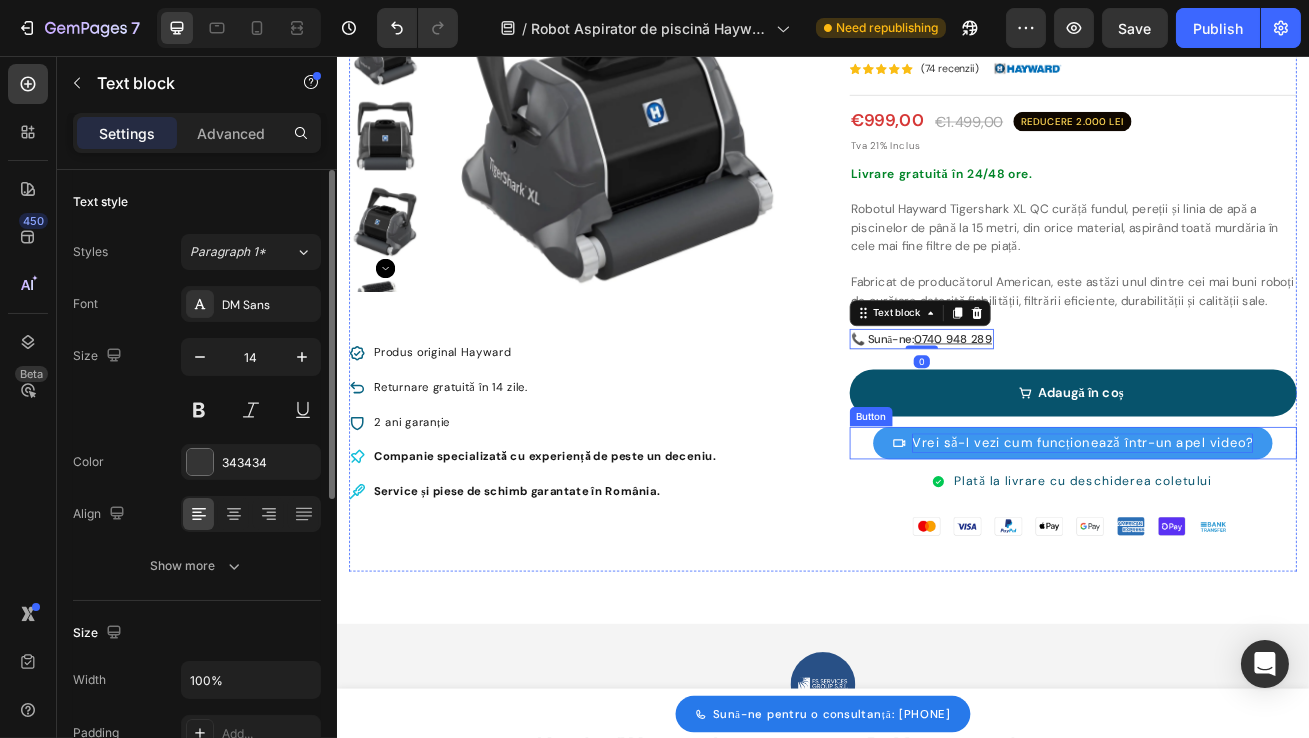 click on "Vrei să-l vezi cum funcționează într-un apel video?" at bounding box center [1244, 534] 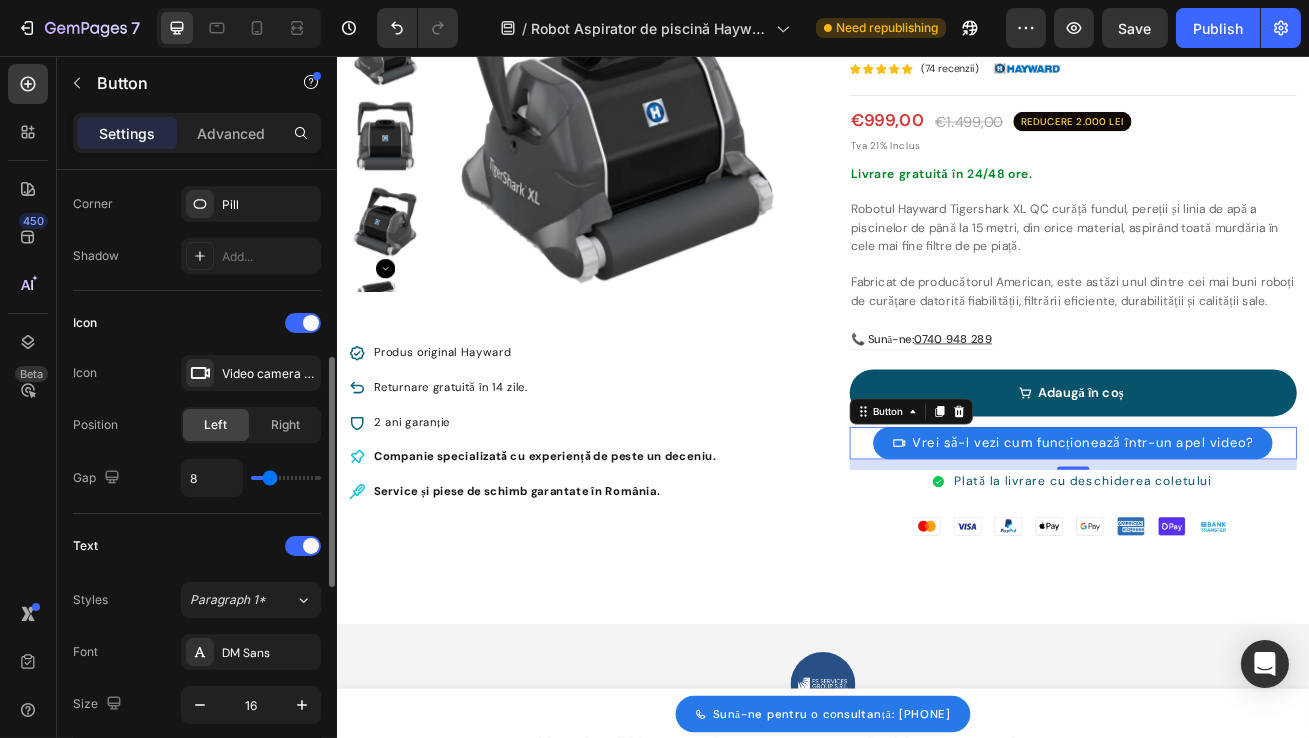 scroll, scrollTop: 489, scrollLeft: 0, axis: vertical 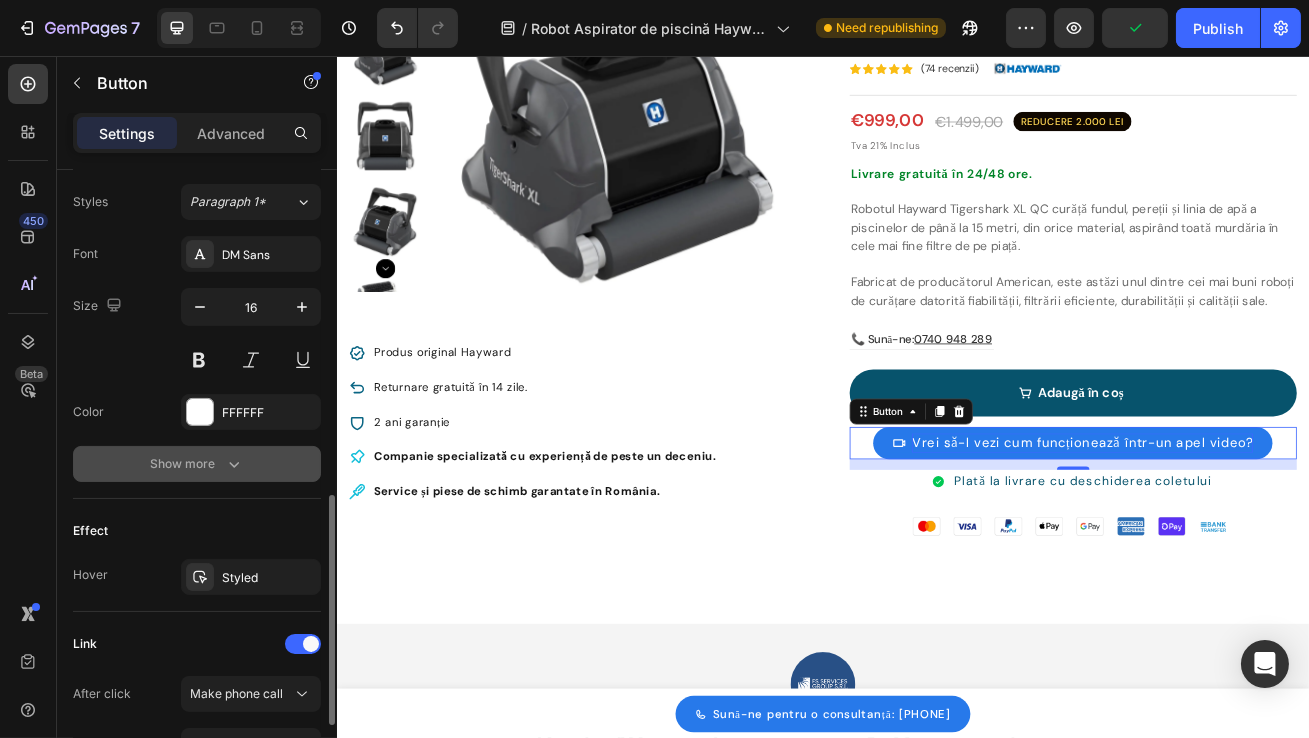 click 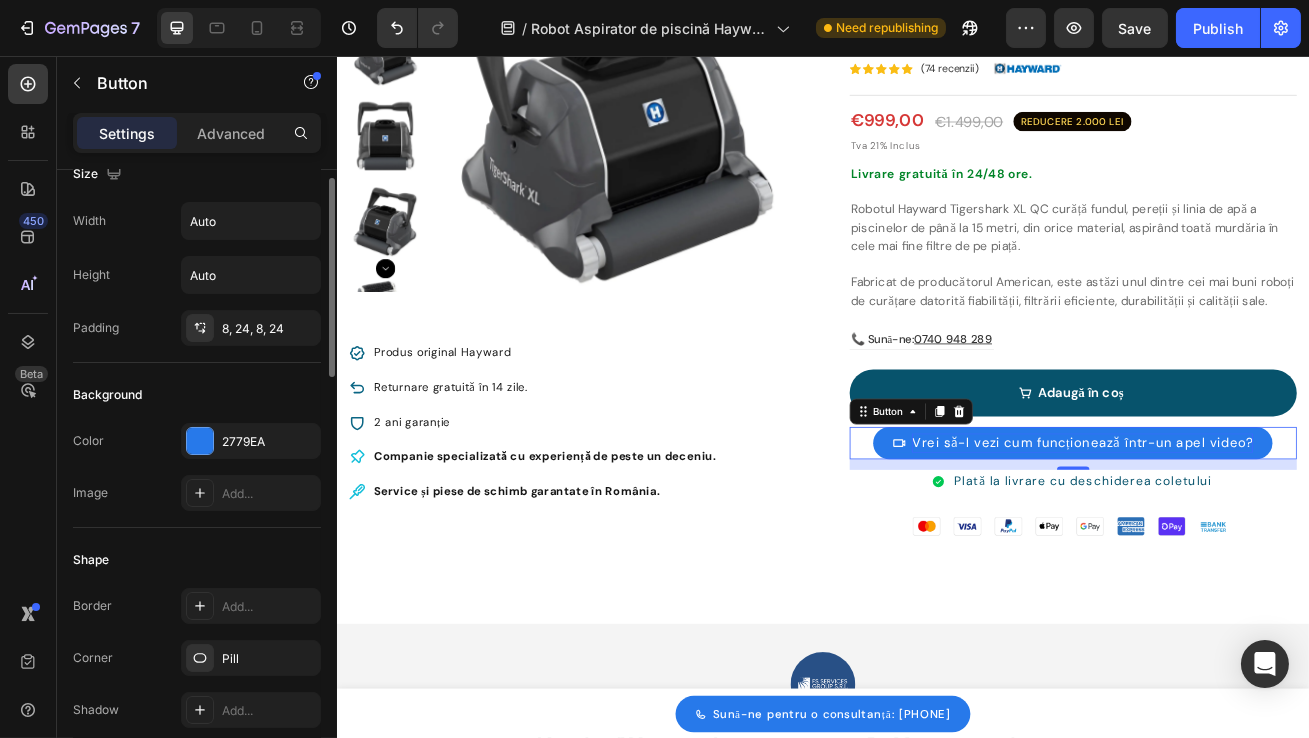 scroll, scrollTop: 0, scrollLeft: 0, axis: both 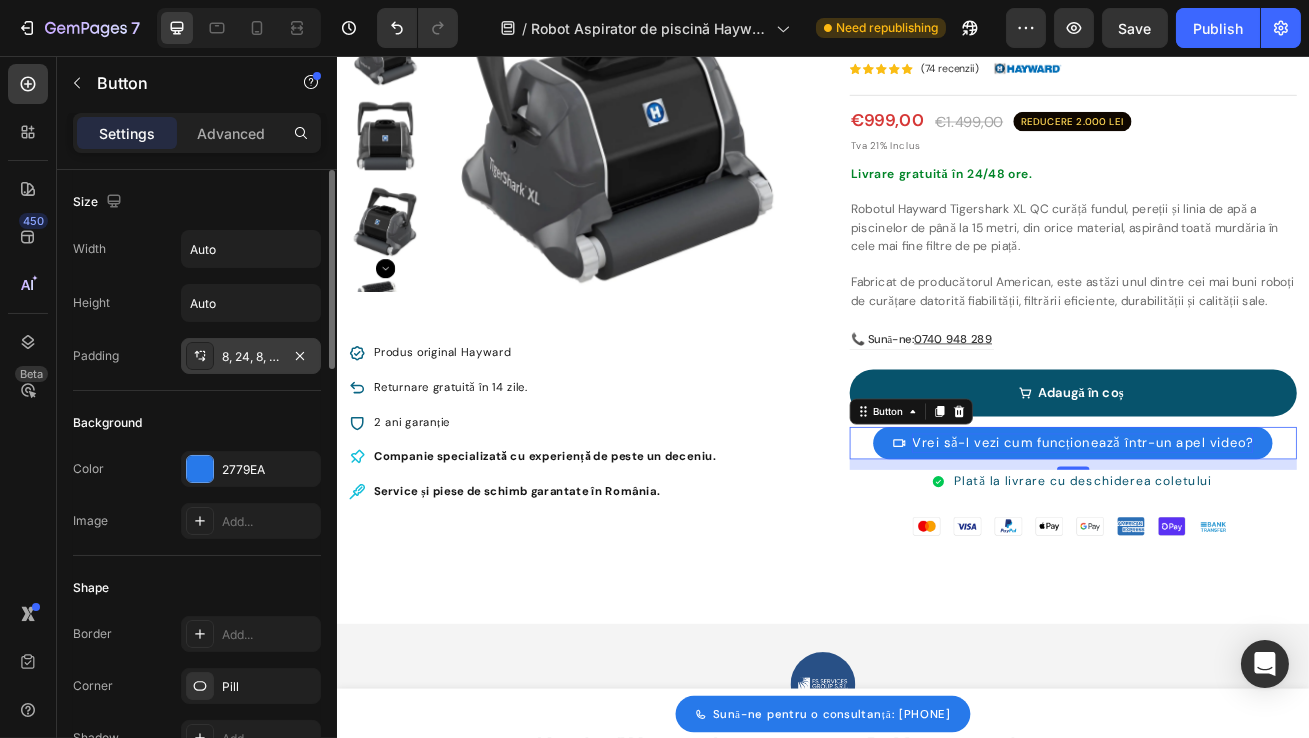 click 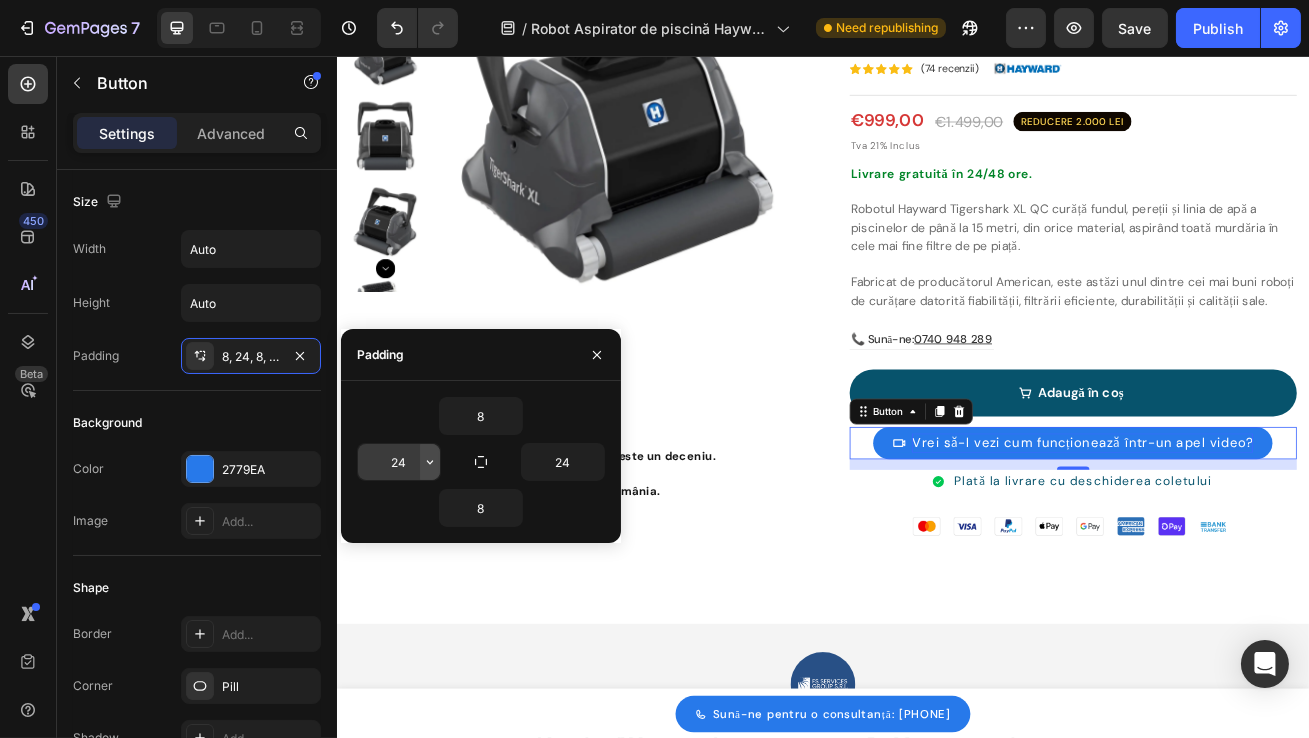 click 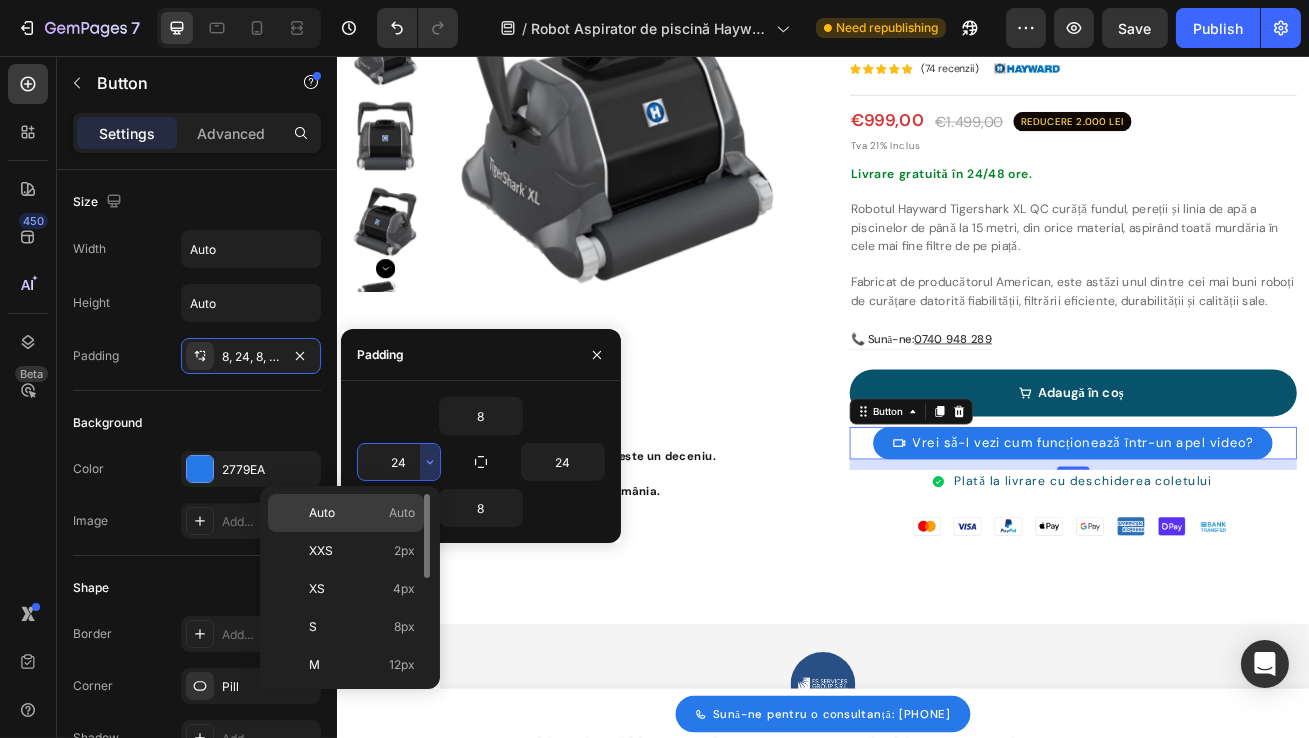 click on "Auto Auto" at bounding box center [362, 513] 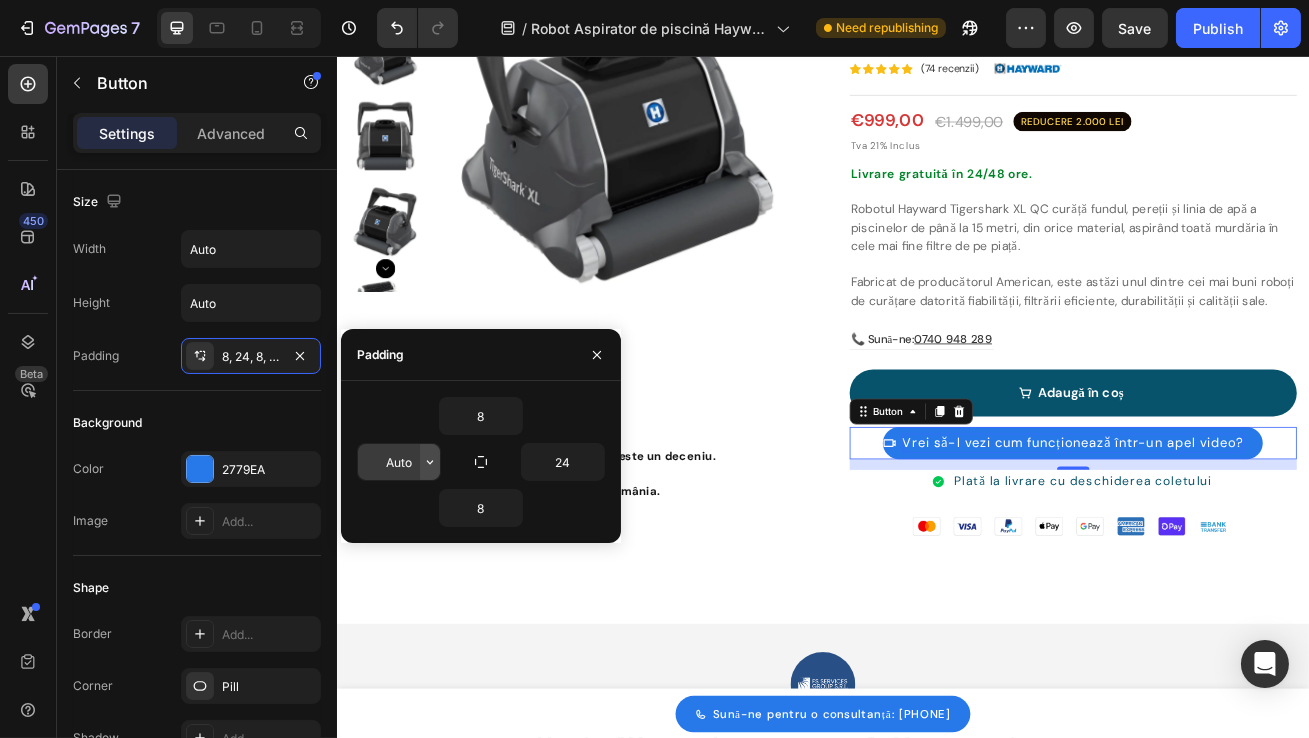 click 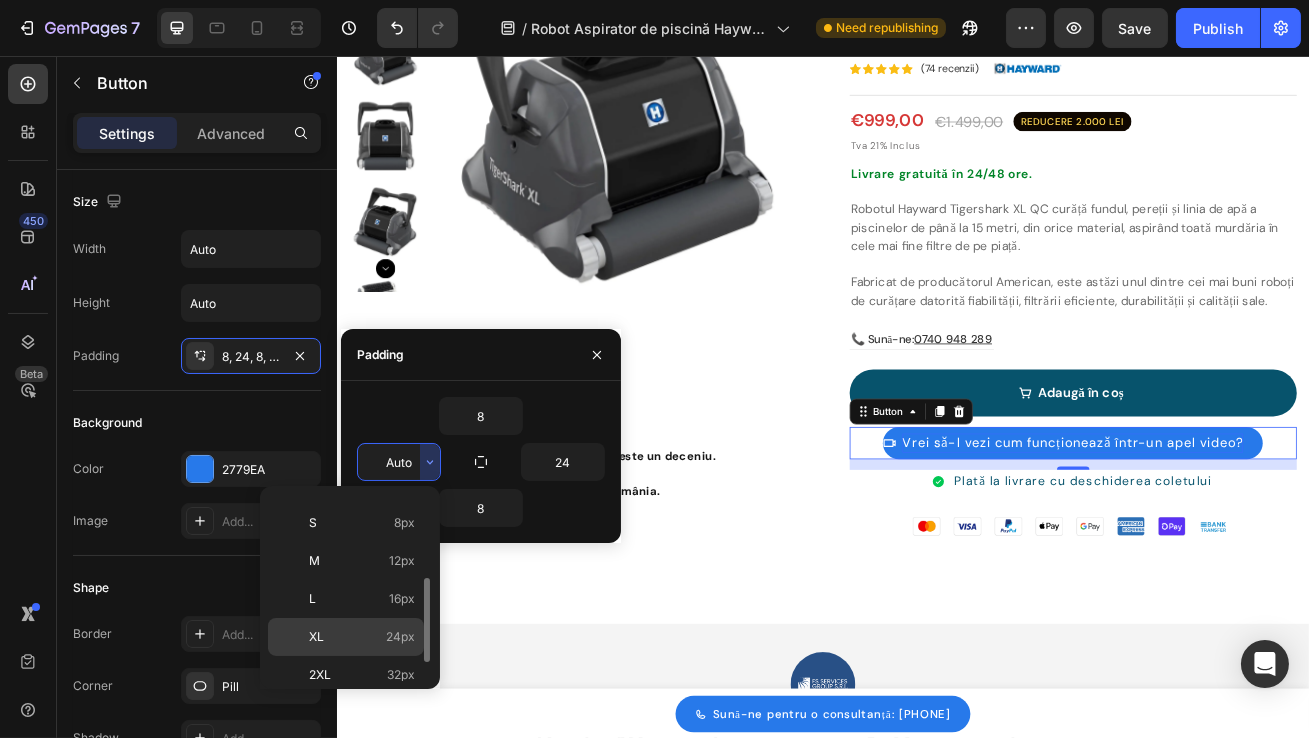 scroll, scrollTop: 229, scrollLeft: 0, axis: vertical 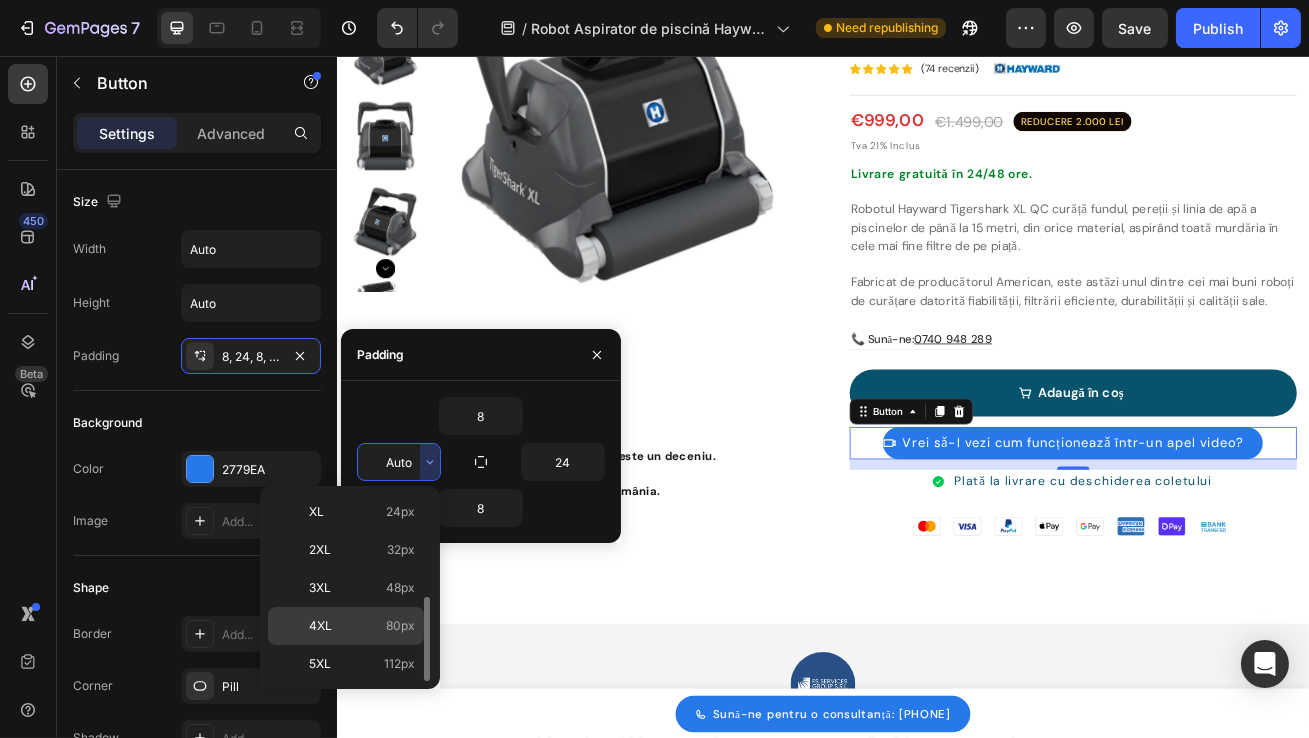click on "4XL 80px" at bounding box center (362, 626) 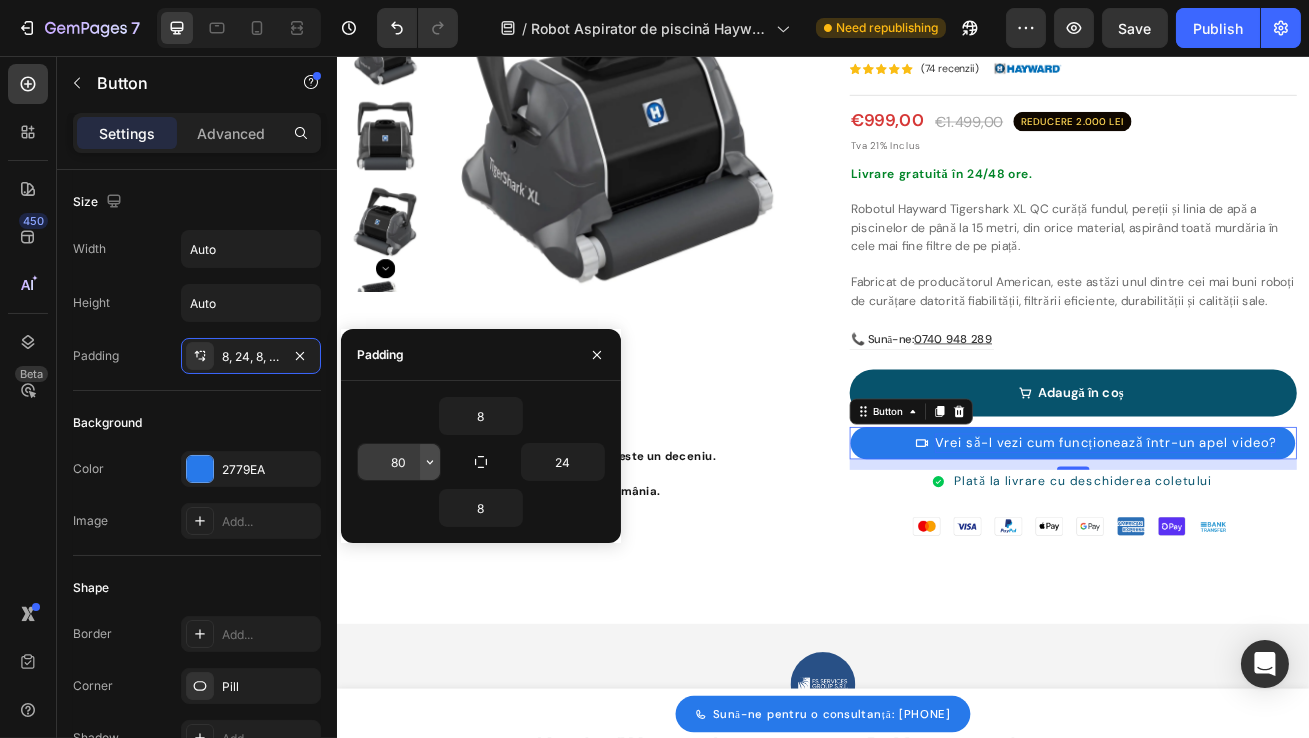 click 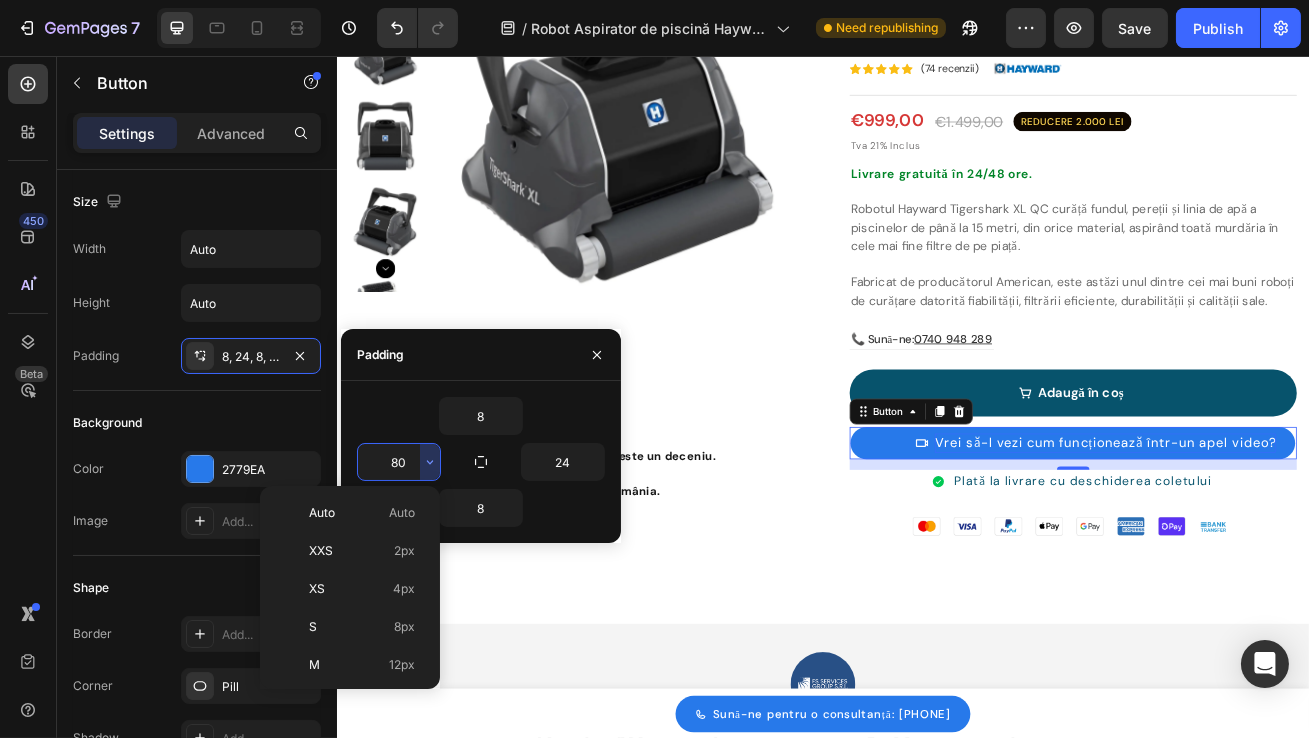 click on "80" at bounding box center (399, 462) 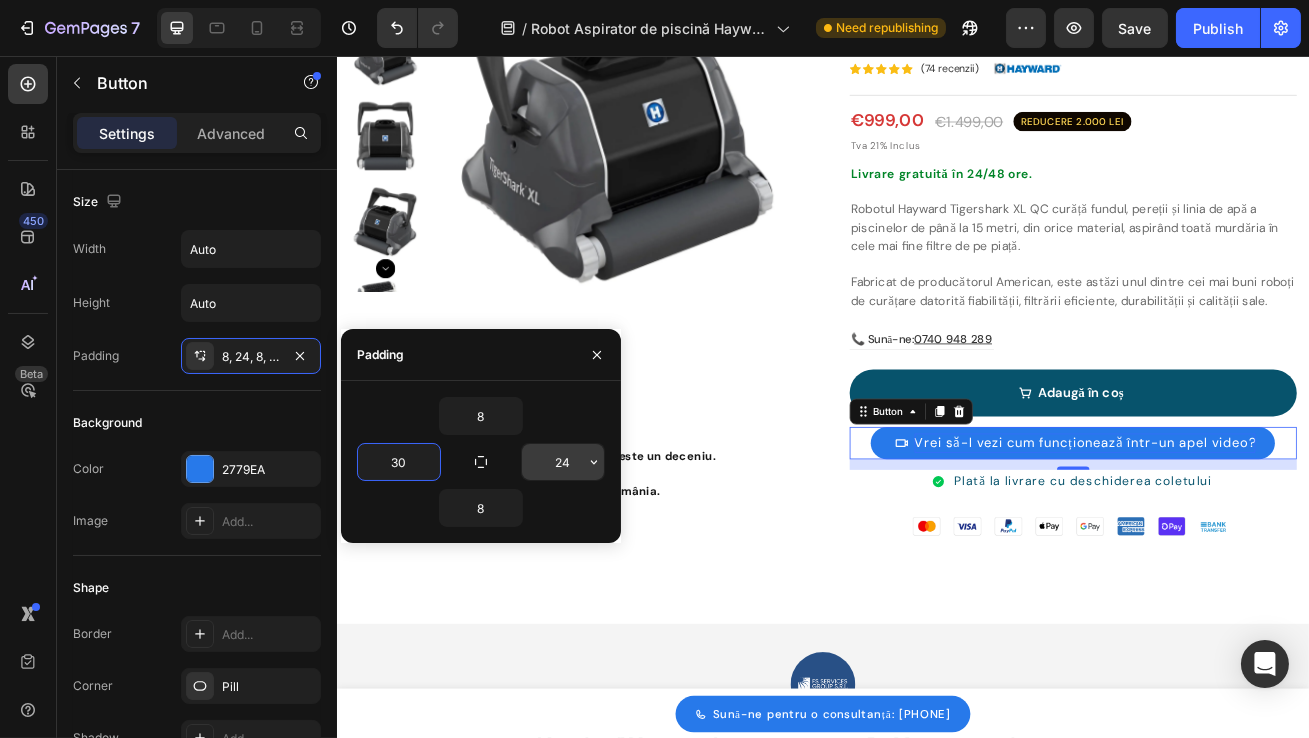 type on "30" 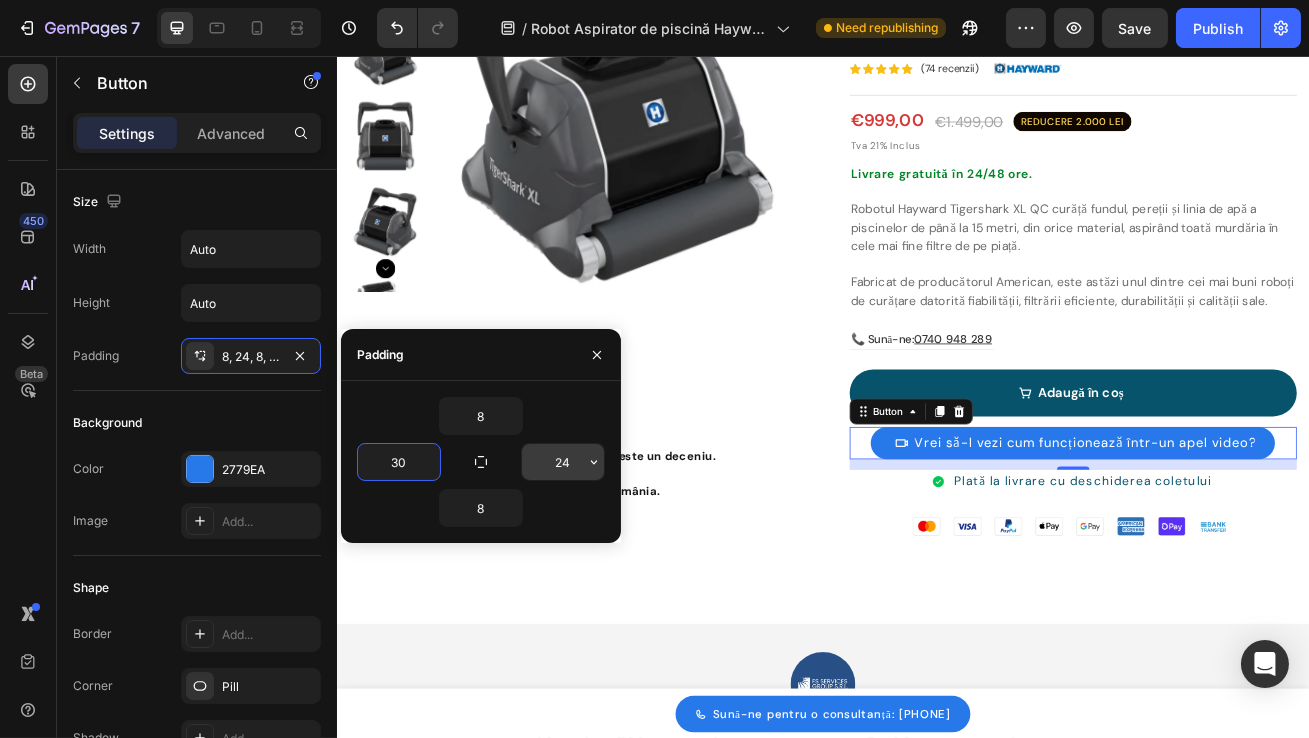 click on "24" at bounding box center [563, 462] 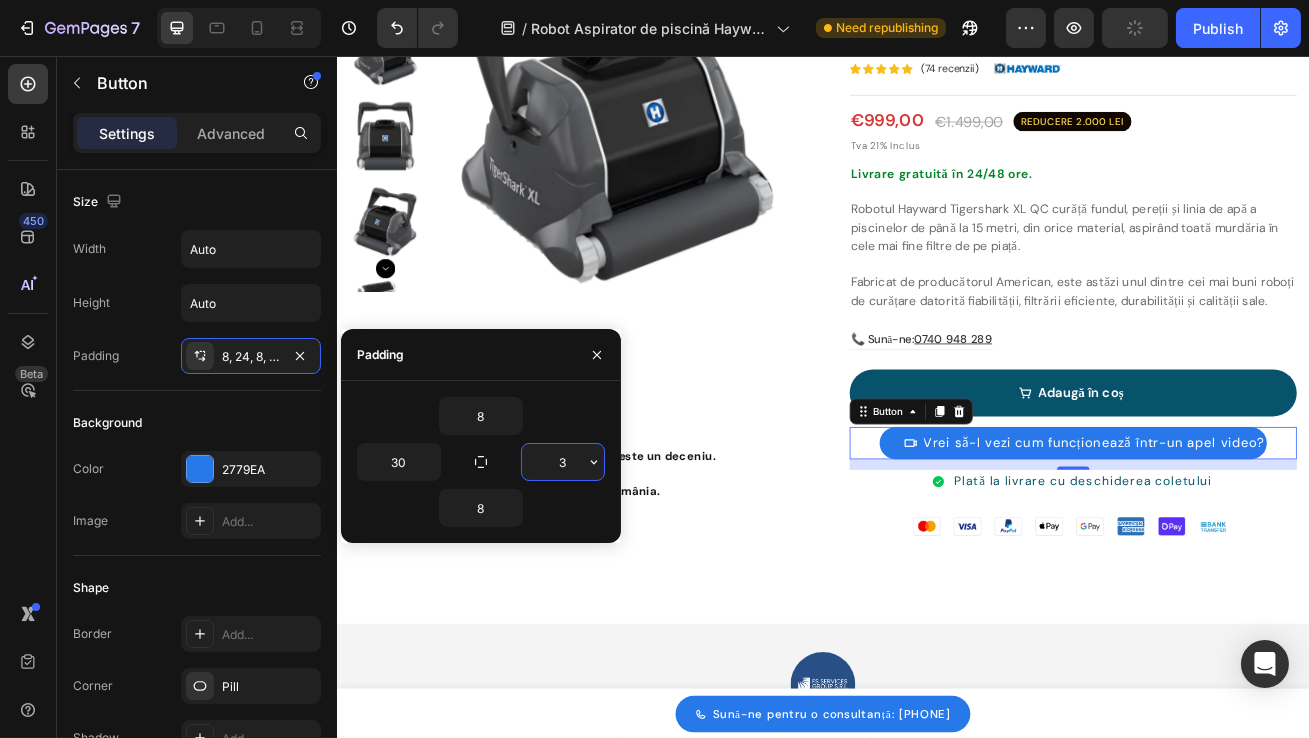 type on "30" 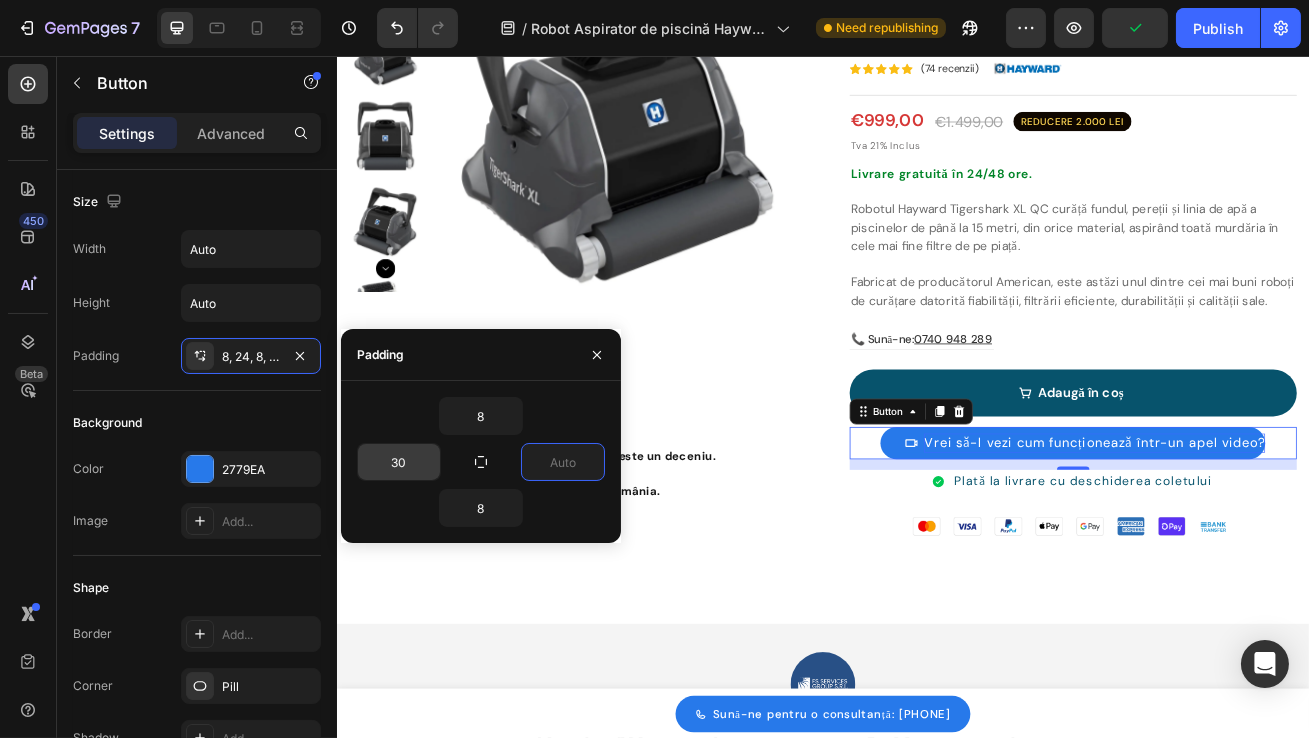 click on "30" at bounding box center [399, 462] 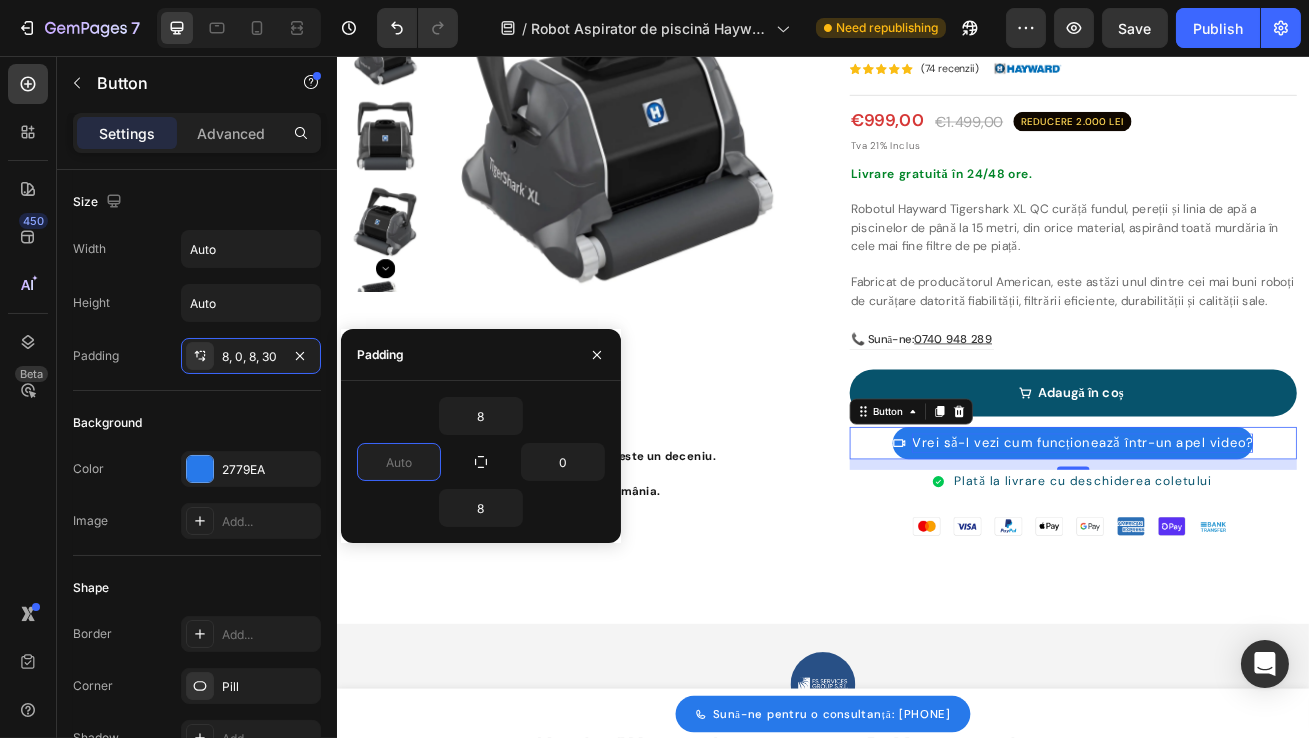 type on "0" 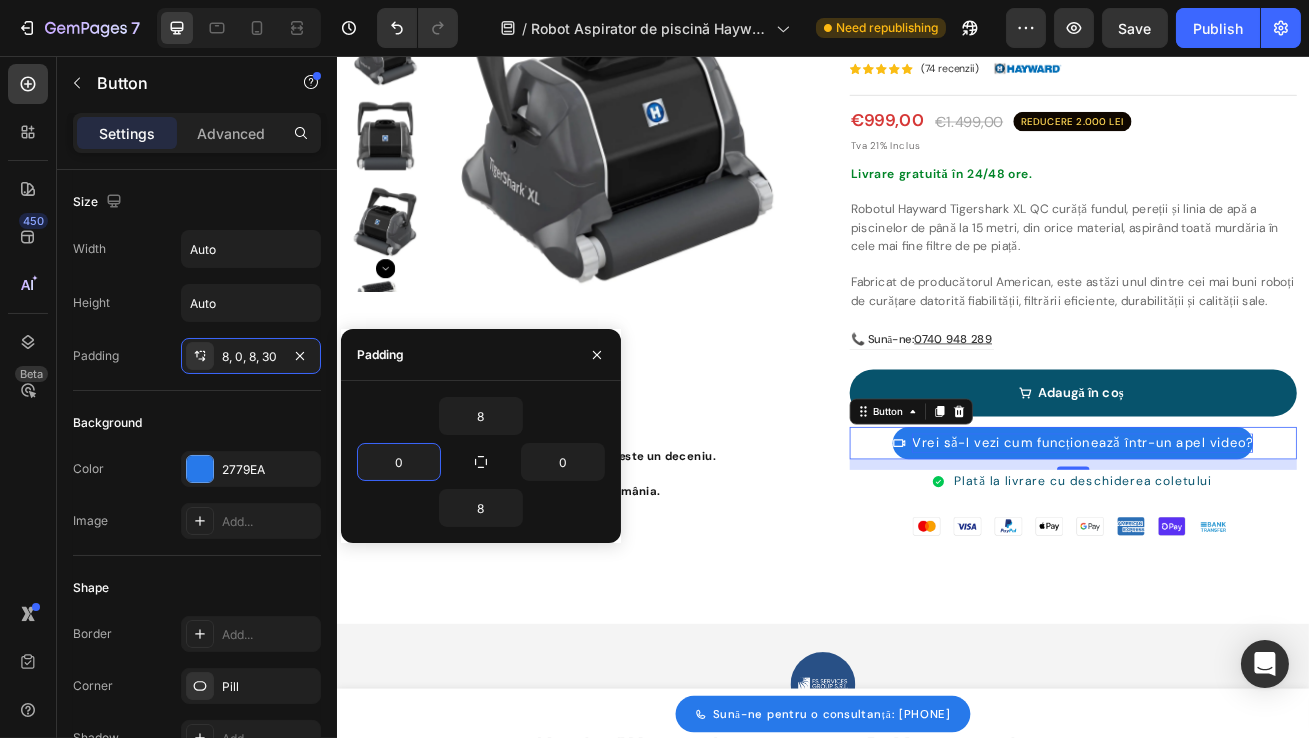 click on "8" at bounding box center (481, 416) 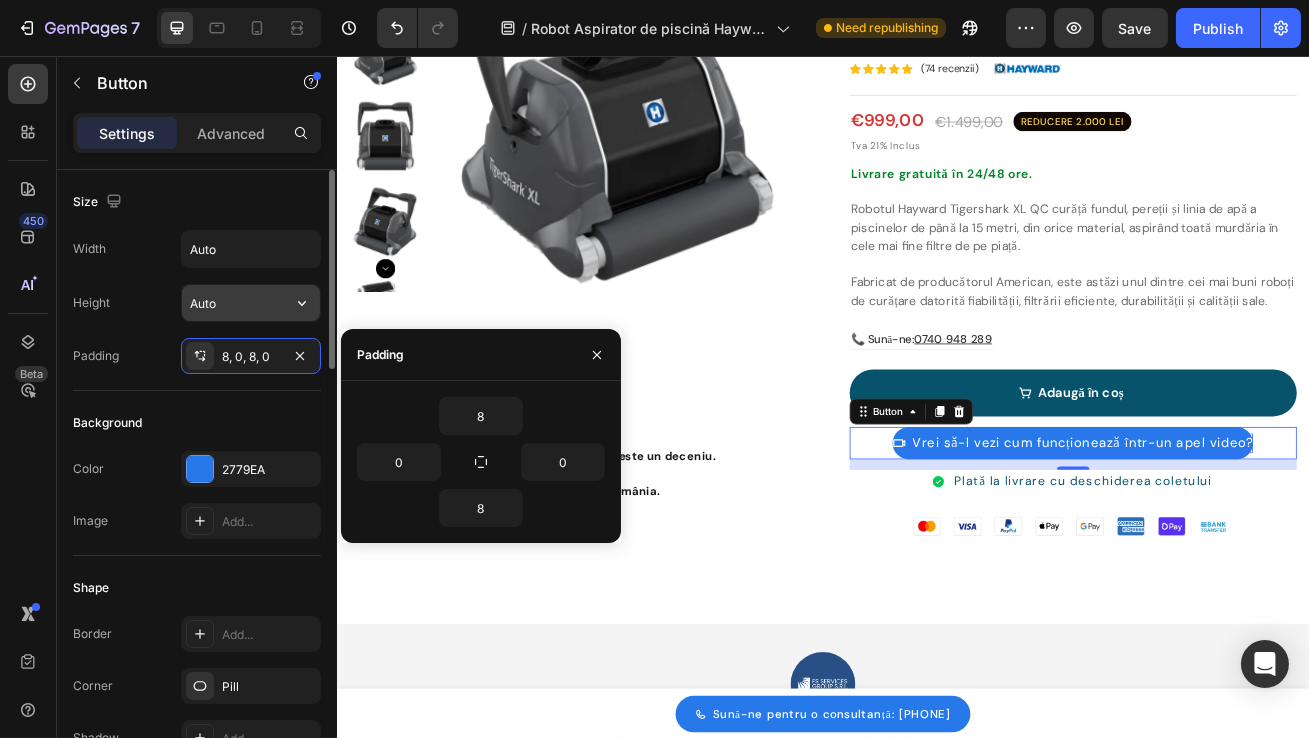 click on "Auto" at bounding box center (251, 303) 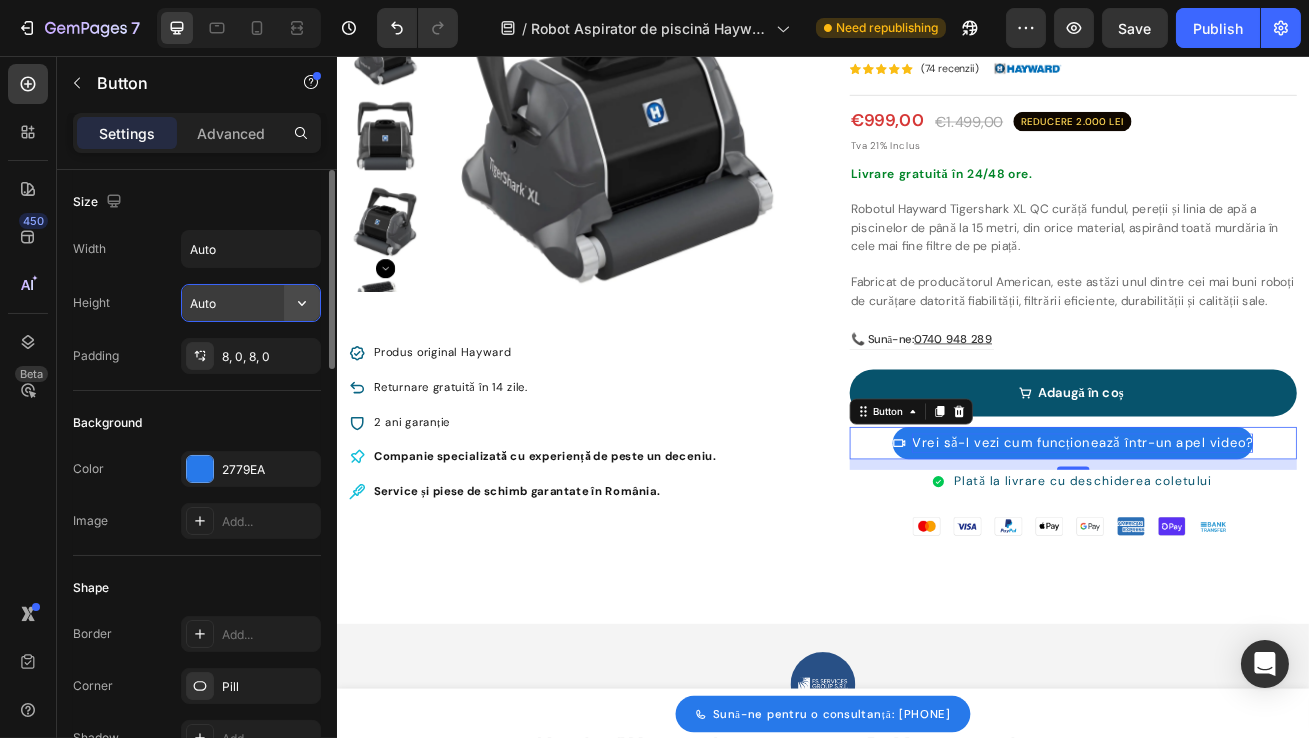 click 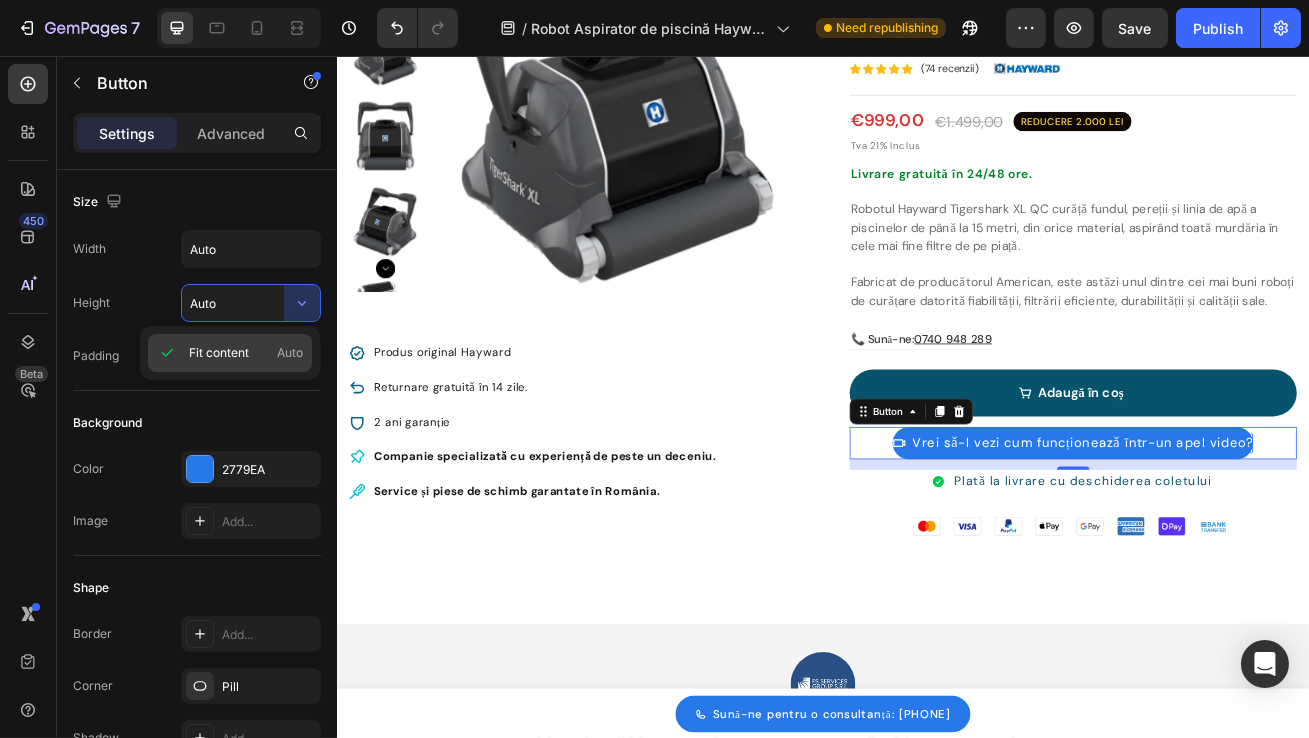 click on "Fit content Auto" at bounding box center [246, 353] 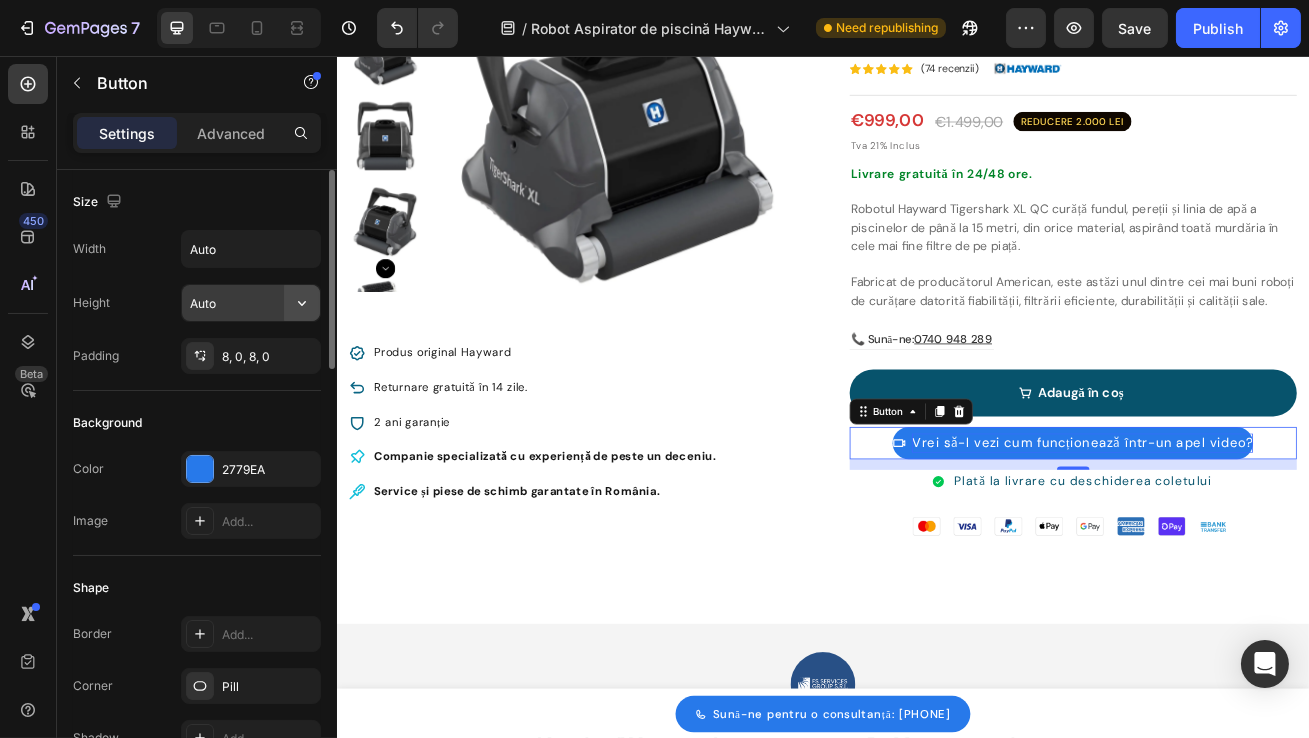 click 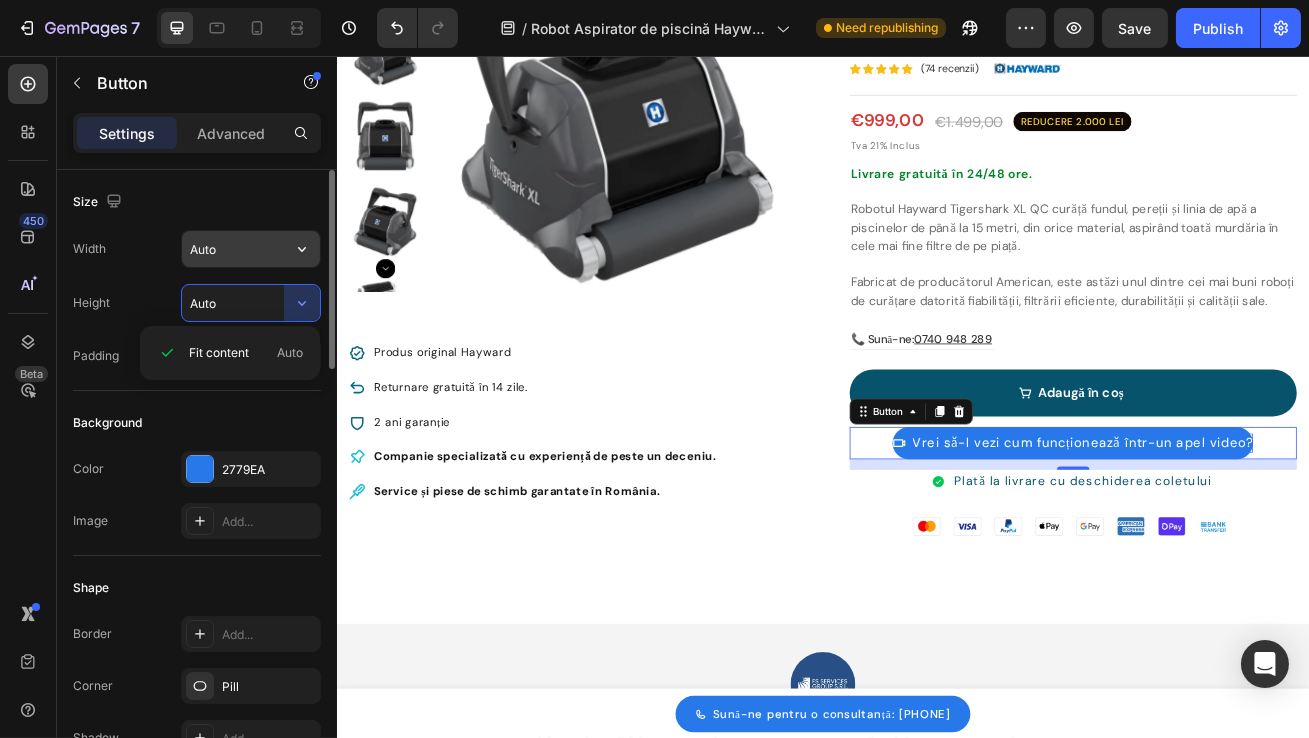 click on "Auto" at bounding box center (251, 249) 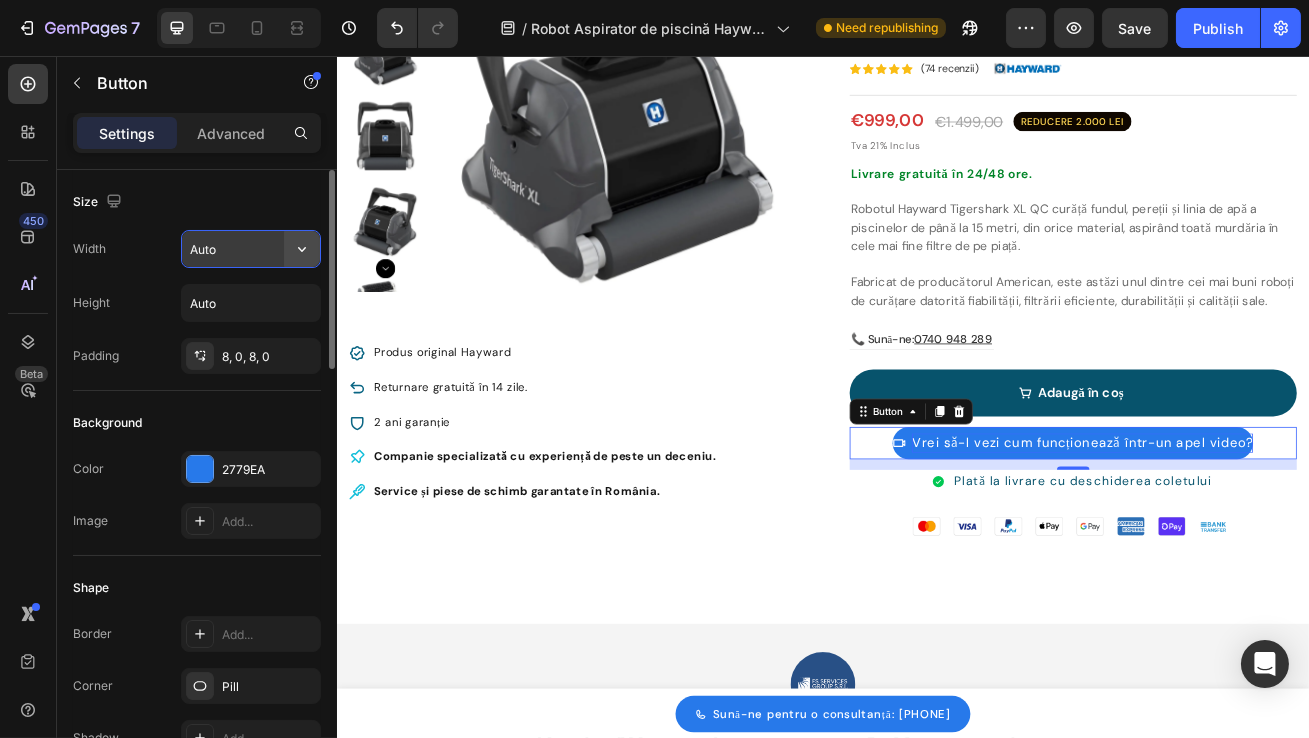 click 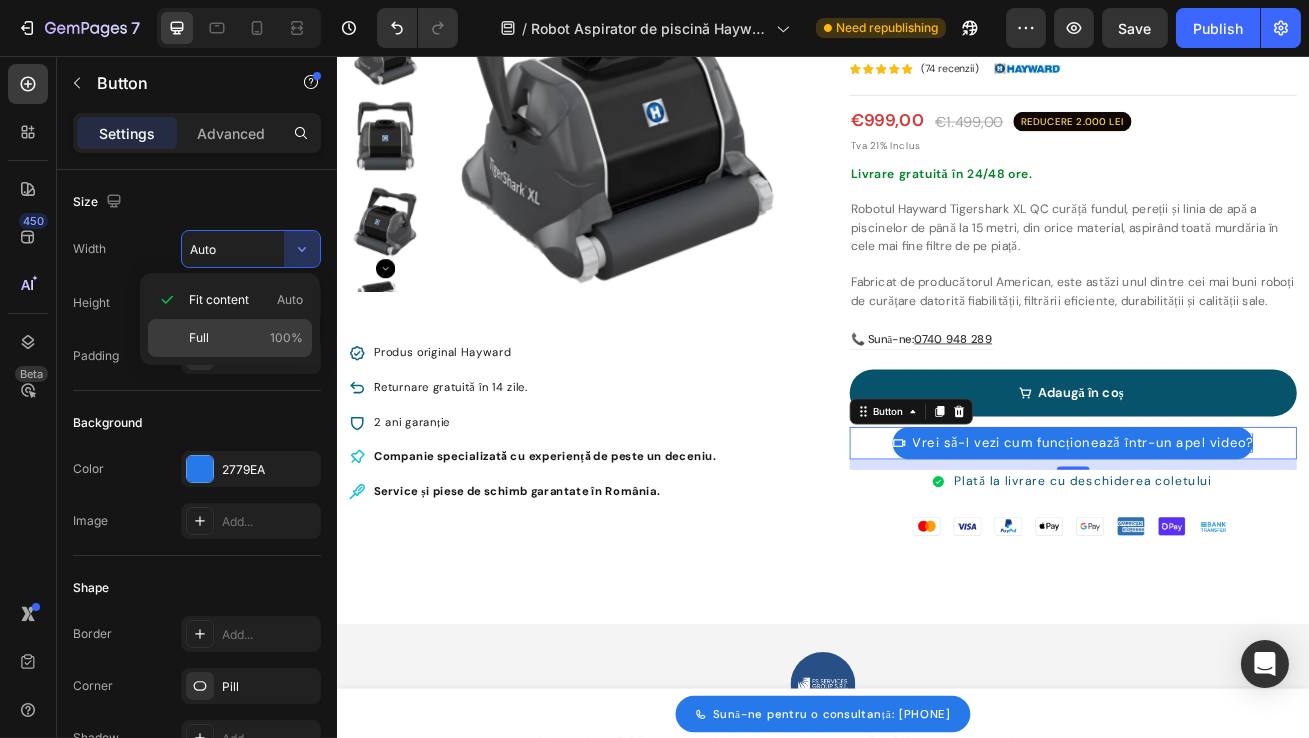 click on "Full 100%" at bounding box center (246, 338) 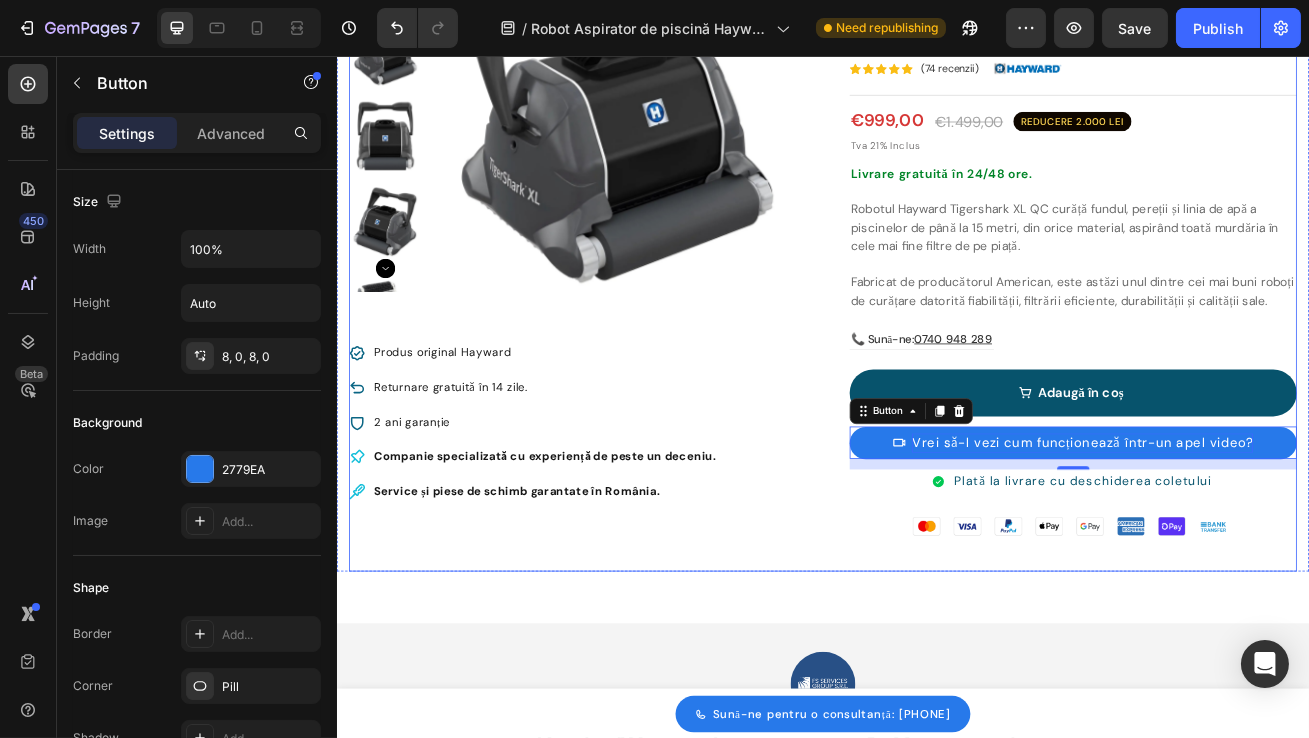 click on "📞 Sună-ne:  0740 948 289 Text block Row Row" at bounding box center (1245, 406) 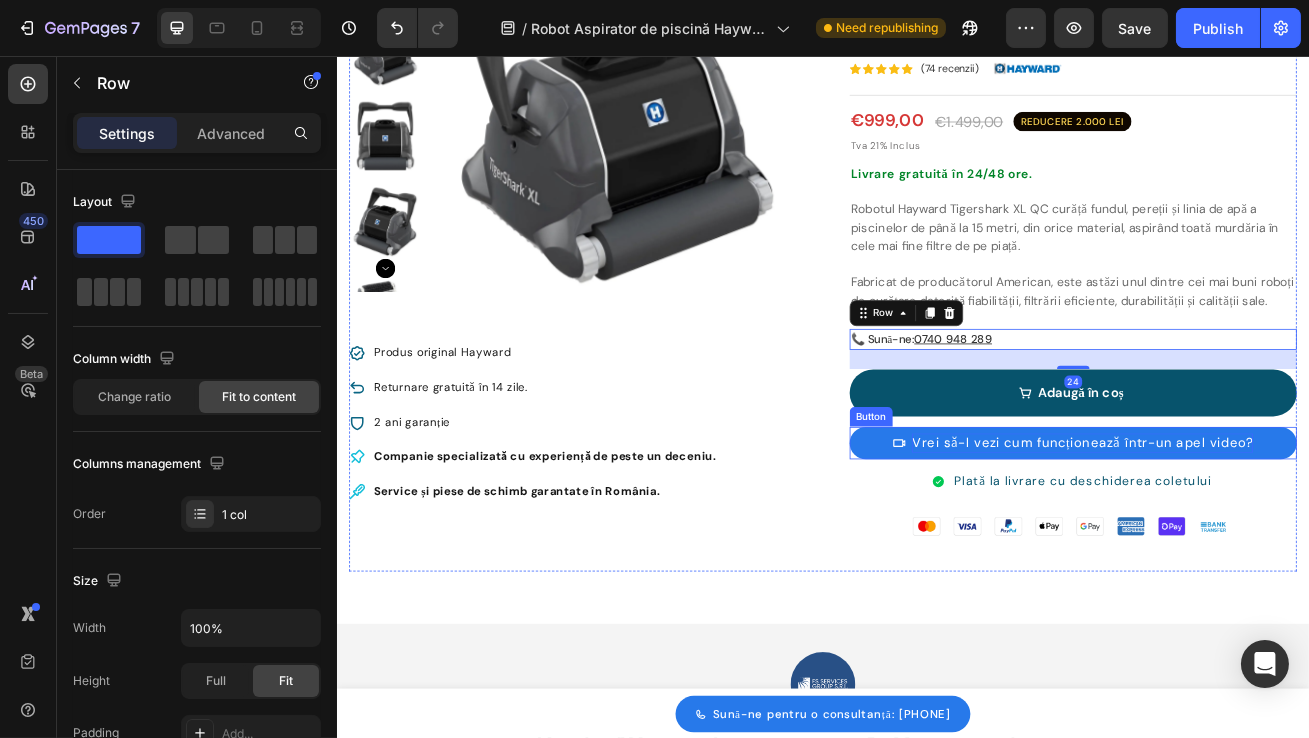 click on "Vrei să-l vezi cum funcționează într-un apel video?" at bounding box center [1256, 534] 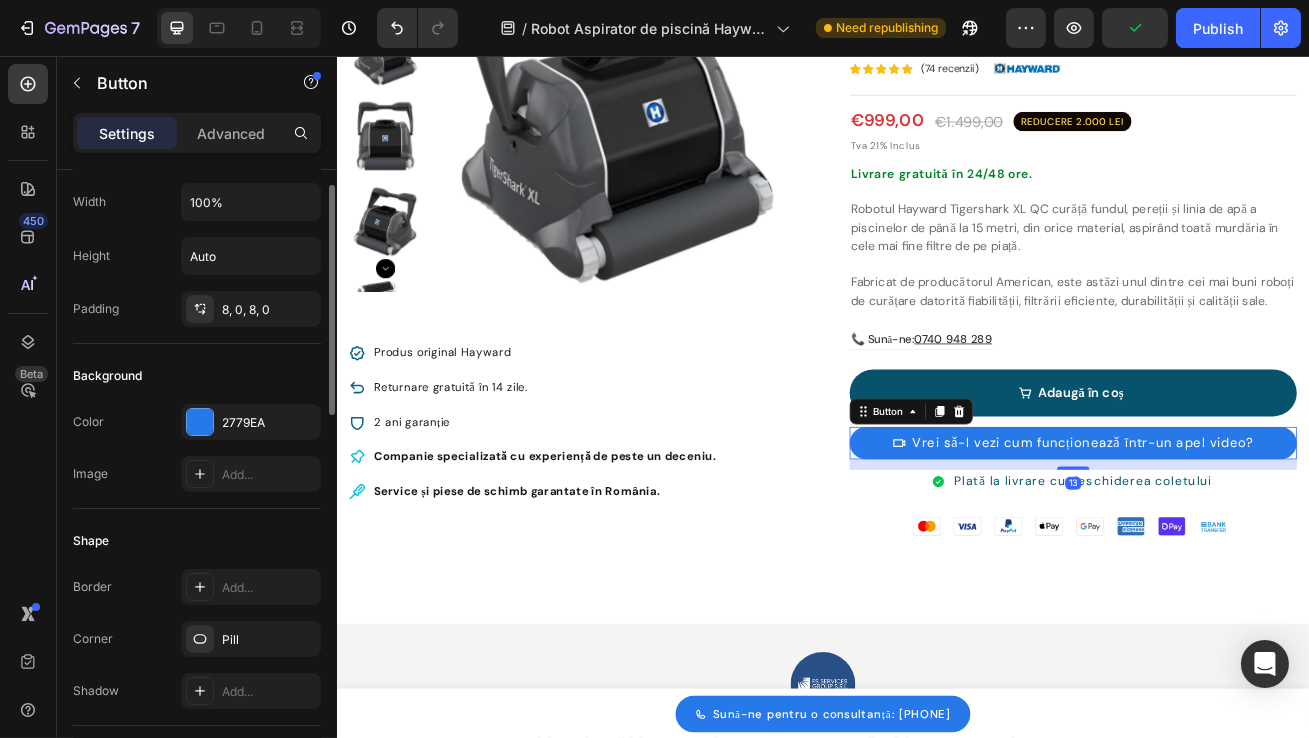 scroll, scrollTop: 0, scrollLeft: 0, axis: both 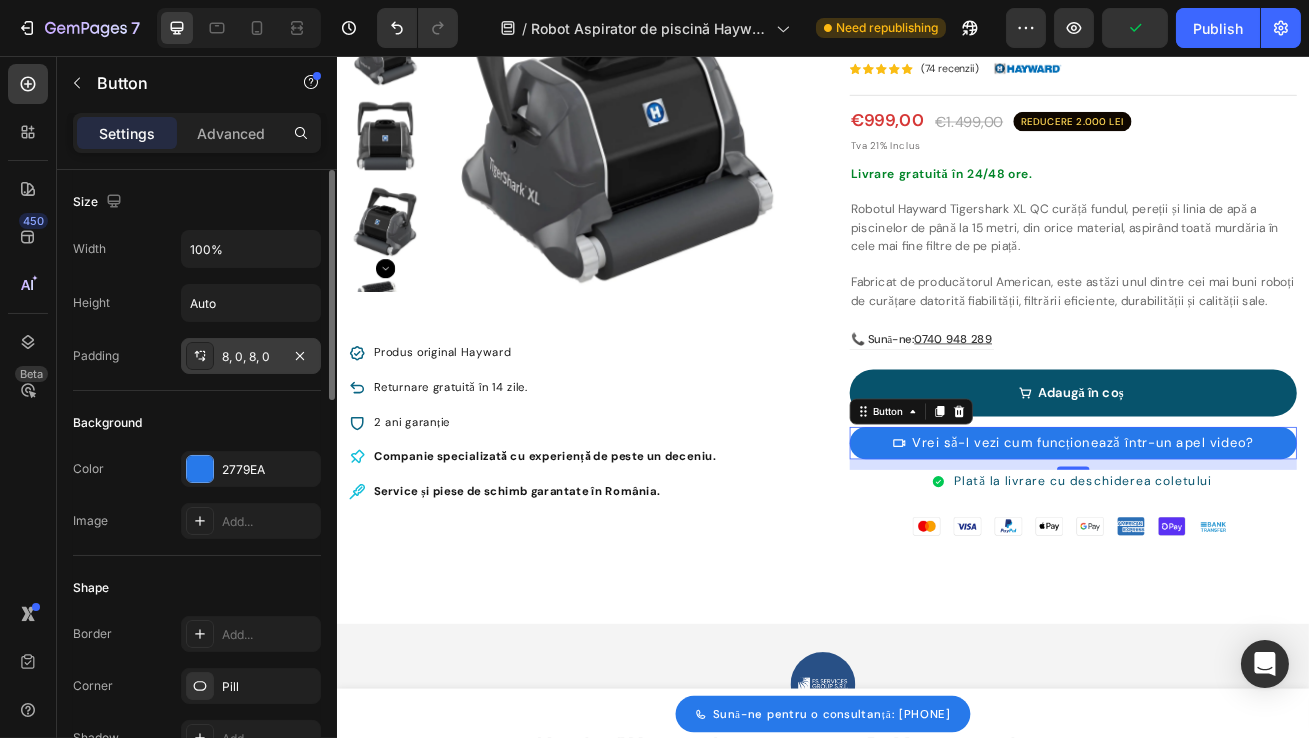 click on "8, 0, 8, 0" at bounding box center [251, 357] 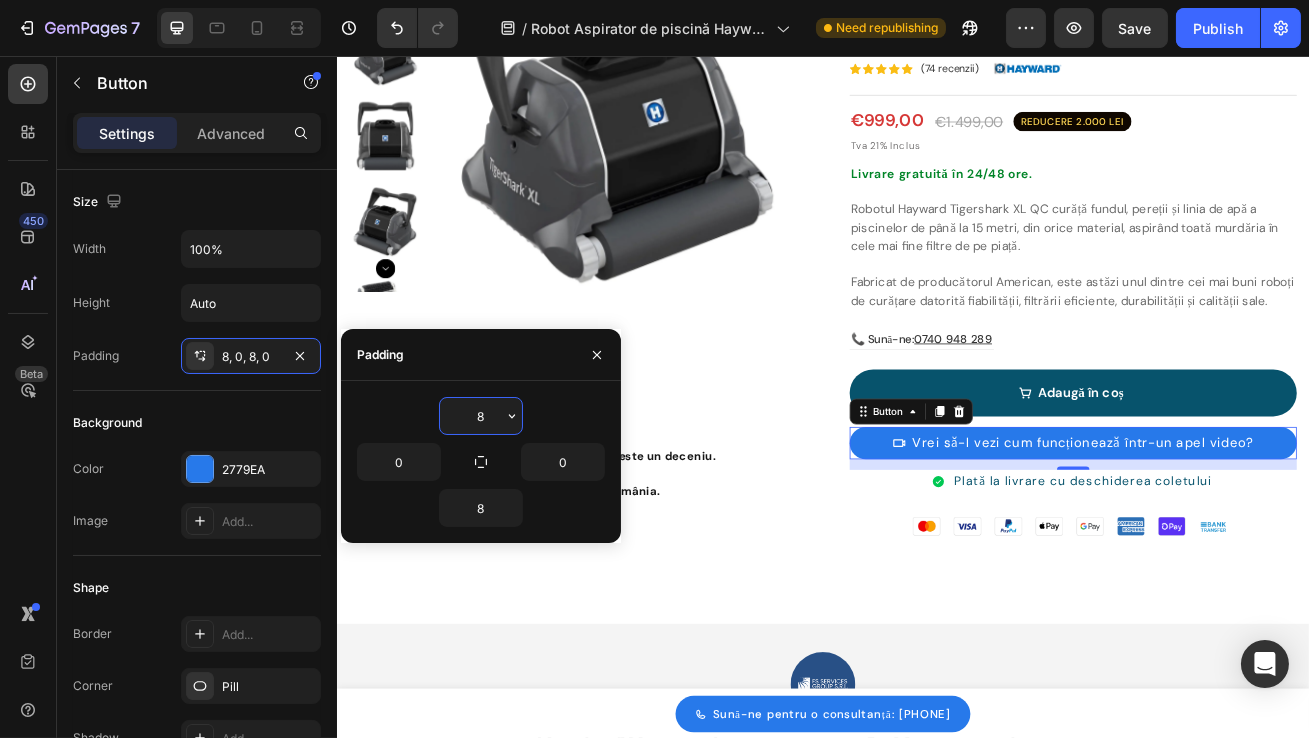 click on "8" at bounding box center (481, 416) 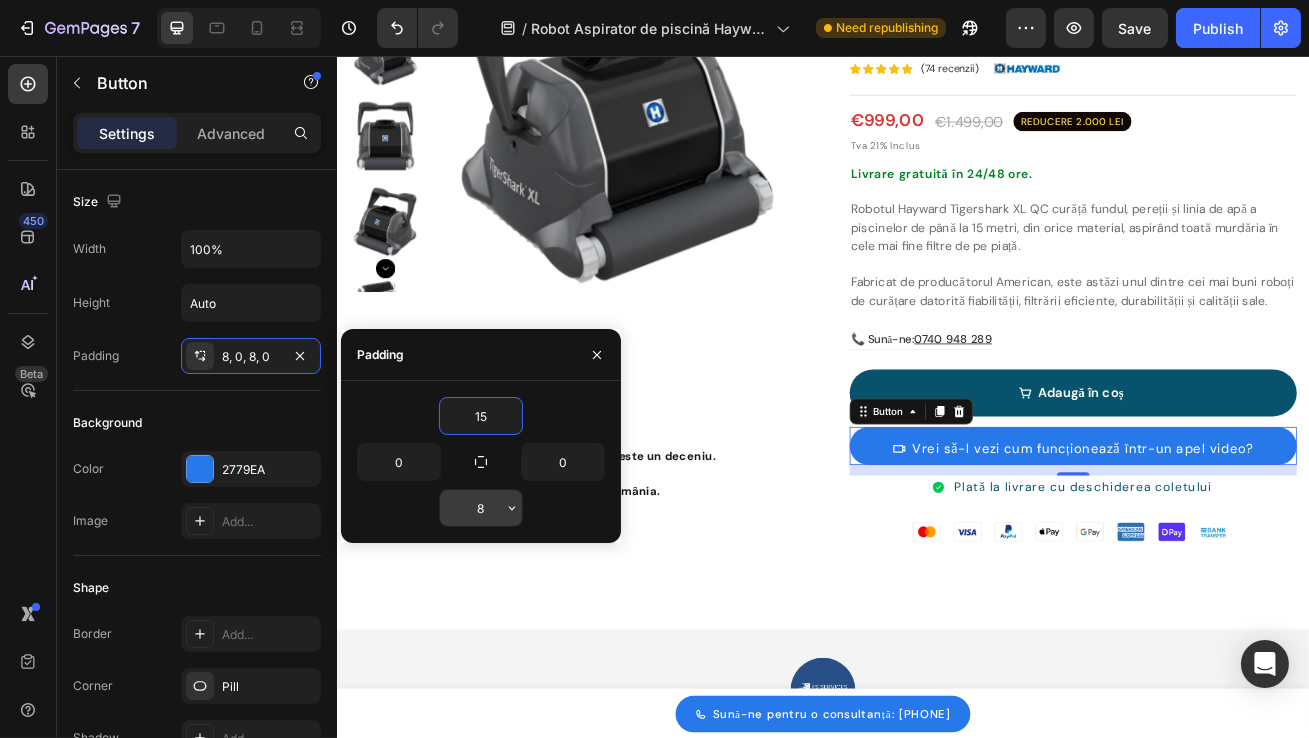 type on "15" 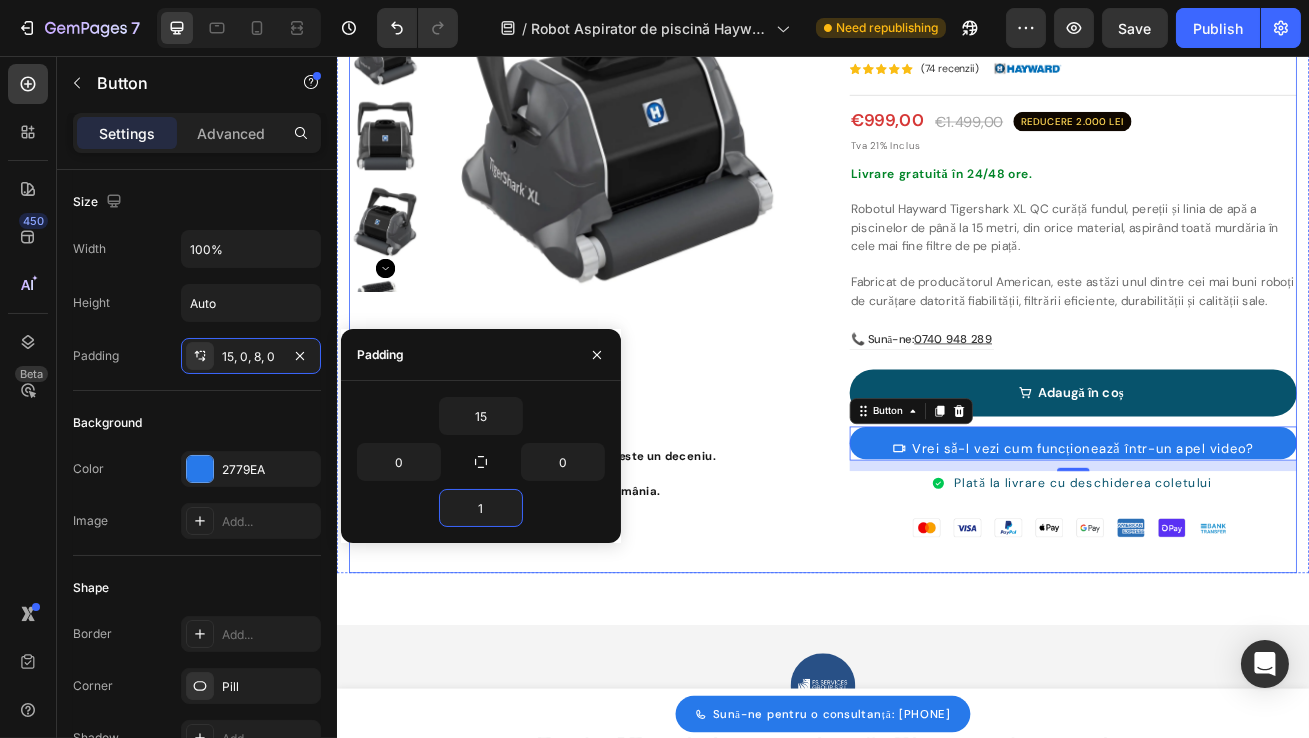 type on "15" 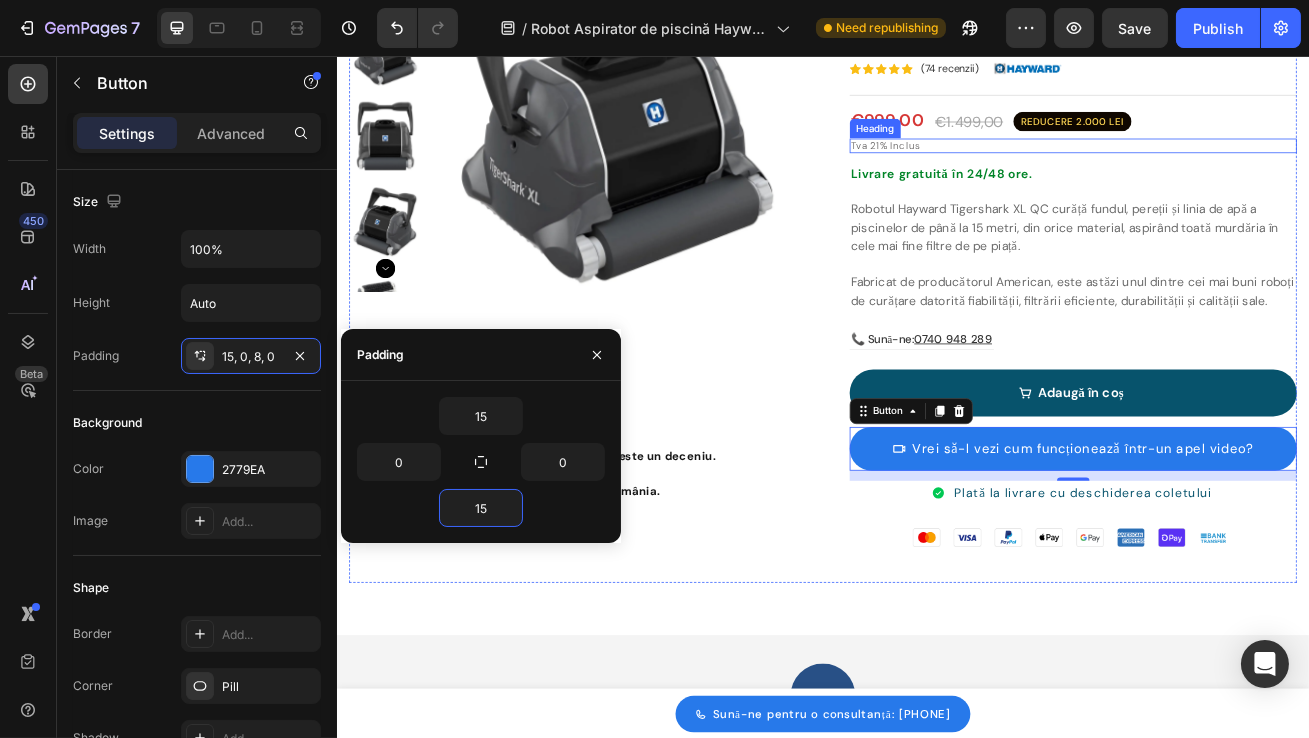 click on "Tva 21% Inclus" at bounding box center (1245, 167) 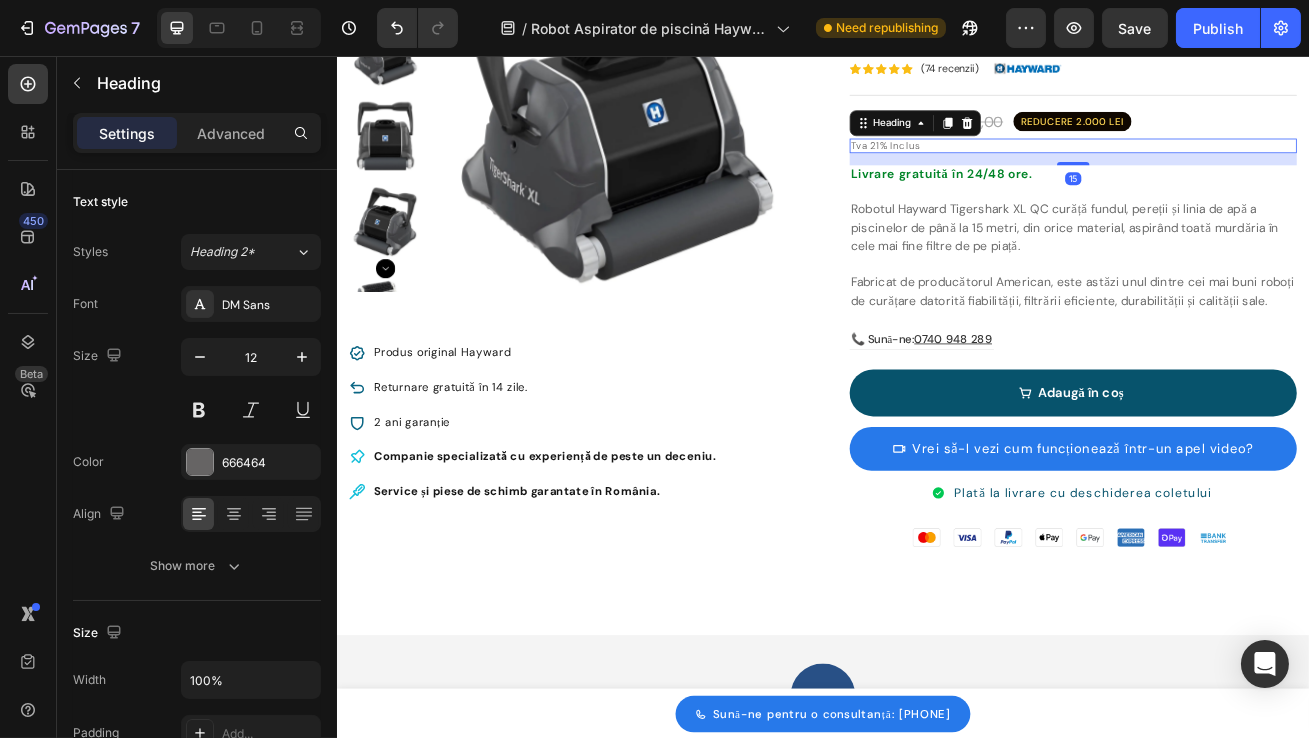 click on "Robotul Hayward Tigershark XL QC curăță fundul, pereții și linia de apă a piscinelor de până la 15 metri, din orice material, aspirând toată murdăria în cele mai fine filtre de pe piață." at bounding box center [1245, 268] 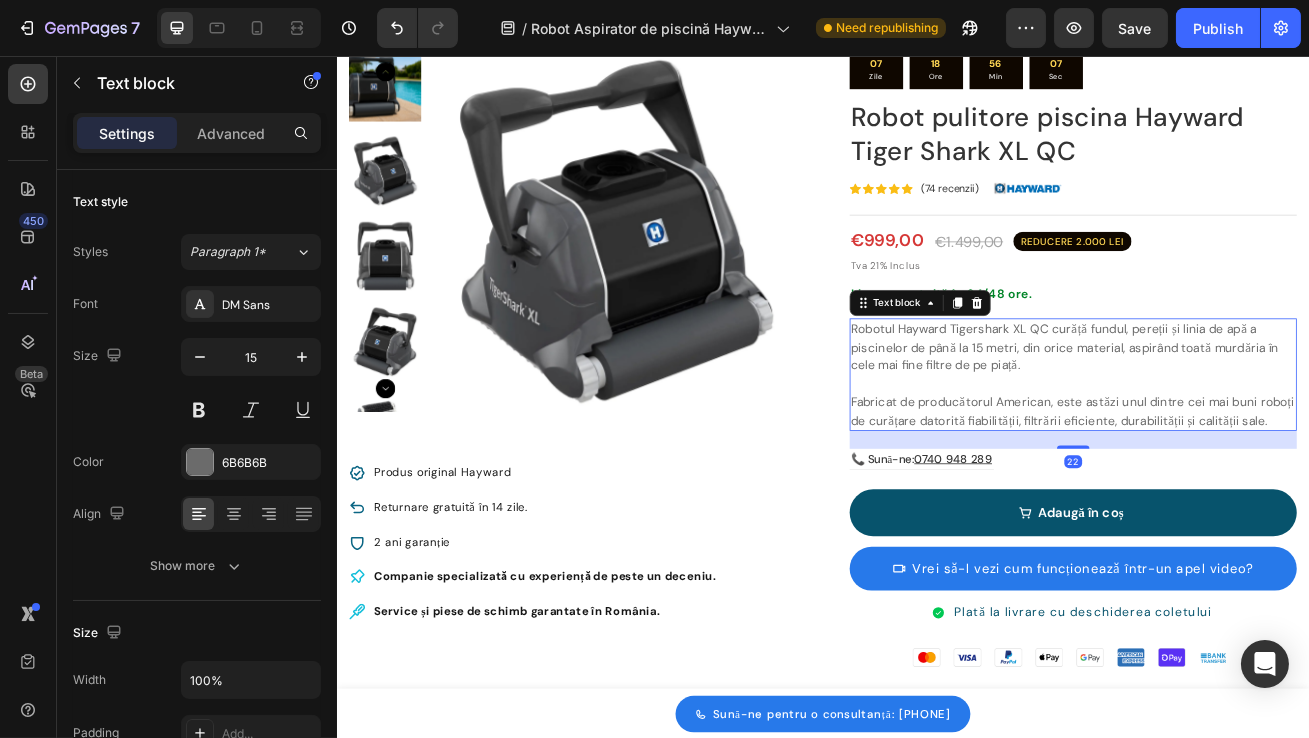 scroll, scrollTop: 46, scrollLeft: 0, axis: vertical 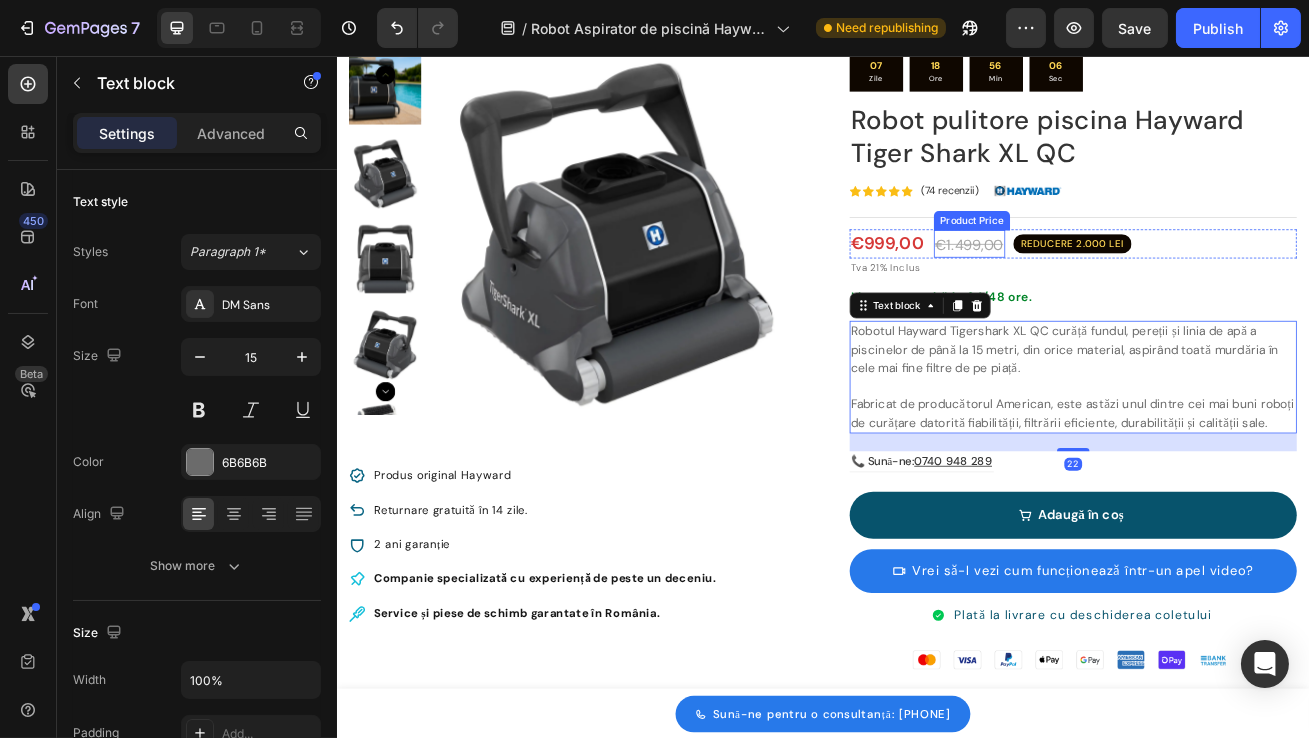 click on "€1.499,00" at bounding box center (1117, 289) 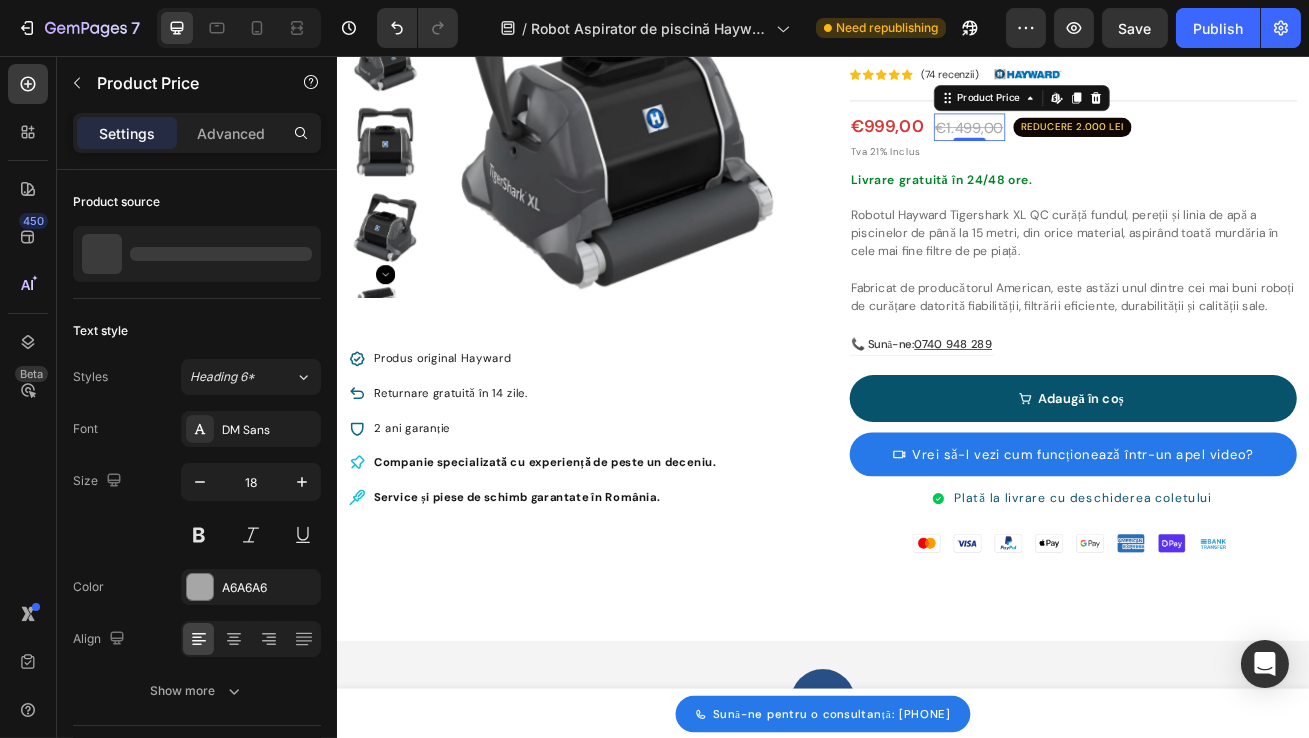 scroll, scrollTop: 271, scrollLeft: 0, axis: vertical 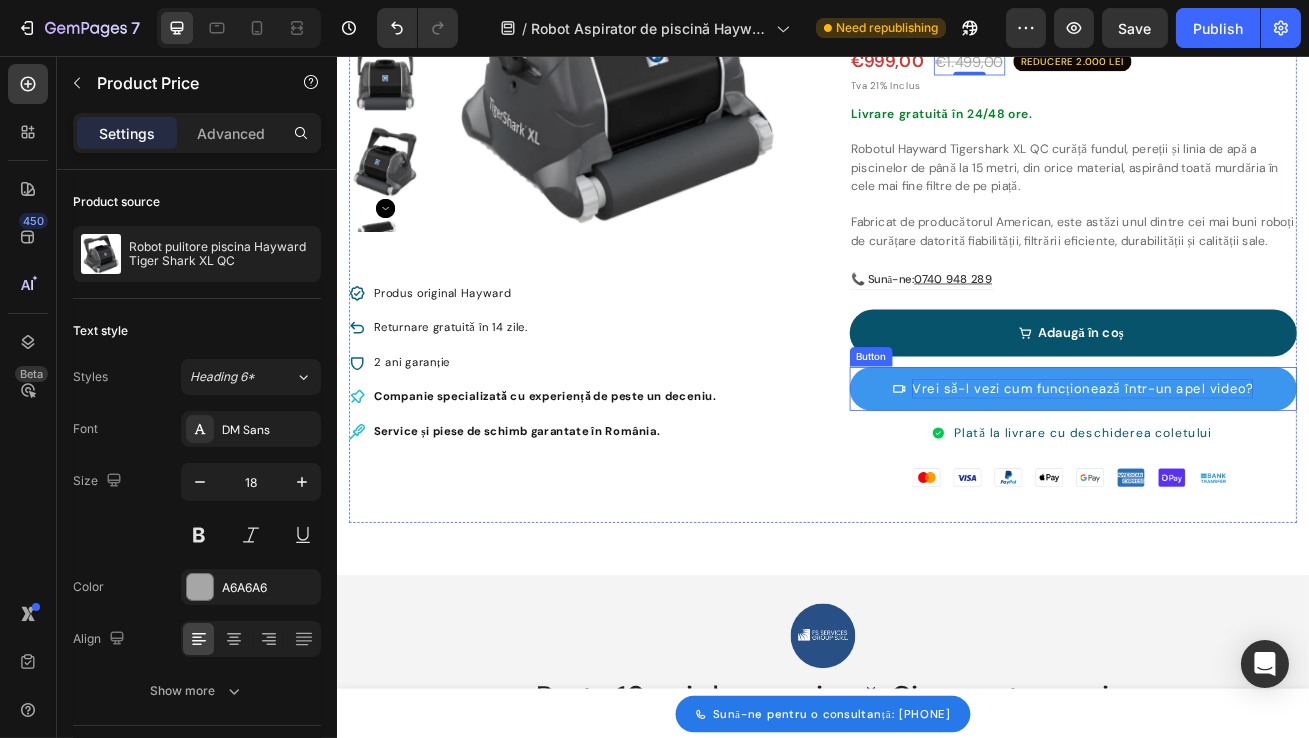 click on "Vrei să-l vezi cum funcționează într-un apel video?" at bounding box center (1256, 467) 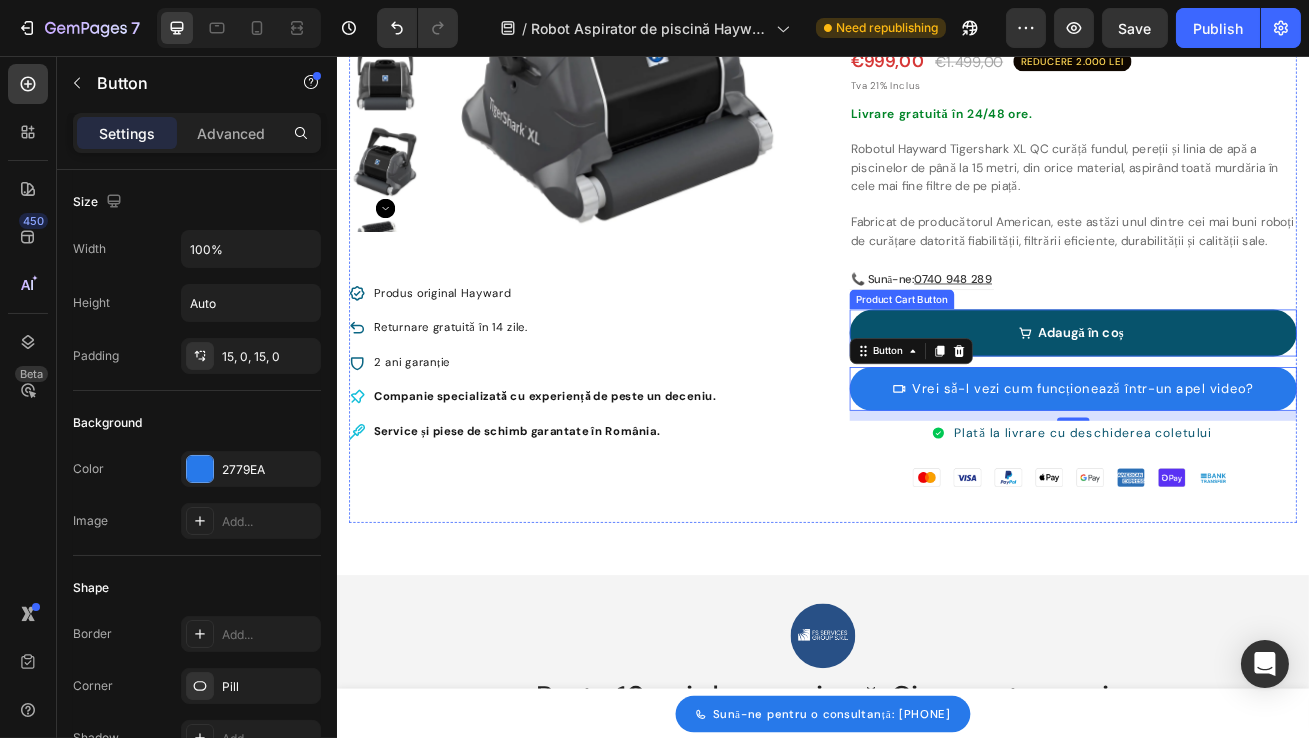 click on "Fabricat de producătorul American, este astăzi unul dintre cei mai buni roboți de curățare datorită fiabilității, filtrării eficiente, durabilității și calității sale." at bounding box center (1245, 272) 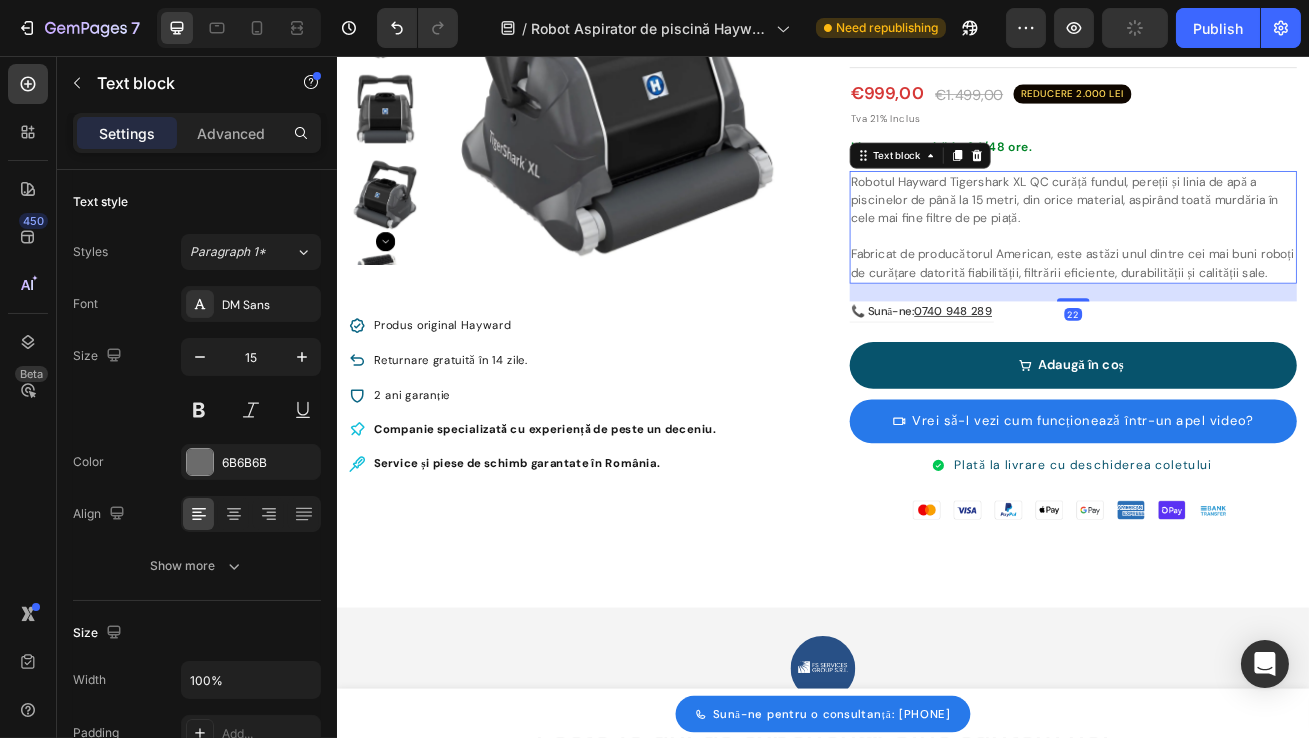 scroll, scrollTop: 202, scrollLeft: 0, axis: vertical 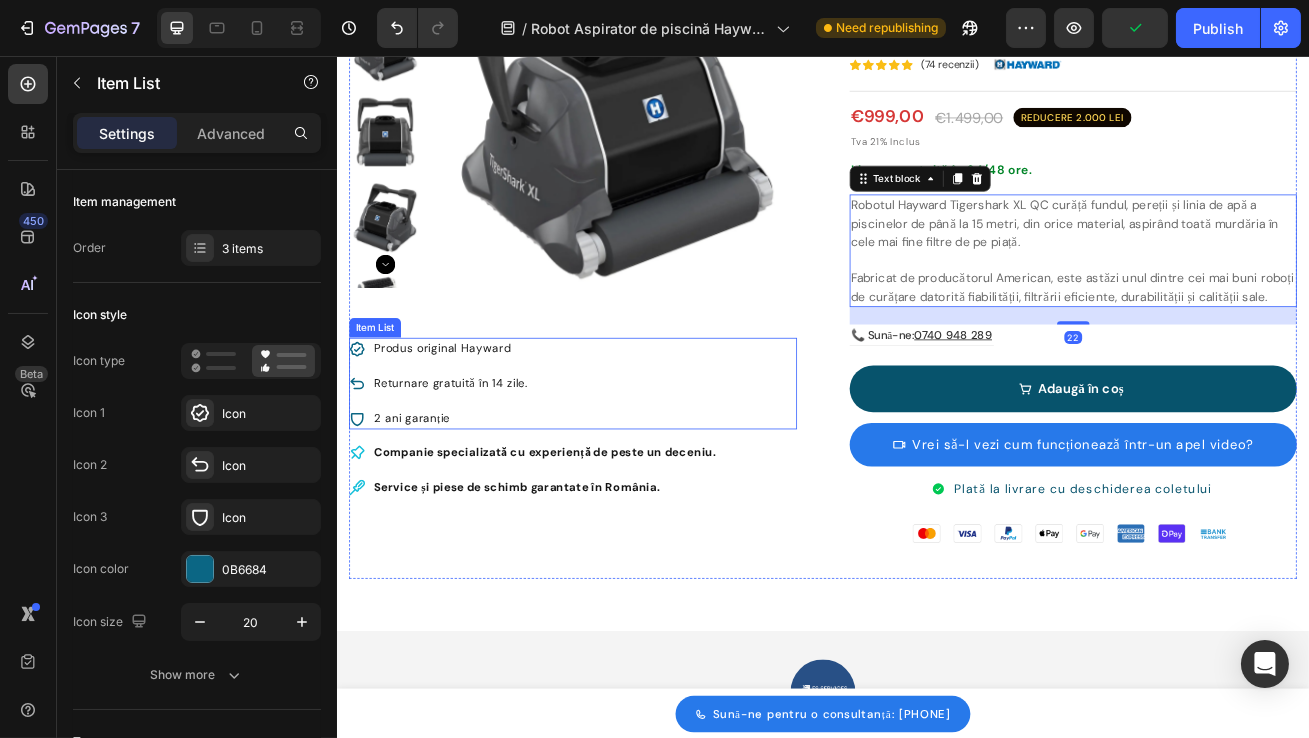 click on "Produs original Hayward
Returnare gratuită în 14 zile.
2 ani garanție" at bounding box center (627, 460) 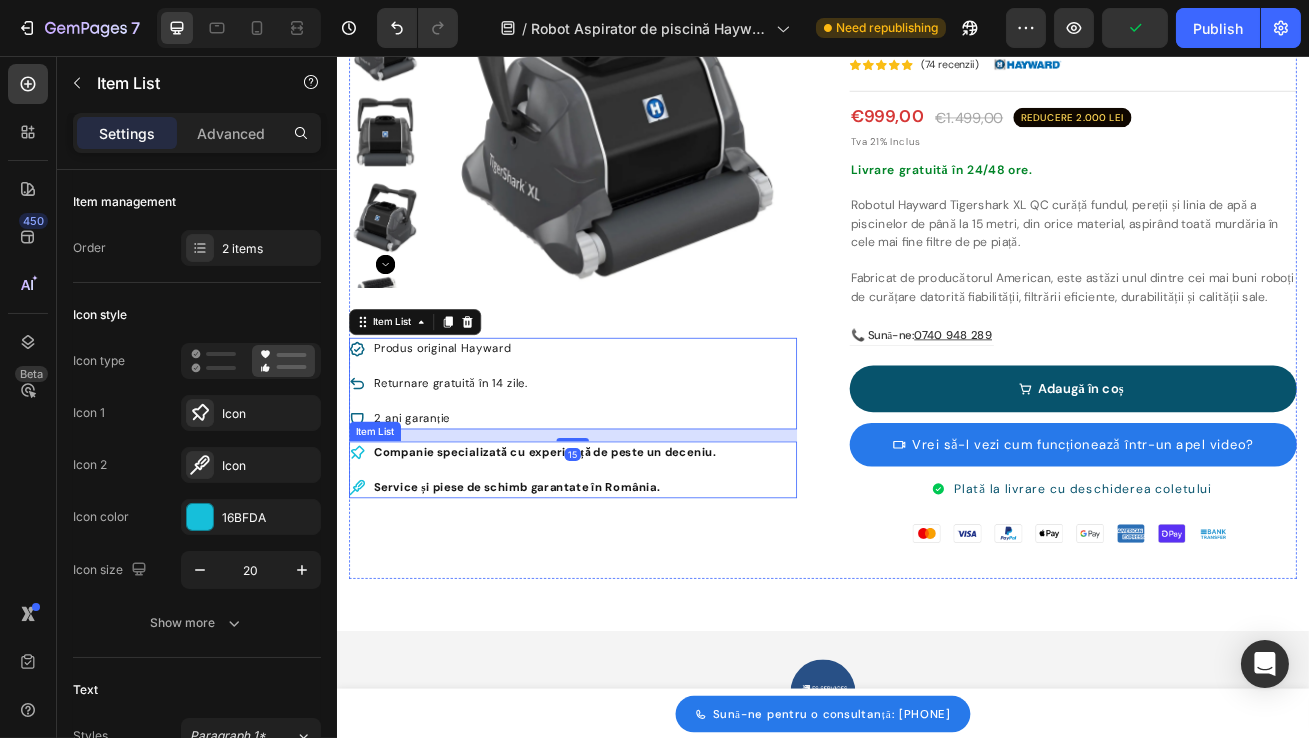 click on "Companie specializată cu experiență de peste un deceniu.
Service și piese de schimb garantate în România." at bounding box center [627, 567] 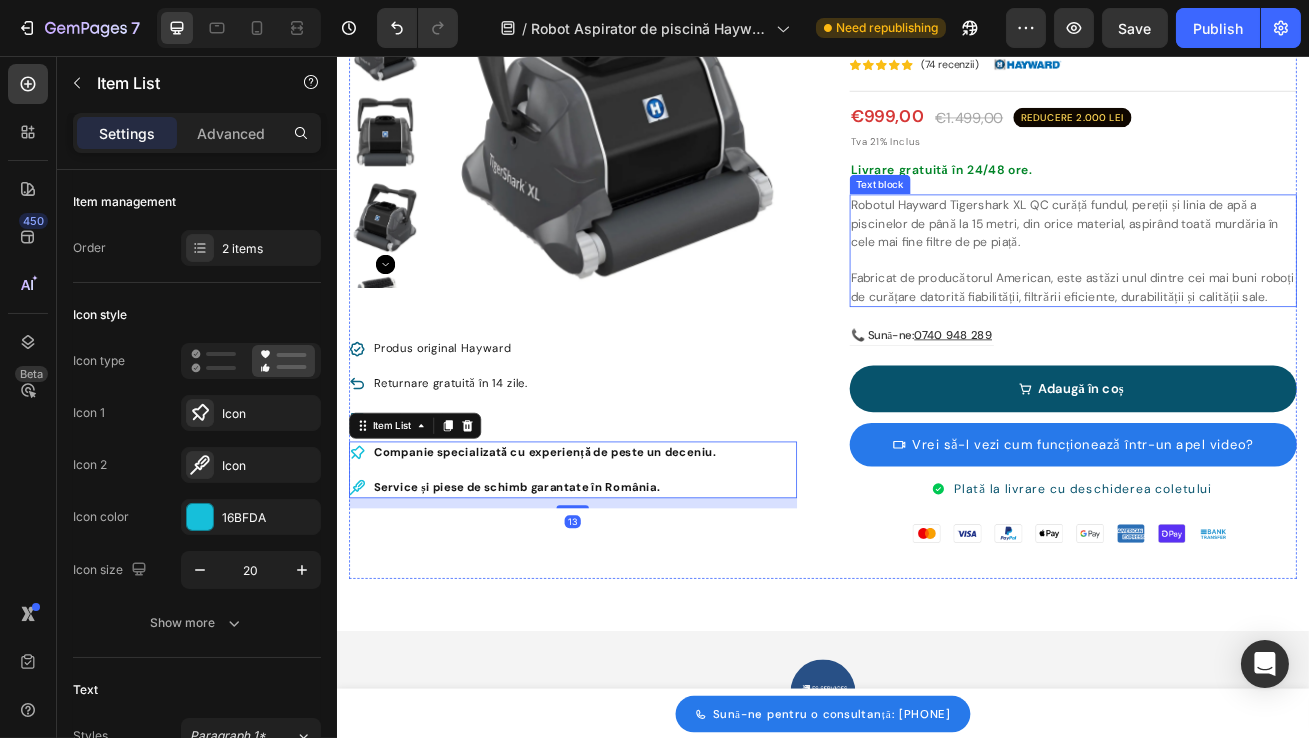 click on "Fabricat de producătorul American, este astăzi unul dintre cei mai buni roboți de curățare datorită fiabilității, filtrării eficiente, durabilității și calității sale." at bounding box center (1245, 341) 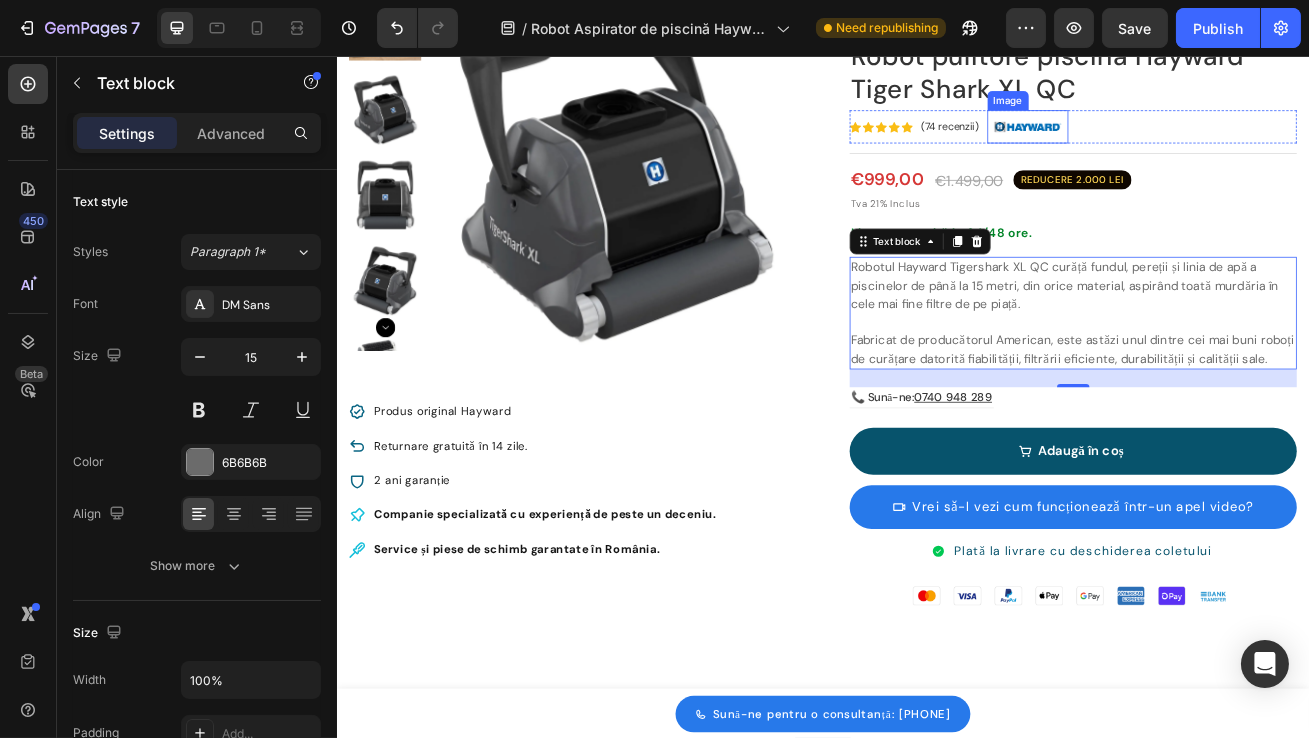 scroll, scrollTop: 159, scrollLeft: 0, axis: vertical 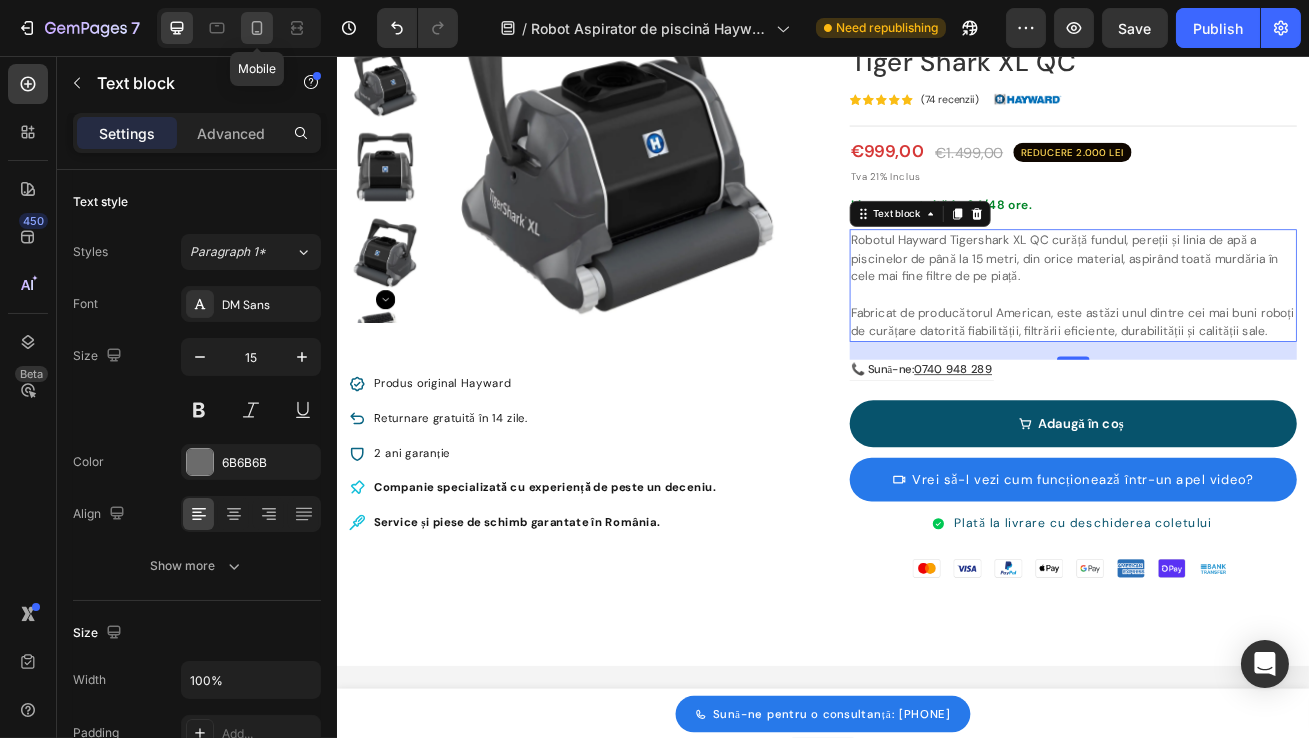 click 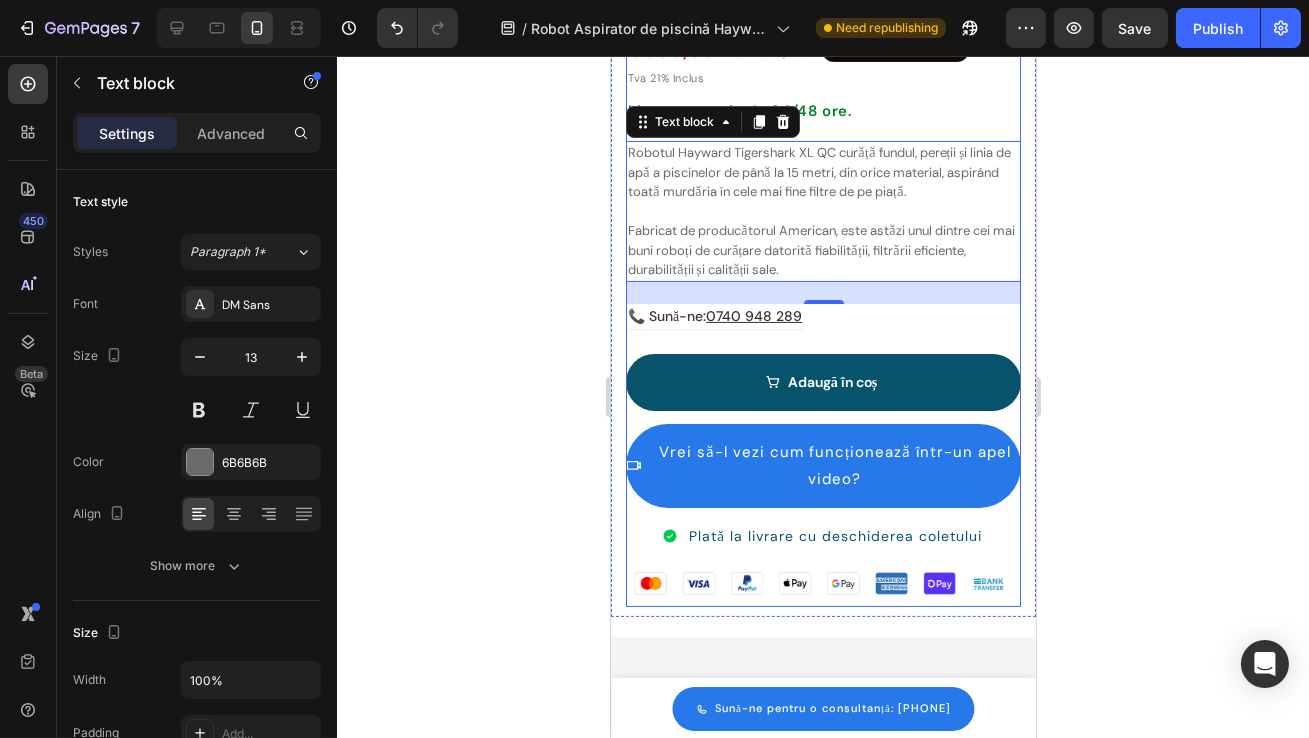scroll, scrollTop: 1028, scrollLeft: 0, axis: vertical 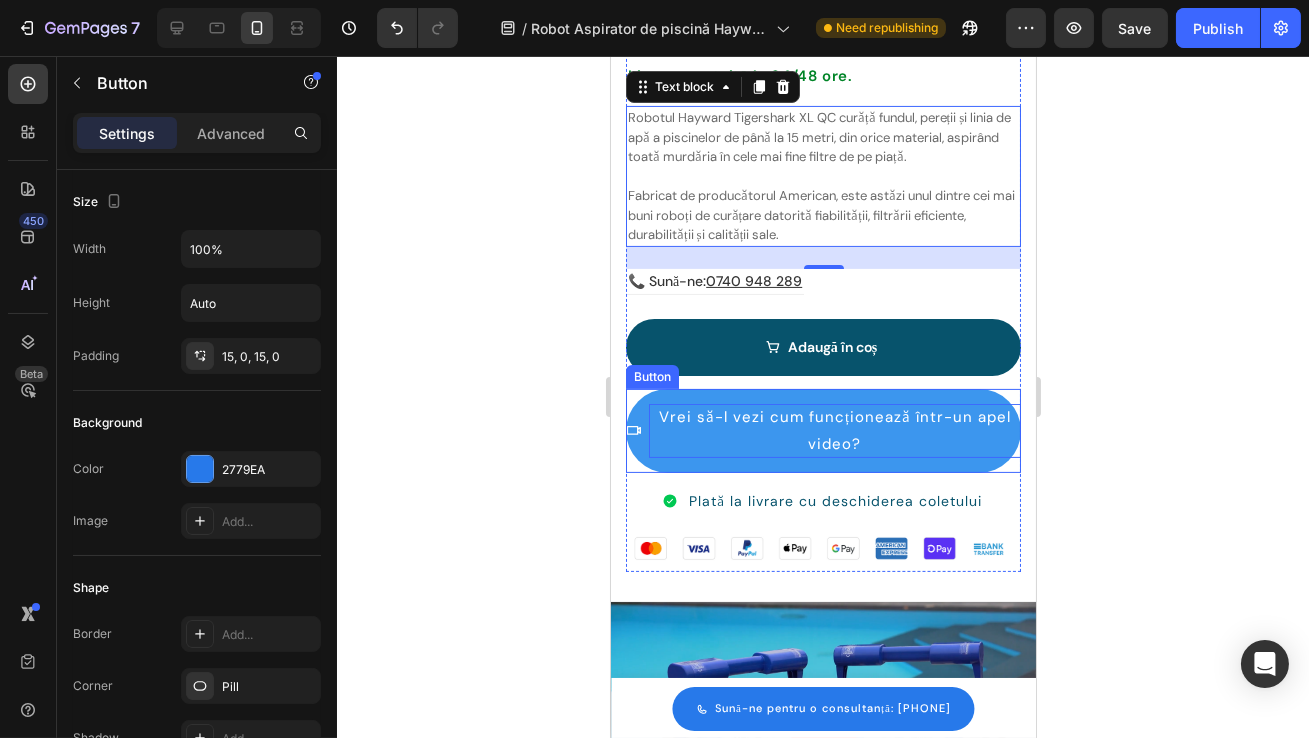 click on "Vrei să-l vezi cum funcționează într-un apel video?" at bounding box center [834, 431] 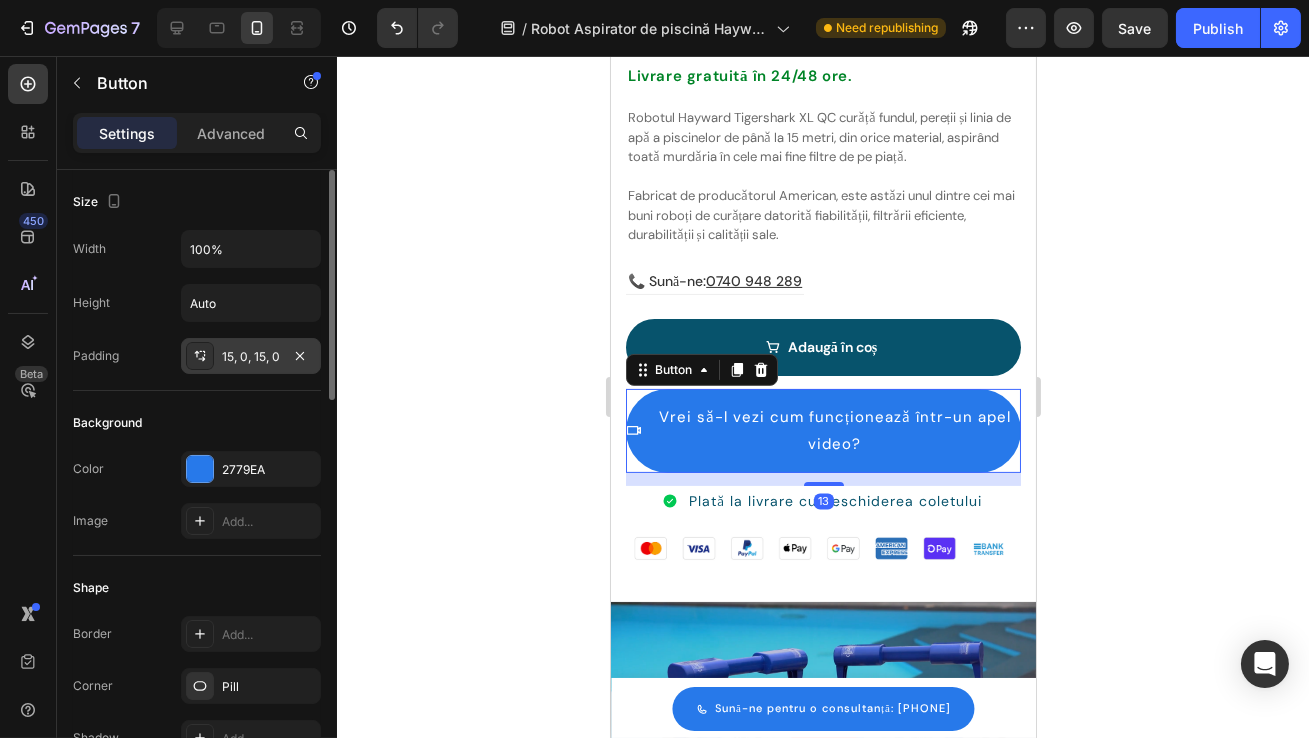 click on "15, 0, 15, 0" at bounding box center (251, 357) 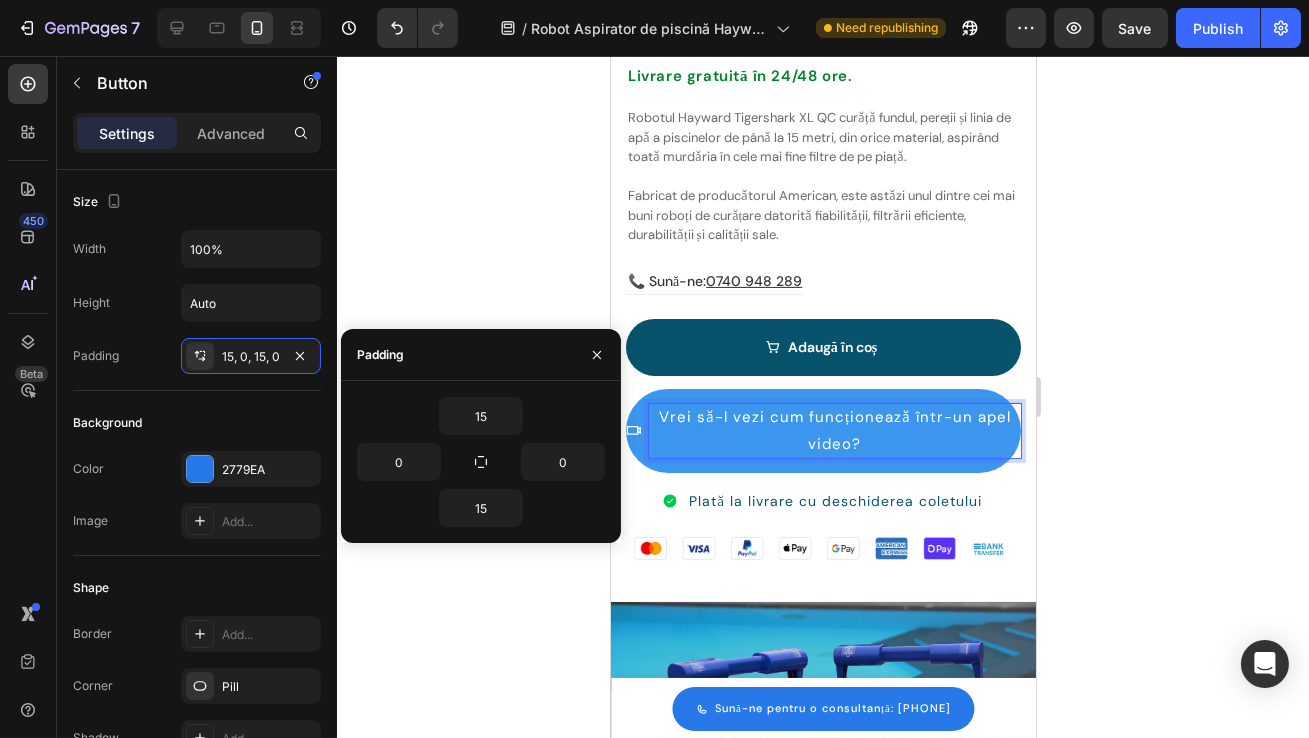 click on "Vrei să-l vezi cum funcționează într-un apel video?" at bounding box center [834, 431] 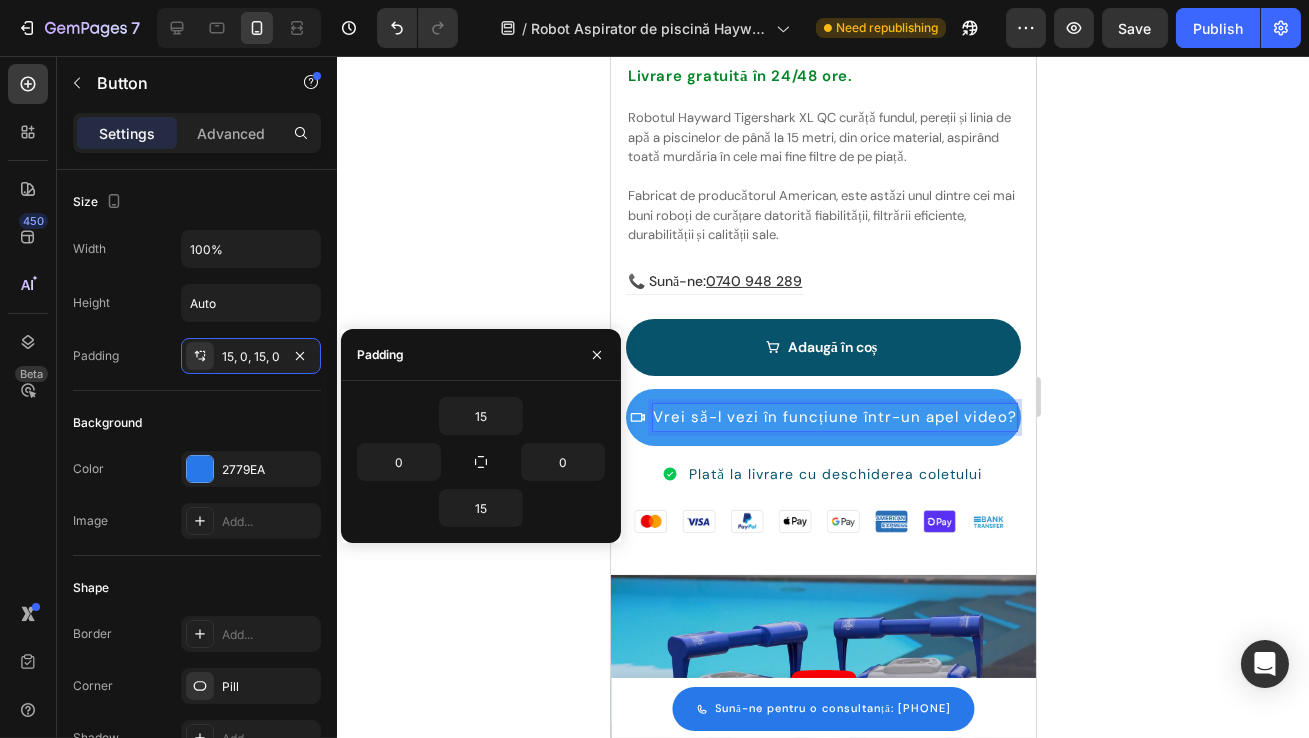 click 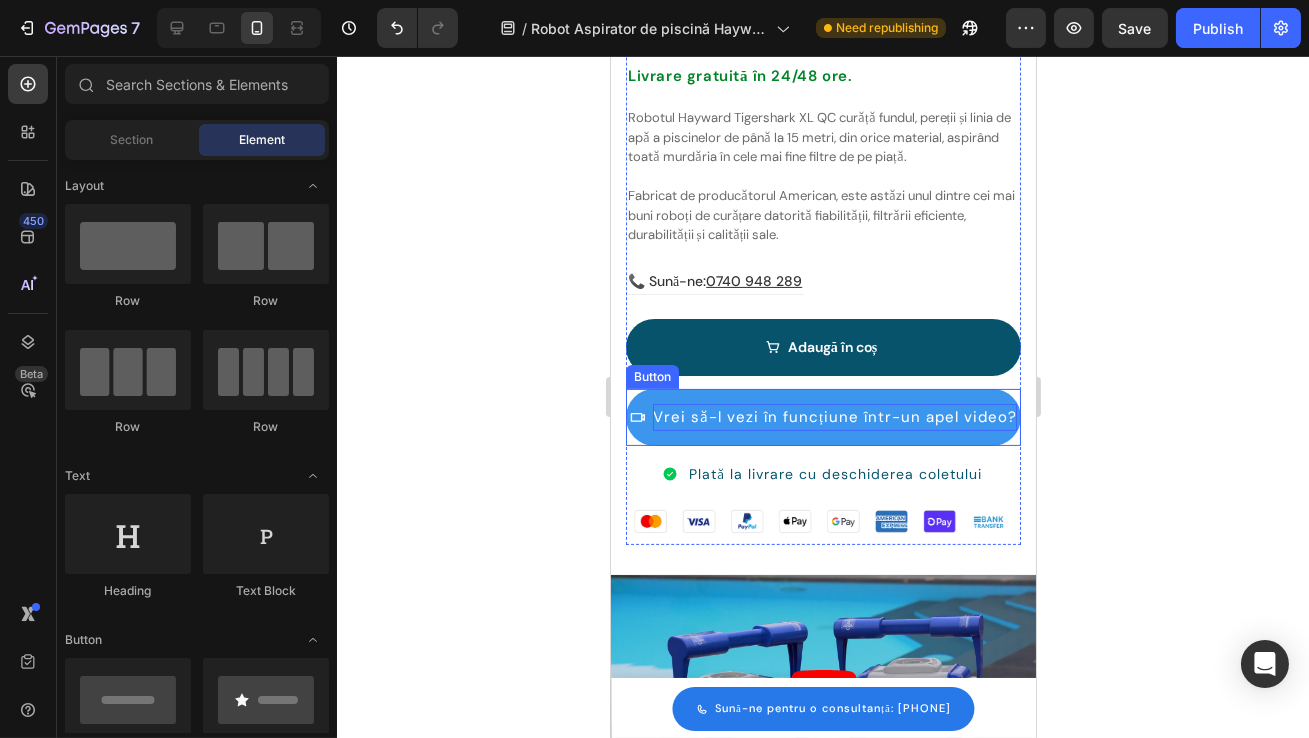 click on "Vrei să-l vezi în funcțiune într-un apel video?" at bounding box center [834, 417] 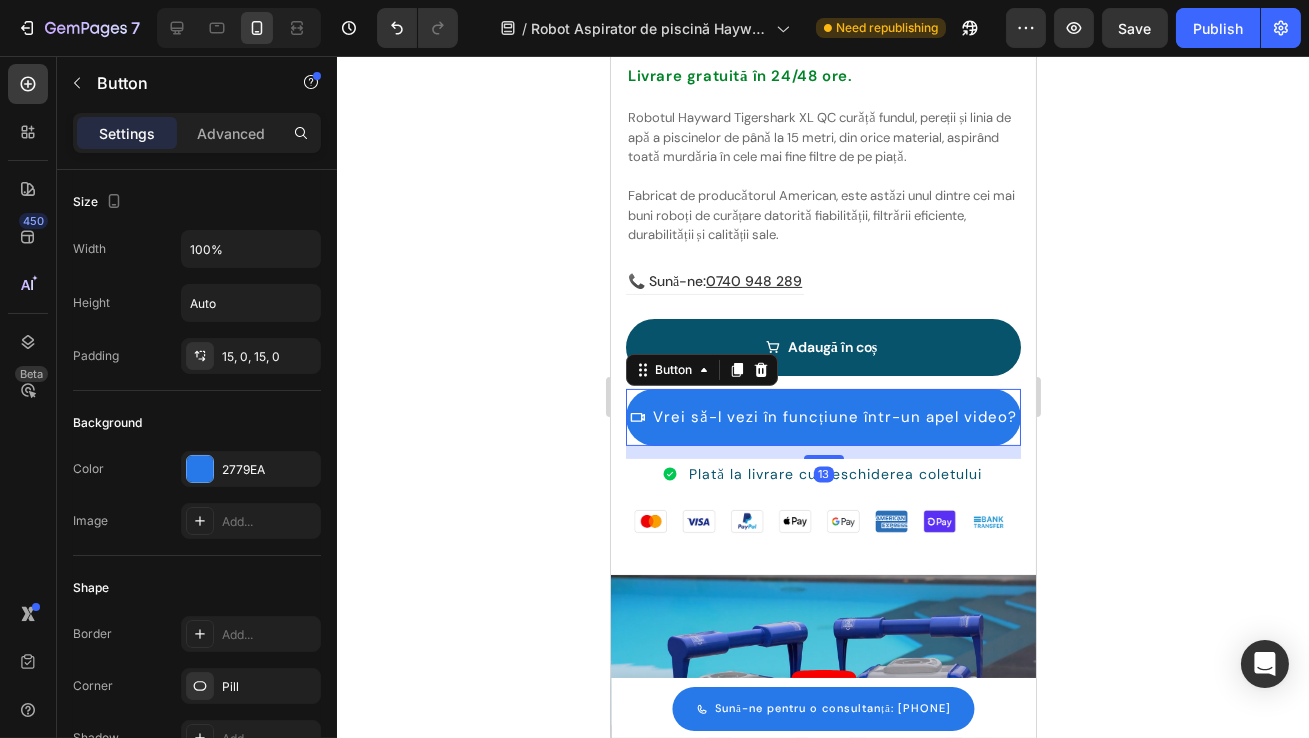 click 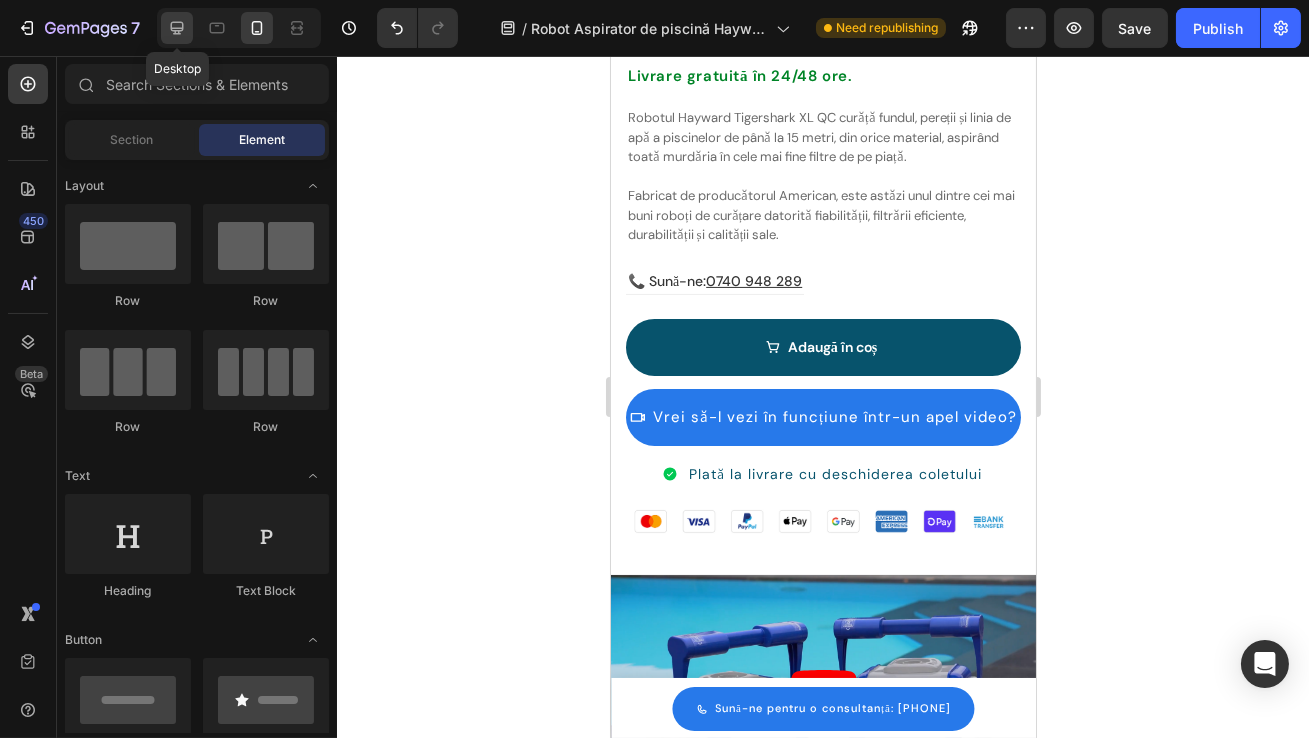 click 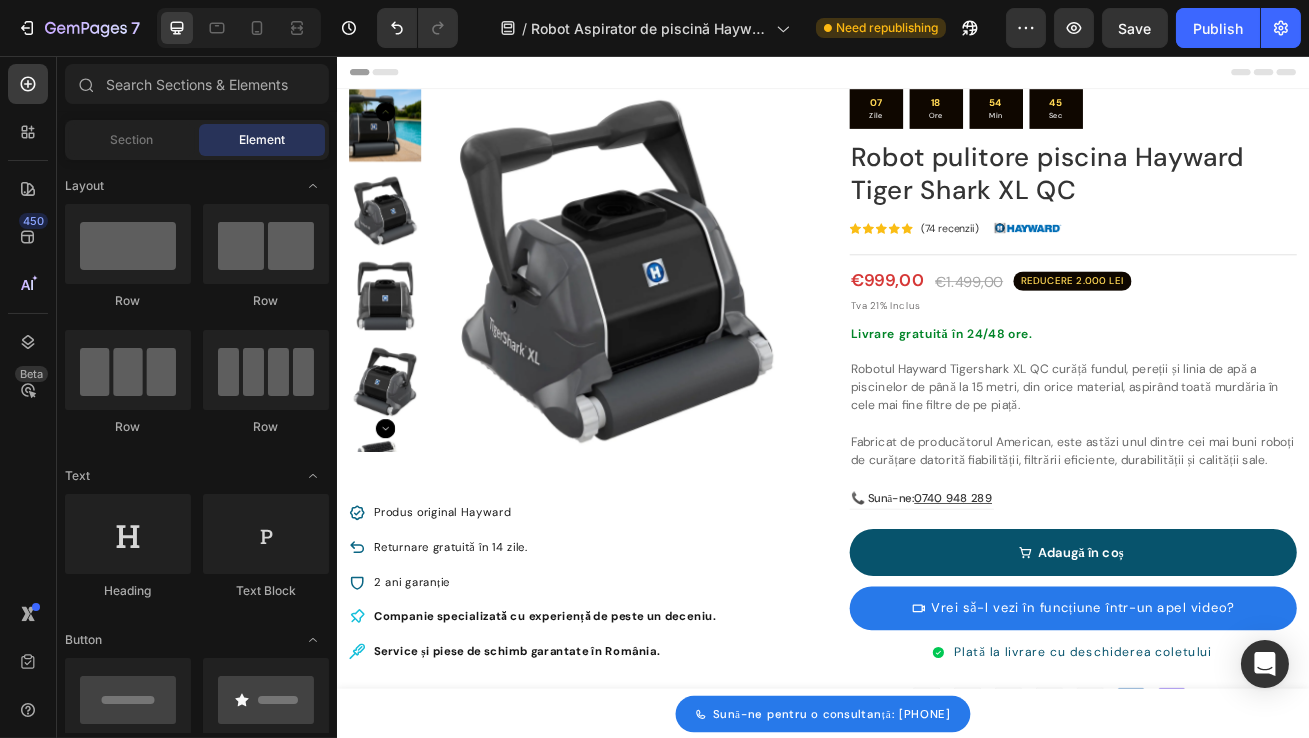 scroll, scrollTop: 177, scrollLeft: 0, axis: vertical 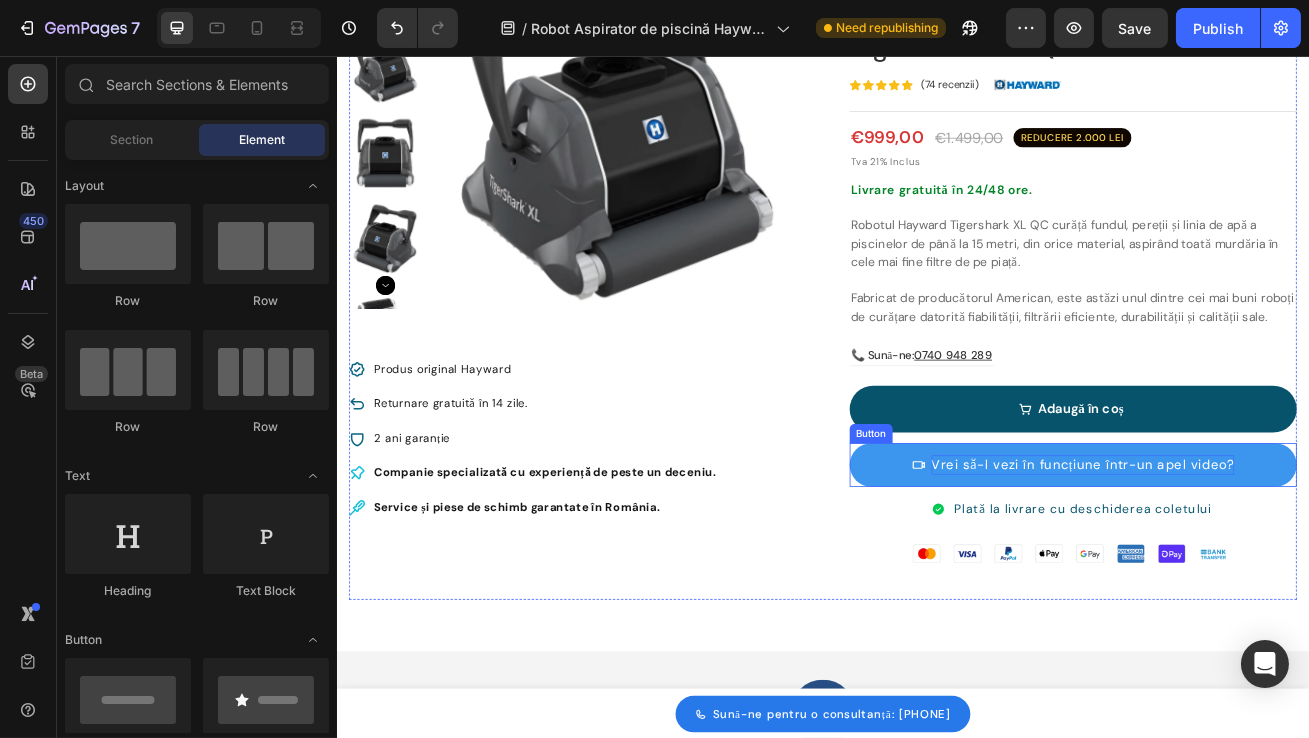 click on "Vrei să-l vezi în funcțiune într-un apel video?" at bounding box center (1257, 561) 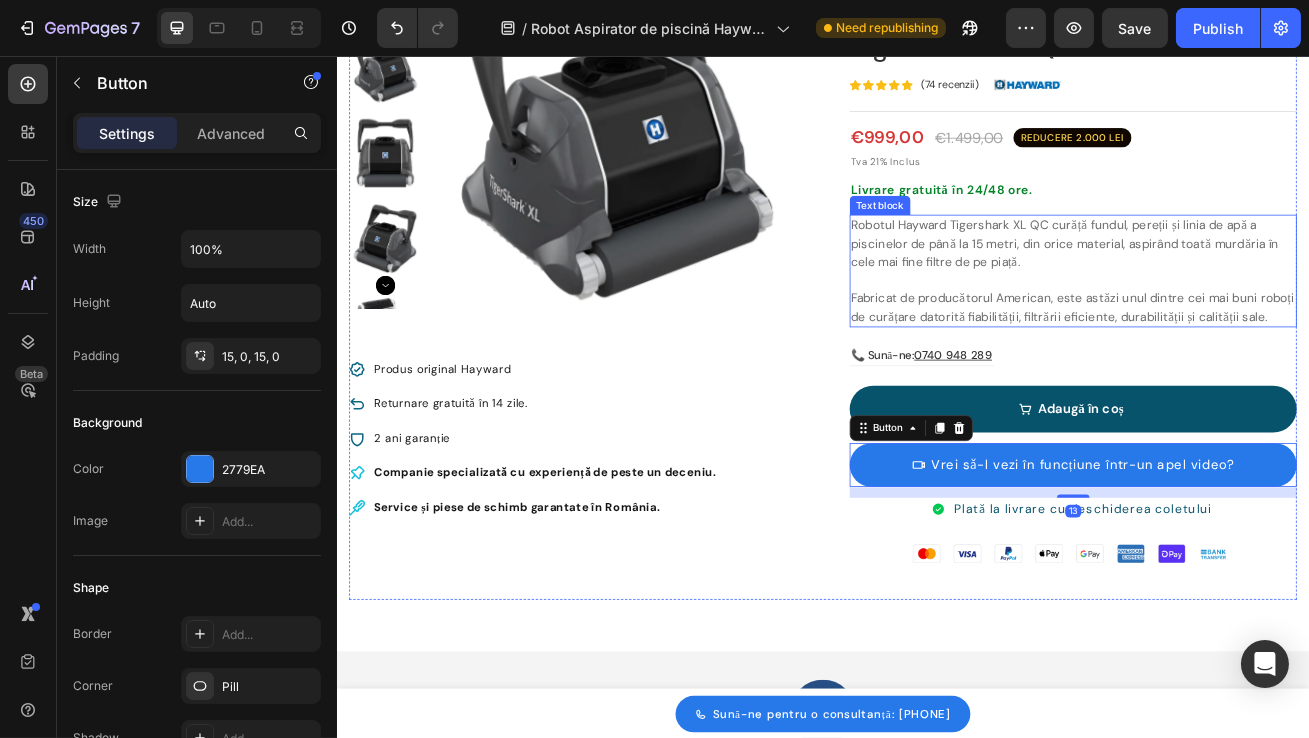 click on "Fabricat de producătorul American, este astăzi unul dintre cei mai buni roboți de curățare datorită fiabilității, filtrării eficiente, durabilității și calității sale." at bounding box center (1245, 366) 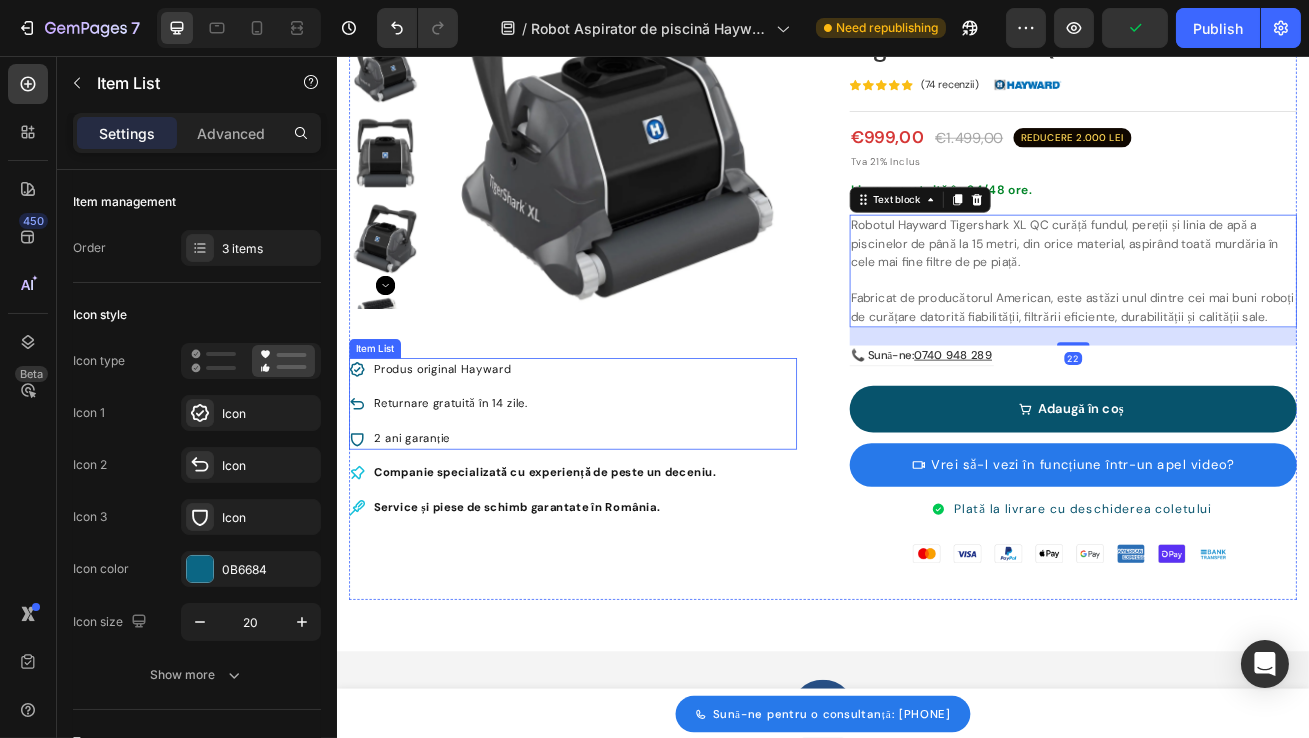 click on "Produs original Hayward
Returnare gratuită în 14 zile.
2 ani garanție" at bounding box center [627, 485] 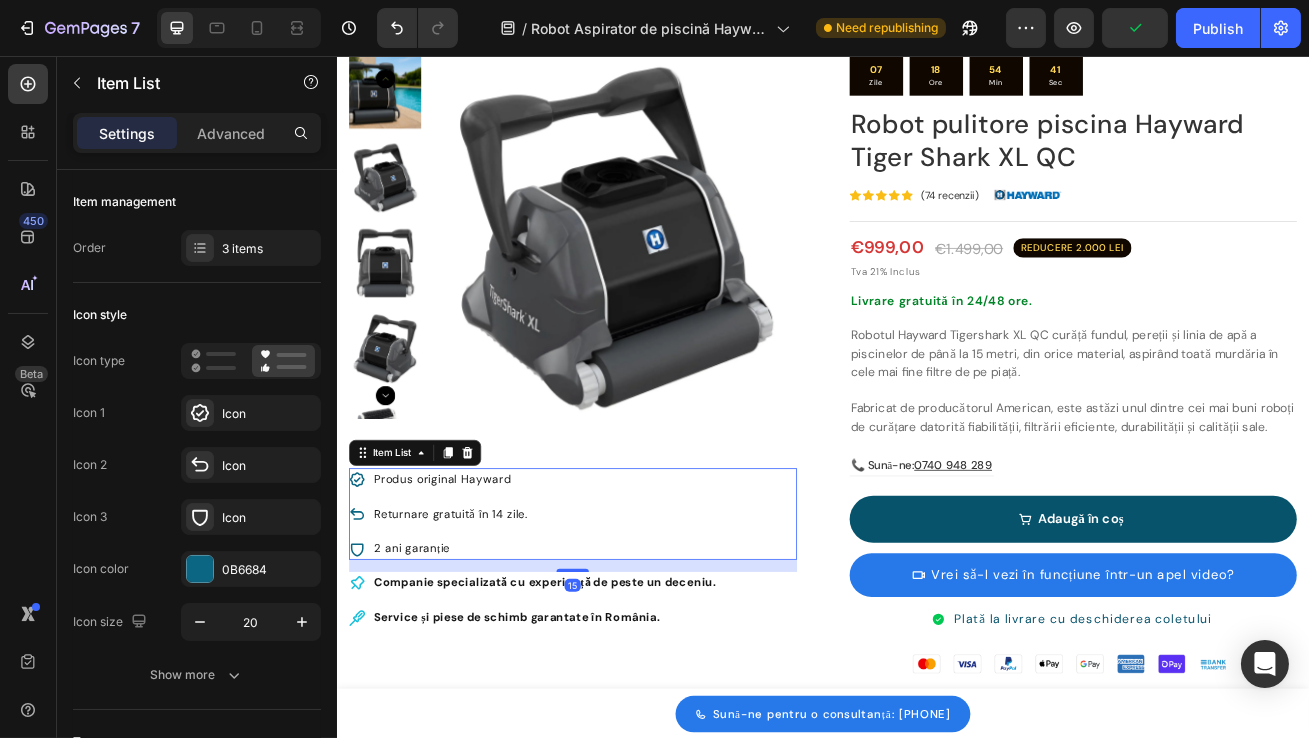 scroll, scrollTop: 17, scrollLeft: 0, axis: vertical 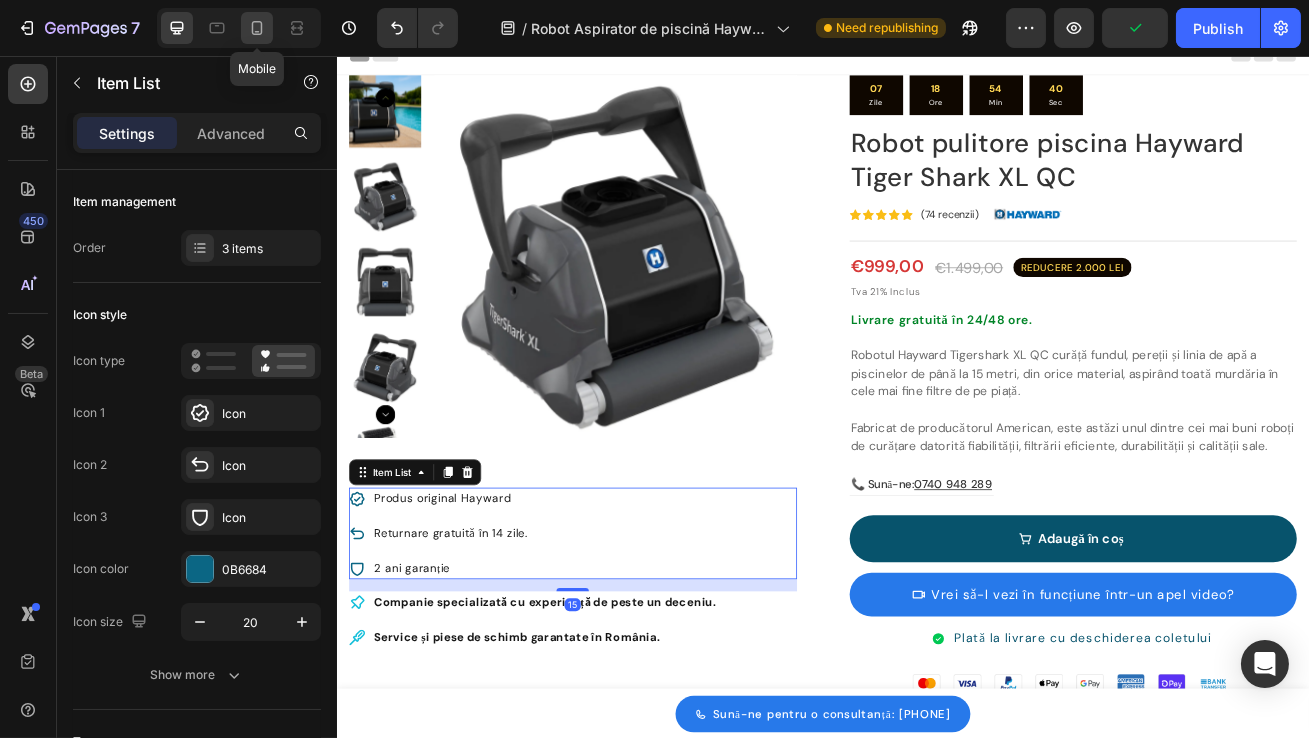 click 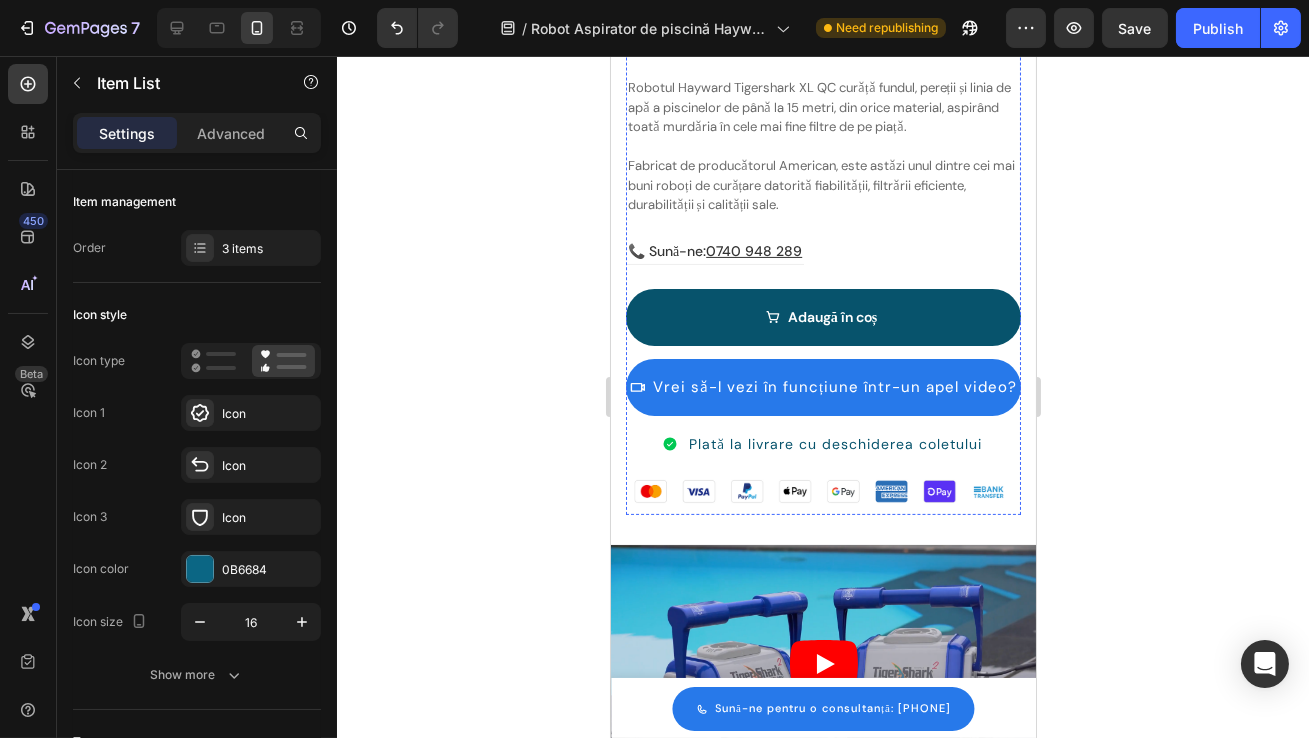 scroll, scrollTop: 1059, scrollLeft: 0, axis: vertical 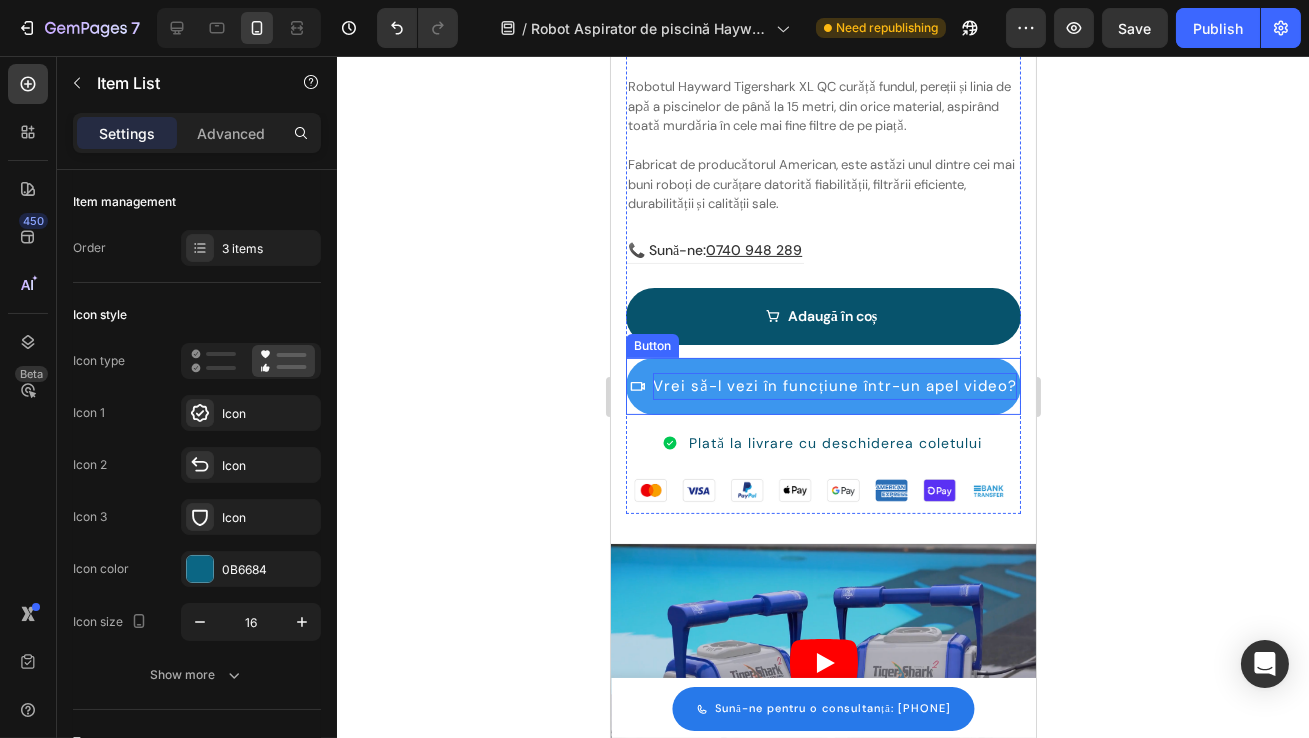 click on "Vrei să-l vezi în funcțiune într-un apel video?" at bounding box center (834, 386) 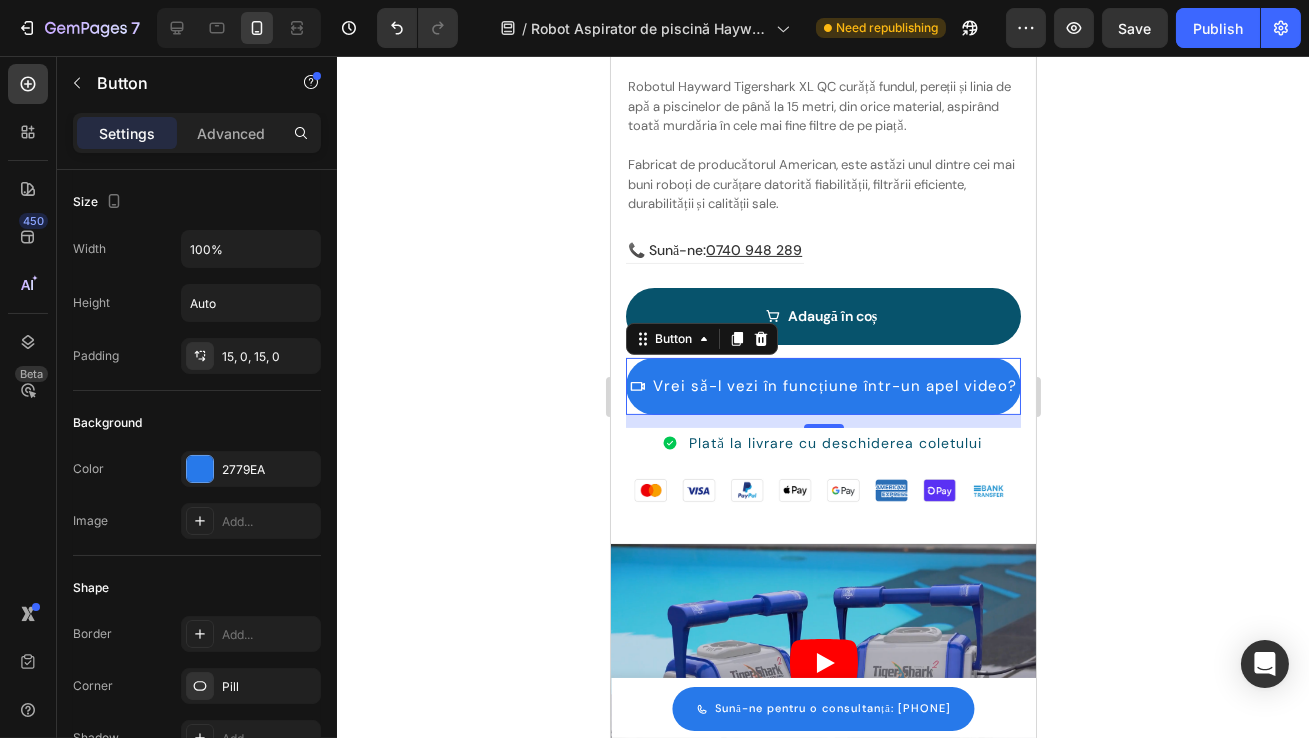 click 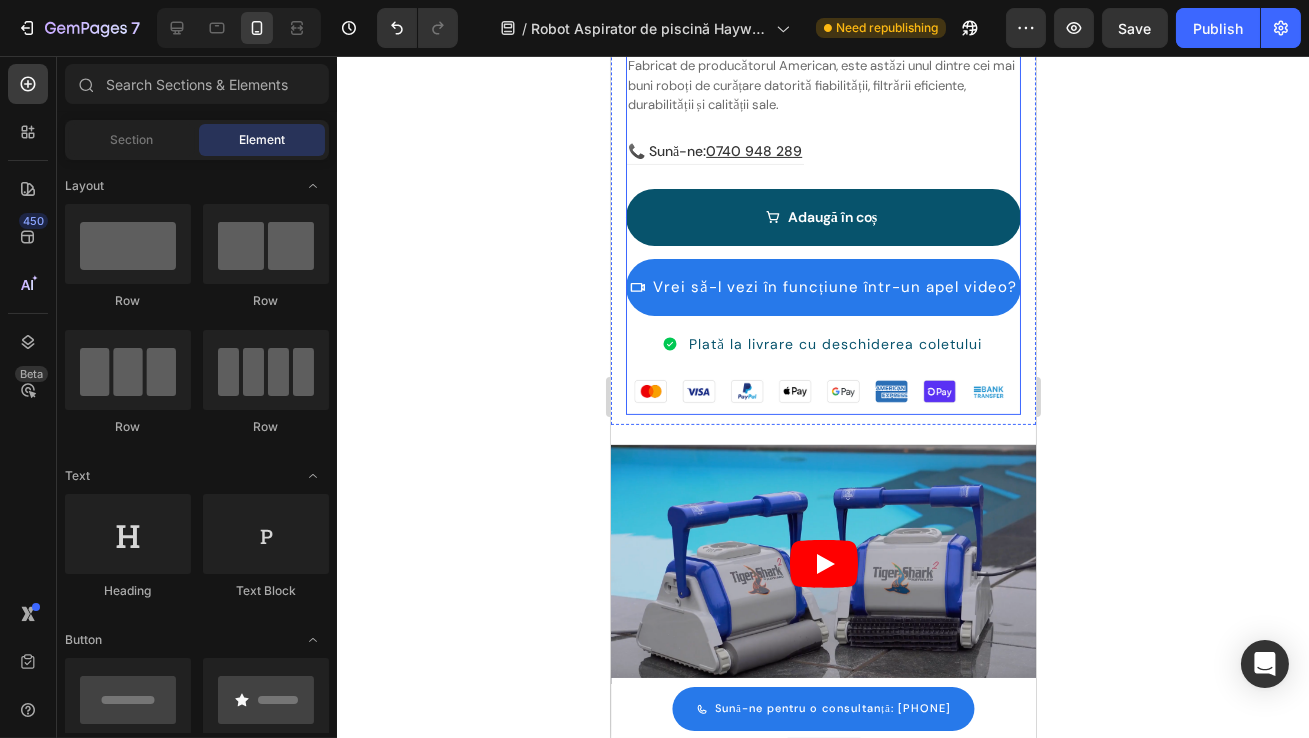 scroll, scrollTop: 1172, scrollLeft: 0, axis: vertical 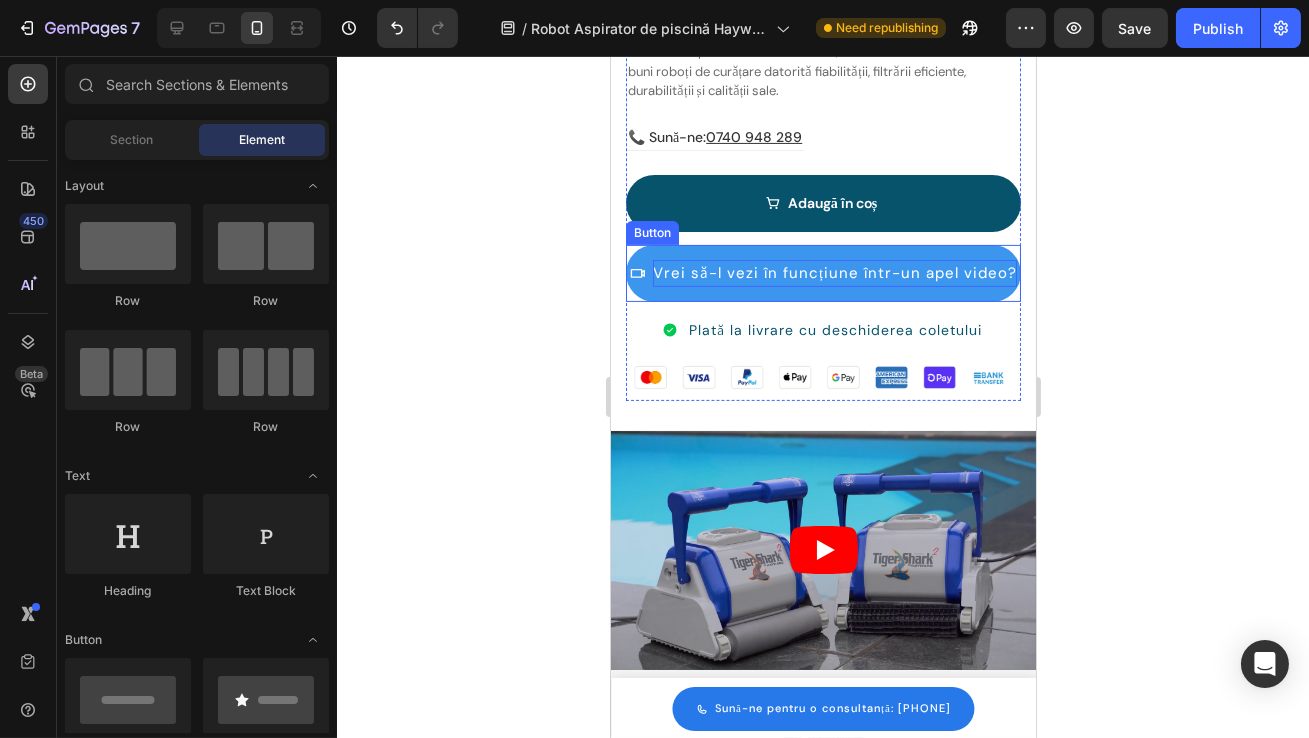 click on "Vrei să-l vezi în funcțiune într-un apel video?" at bounding box center [834, 273] 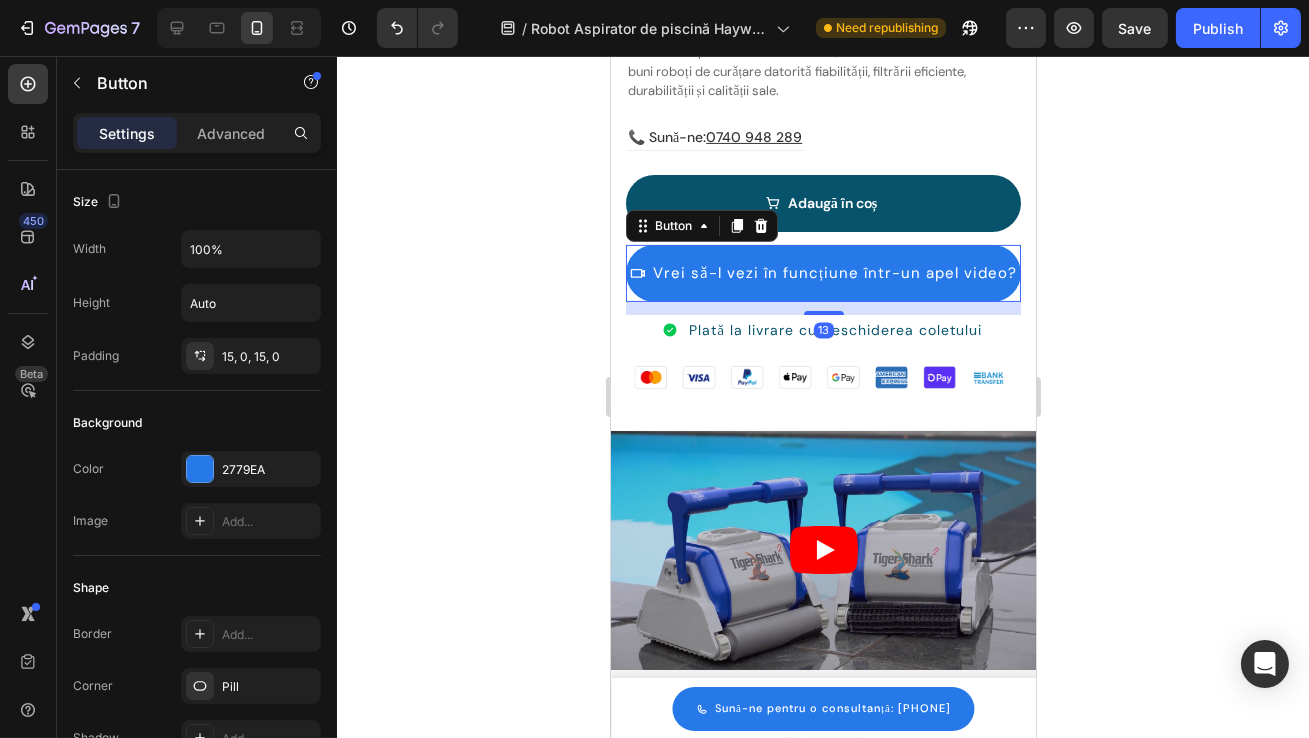 click 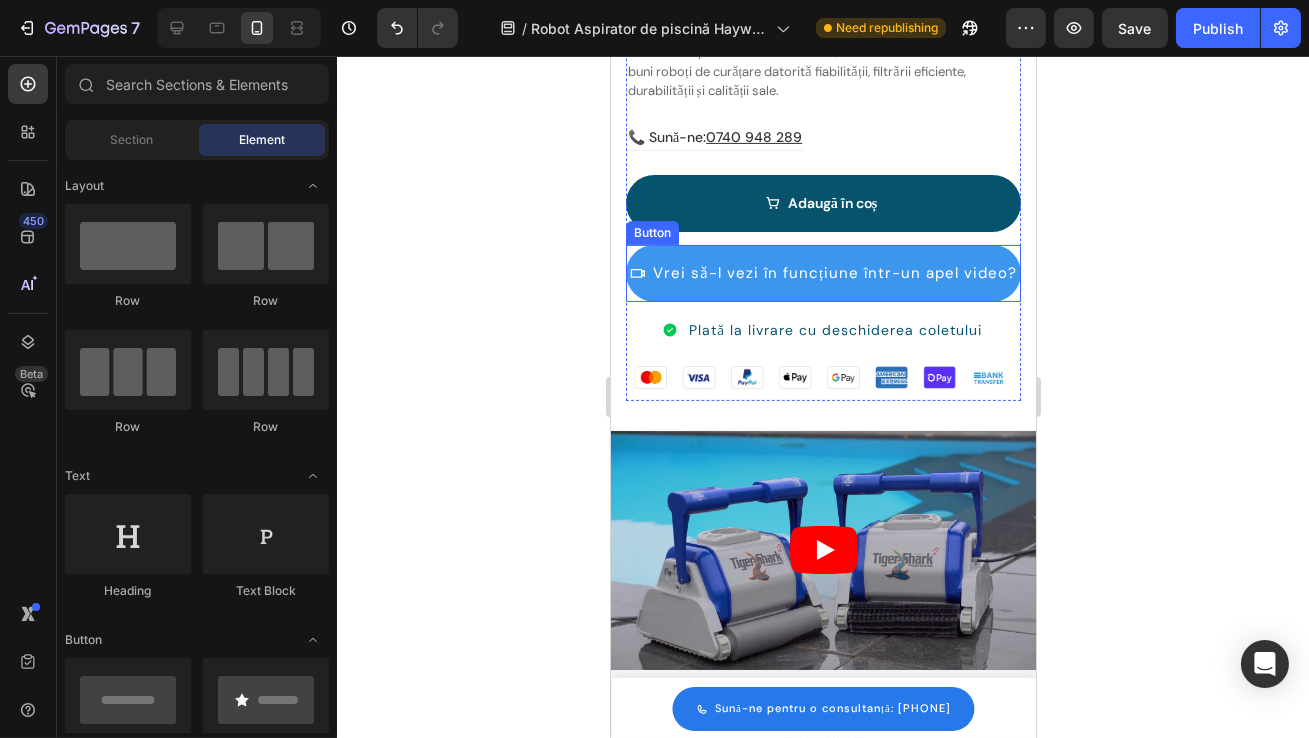 click on "Vrei să-l vezi în funcțiune într-un apel video?" at bounding box center [822, 273] 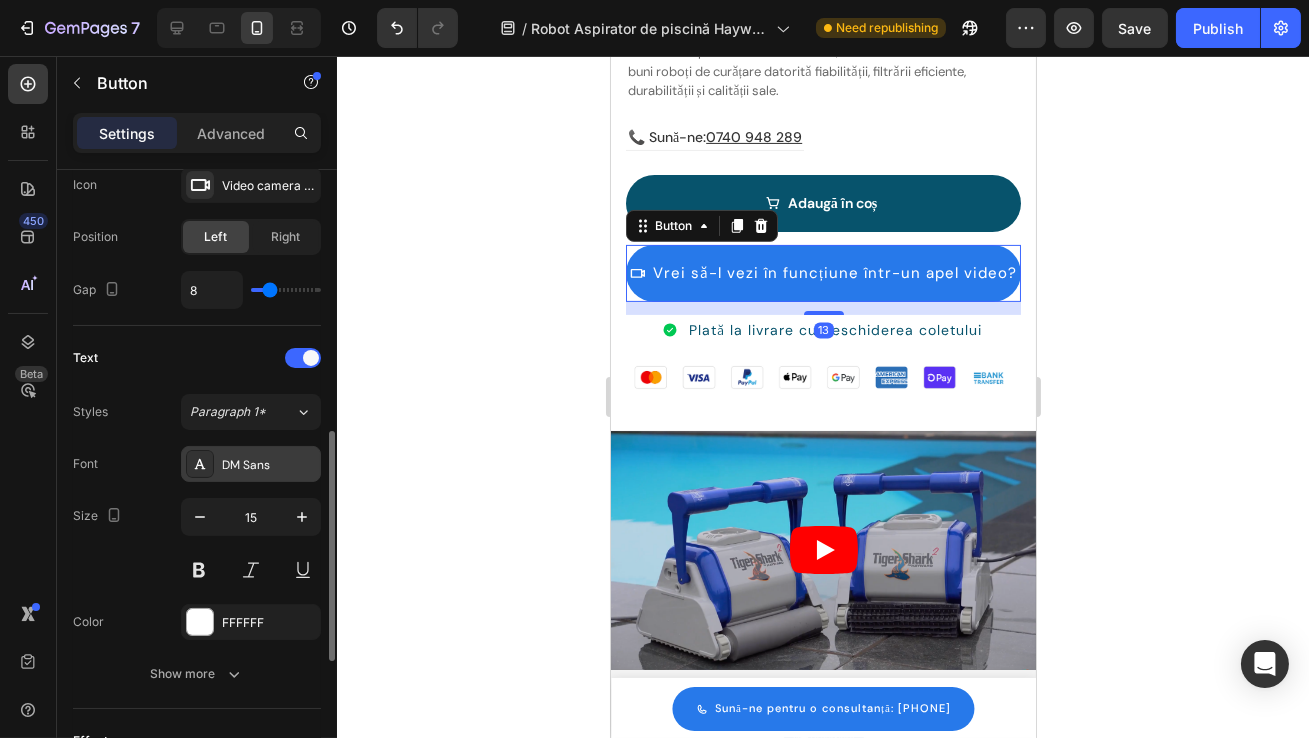scroll, scrollTop: 680, scrollLeft: 0, axis: vertical 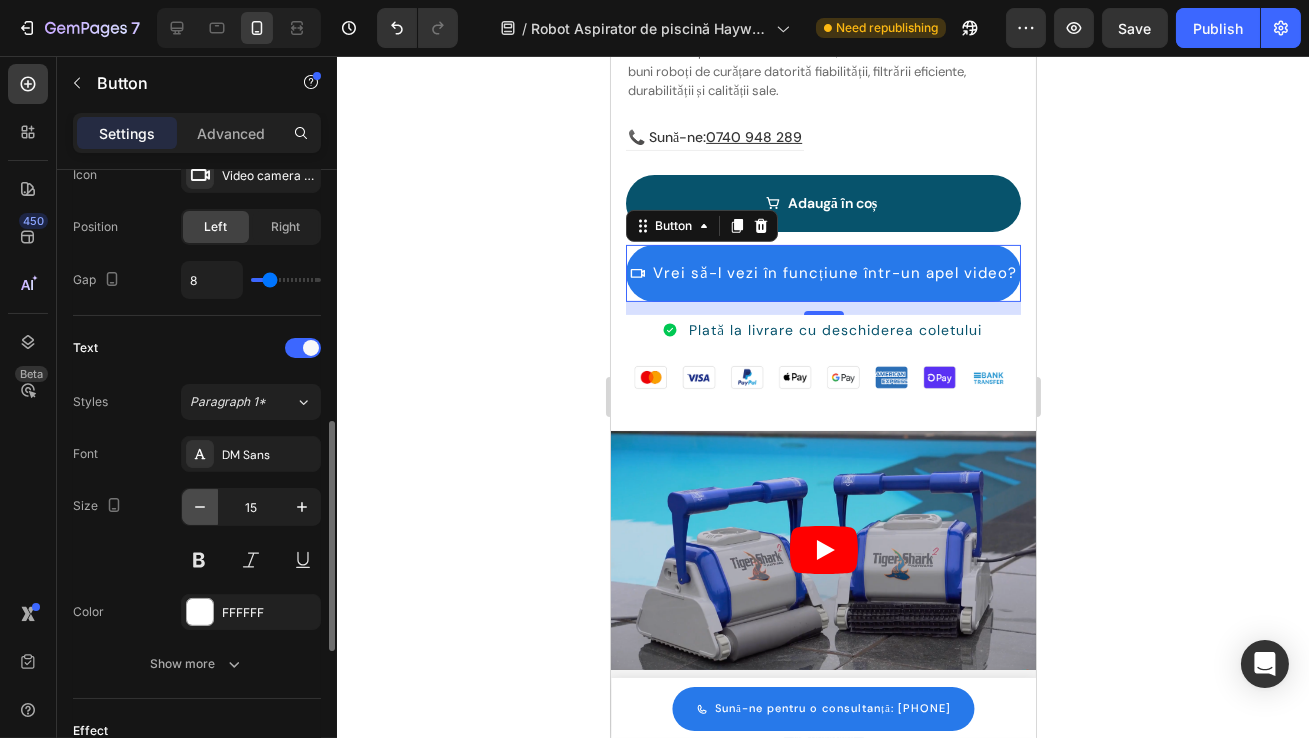 click 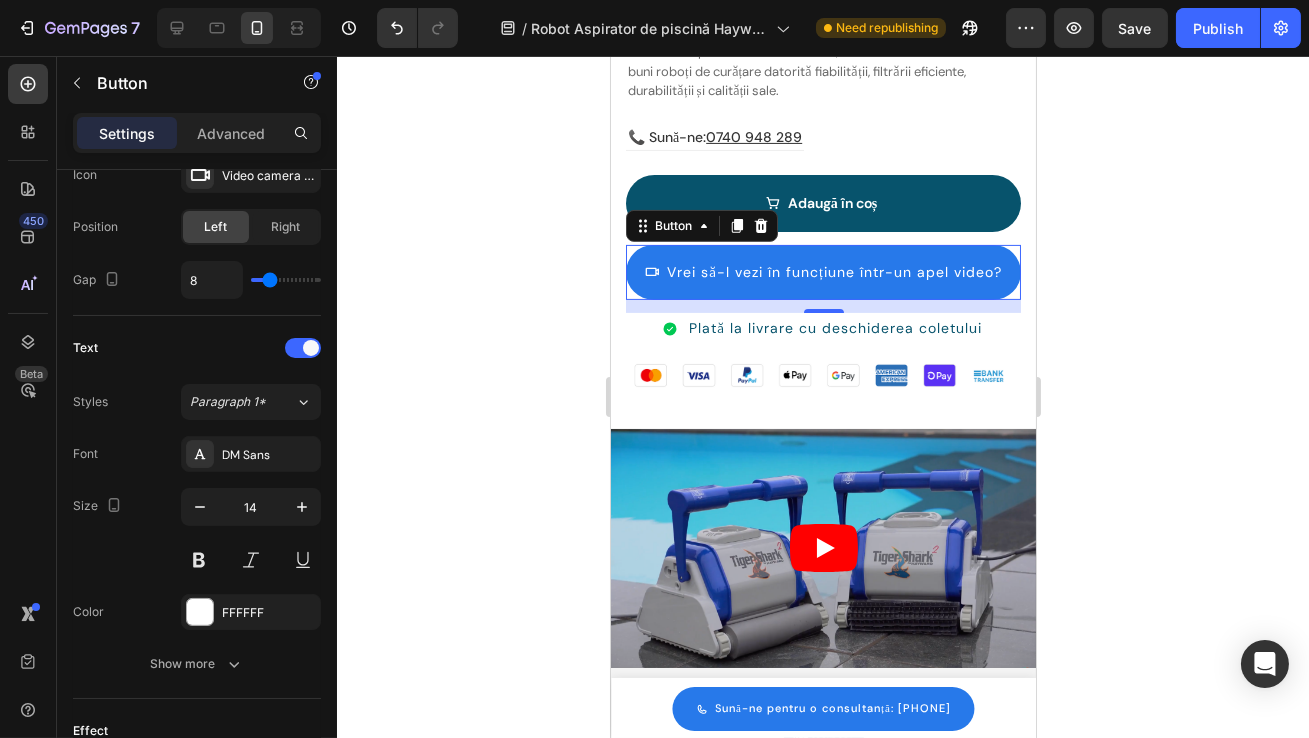 click 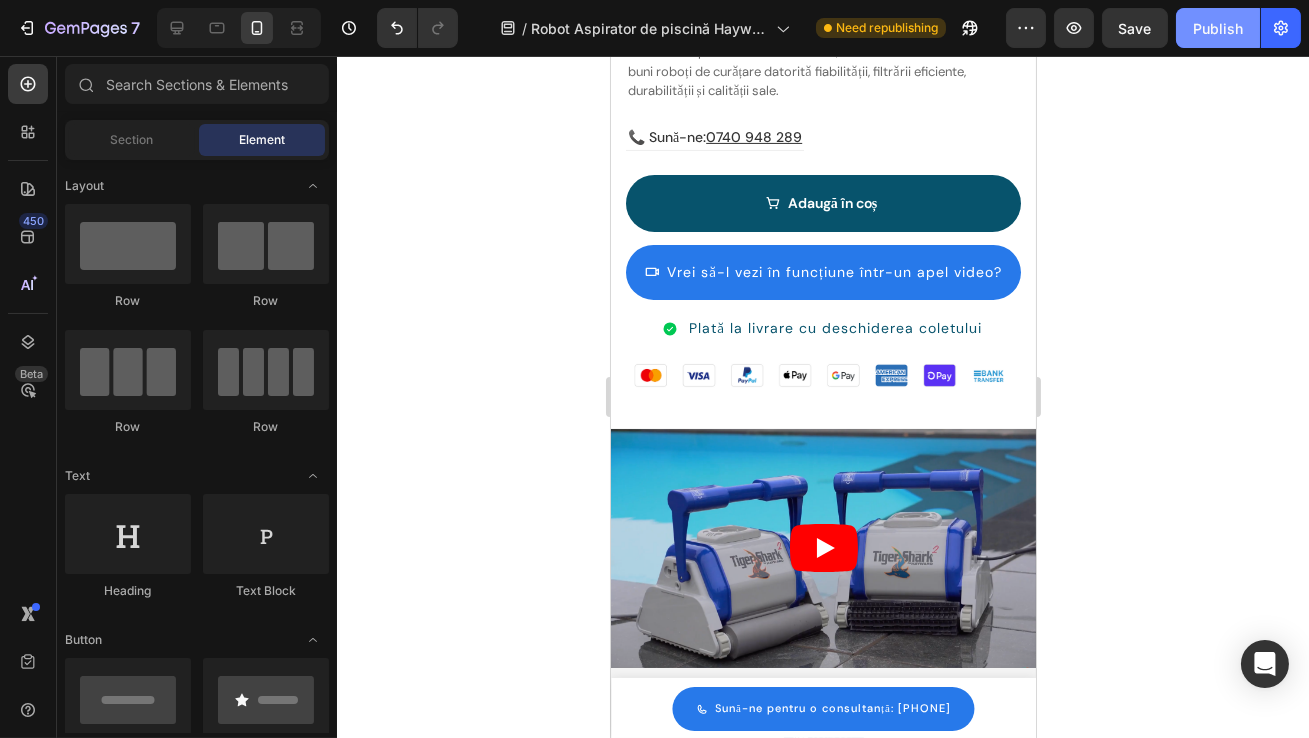 click on "Publish" at bounding box center [1218, 28] 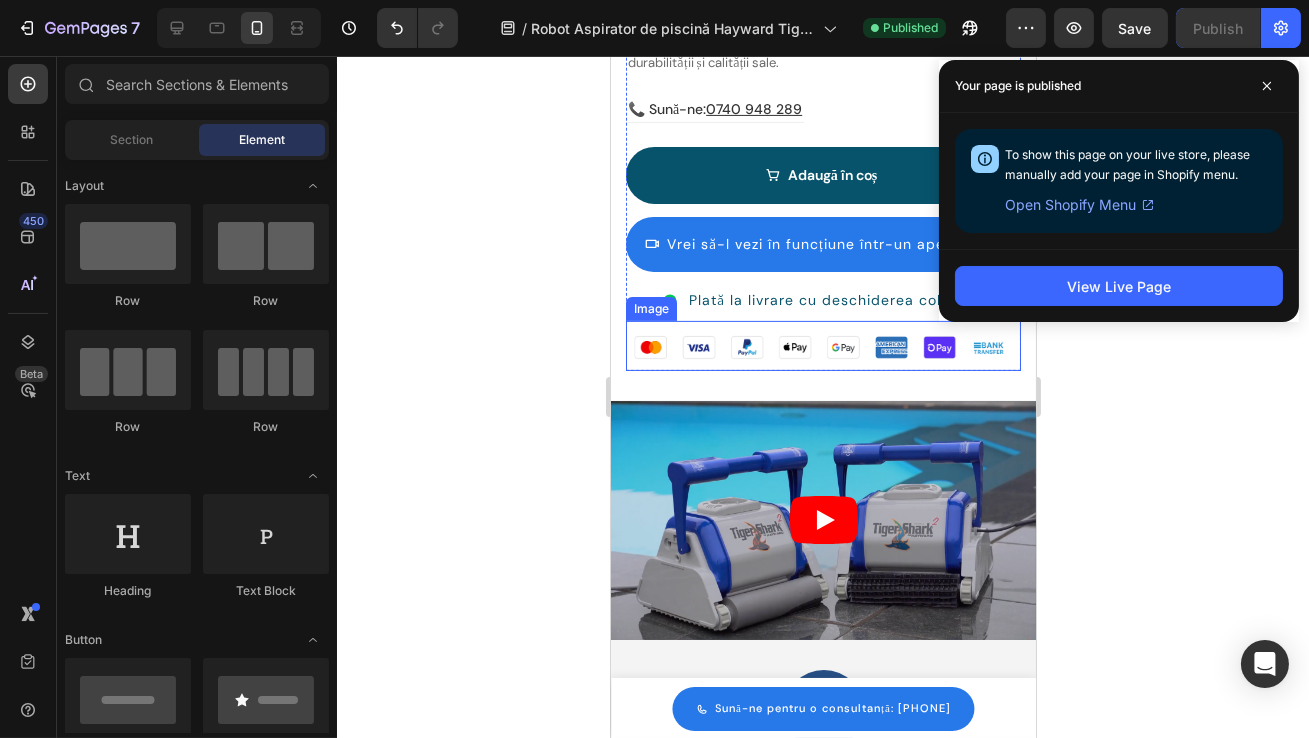 scroll, scrollTop: 1191, scrollLeft: 0, axis: vertical 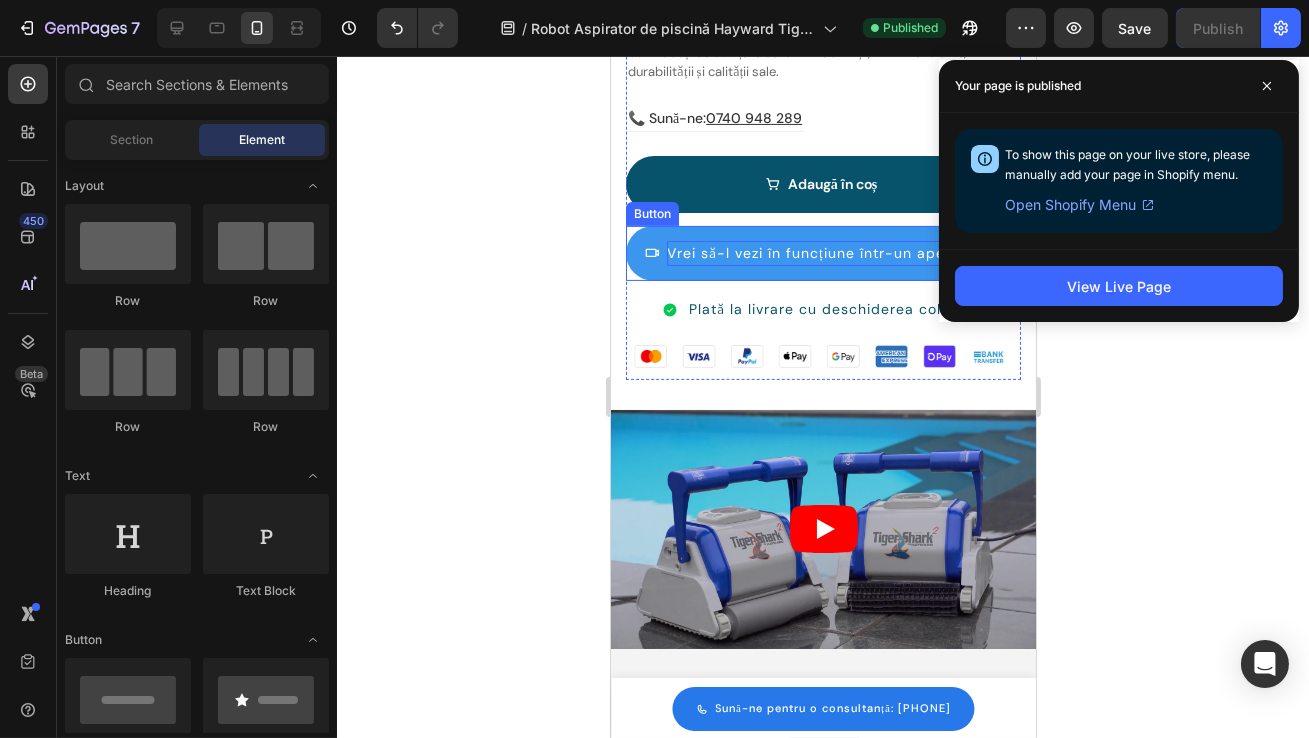 click on "Vrei să-l vezi în funcțiune într-un apel video?" at bounding box center (833, 253) 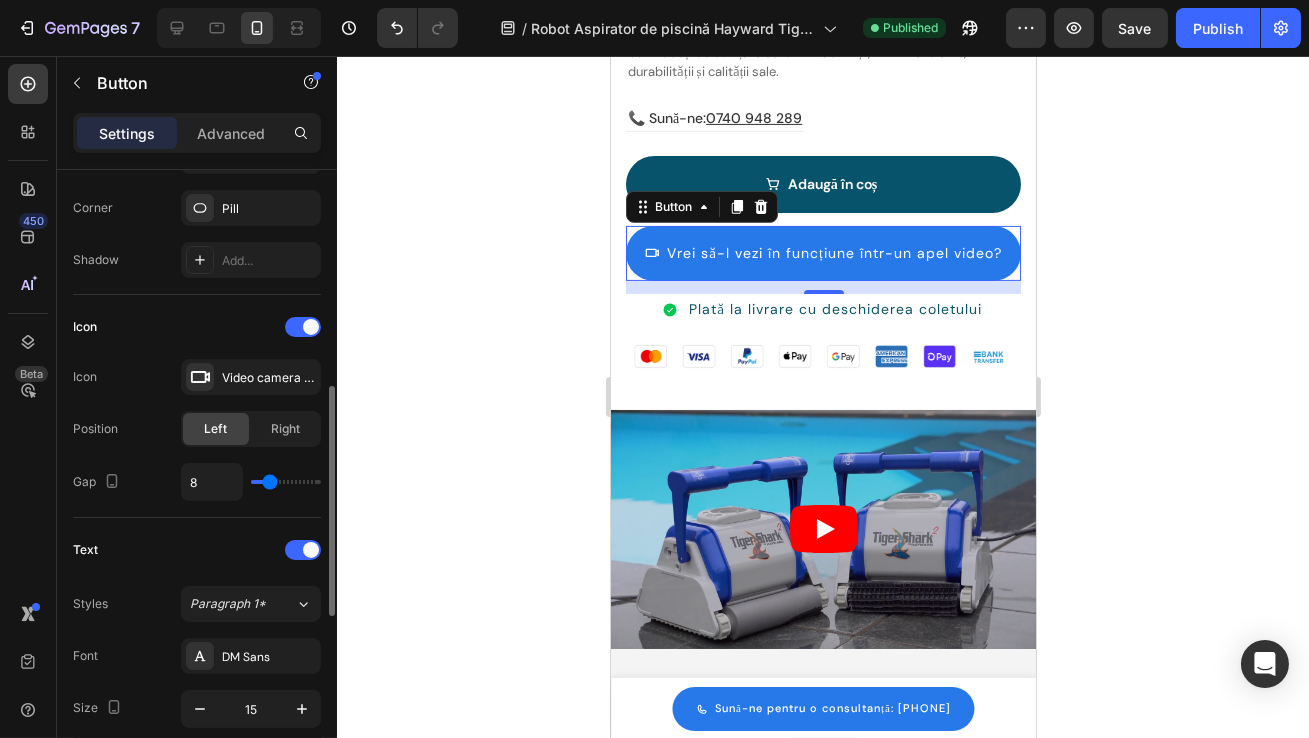 scroll, scrollTop: 623, scrollLeft: 0, axis: vertical 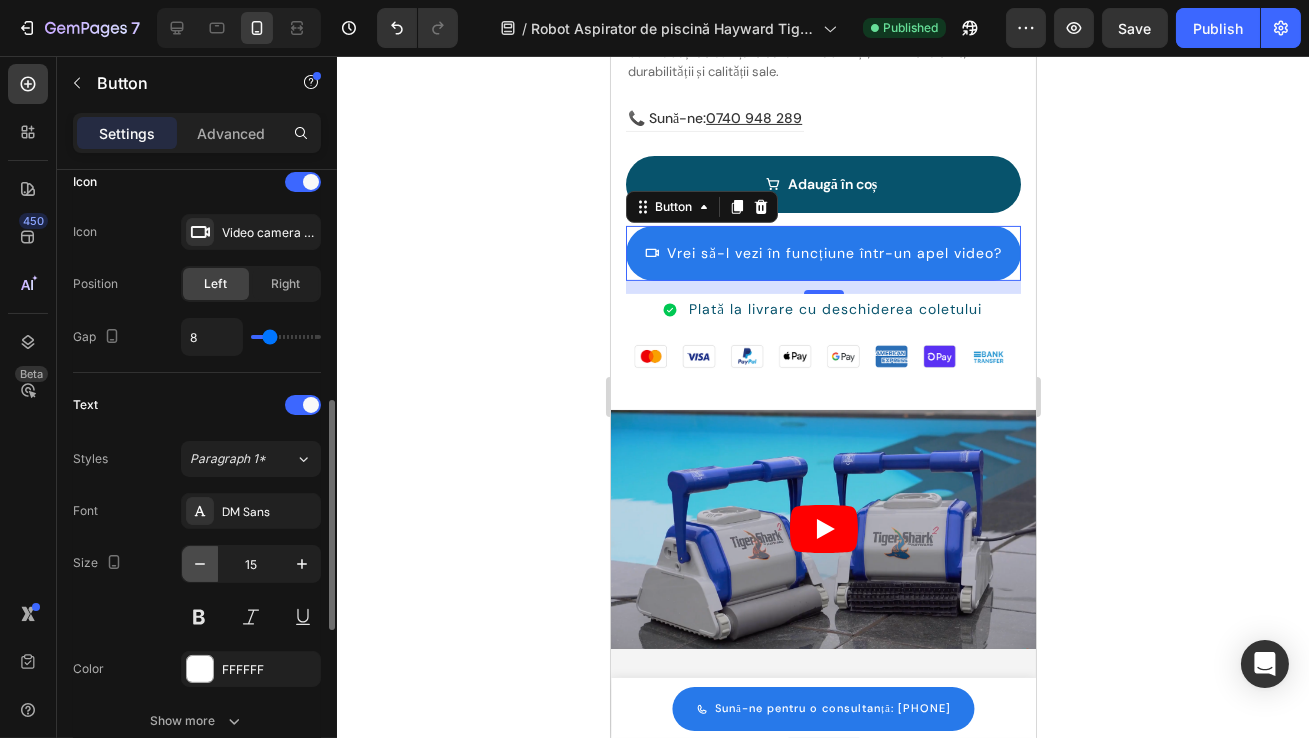 click 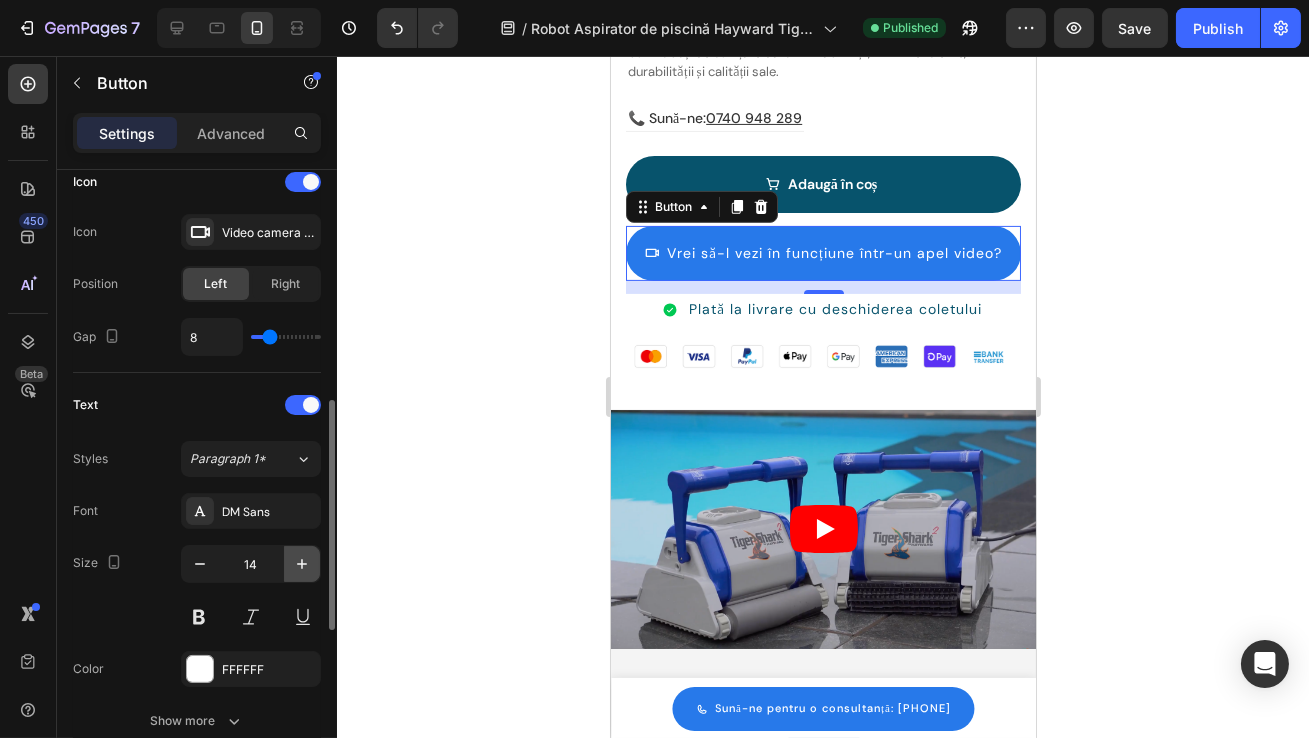 click 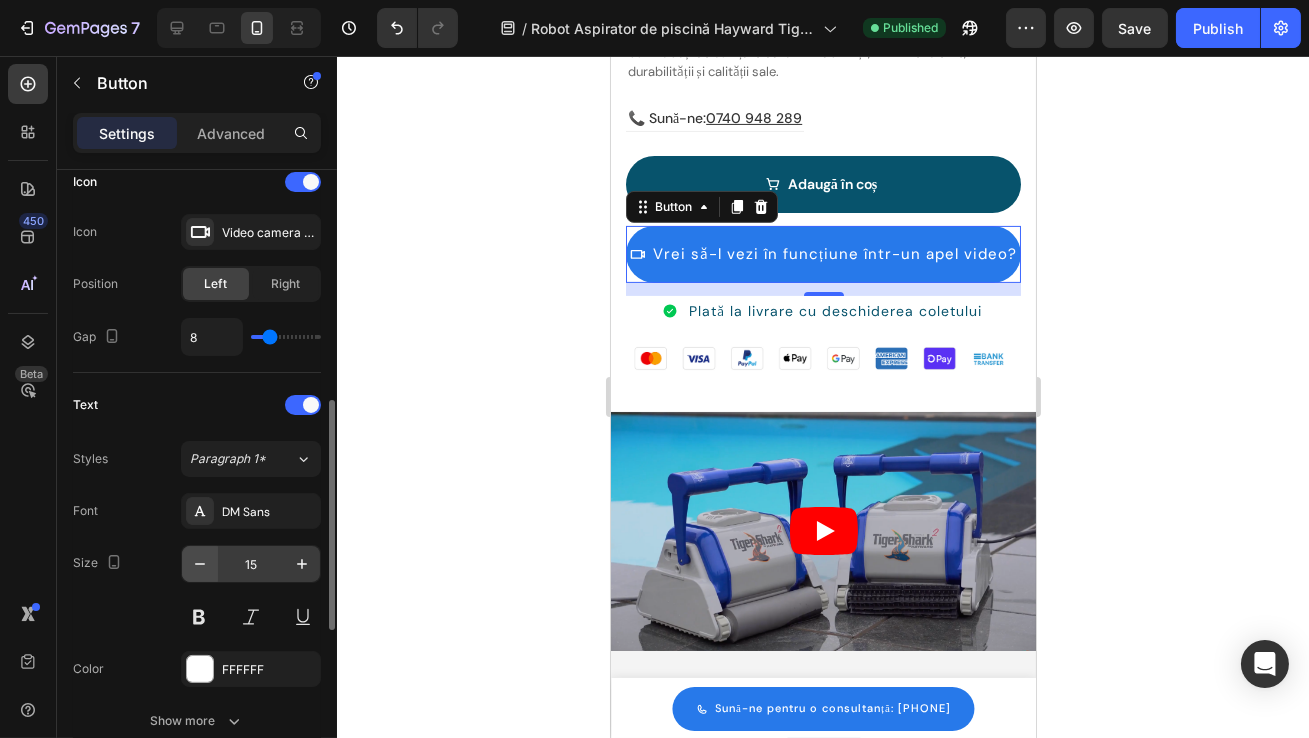 click 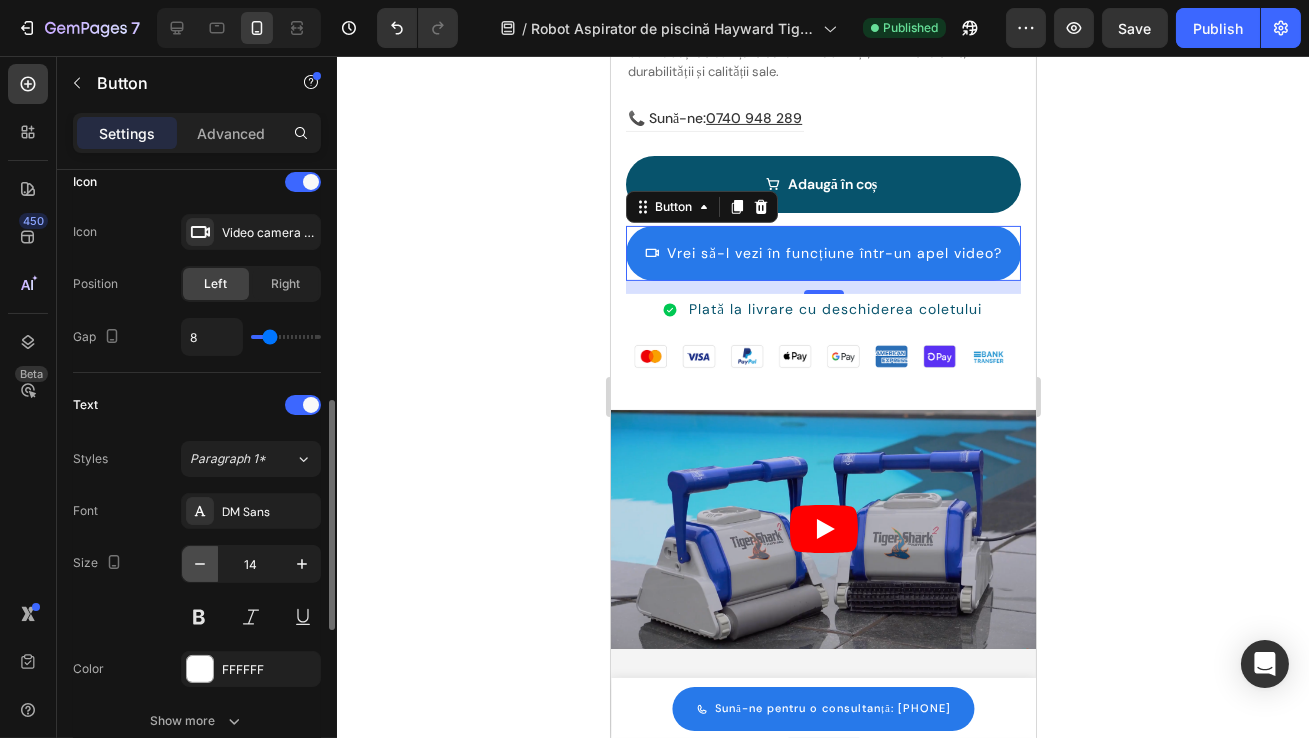 click 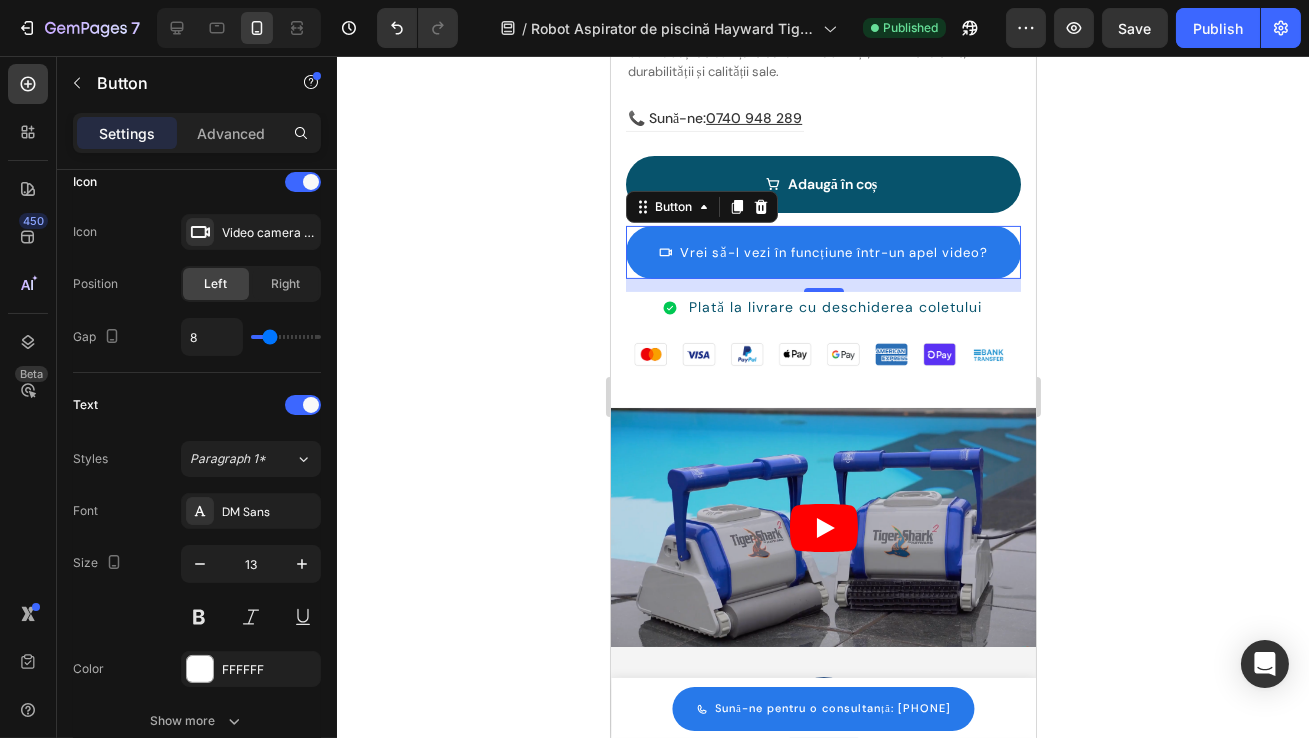 click 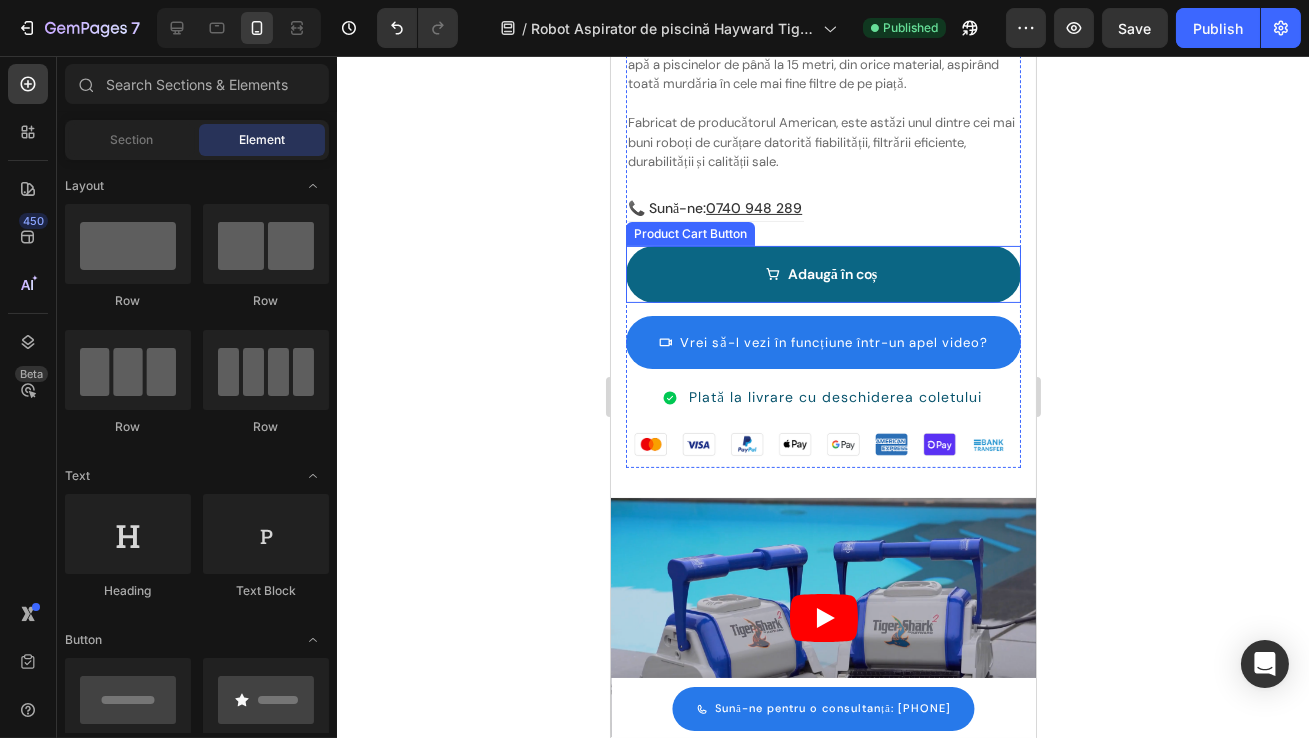 scroll, scrollTop: 1041, scrollLeft: 0, axis: vertical 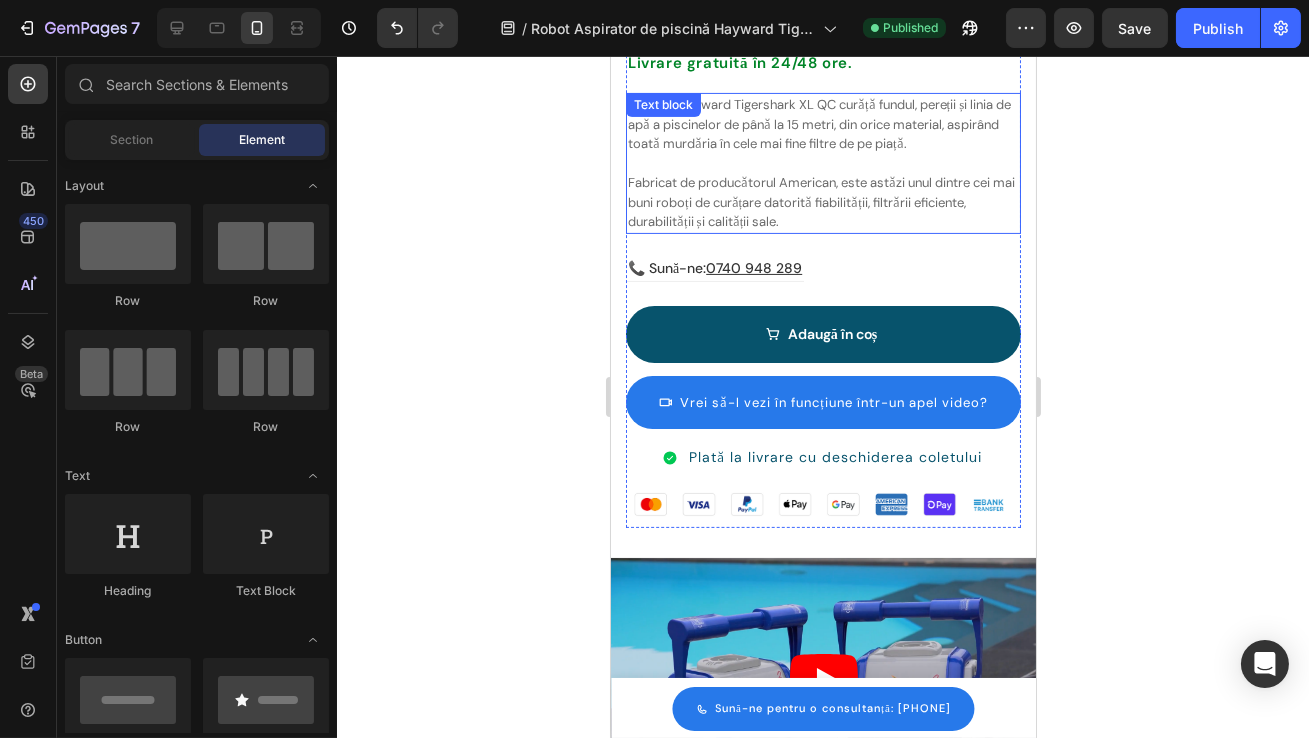 click on "Fabricat de producătorul American, este astăzi unul dintre cei mai buni roboți de curățare datorită fiabilității, filtrării eficiente, durabilității și calității sale." at bounding box center [822, 202] 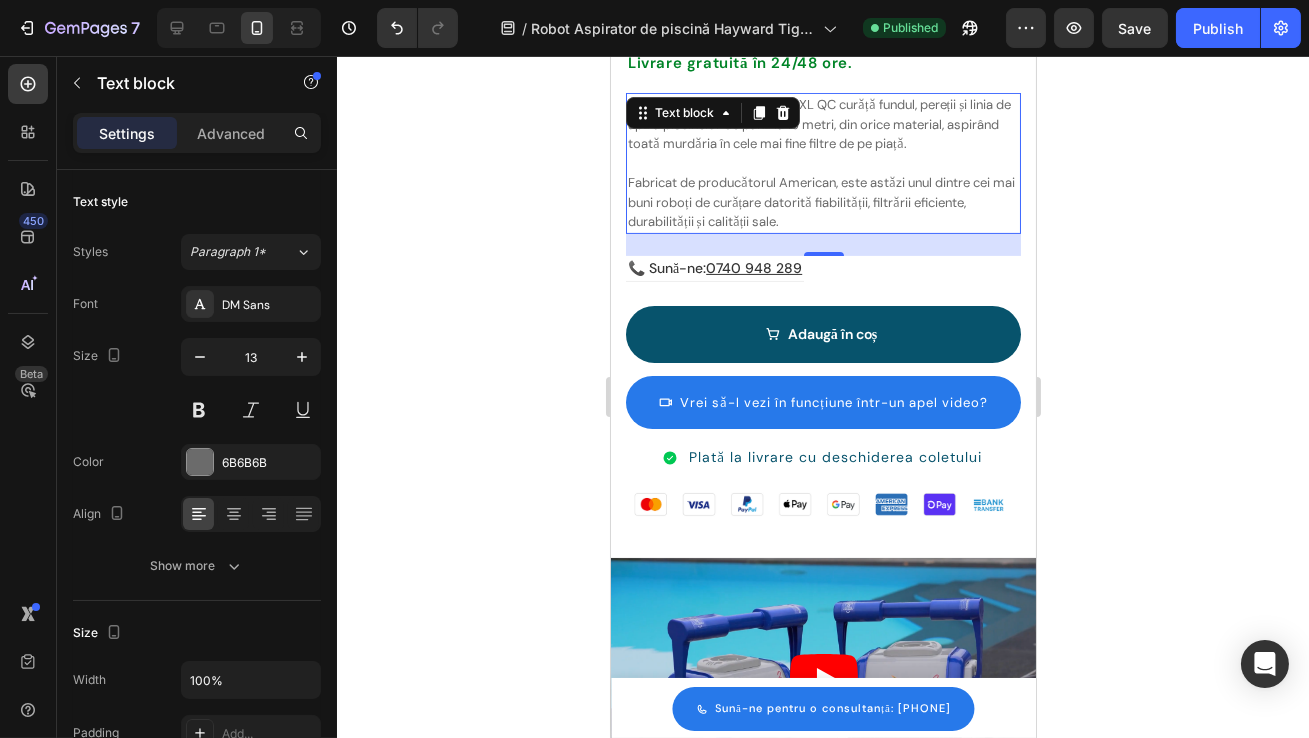 click 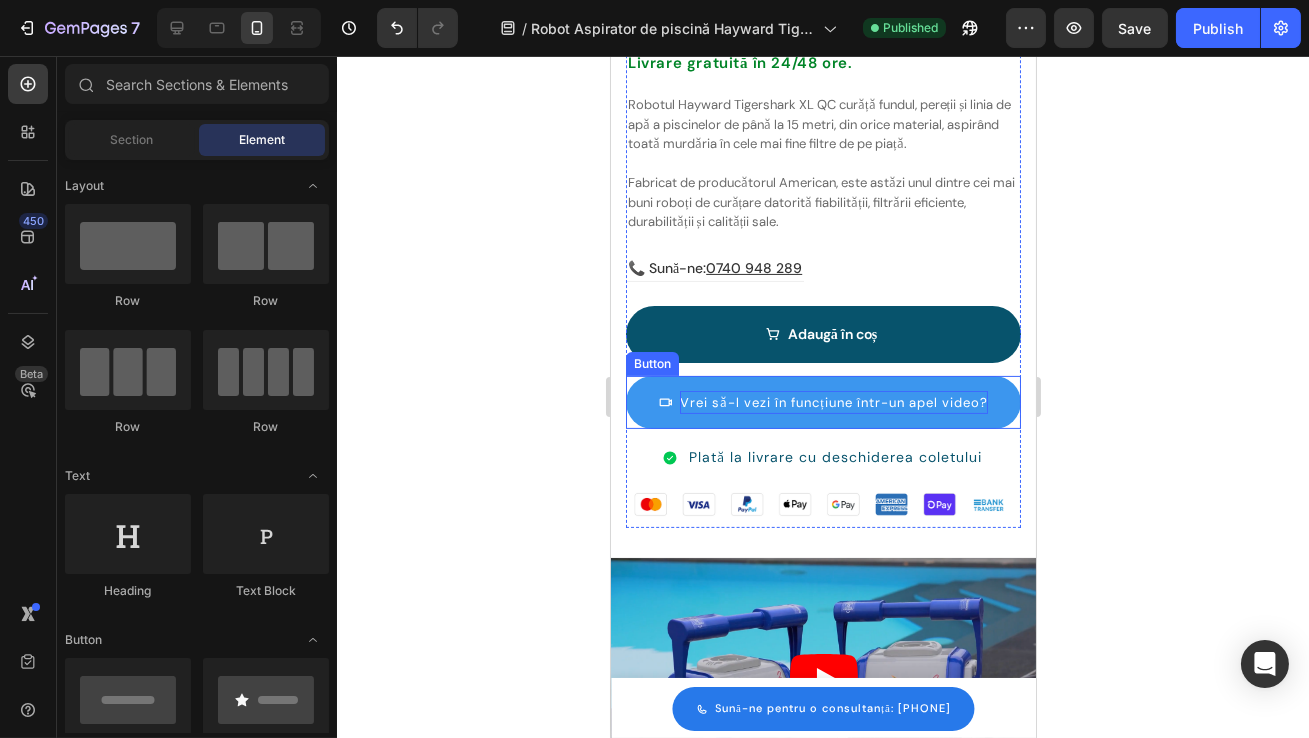 click on "Vrei să-l vezi în funcțiune într-un apel video?" at bounding box center (833, 402) 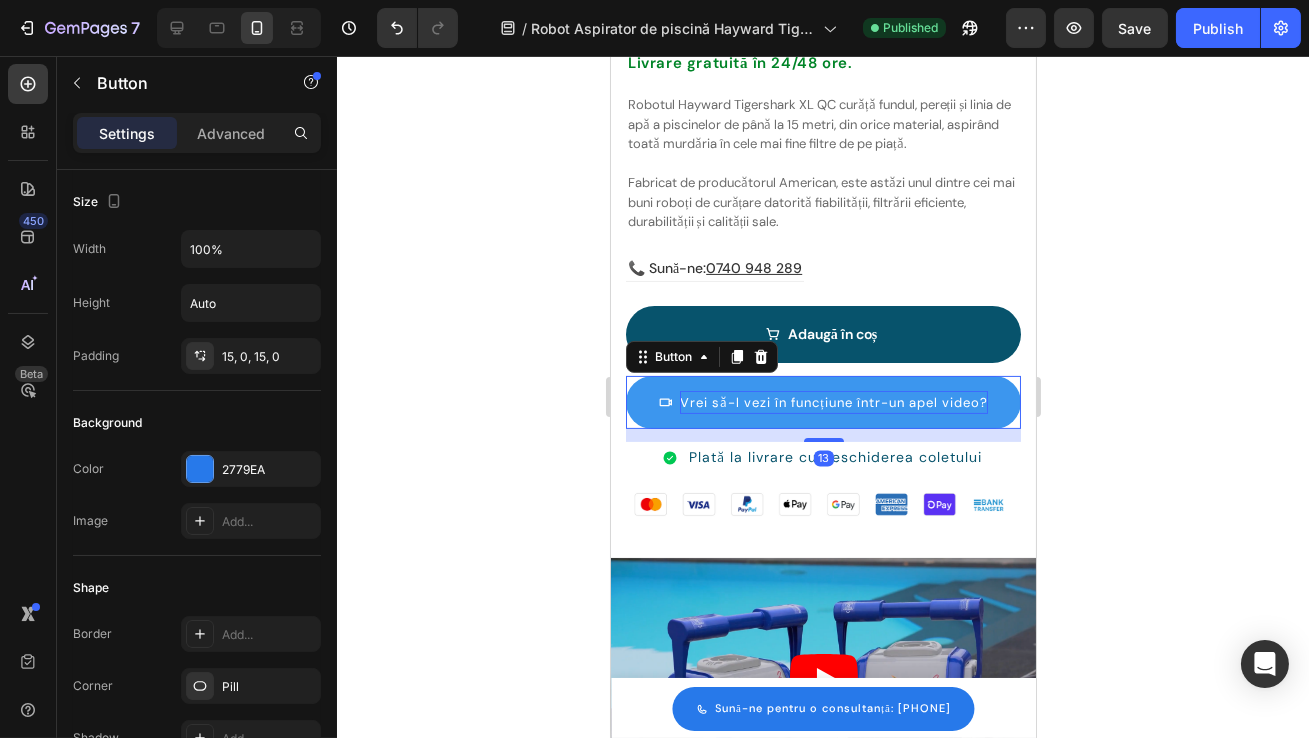 click on "Vrei să-l vezi în funcțiune într-un apel video?" at bounding box center (833, 402) 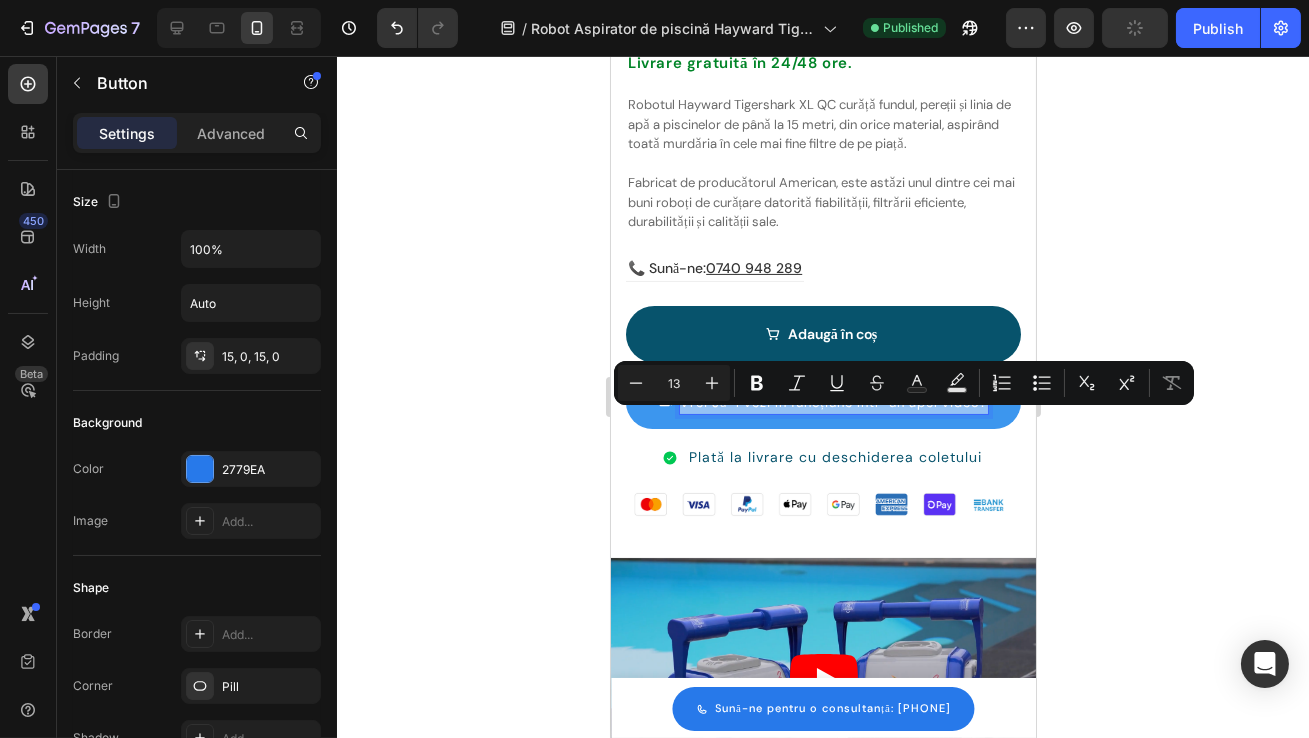 scroll, scrollTop: 1044, scrollLeft: 0, axis: vertical 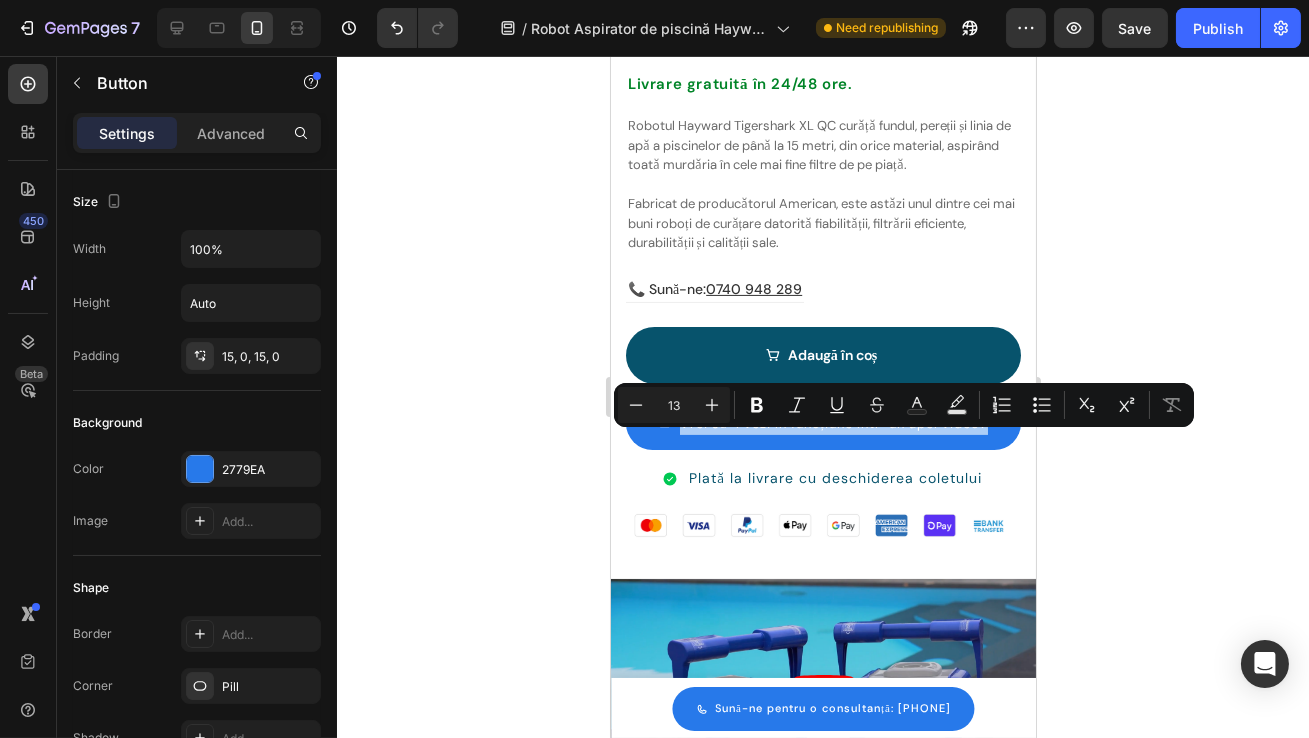 click 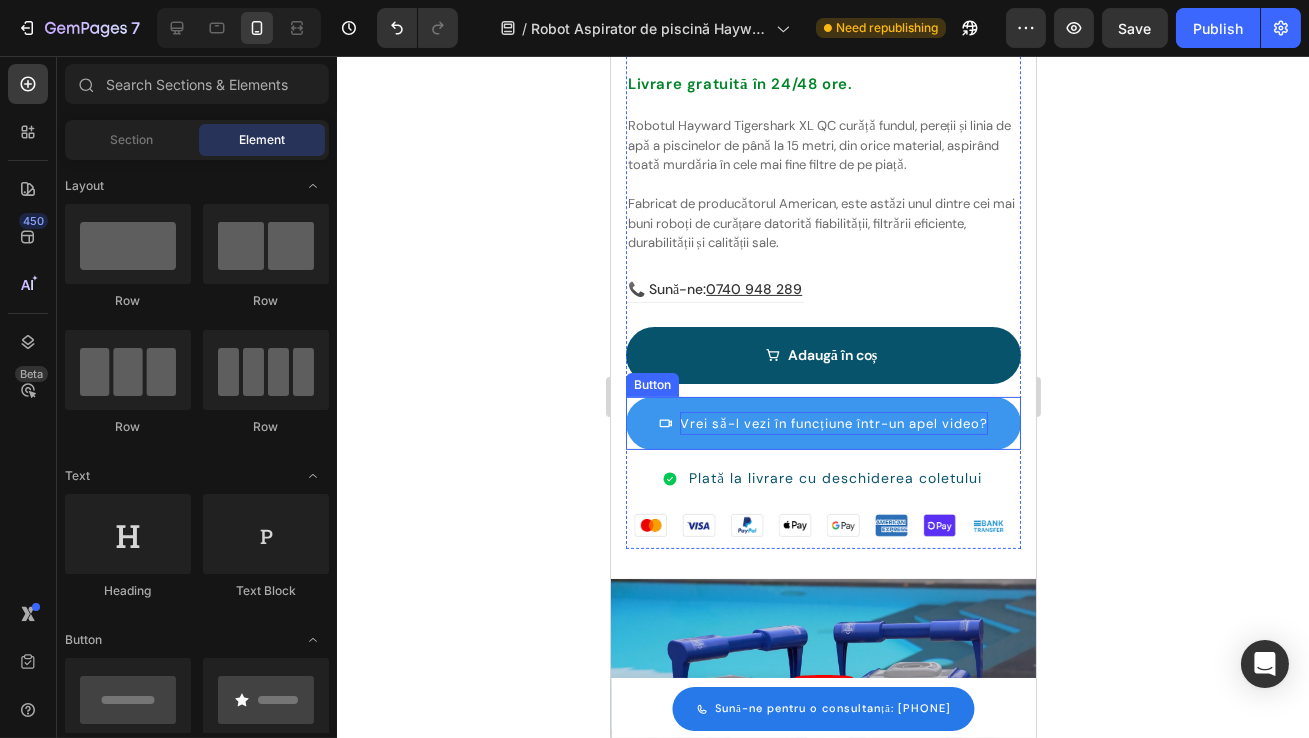 click on "Vrei să-l vezi în funcțiune într-un apel video?" at bounding box center [833, 423] 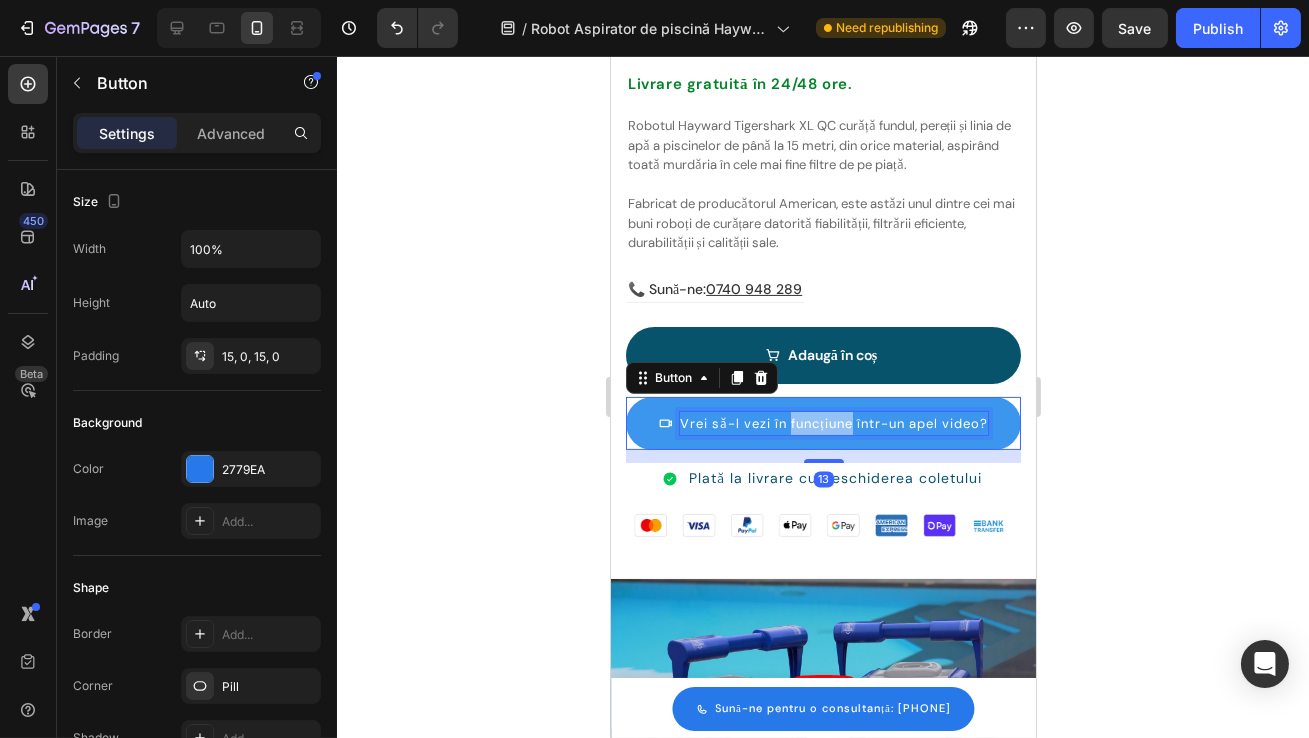 click on "Vrei să-l vezi în funcțiune într-un apel video?" at bounding box center (833, 423) 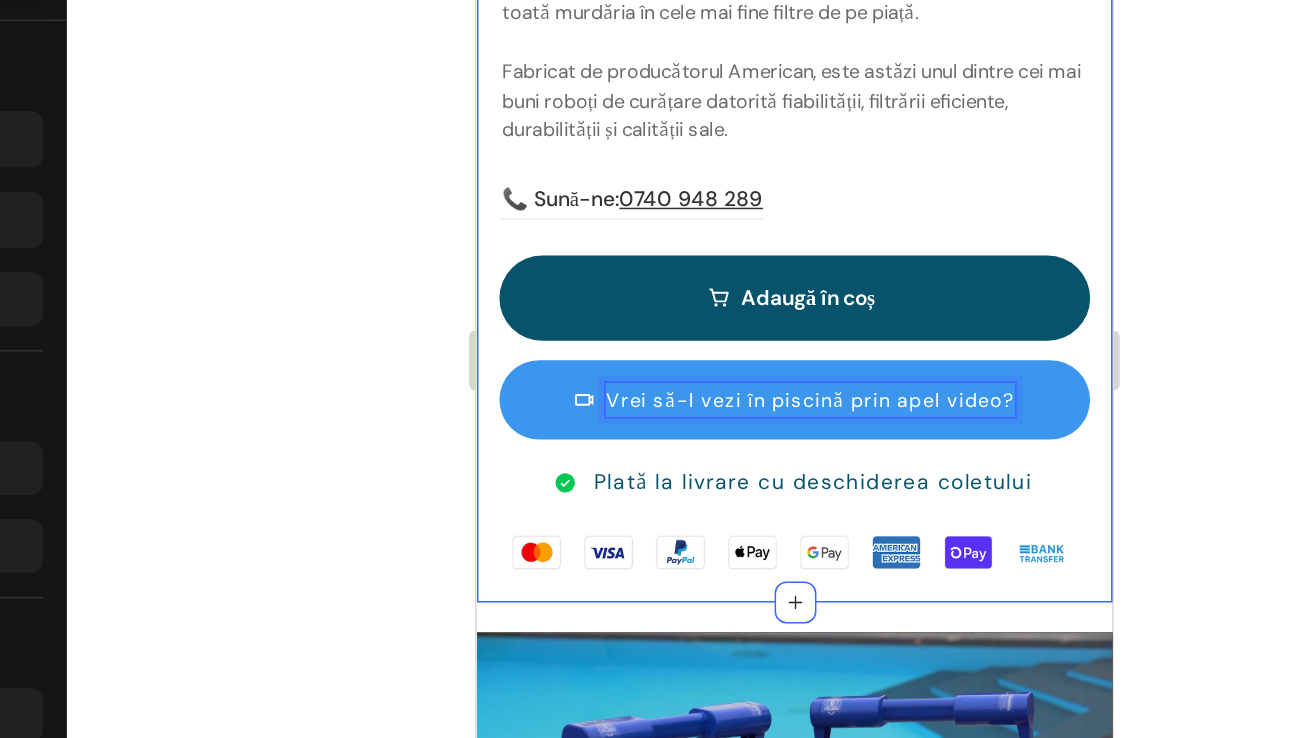 click 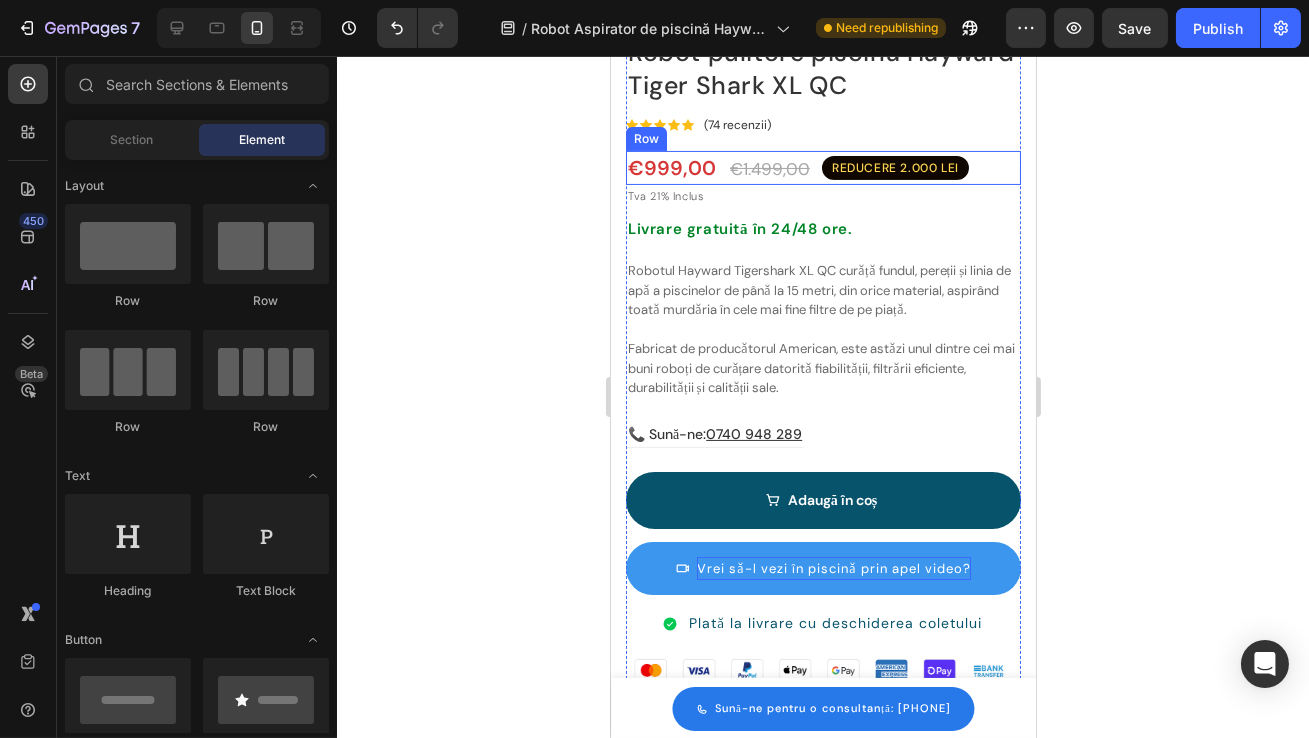 scroll, scrollTop: 860, scrollLeft: 0, axis: vertical 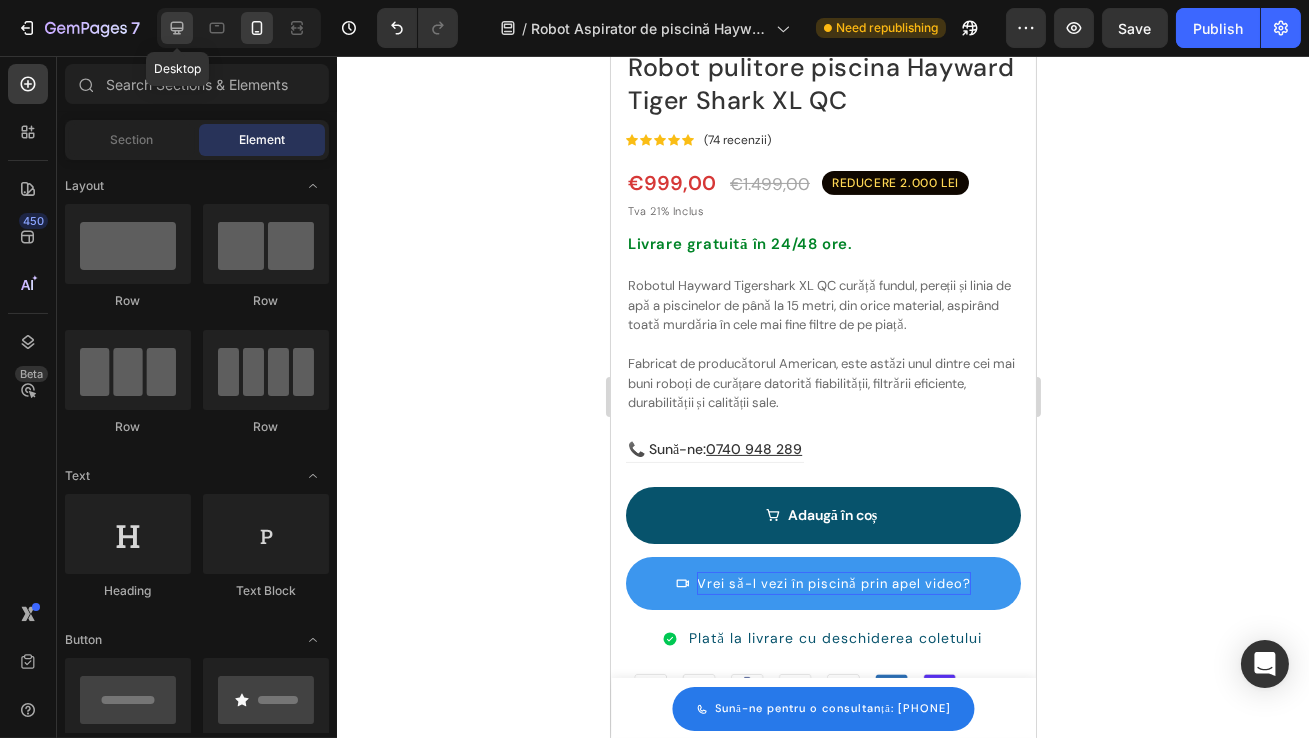 click 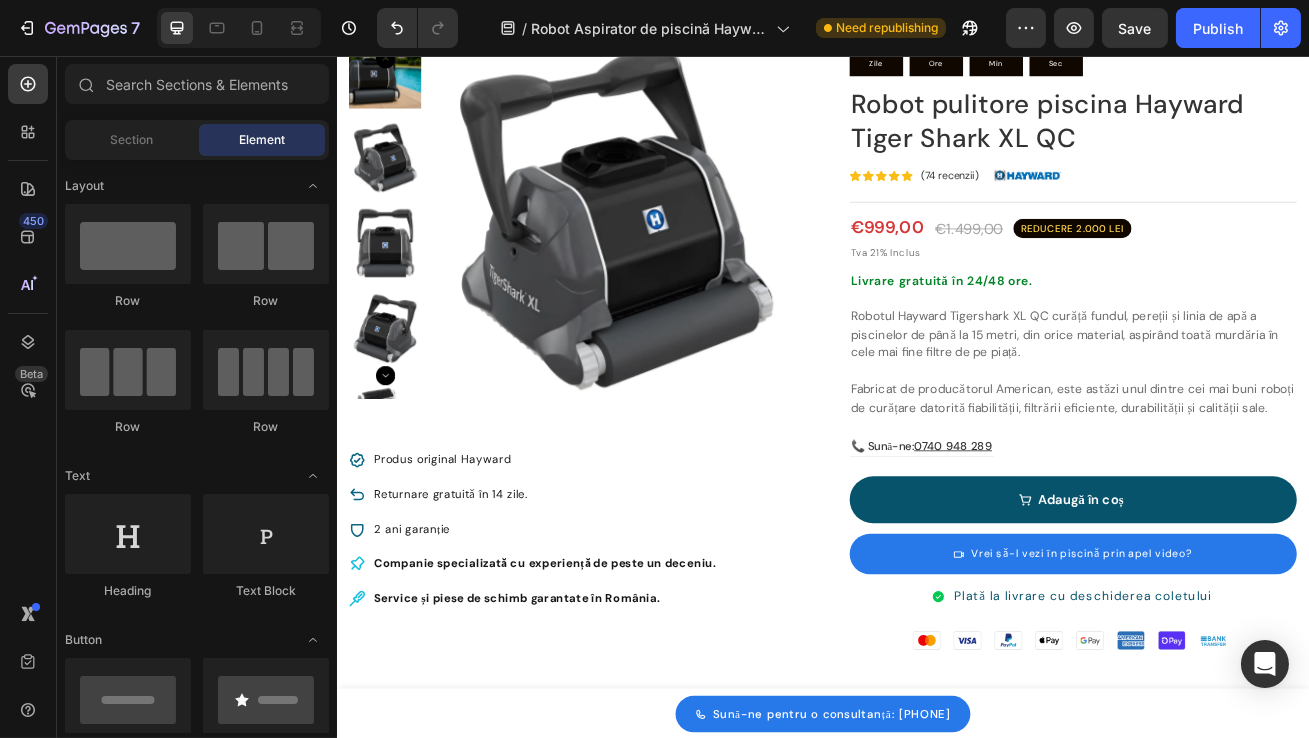 scroll, scrollTop: 79, scrollLeft: 0, axis: vertical 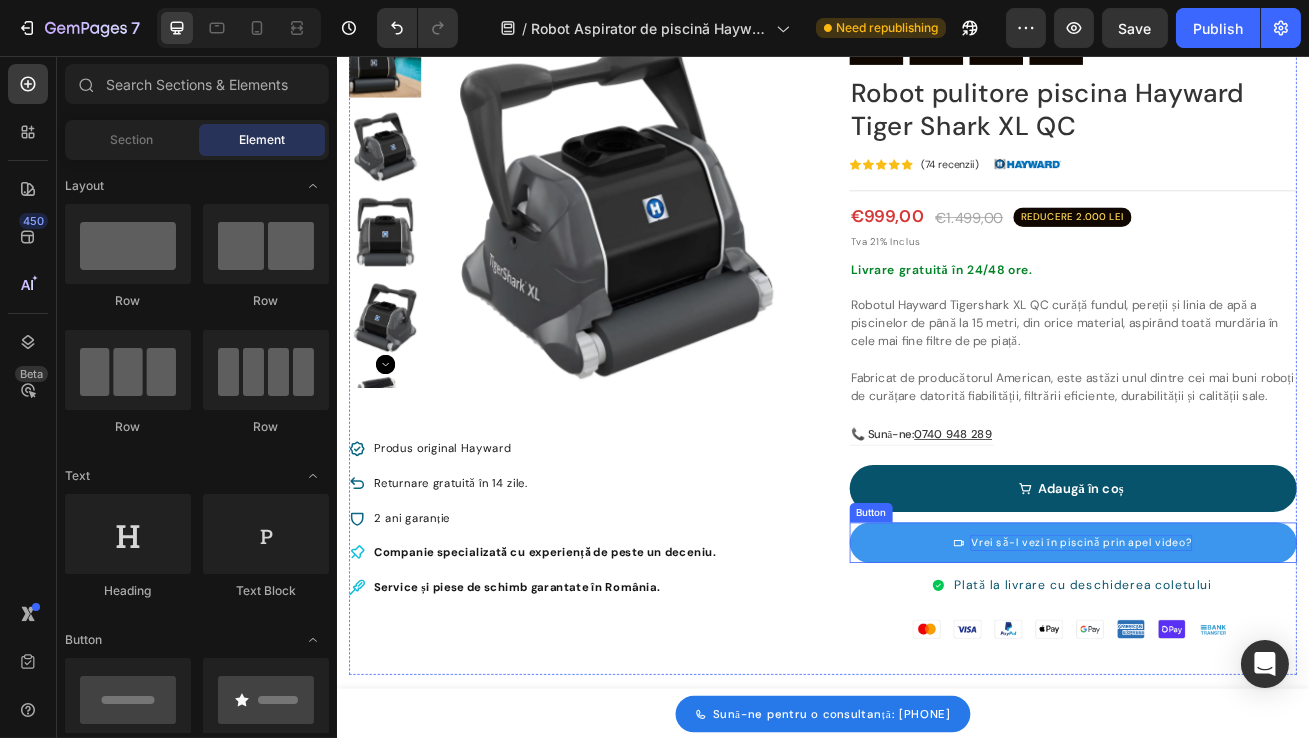 click on "Vrei să-l vezi în piscină prin apel video?" at bounding box center (1255, 657) 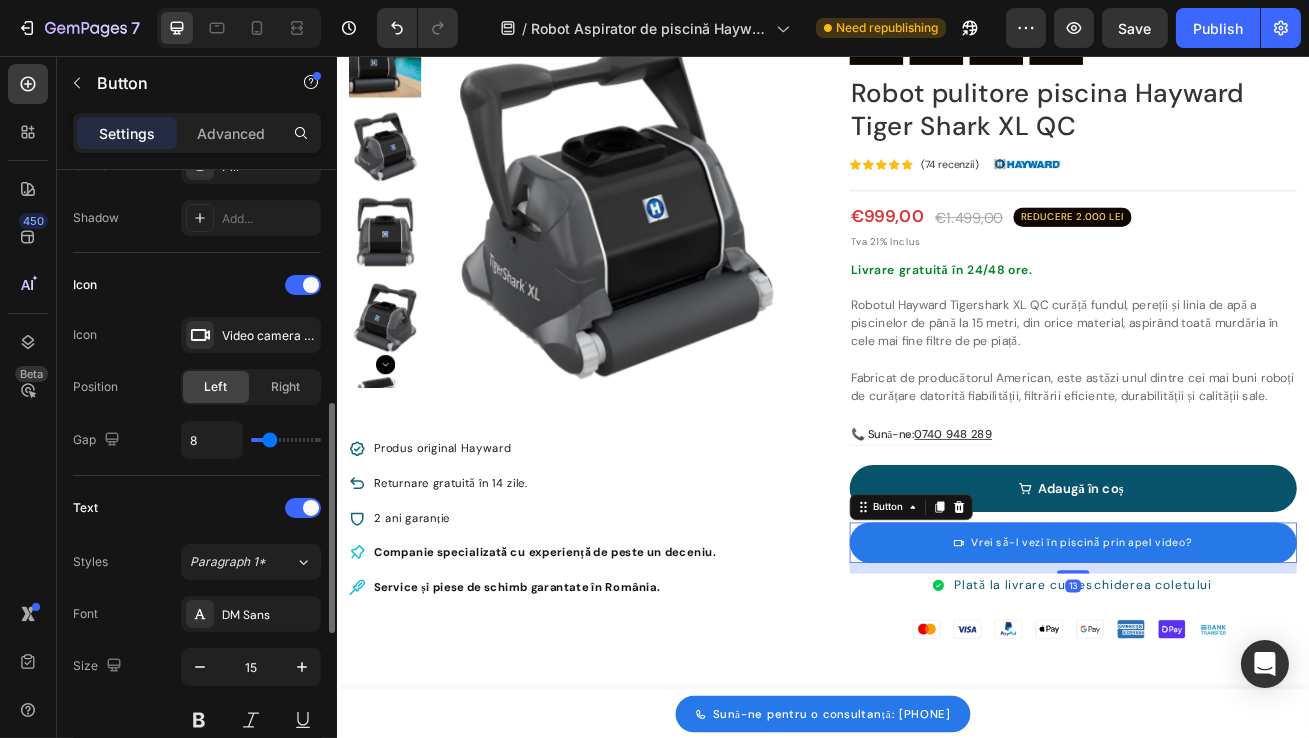 scroll, scrollTop: 564, scrollLeft: 0, axis: vertical 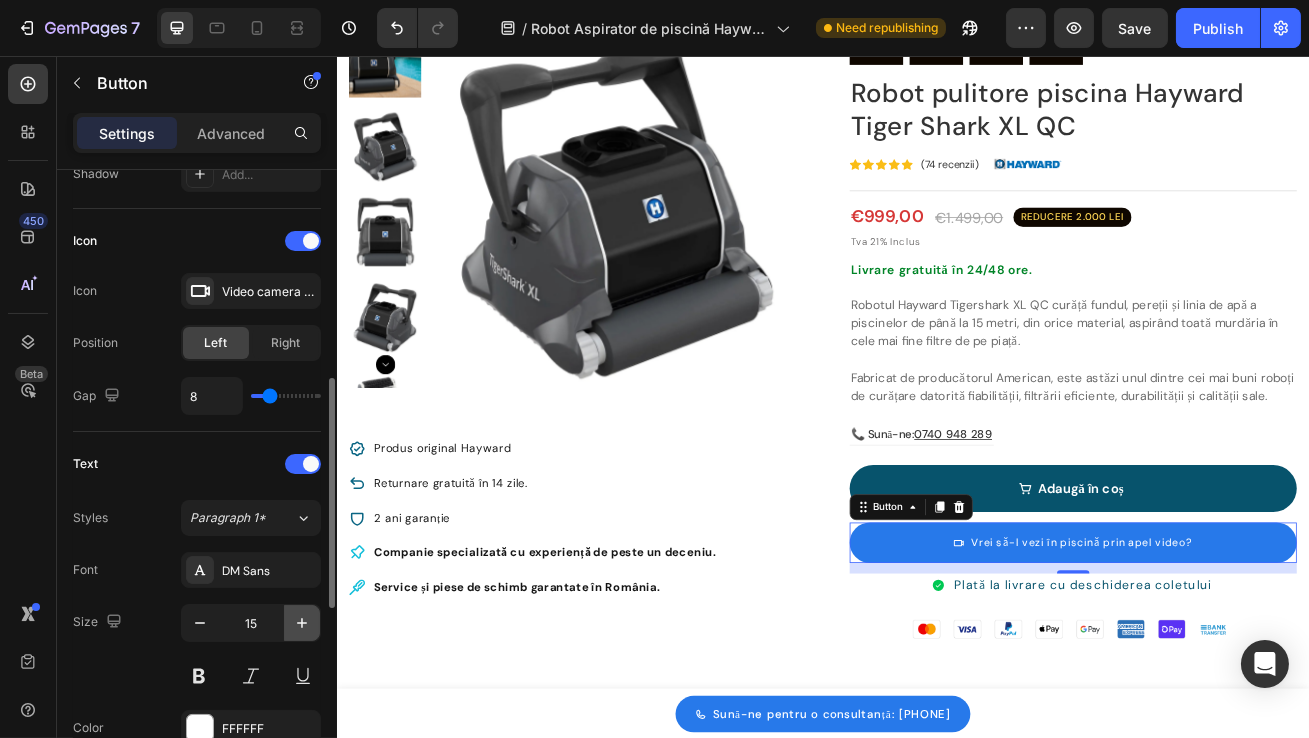 click 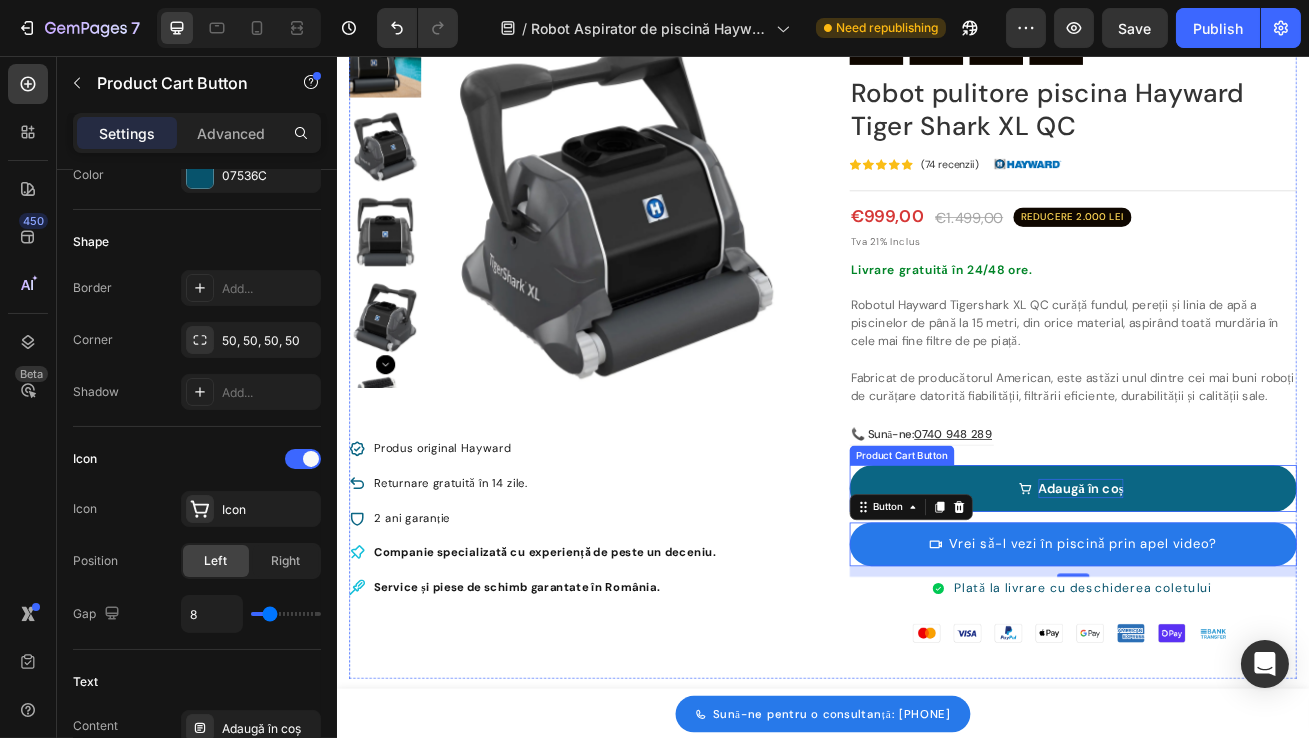click on "Adaugă în coș" at bounding box center (1254, 590) 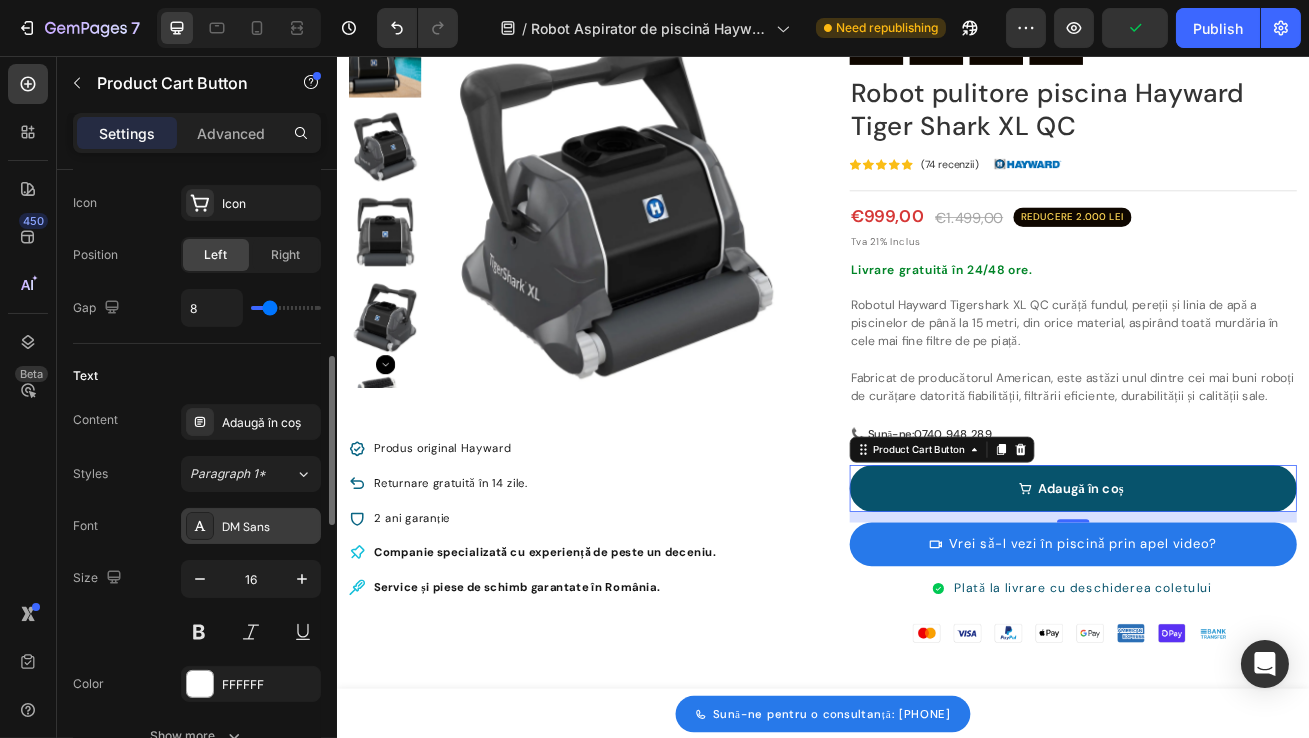 scroll, scrollTop: 883, scrollLeft: 0, axis: vertical 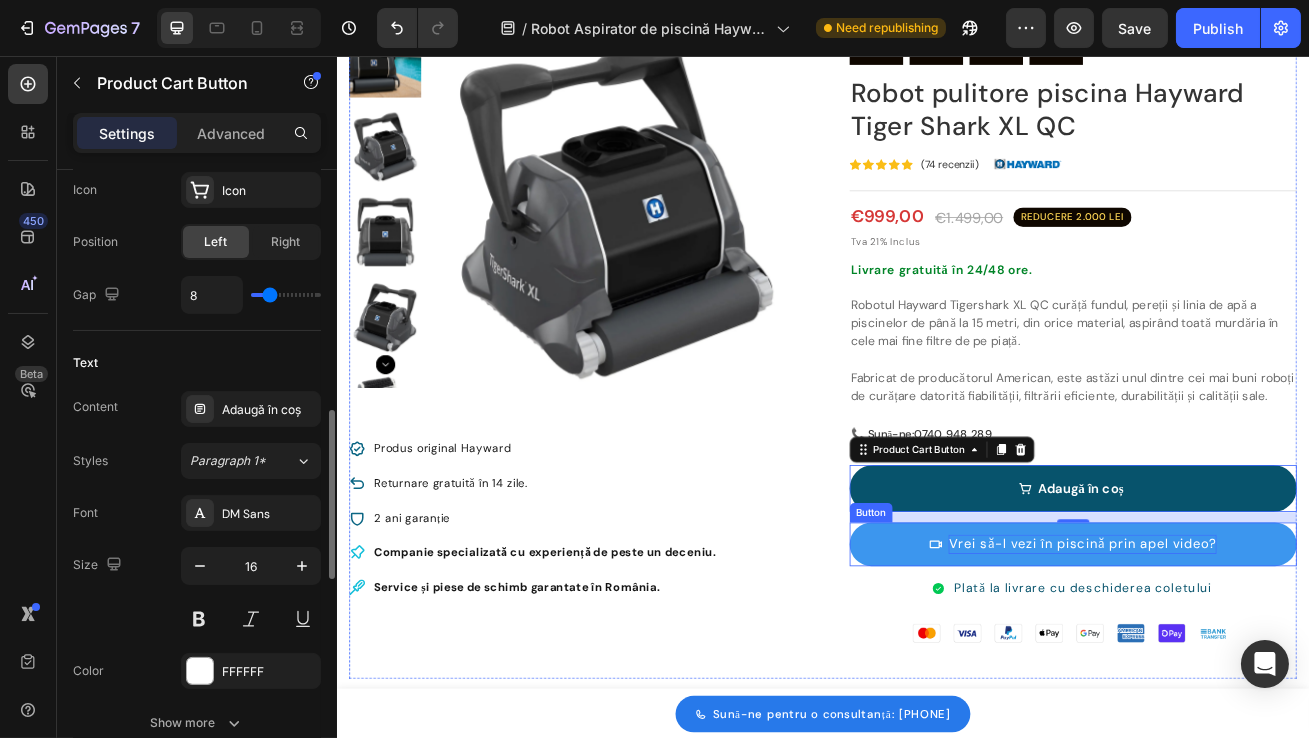 click on "Vrei să-l vezi în piscină prin apel video?" at bounding box center [1256, 659] 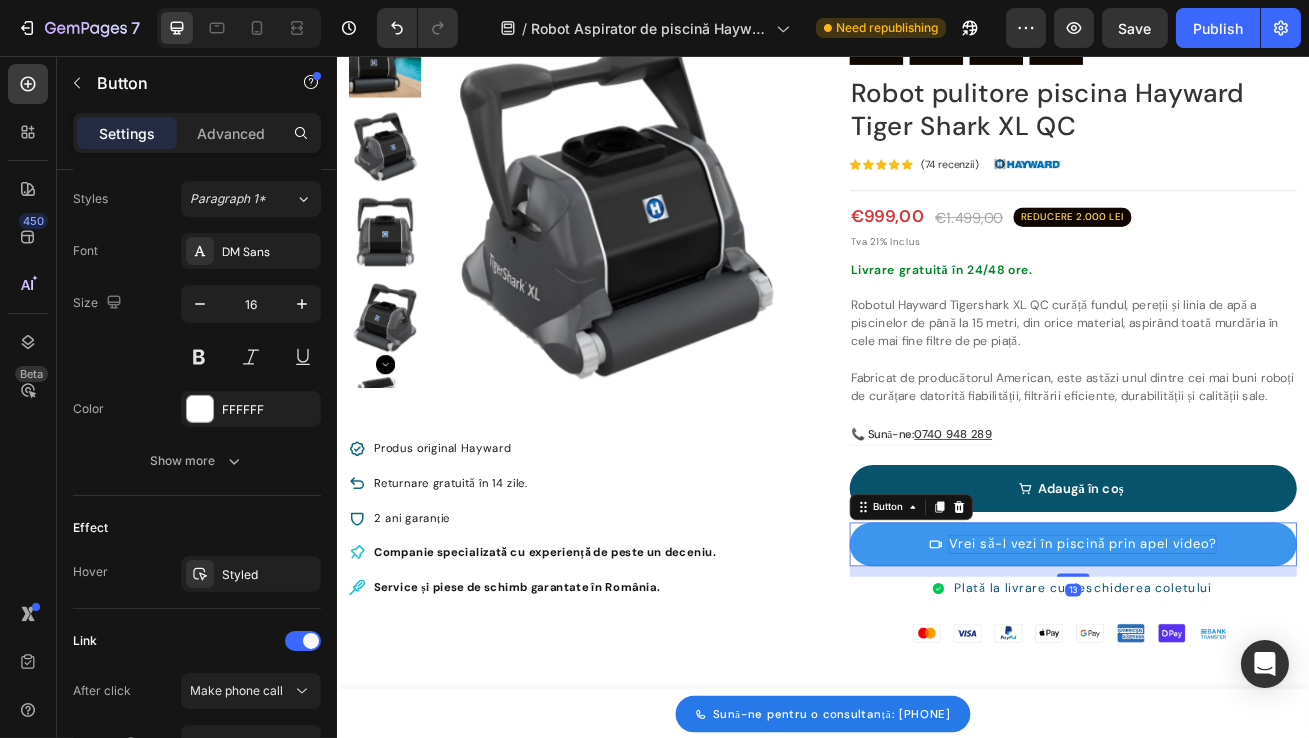 scroll, scrollTop: 0, scrollLeft: 0, axis: both 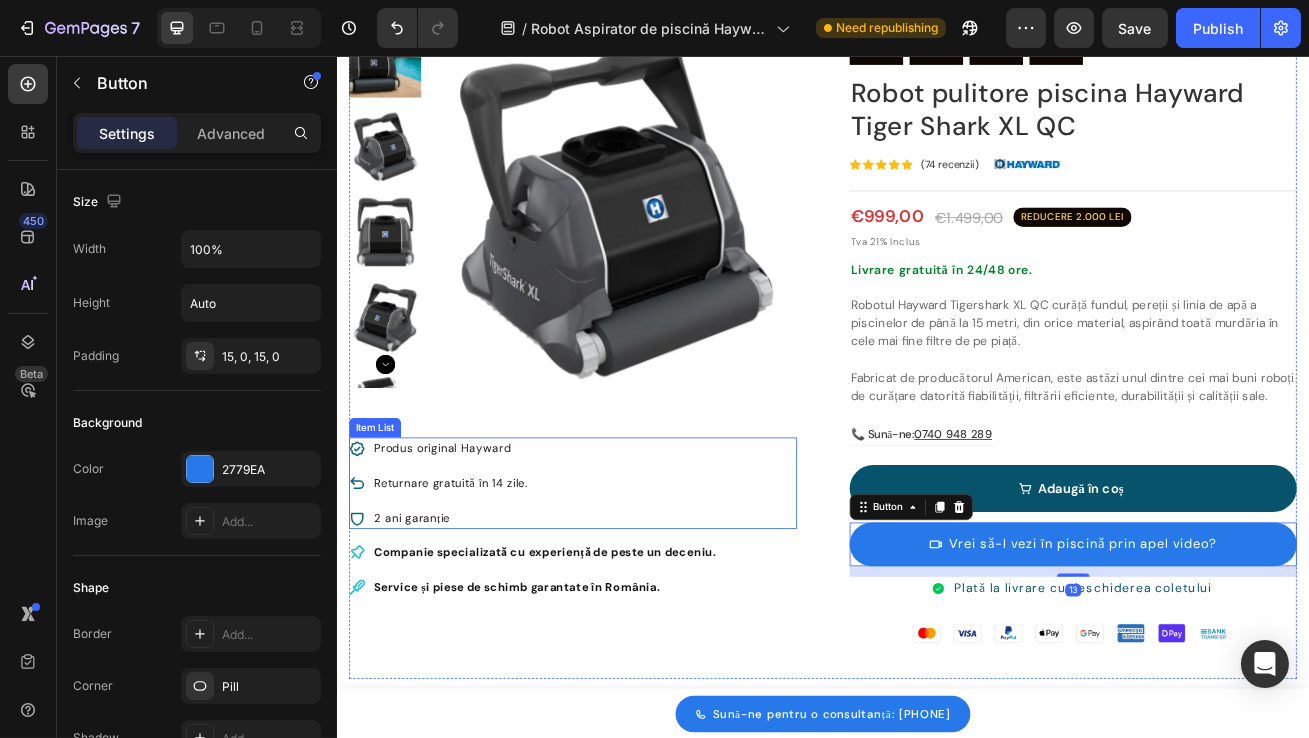 click on "Produs original Hayward
Returnare gratuită în 14 zile.
2 ani garanție" at bounding box center [627, 583] 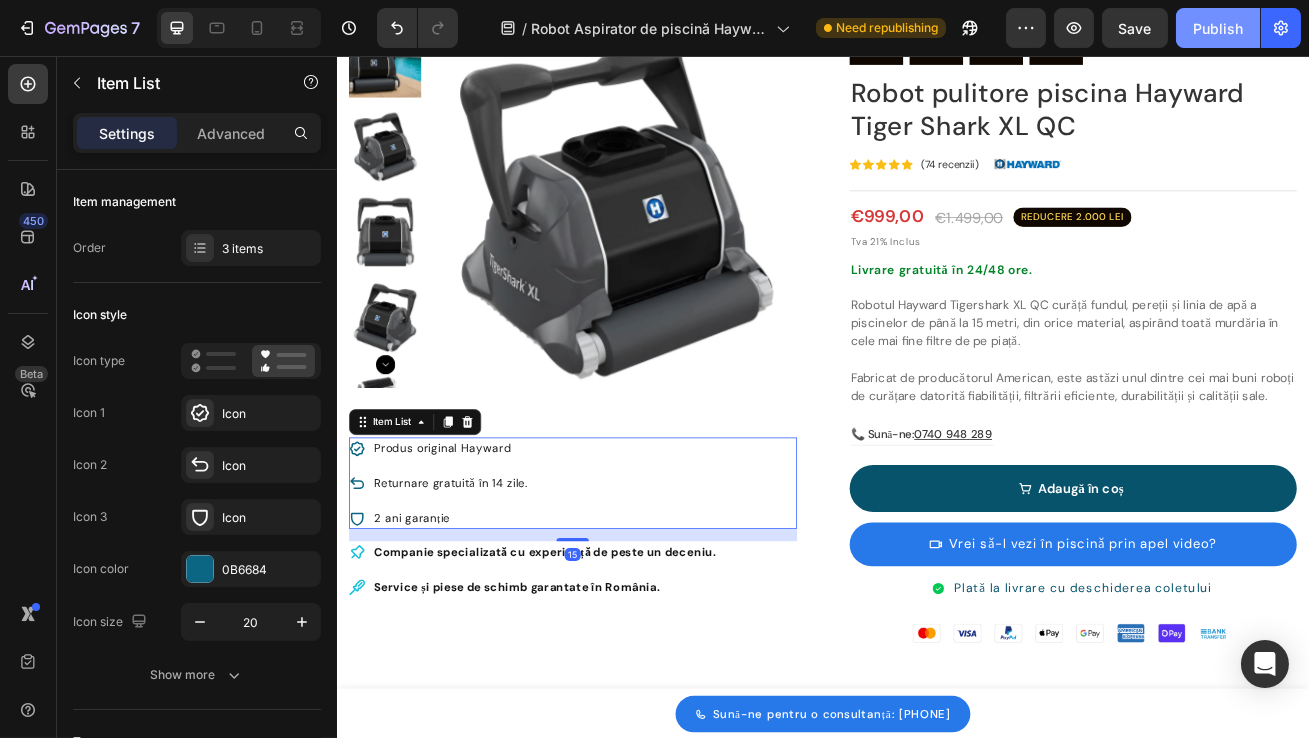 click on "Publish" at bounding box center [1218, 28] 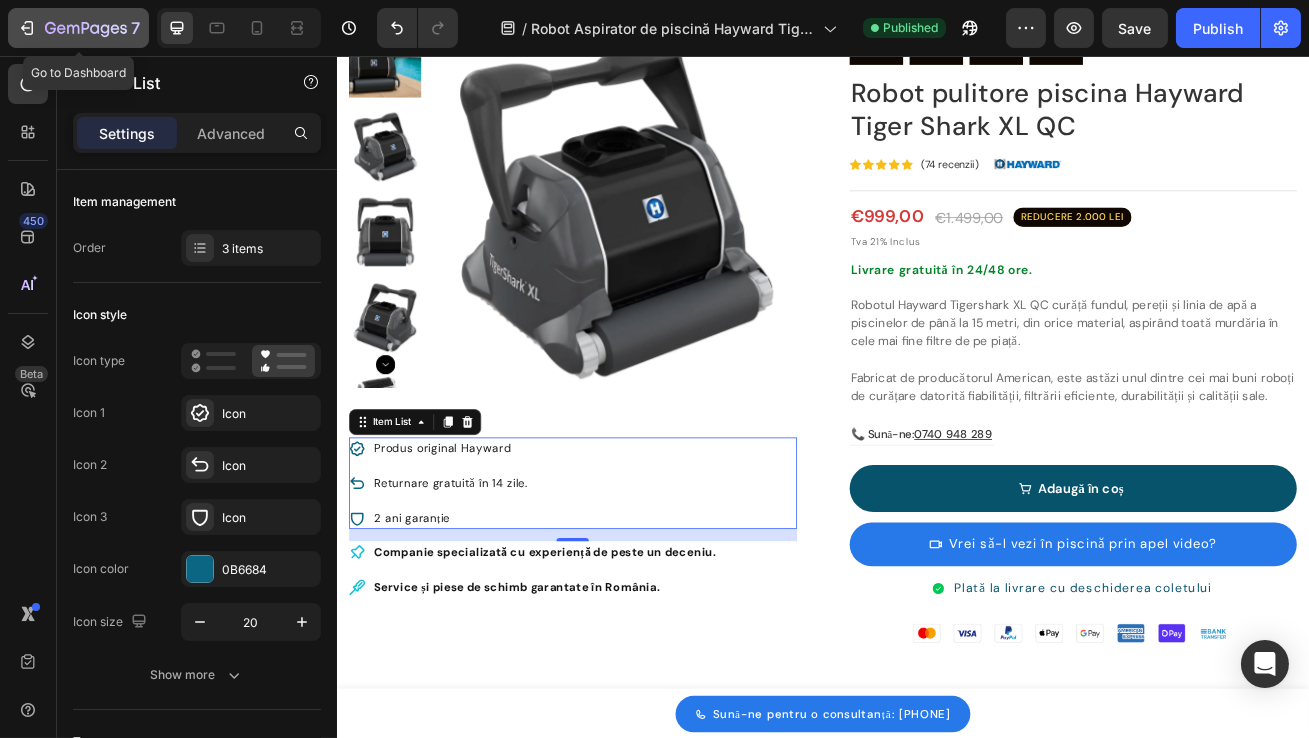drag, startPoint x: 24, startPoint y: 17, endPoint x: 81, endPoint y: 132, distance: 128.35107 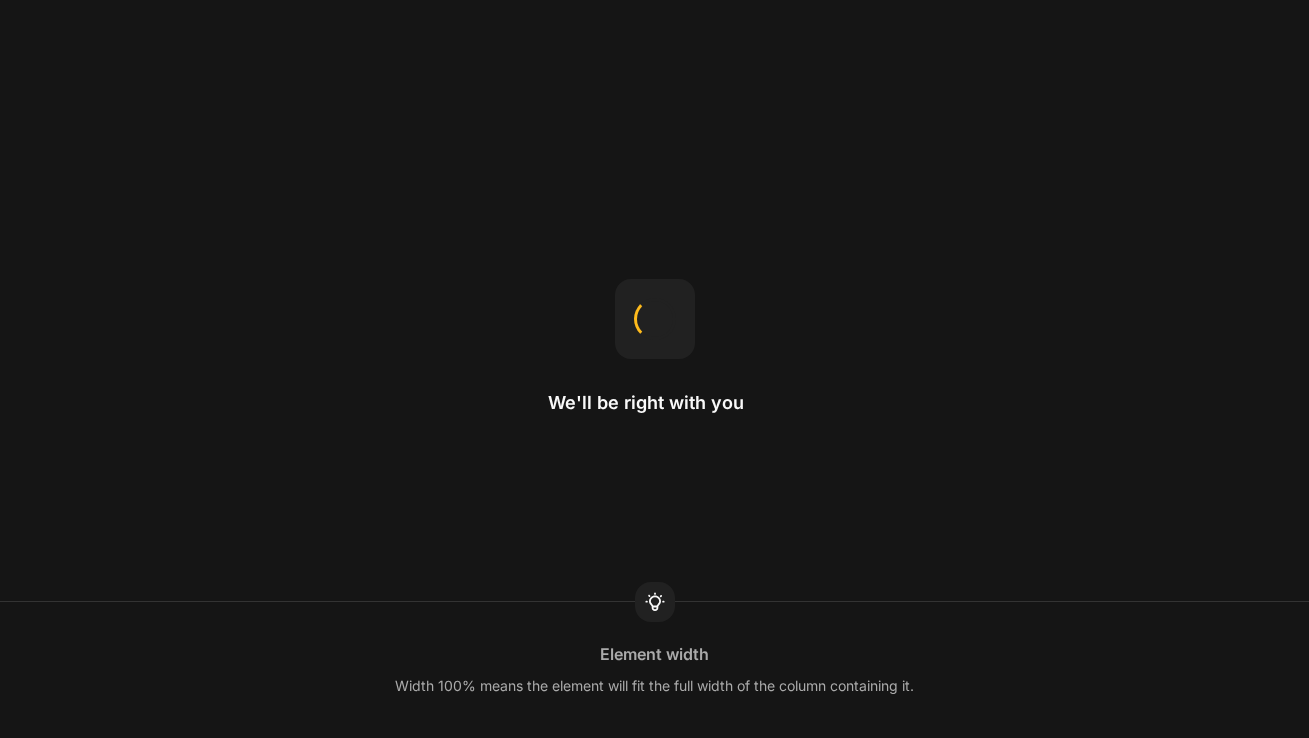scroll, scrollTop: 0, scrollLeft: 0, axis: both 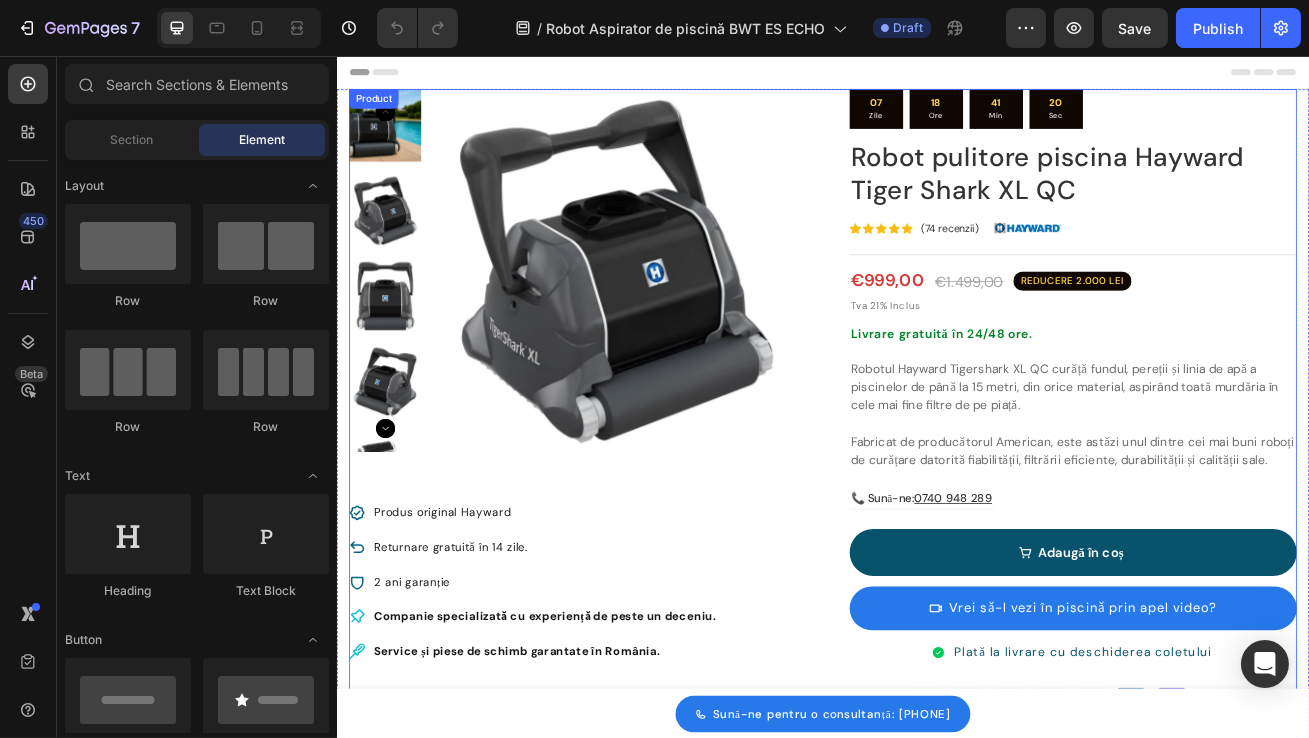 click at bounding box center (679, 320) 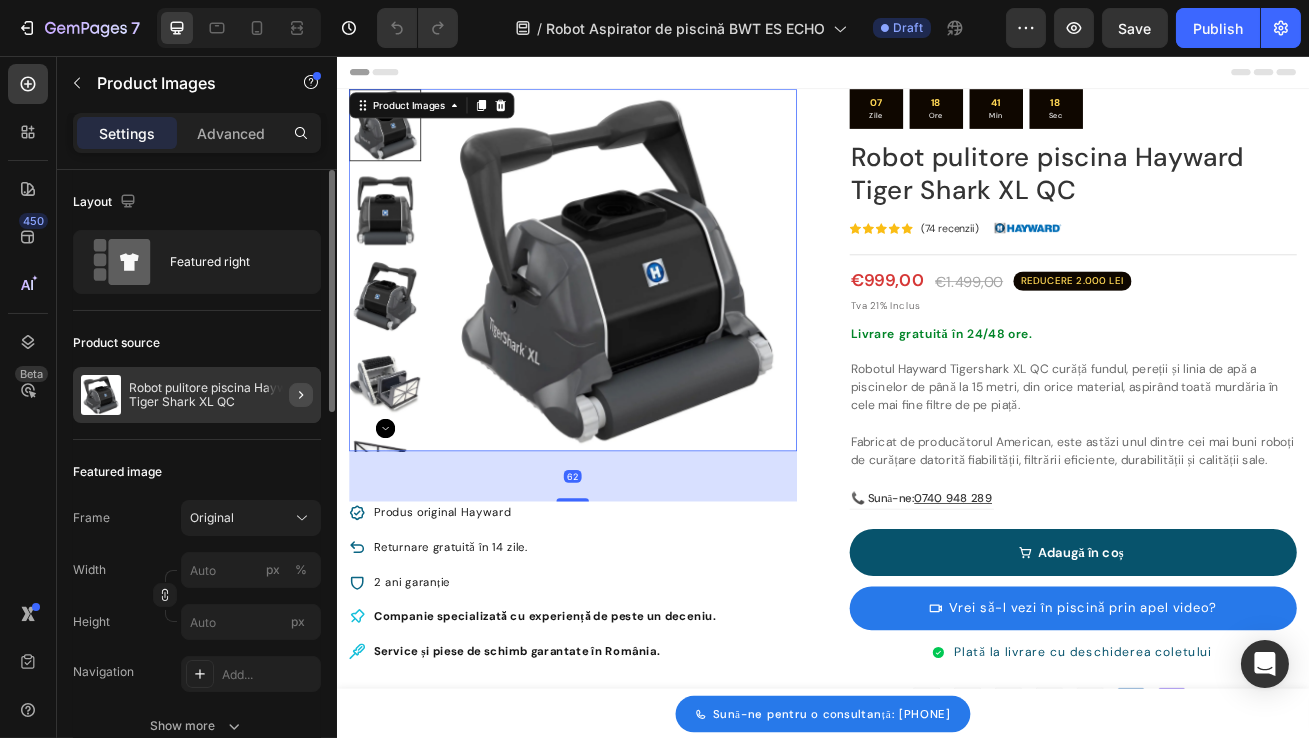 click 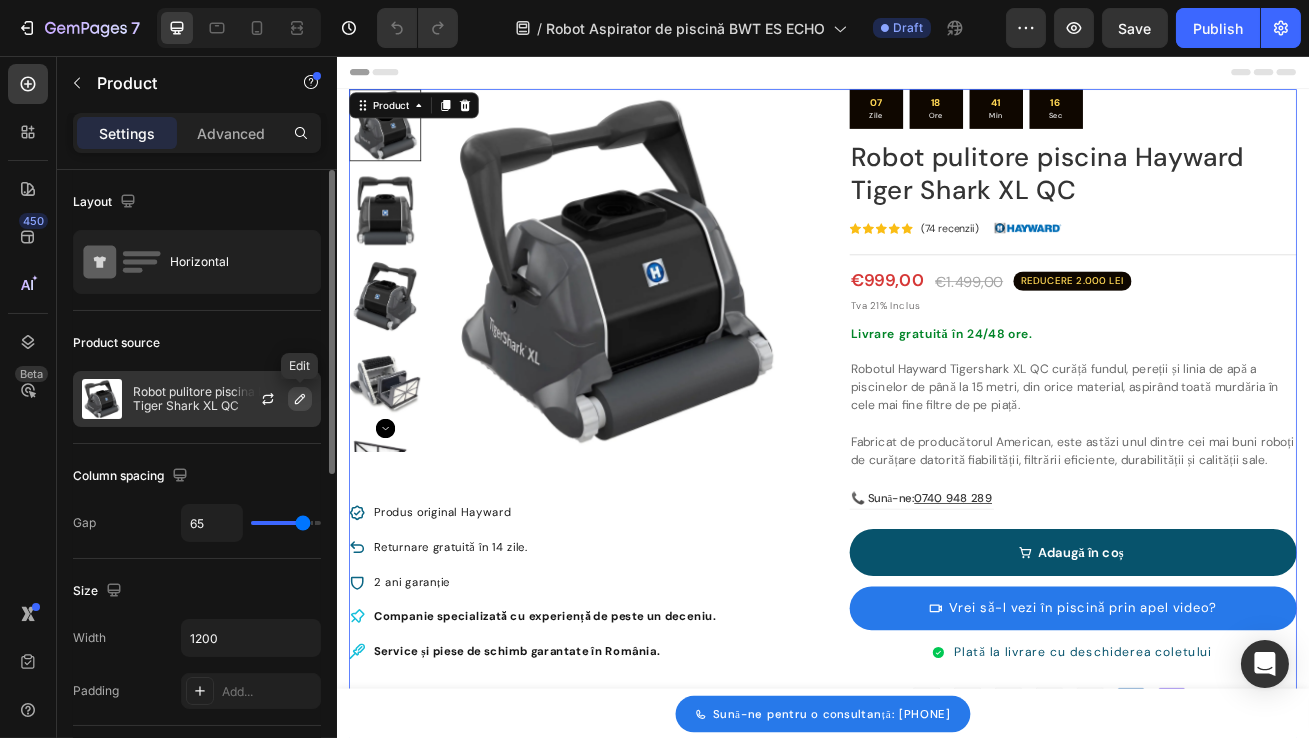 click 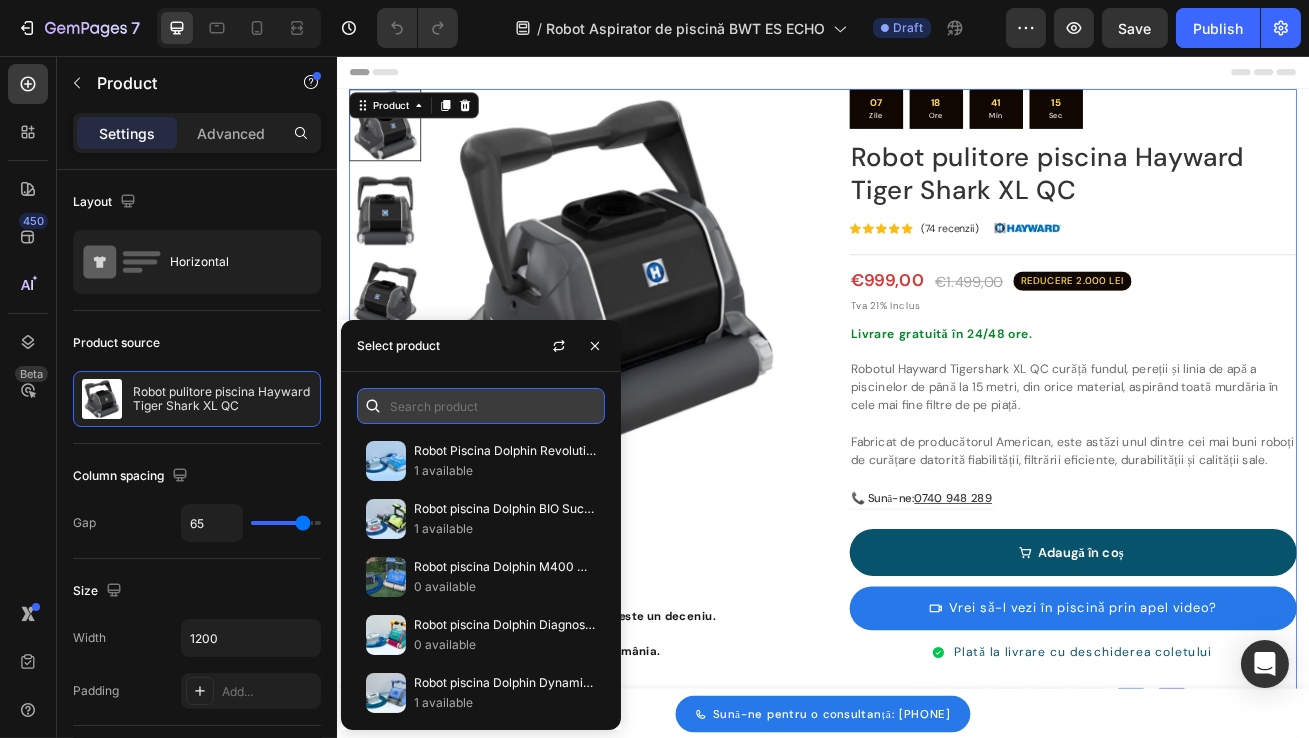 click at bounding box center (481, 406) 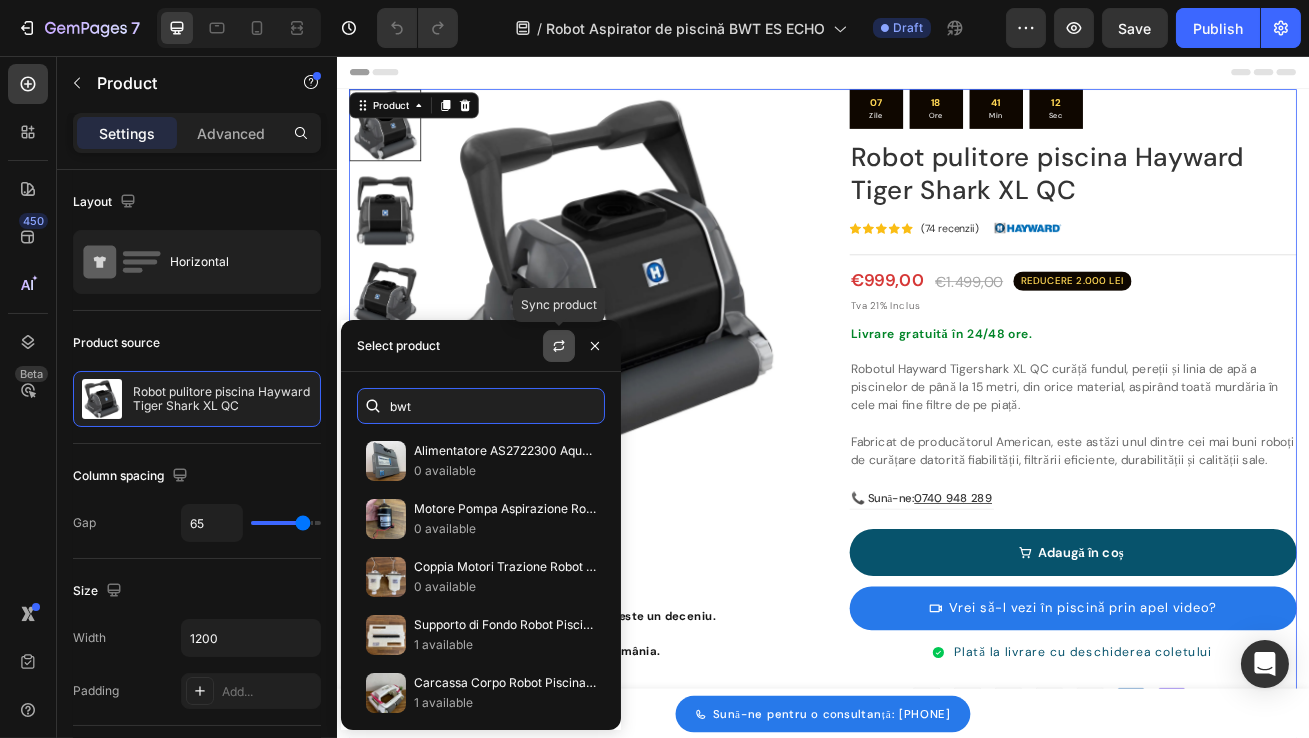 type on "bwt" 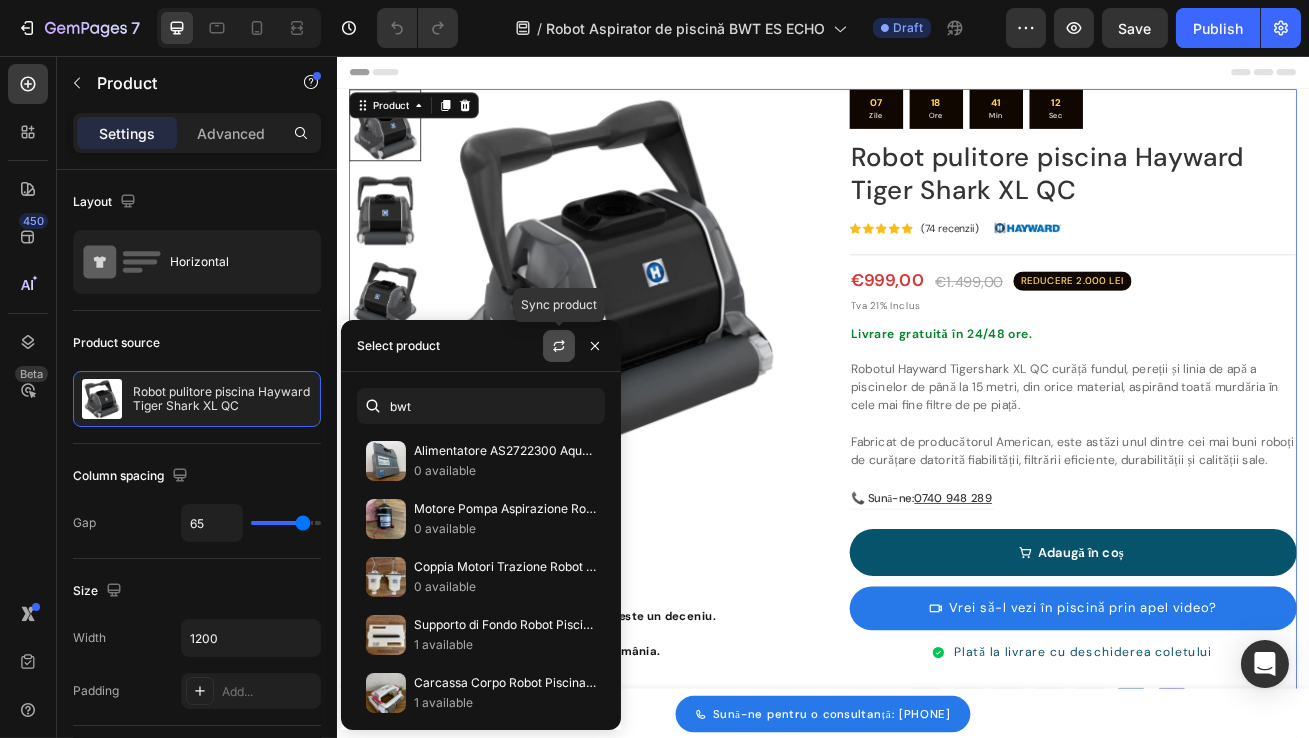 click 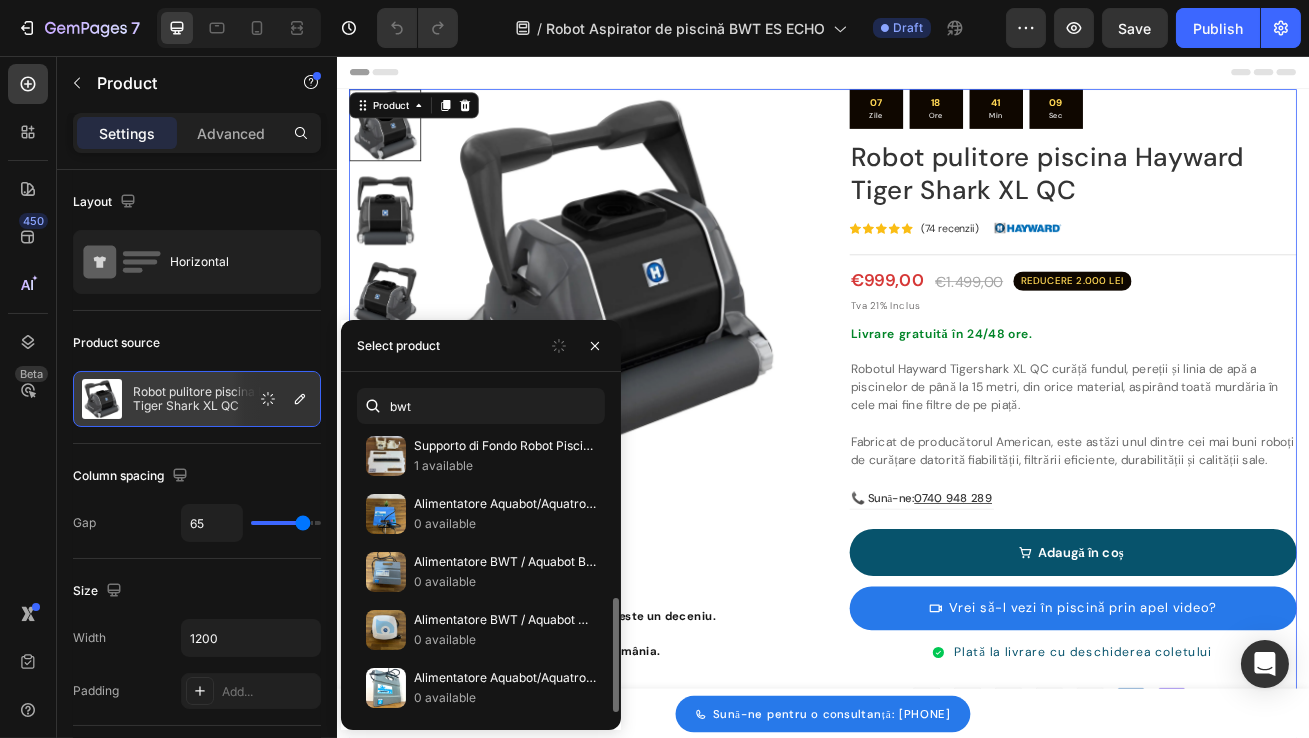 scroll, scrollTop: 0, scrollLeft: 0, axis: both 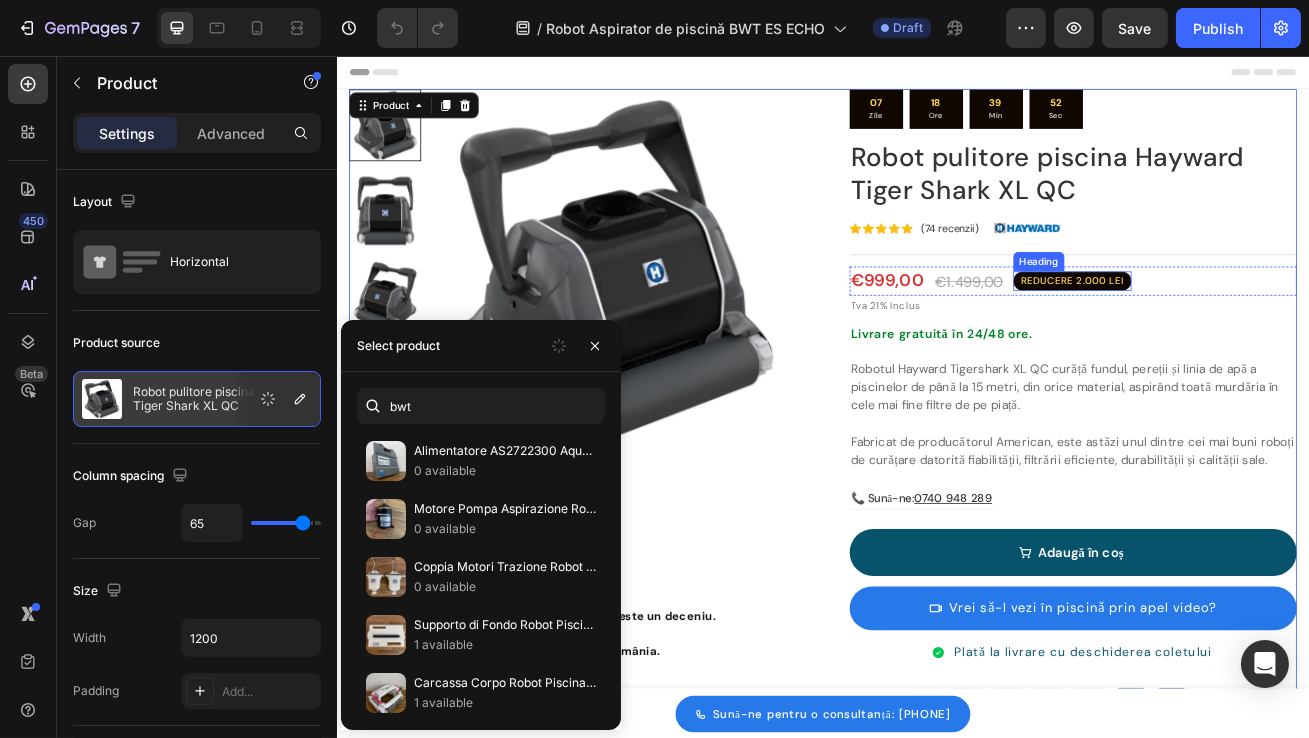 click on "REDUCERE 2.000 LEI" at bounding box center (1244, 334) 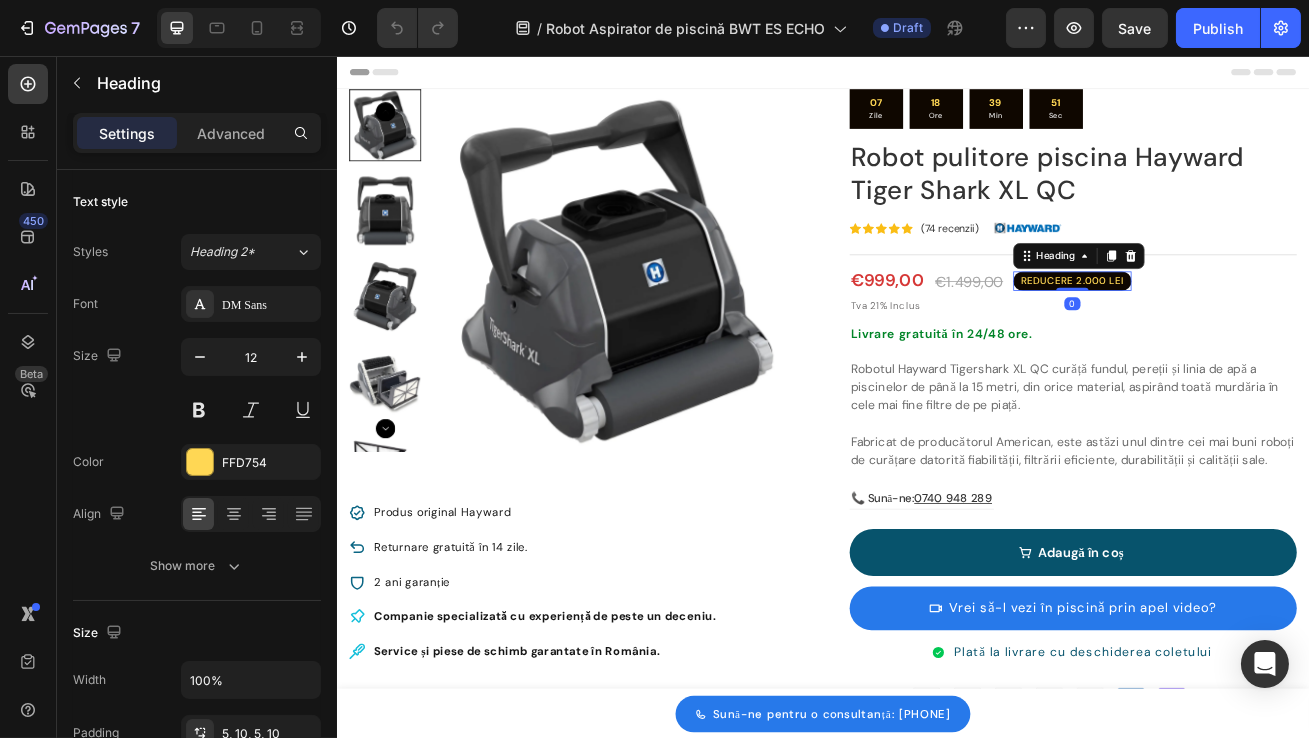 click on "REDUCERE 2.000 LEI" at bounding box center [1244, 334] 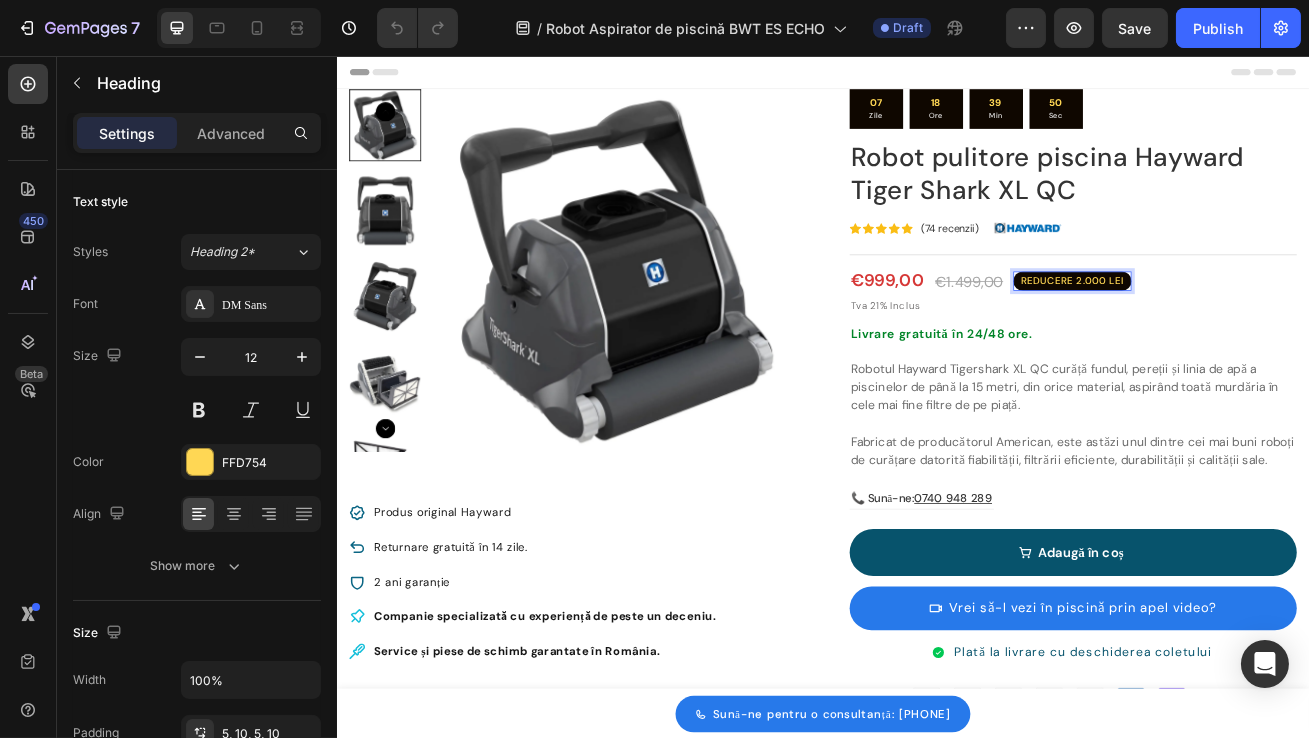 click on "REDUCERE 2.000 LEI" at bounding box center (1244, 334) 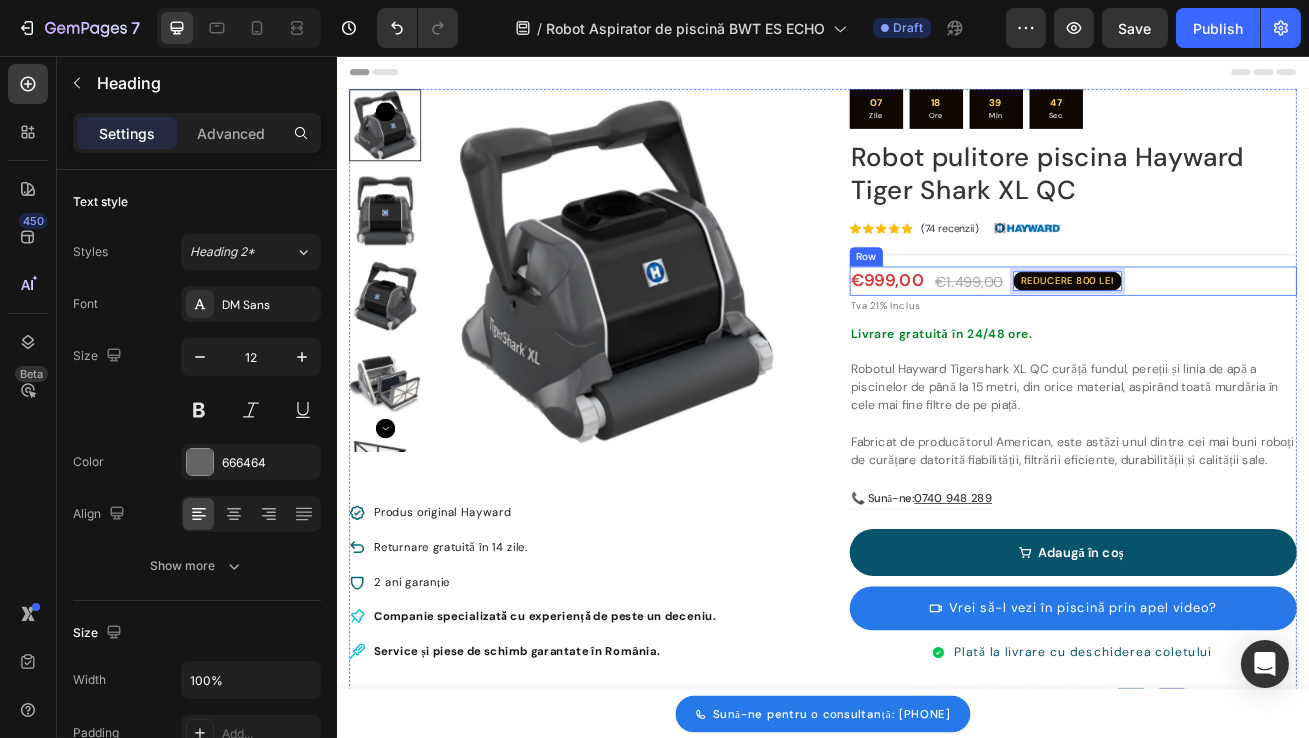 click on "Tva 21% Inclus" at bounding box center (1245, 364) 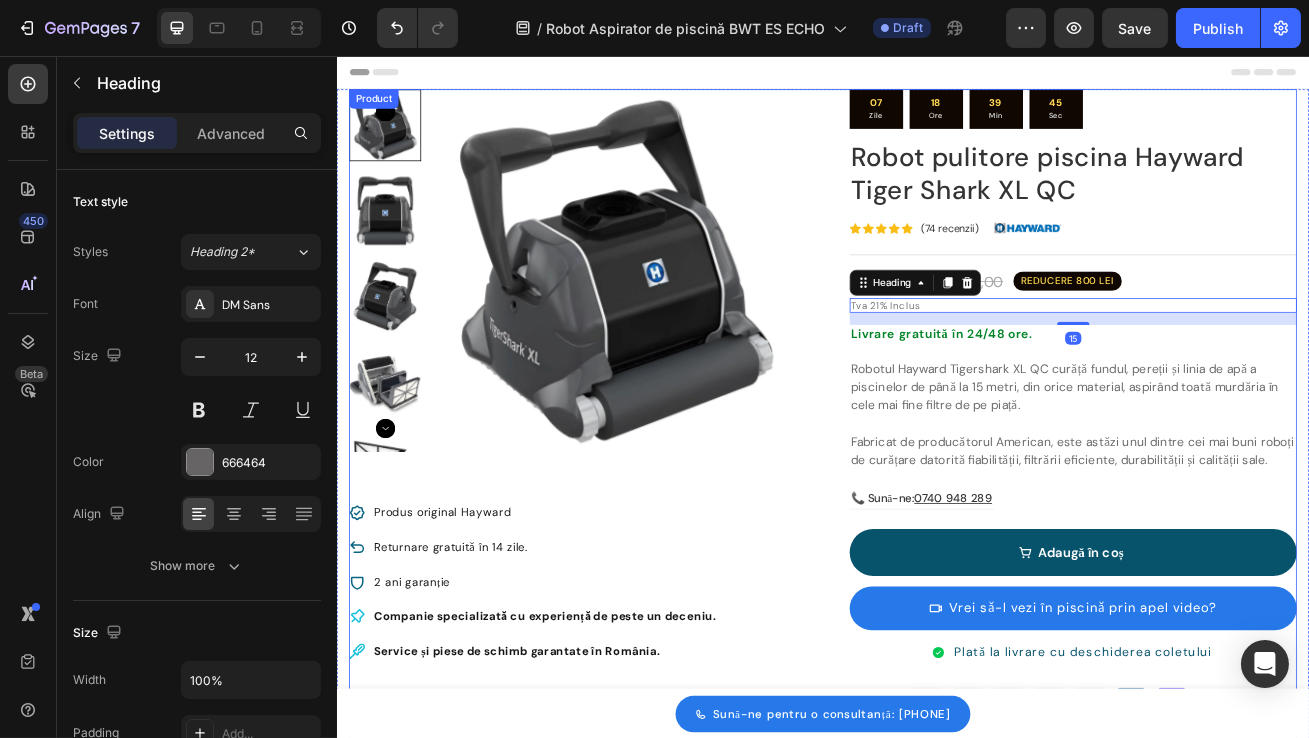 click on "Robotul Hayward Tigershark XL QC curăță fundul, pereții și linia de apă a piscinelor de până la 15 metri, din orice material, aspirând toată murdăria în cele mai fine filtre de pe piață.   Fabricat de producătorul American, este astăzi unul dintre cei mai buni roboți de curățare datorită fiabilității, filtrării eficiente, durabilității și calității sale." at bounding box center (1245, 498) 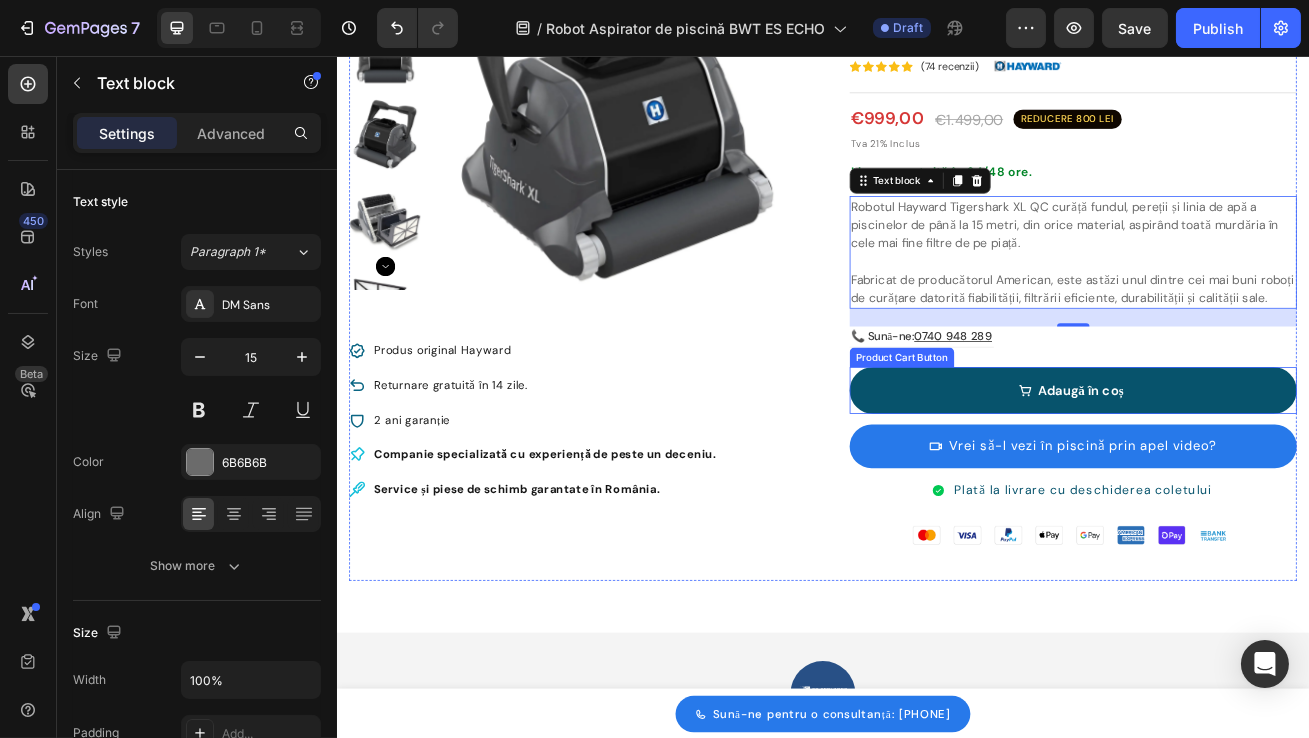 scroll, scrollTop: 204, scrollLeft: 0, axis: vertical 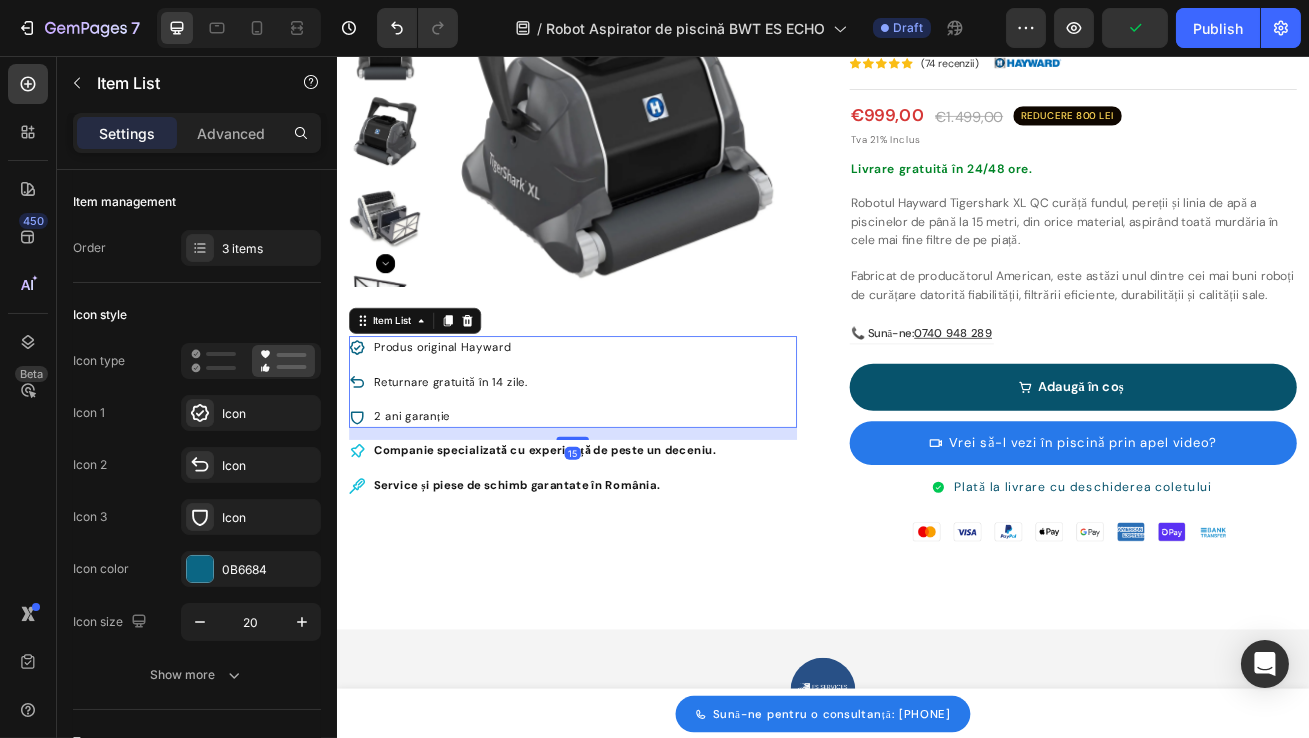 click on "Produs original Hayward" at bounding box center (477, 415) 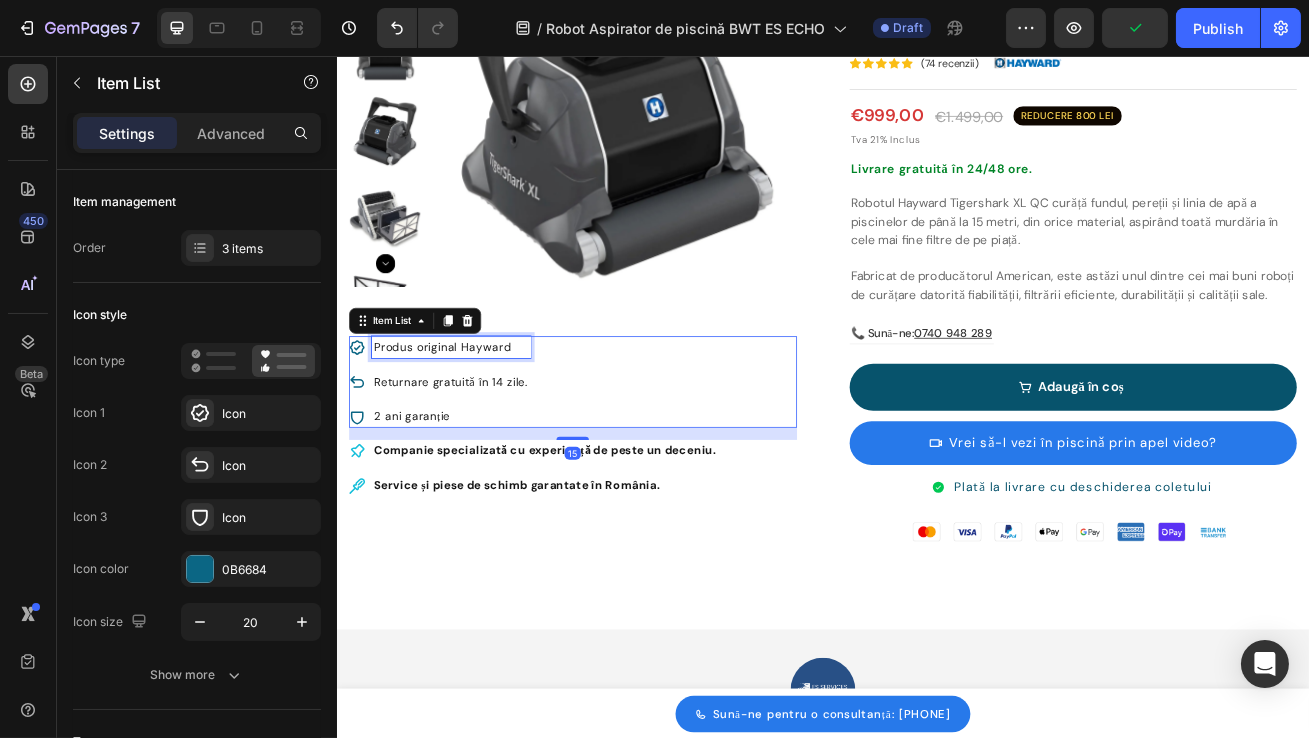 click on "Produs original Hayward" at bounding box center [477, 415] 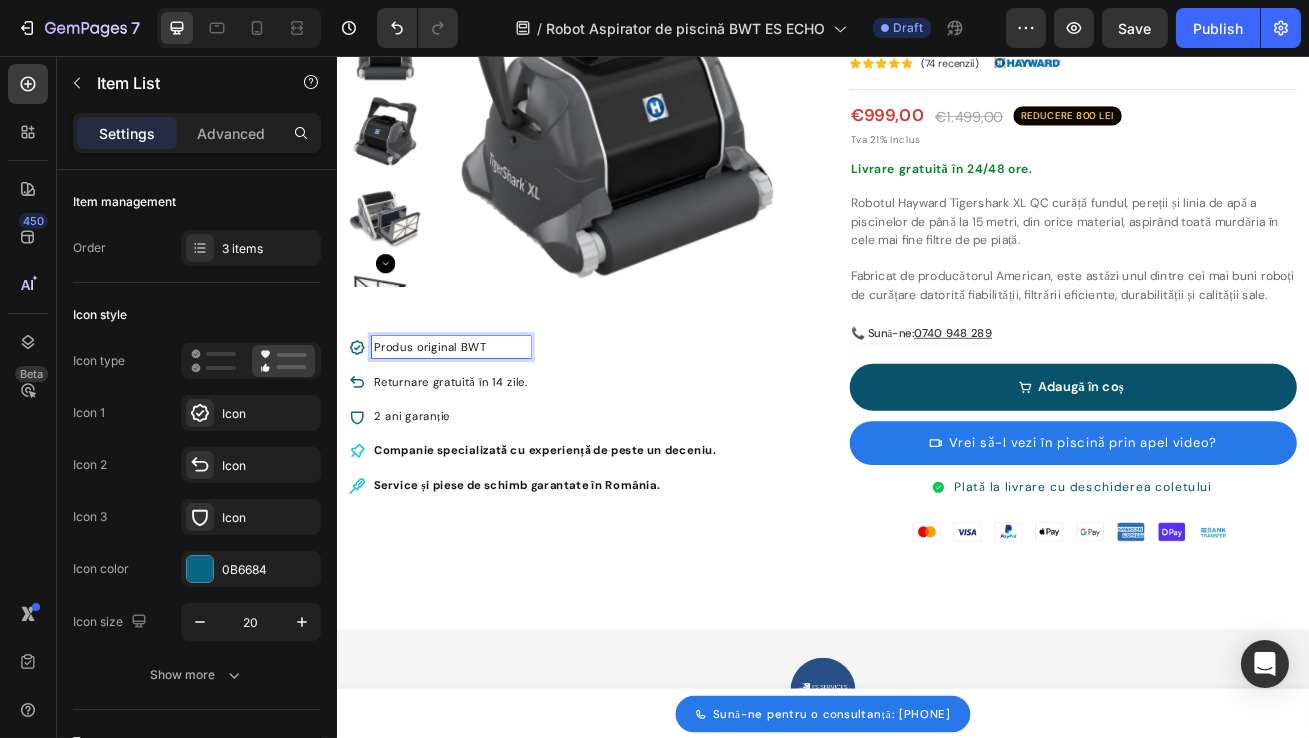 click on "Returnare gratuită în 14 zile." at bounding box center [477, 458] 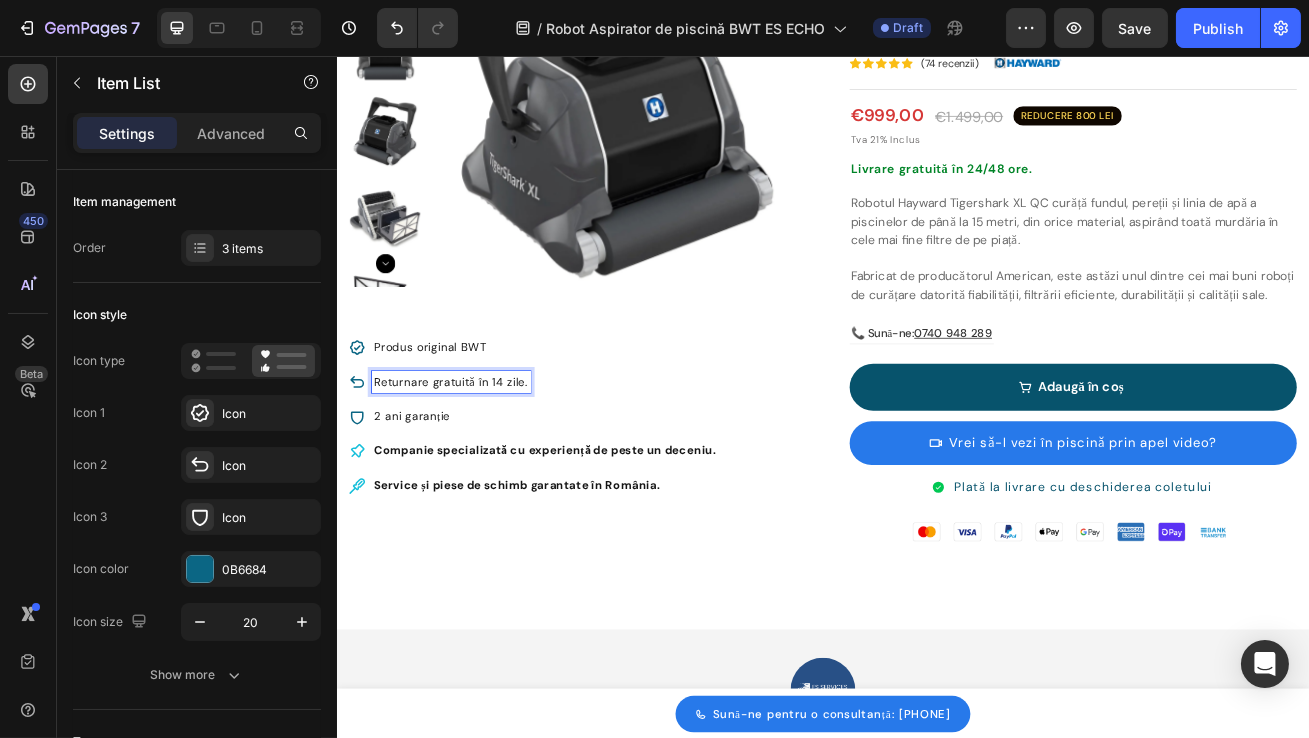 click on "2 ani garanție" at bounding box center (477, 501) 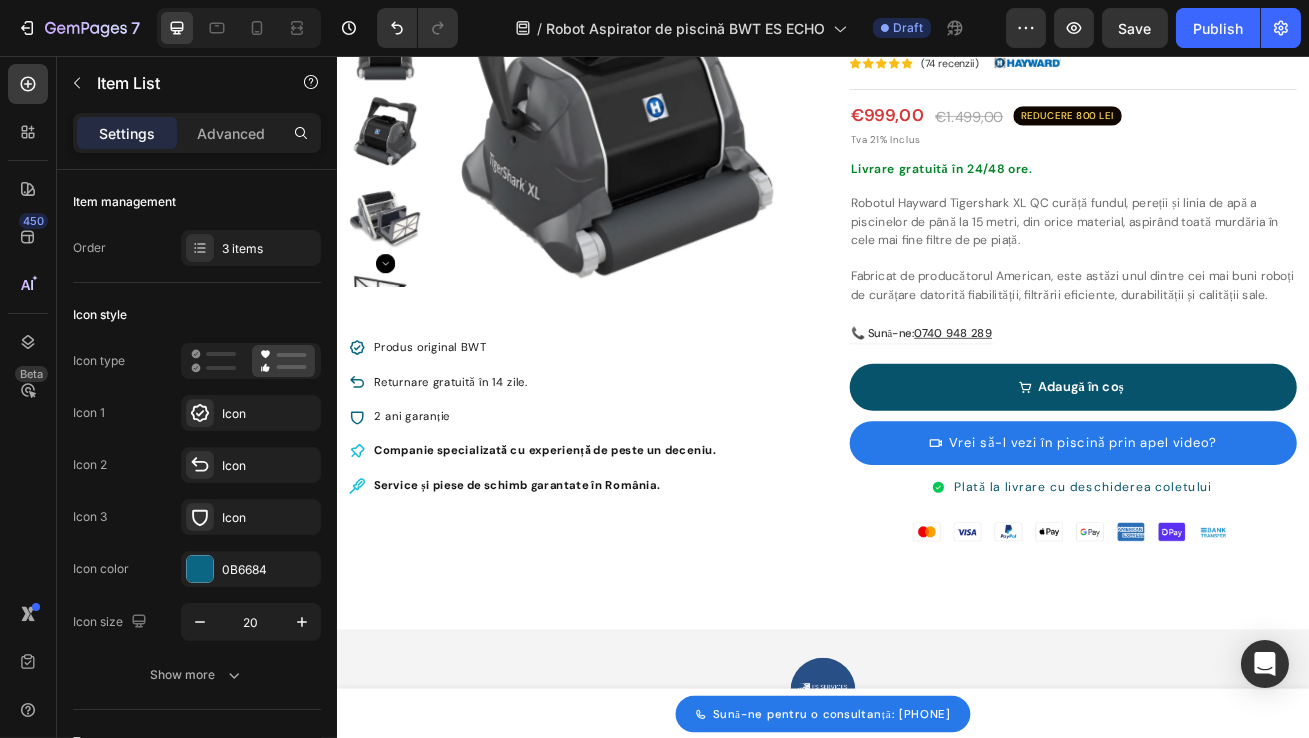 click on "Produs original BWT
Returnare gratuită în 14 zile.
2 ani garanție" at bounding box center (627, 458) 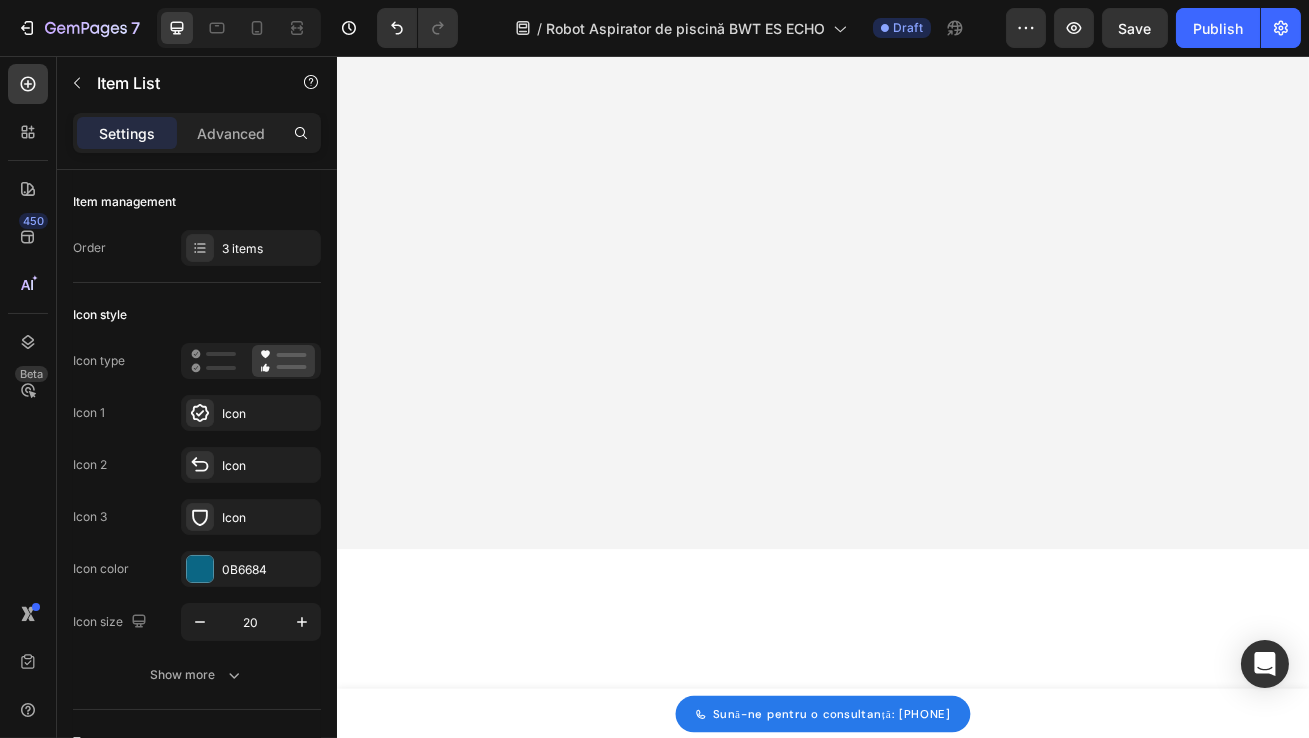 scroll, scrollTop: 0, scrollLeft: 0, axis: both 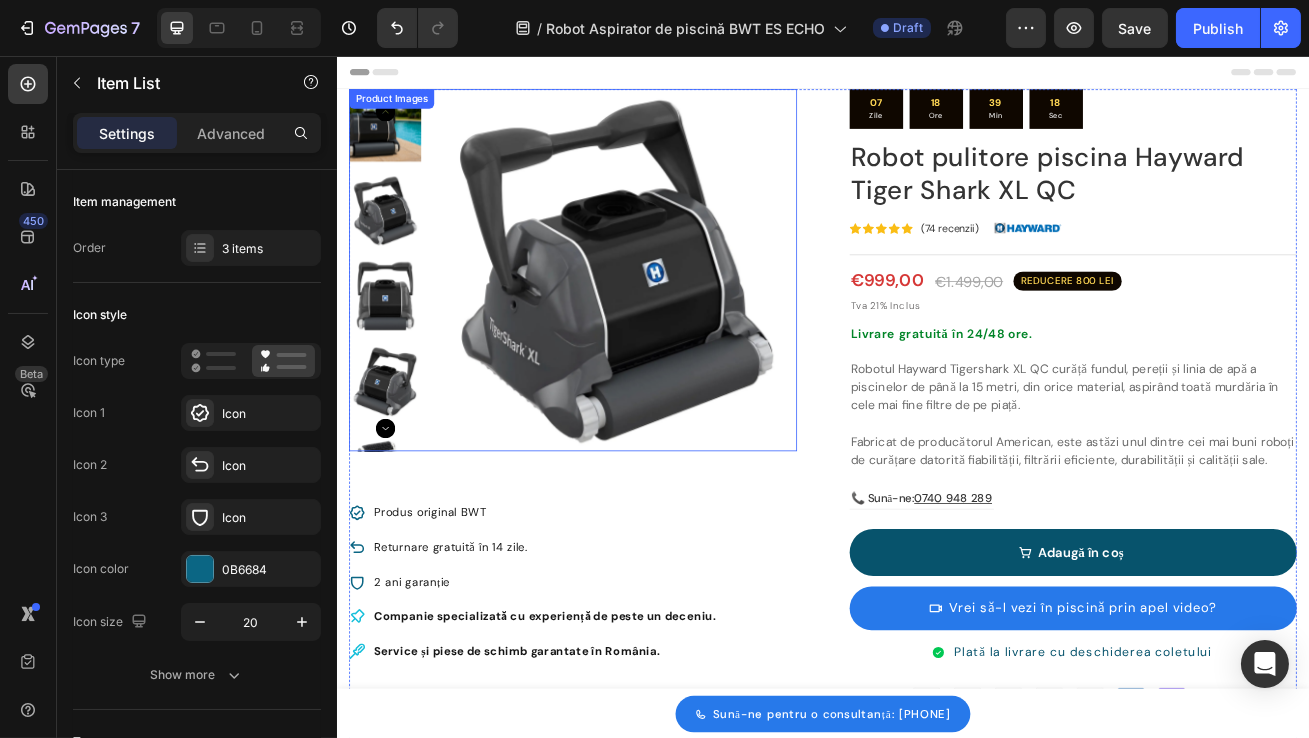 click at bounding box center [679, 320] 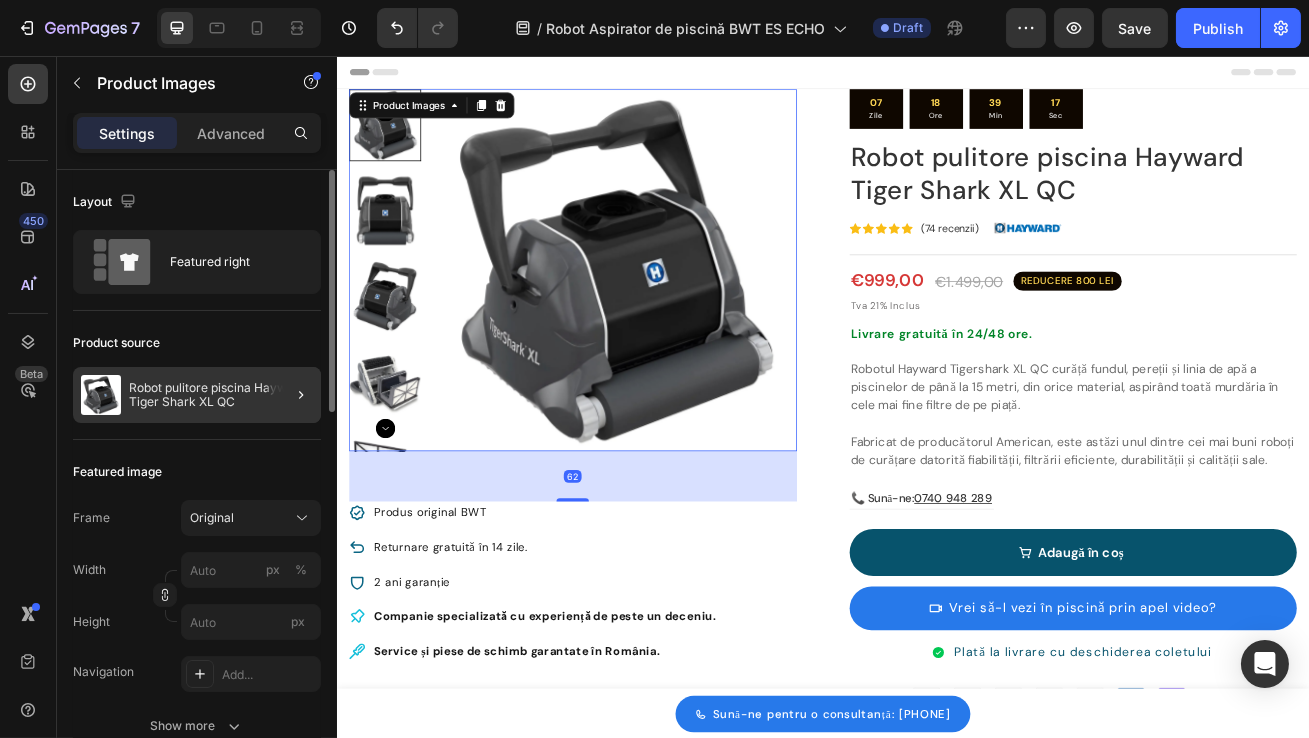click 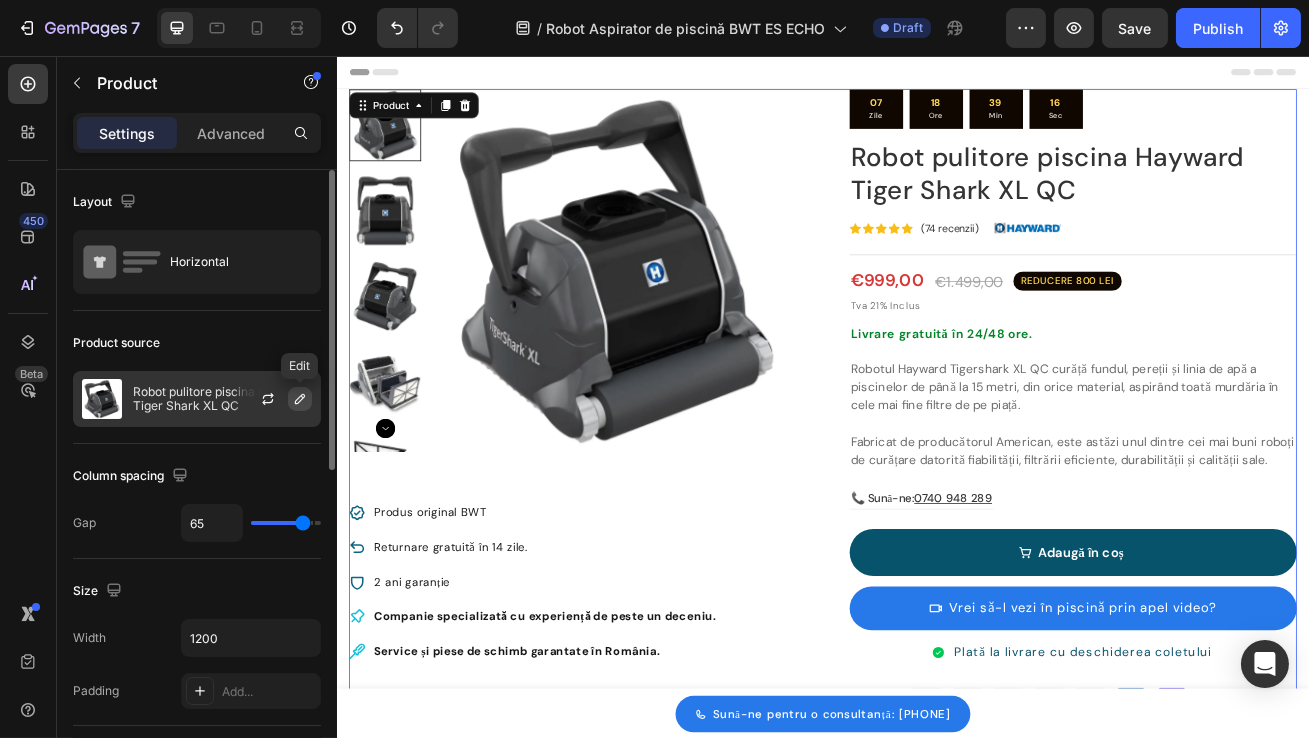 click 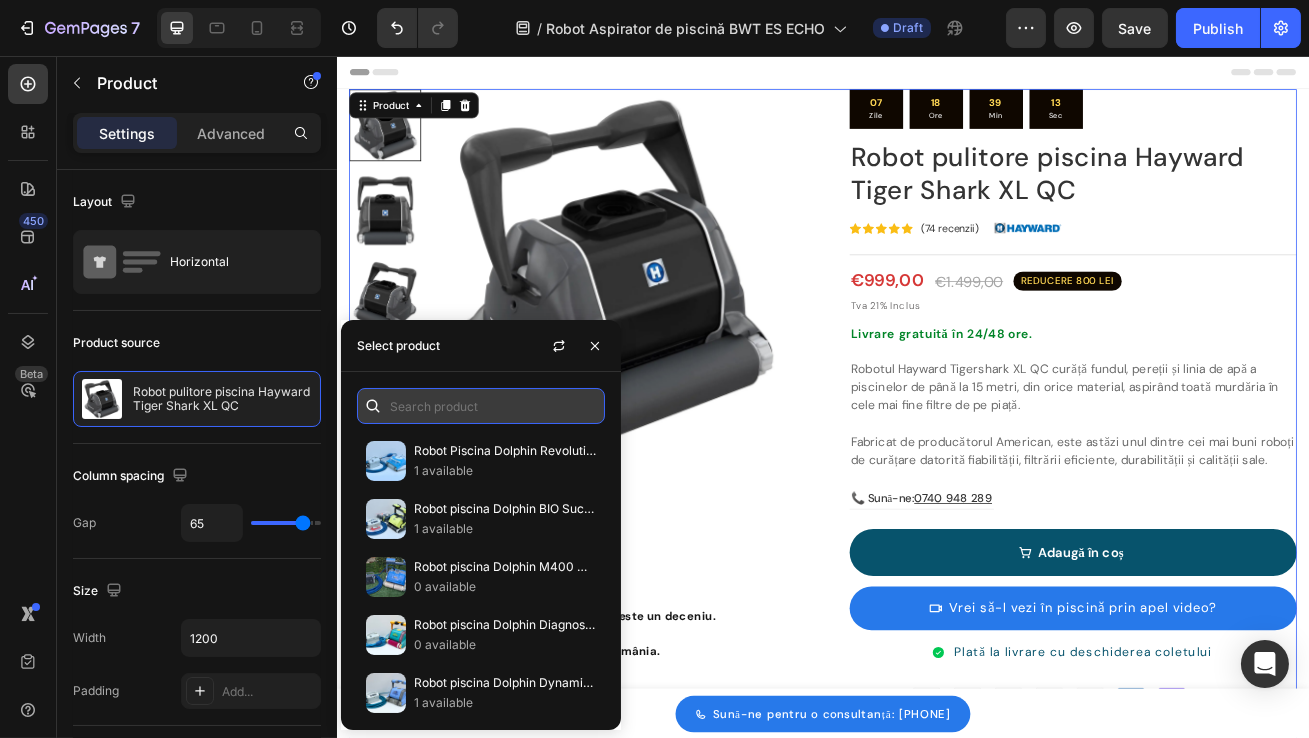 click at bounding box center (481, 406) 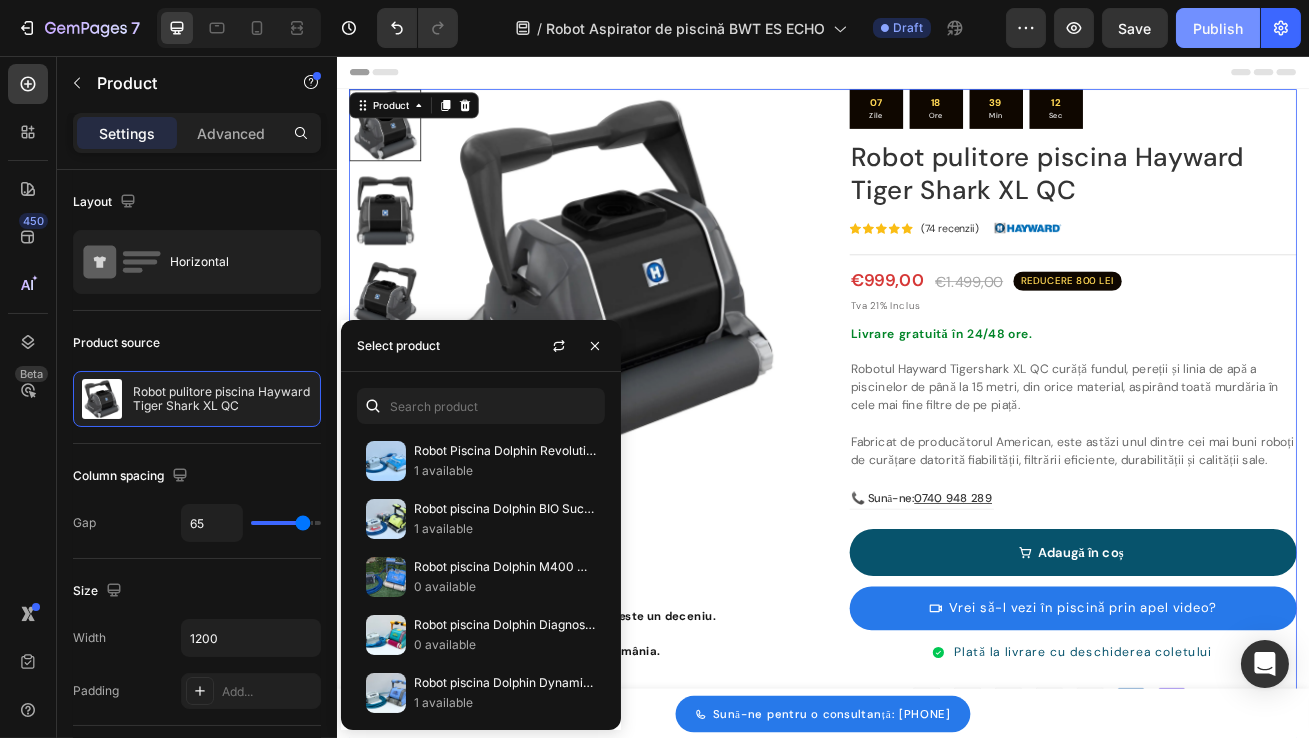 click on "Publish" at bounding box center [1218, 28] 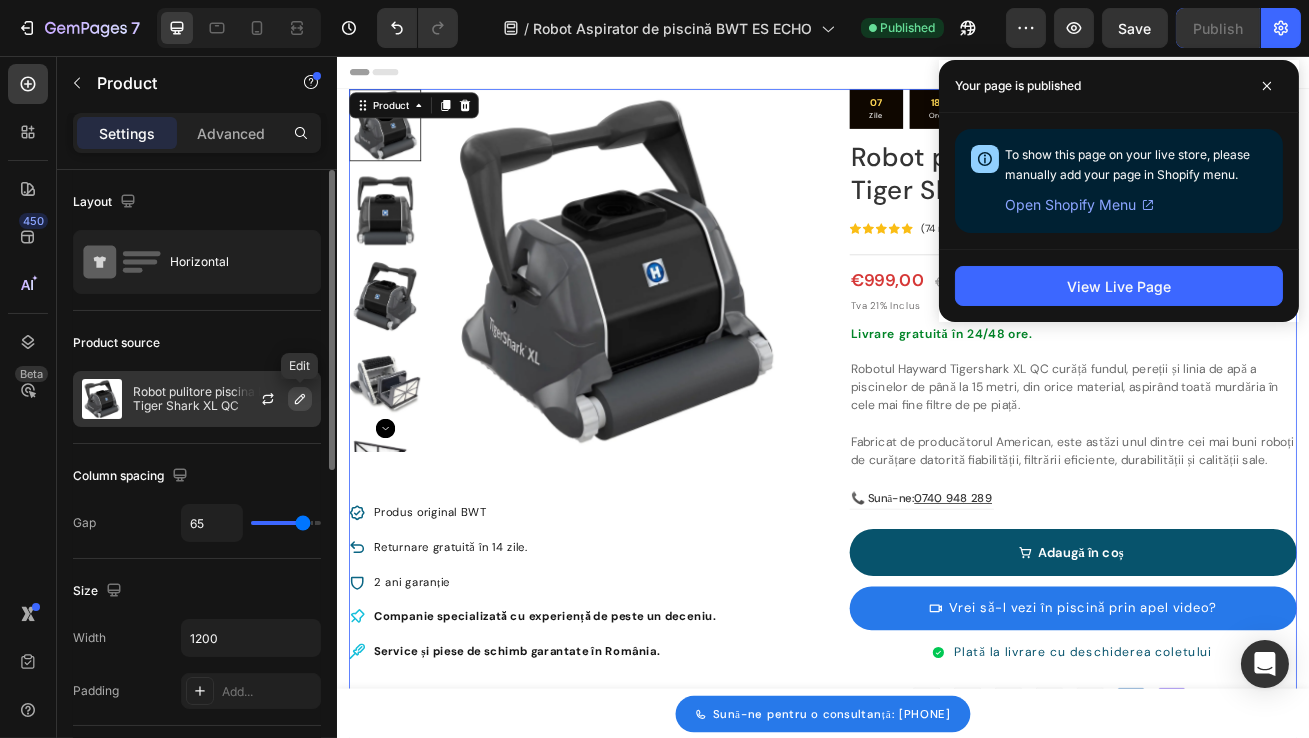 click 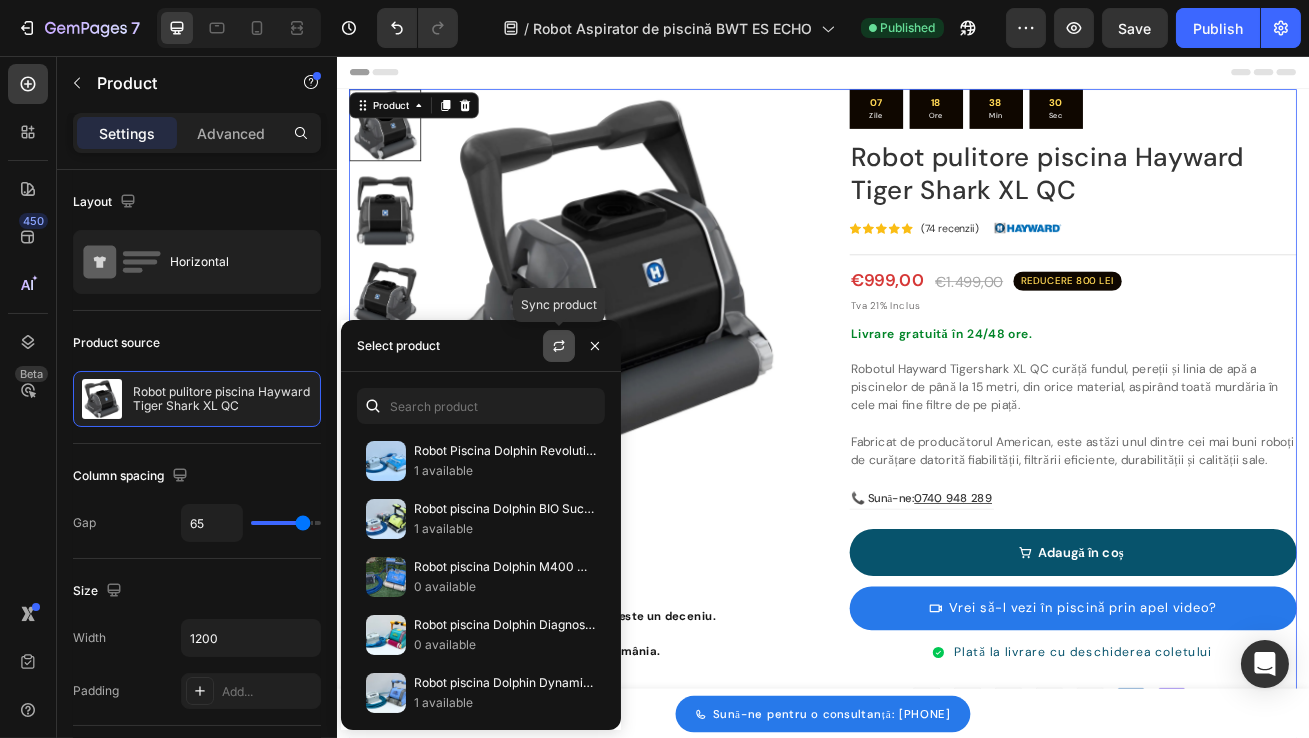 click 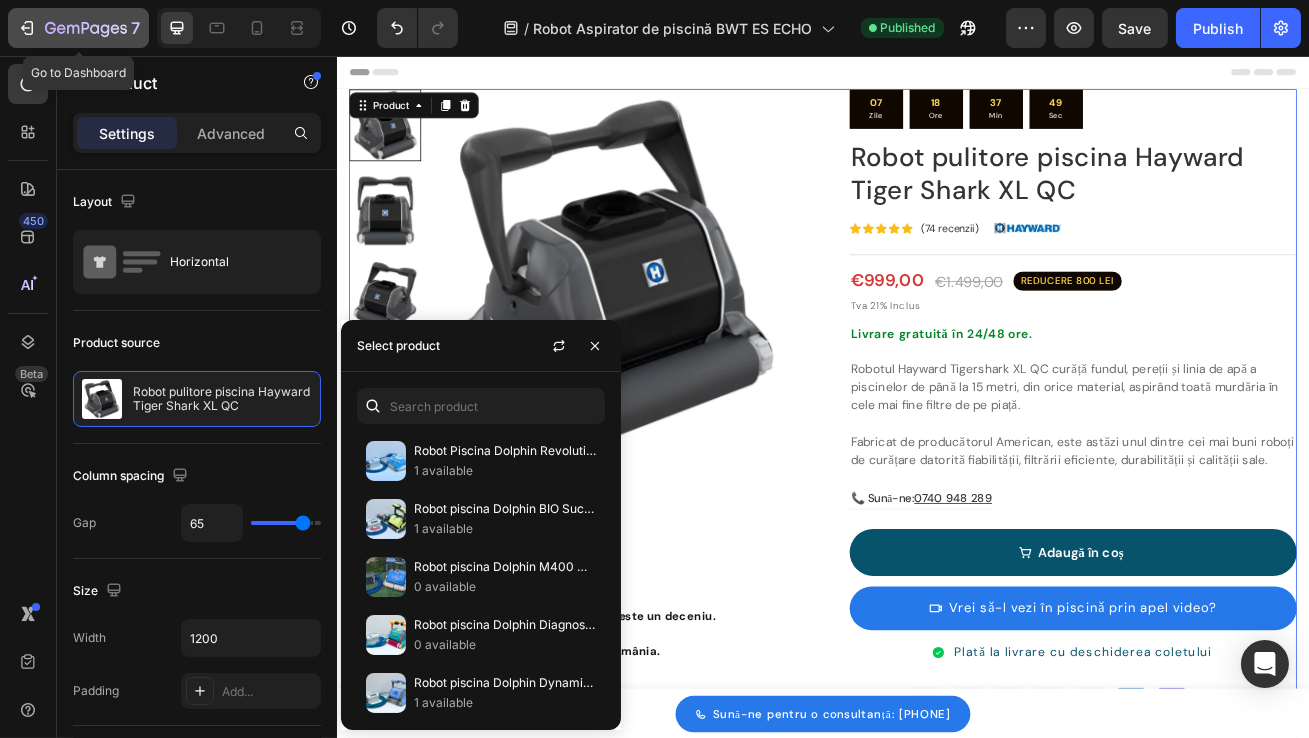 click 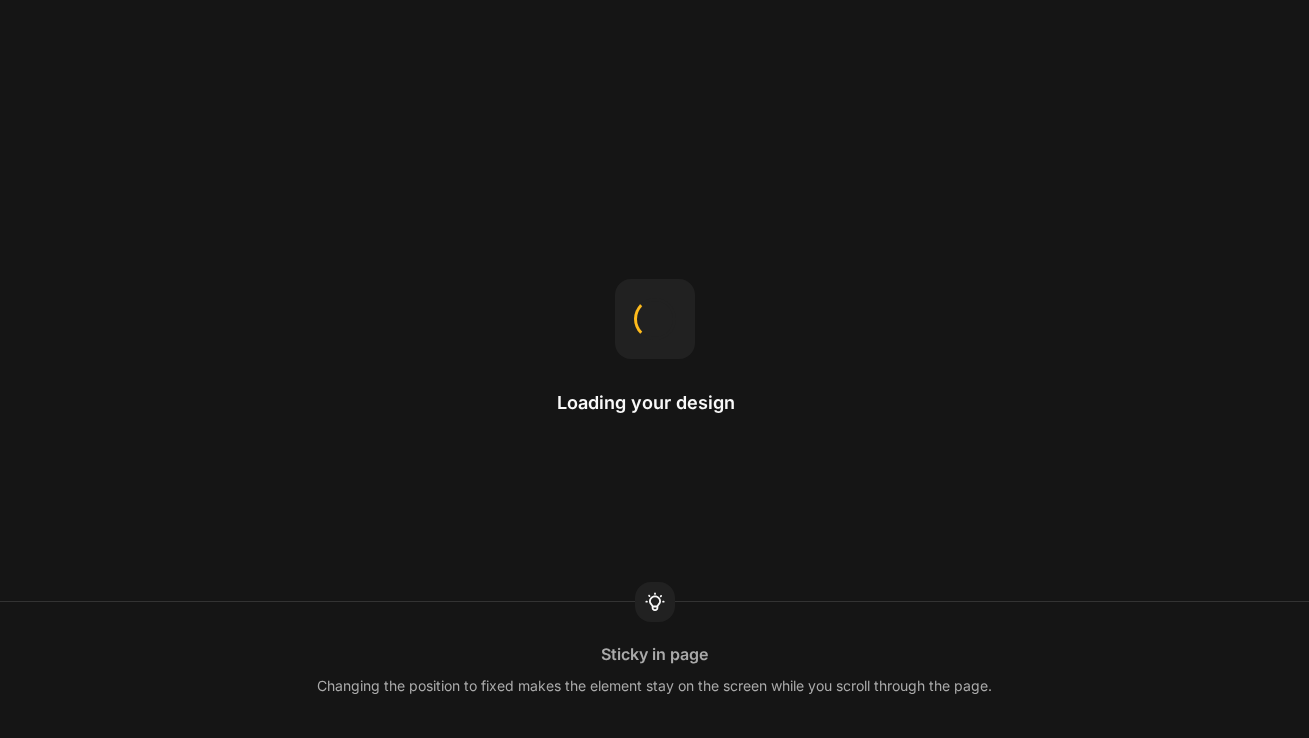 scroll, scrollTop: 0, scrollLeft: 0, axis: both 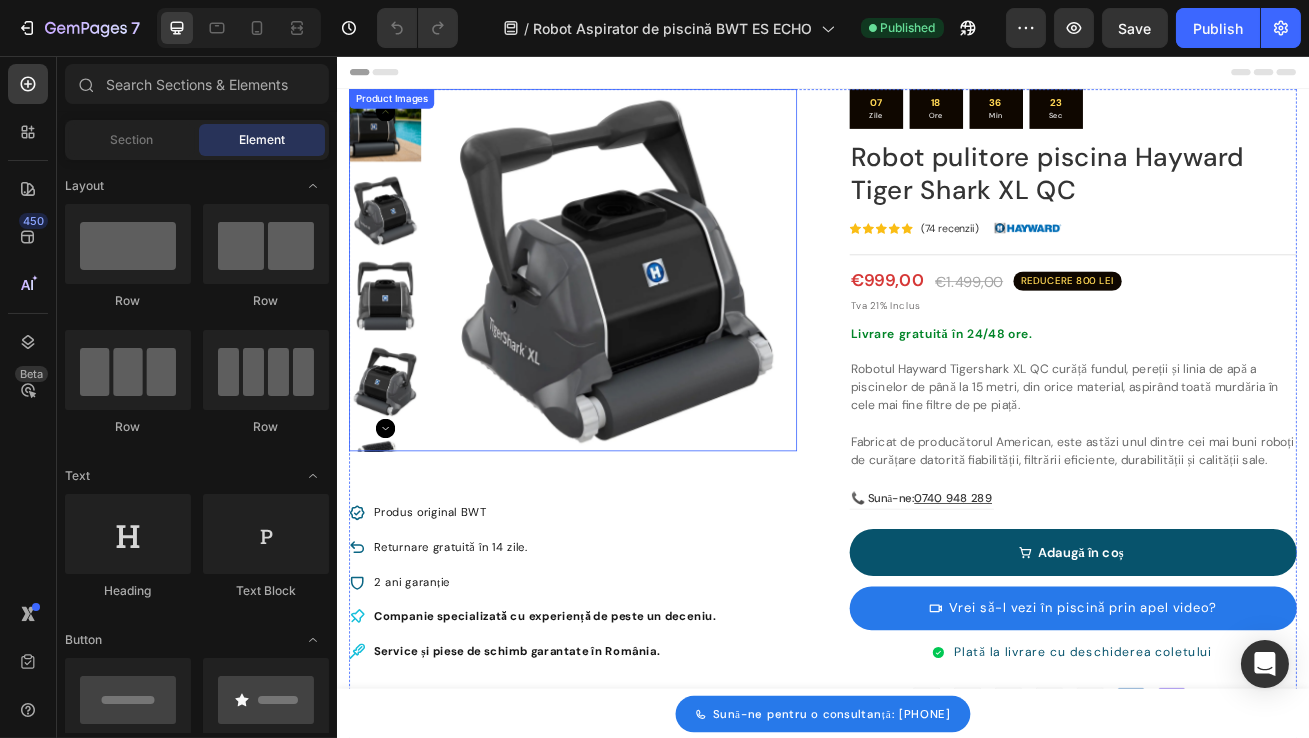 click at bounding box center (679, 320) 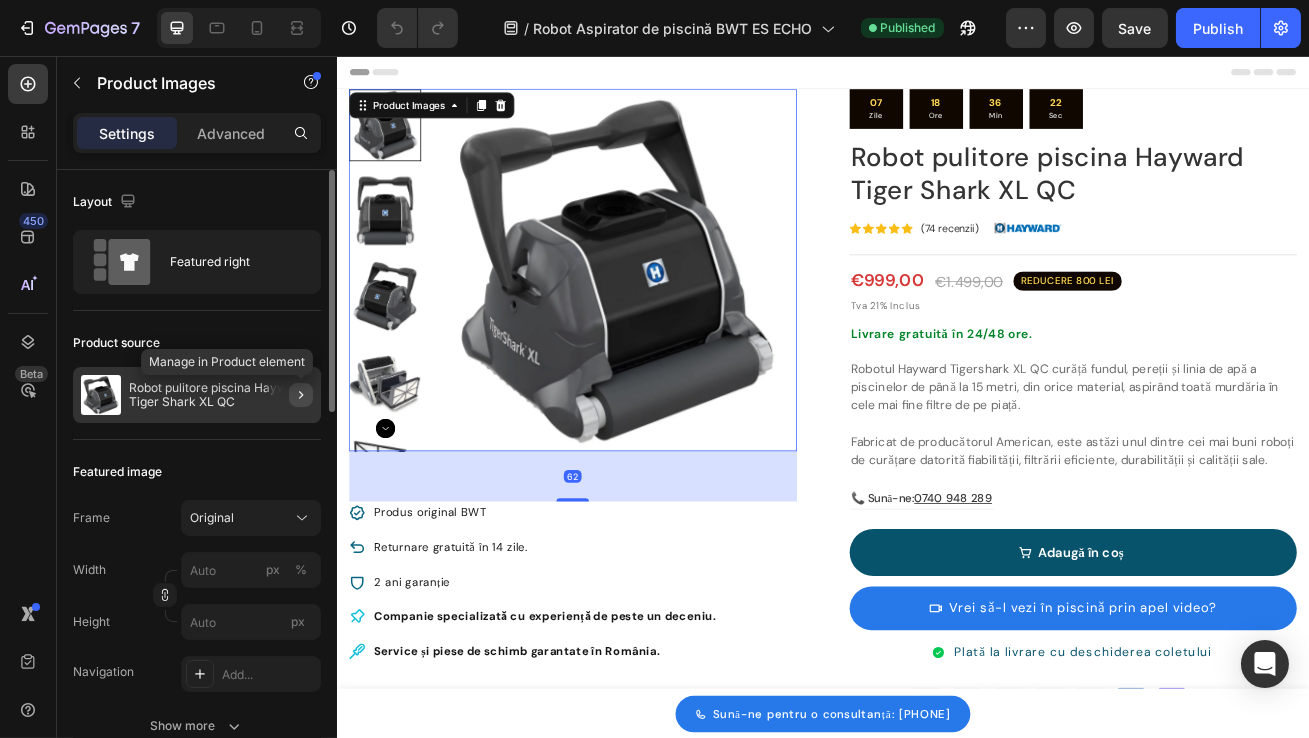 click 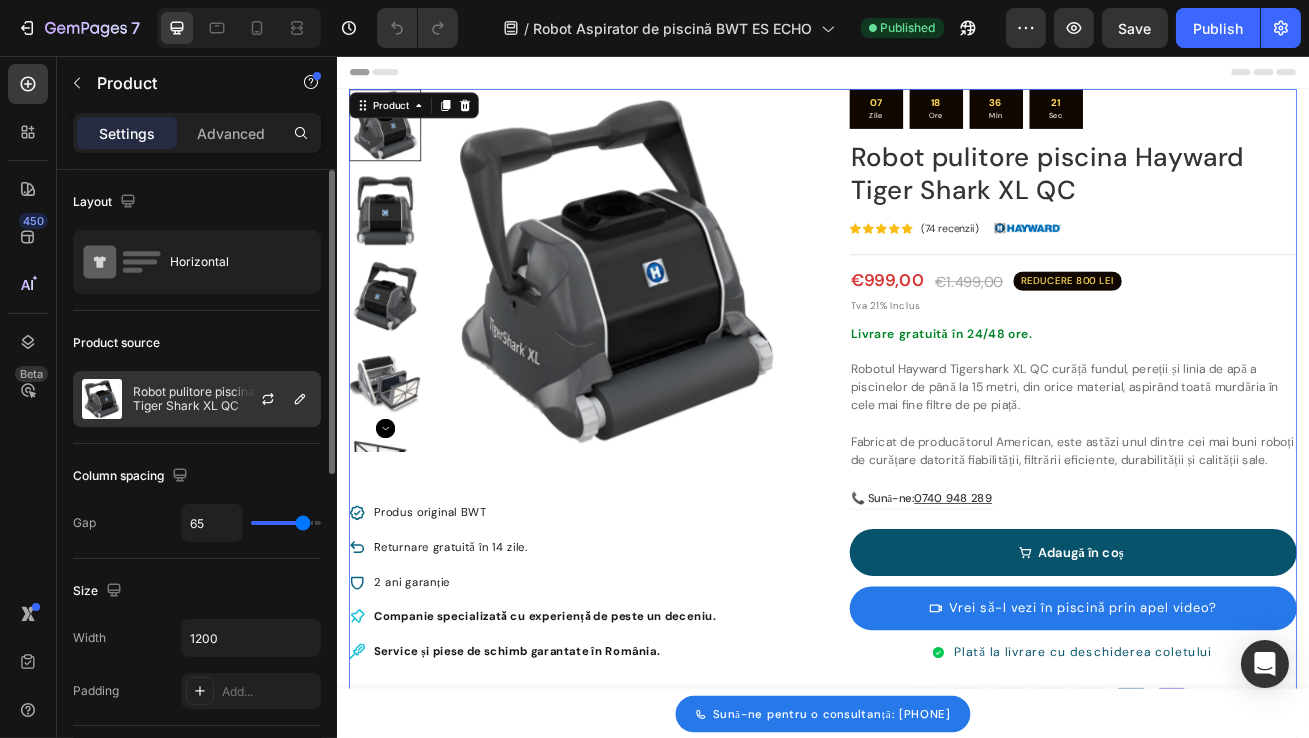 click at bounding box center [276, 399] 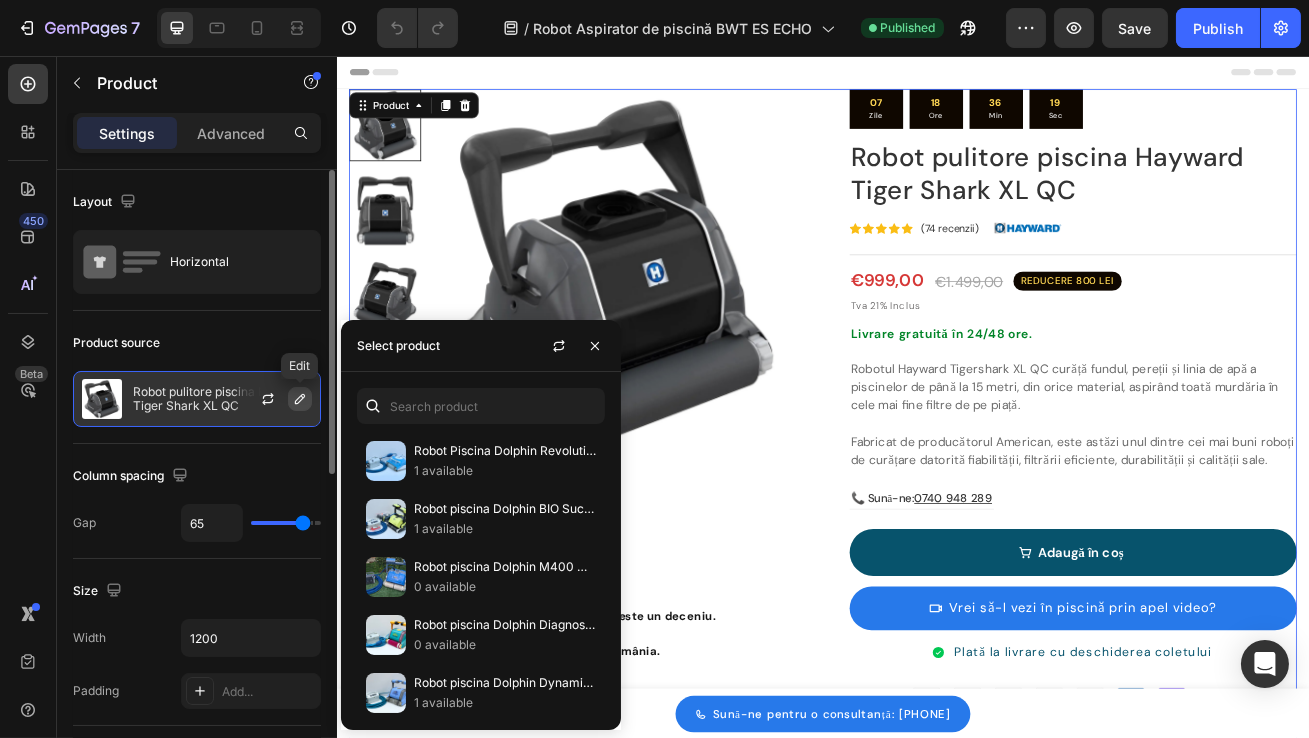 click 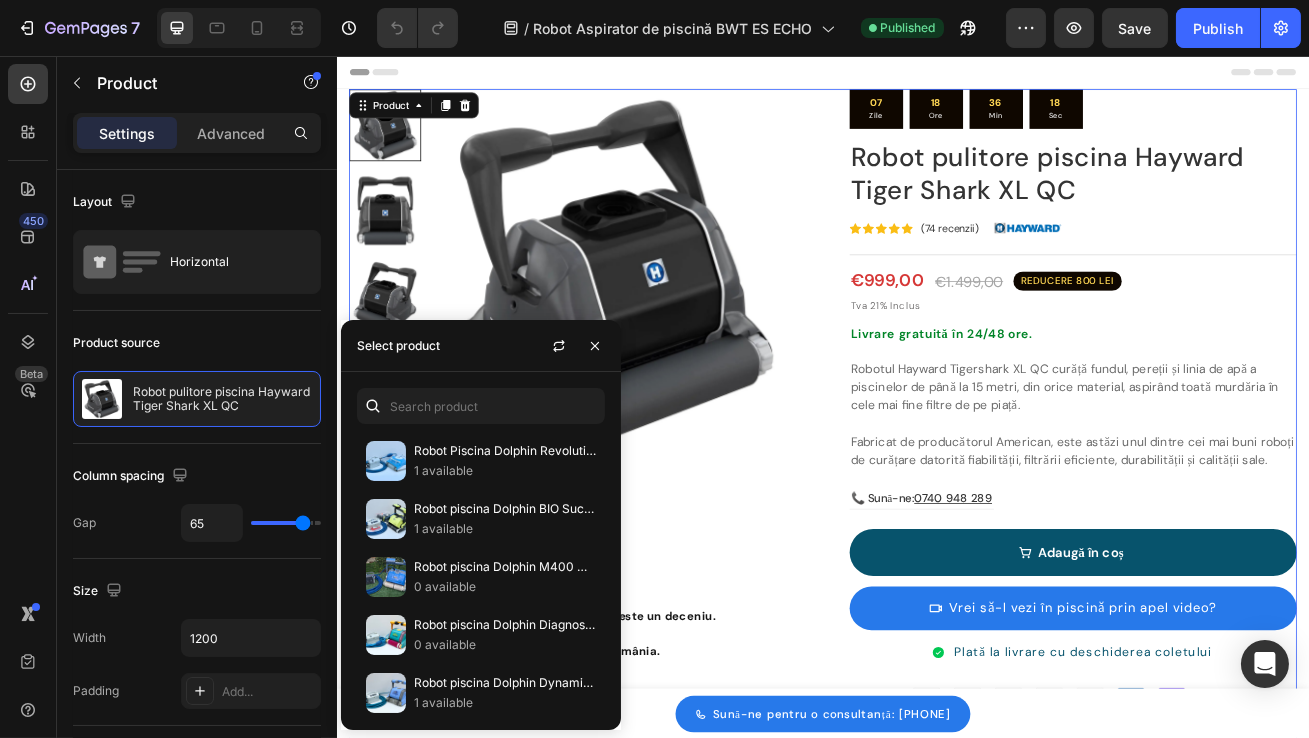 click at bounding box center [373, 406] 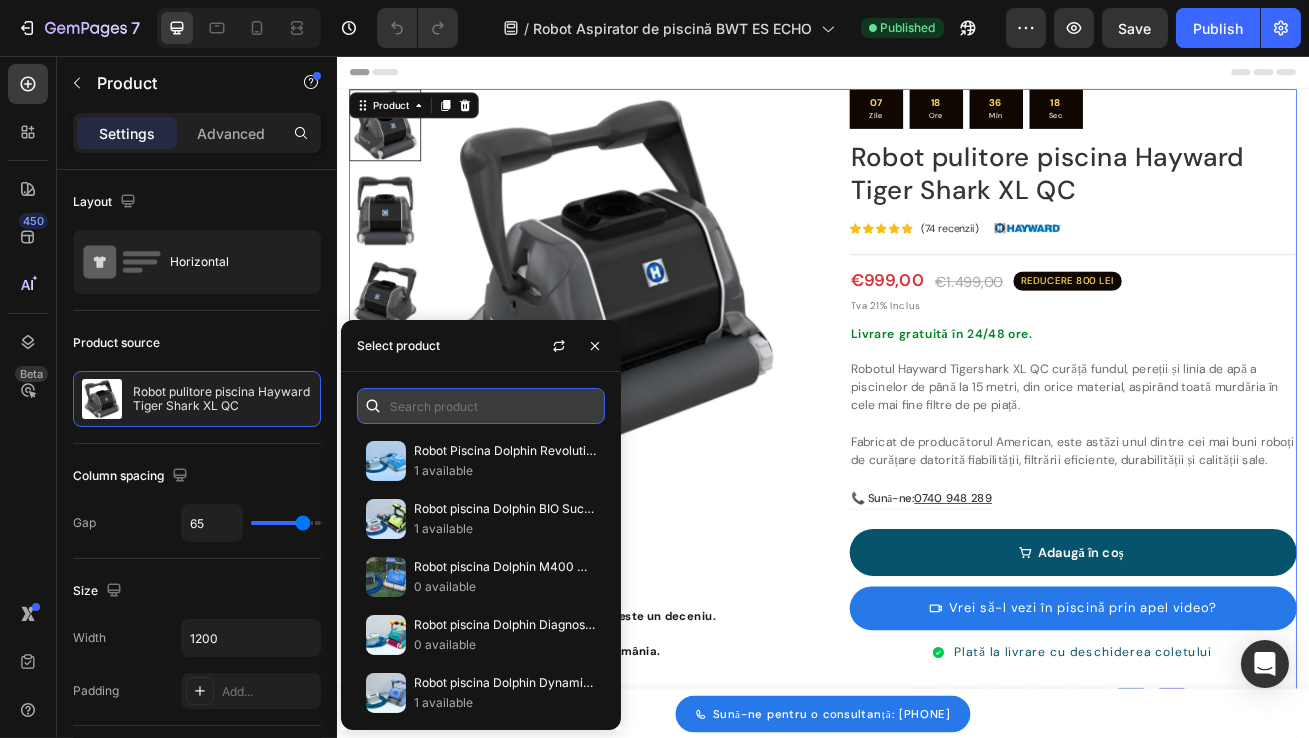 click at bounding box center [481, 406] 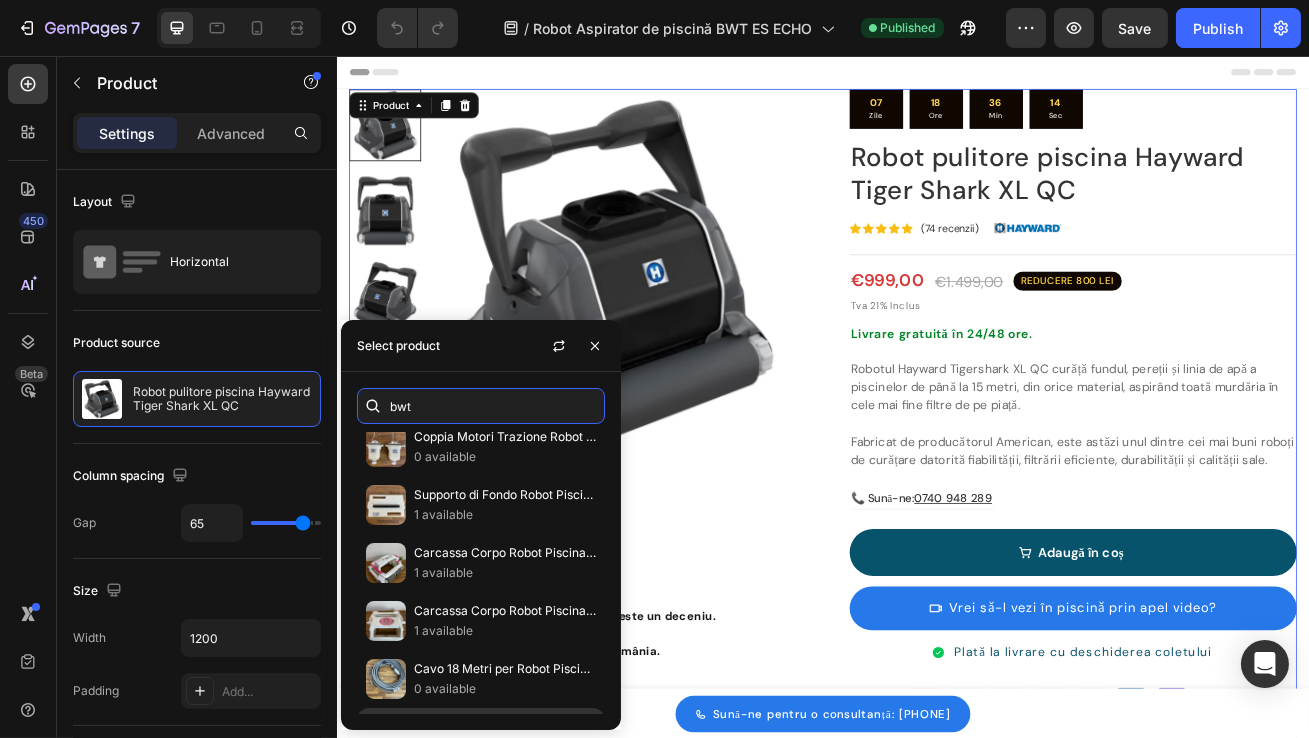 scroll, scrollTop: 0, scrollLeft: 0, axis: both 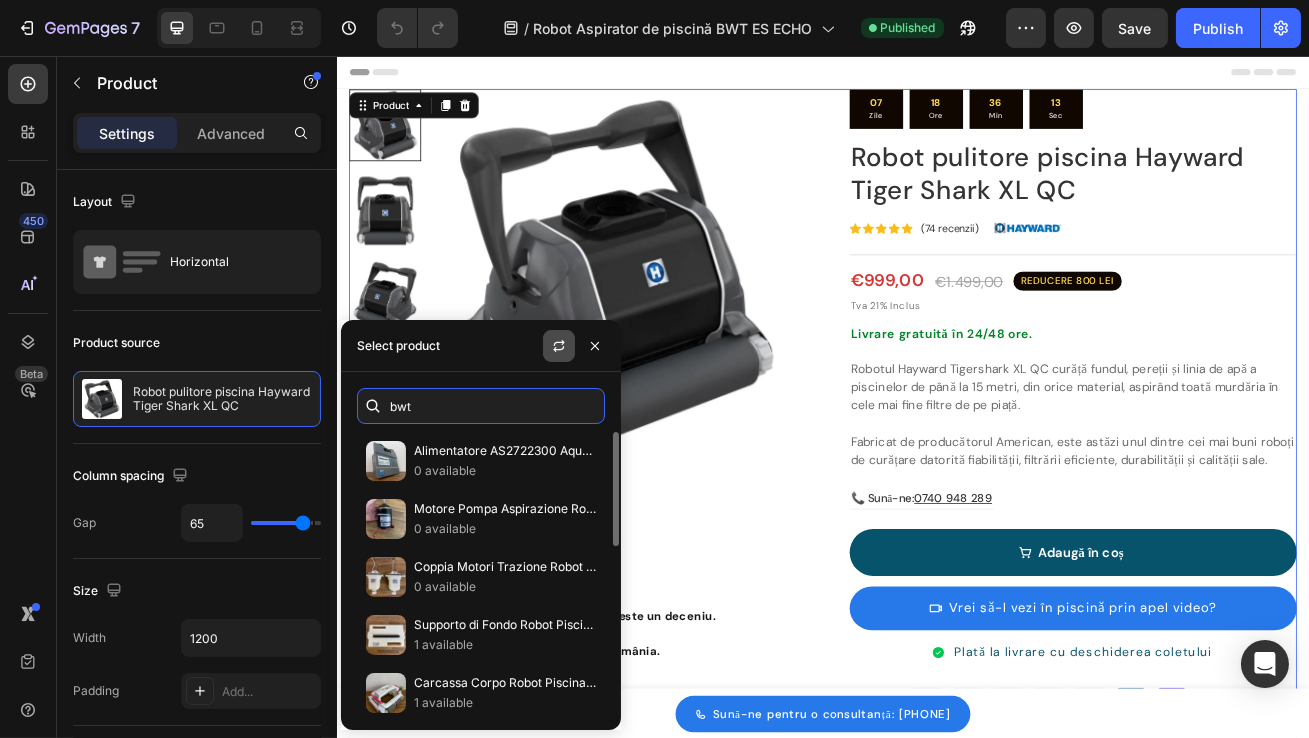 type on "bwt" 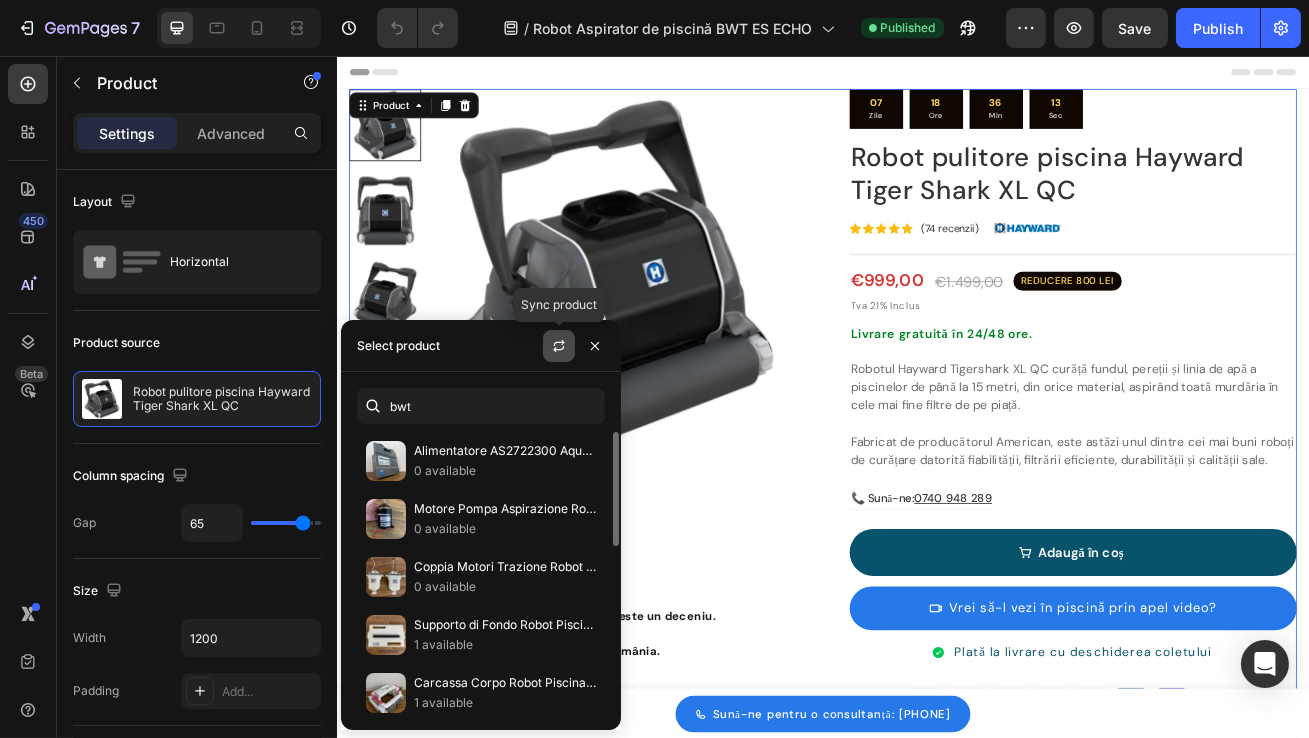 click 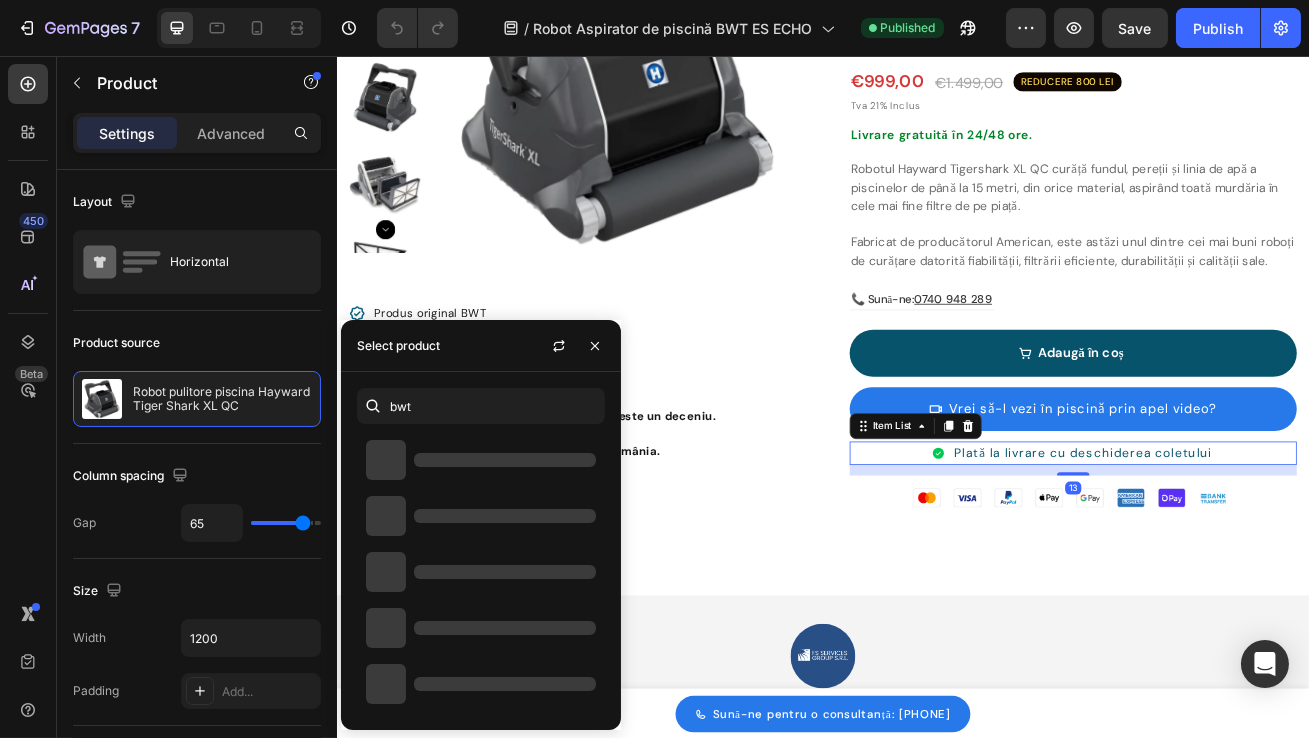 click on "Plată la livrare cu deschiderea coletului" at bounding box center (1245, 546) 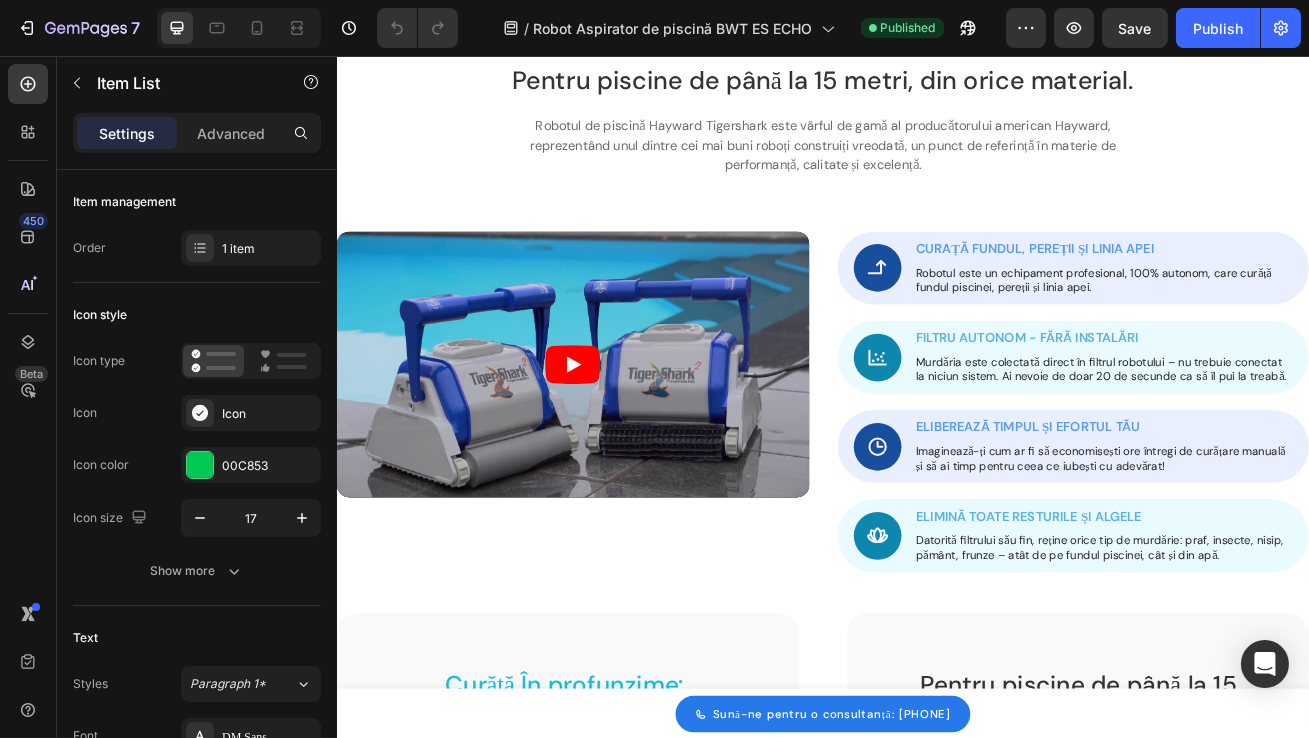 scroll, scrollTop: 1616, scrollLeft: 0, axis: vertical 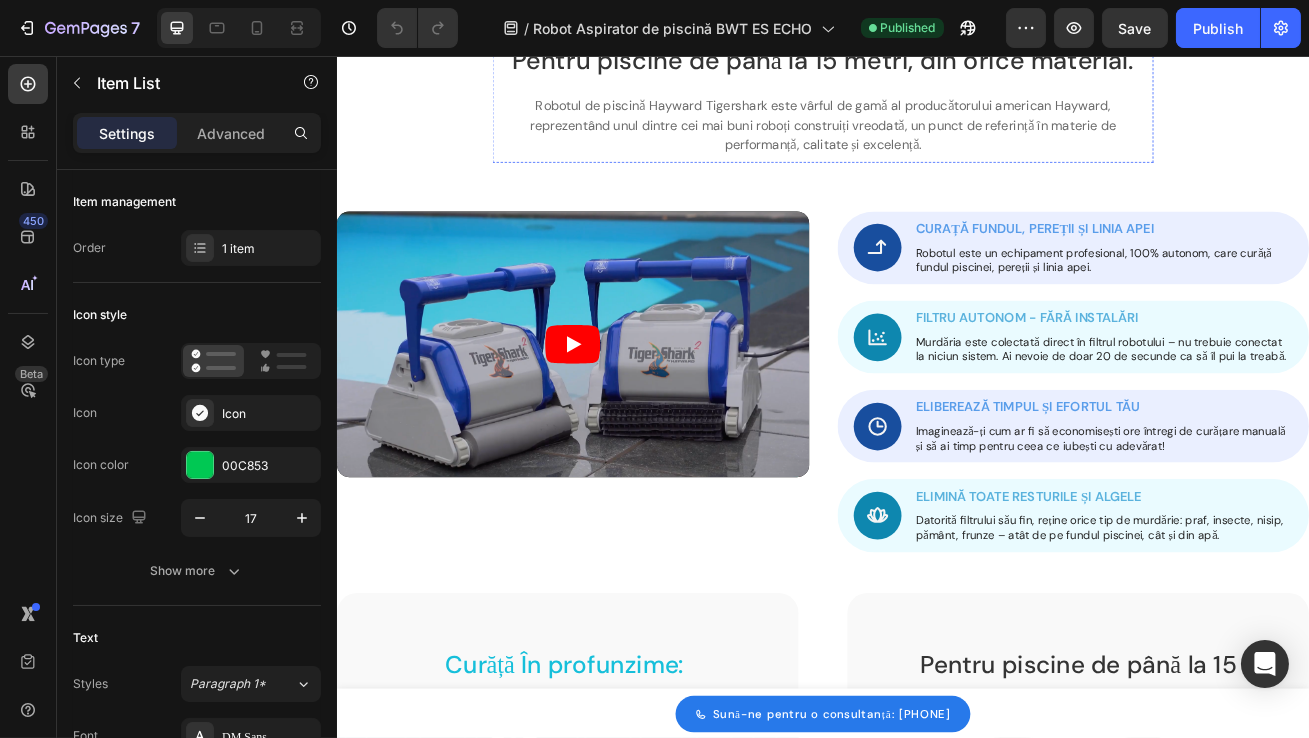 click at bounding box center [936, -38] 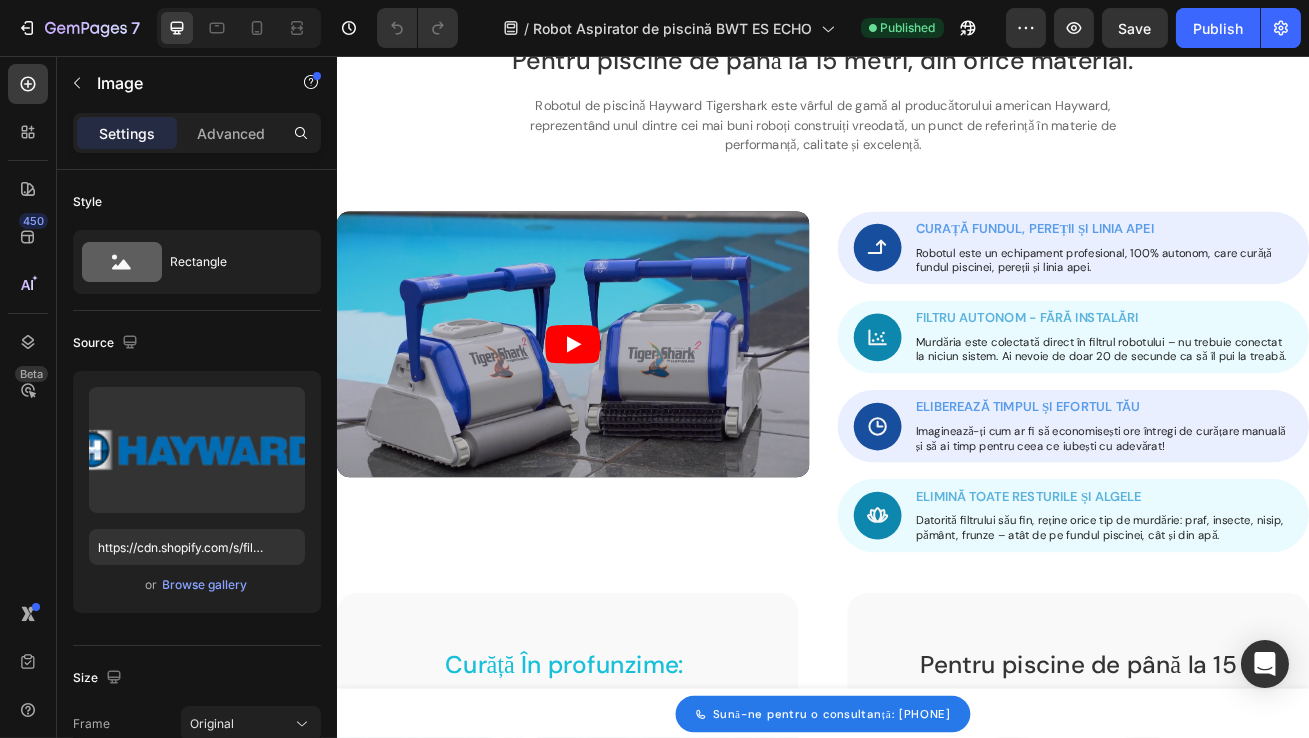 click on "Producător american Hayward" at bounding box center (936, 1) 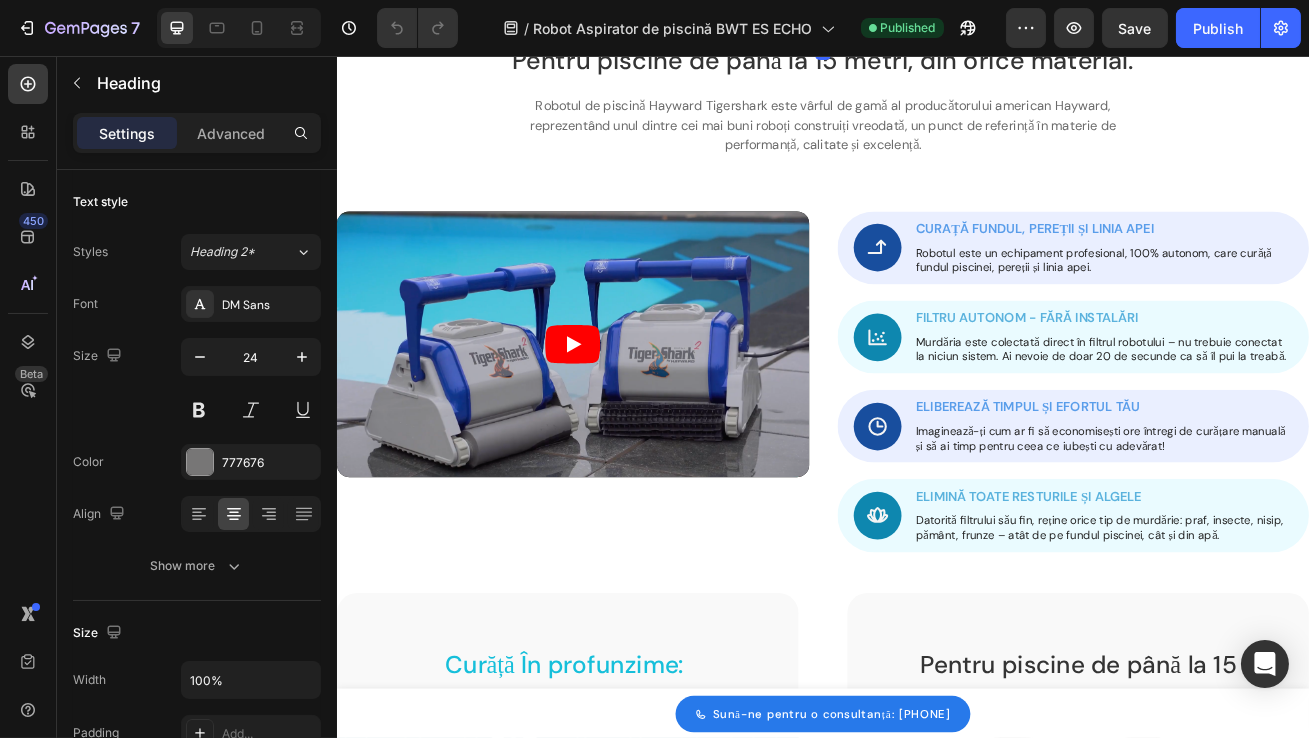 click on "Producător american Hayward" at bounding box center (936, 1) 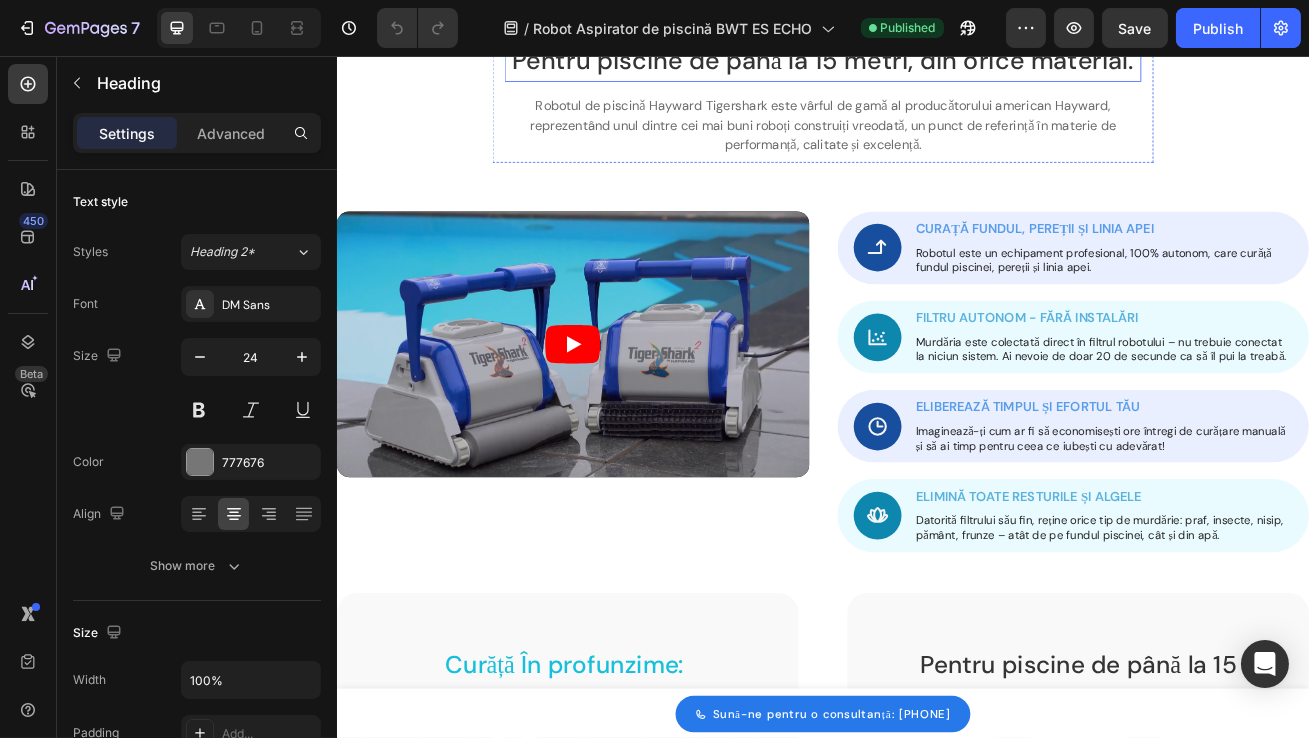click on "Pentru piscine de până la 15 metri, din orice material." at bounding box center (936, 62) 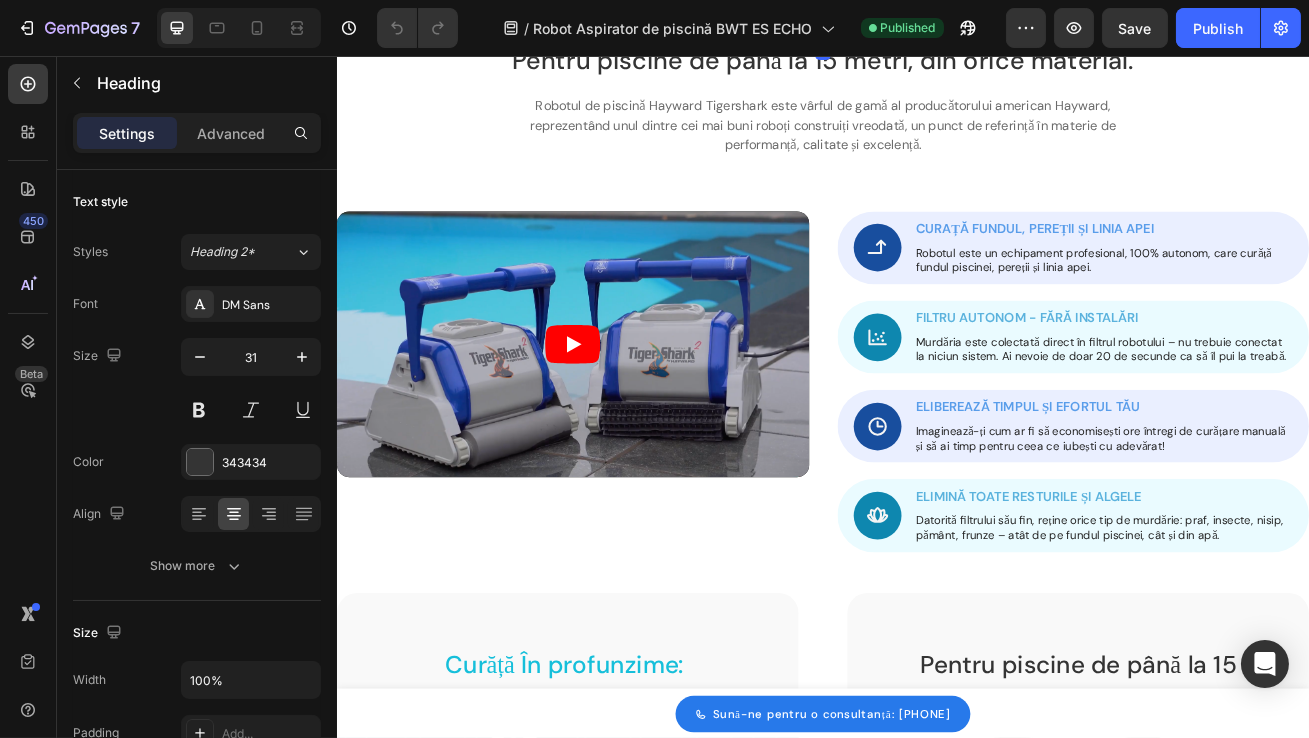 click on "Producător american Hayward" at bounding box center (936, 1) 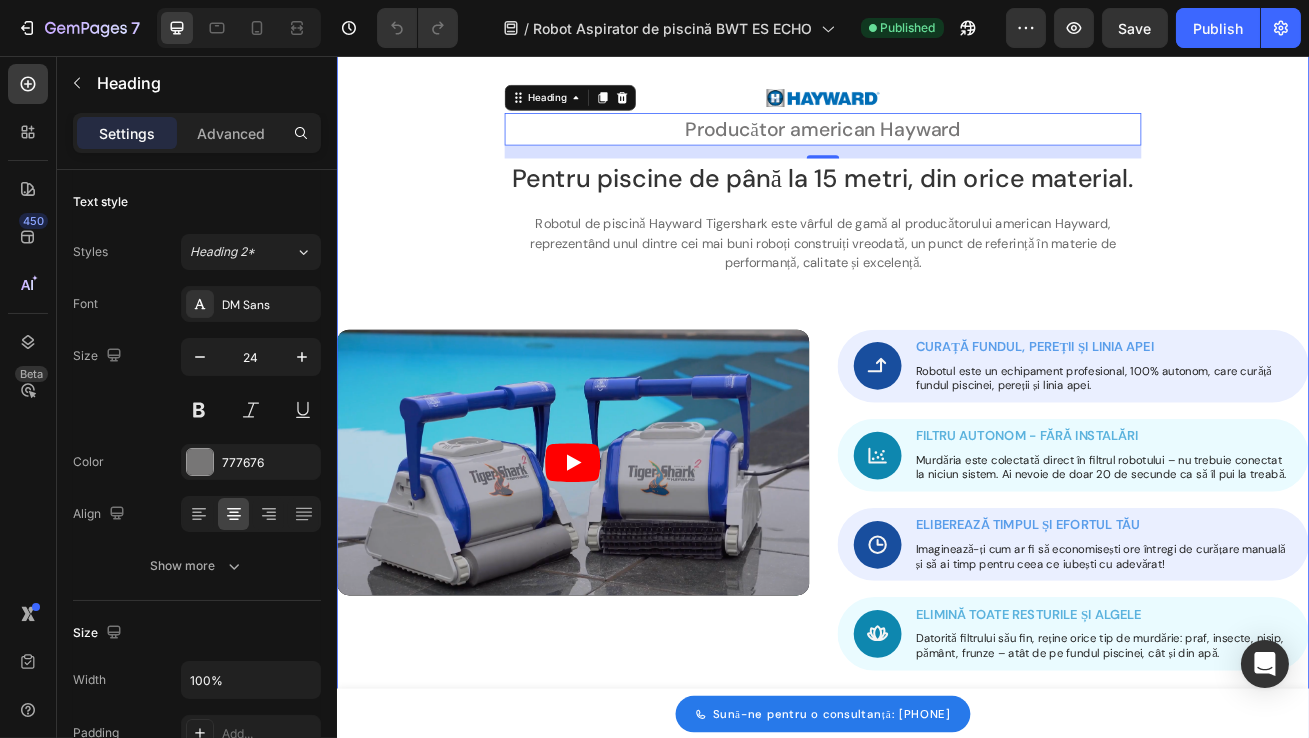 scroll, scrollTop: 1348, scrollLeft: 0, axis: vertical 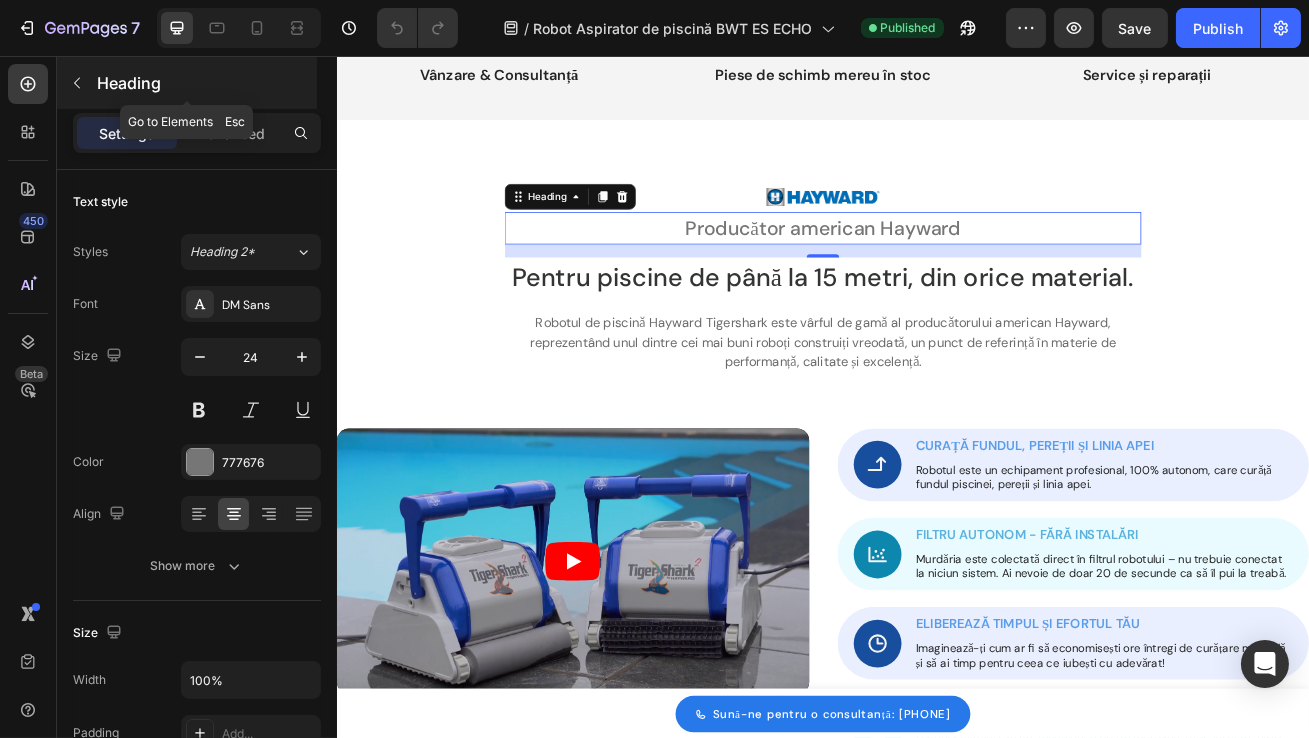 click 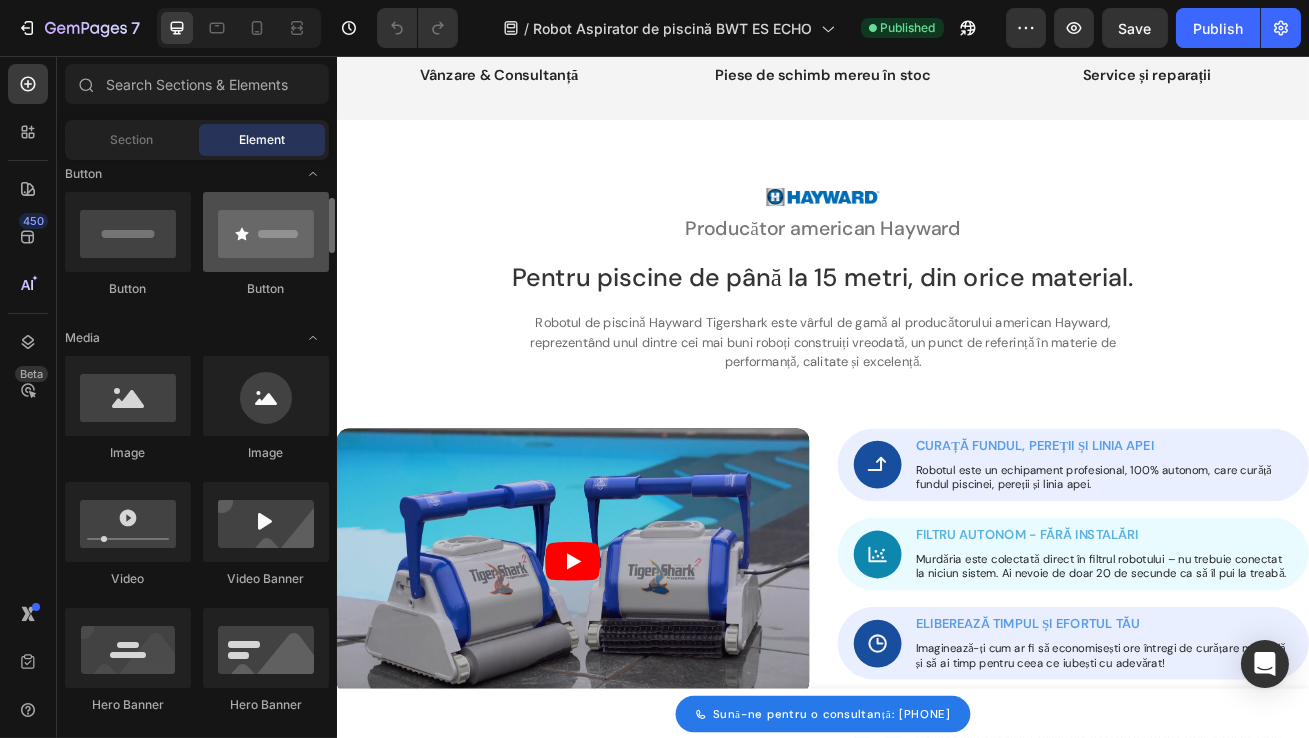 scroll, scrollTop: 471, scrollLeft: 0, axis: vertical 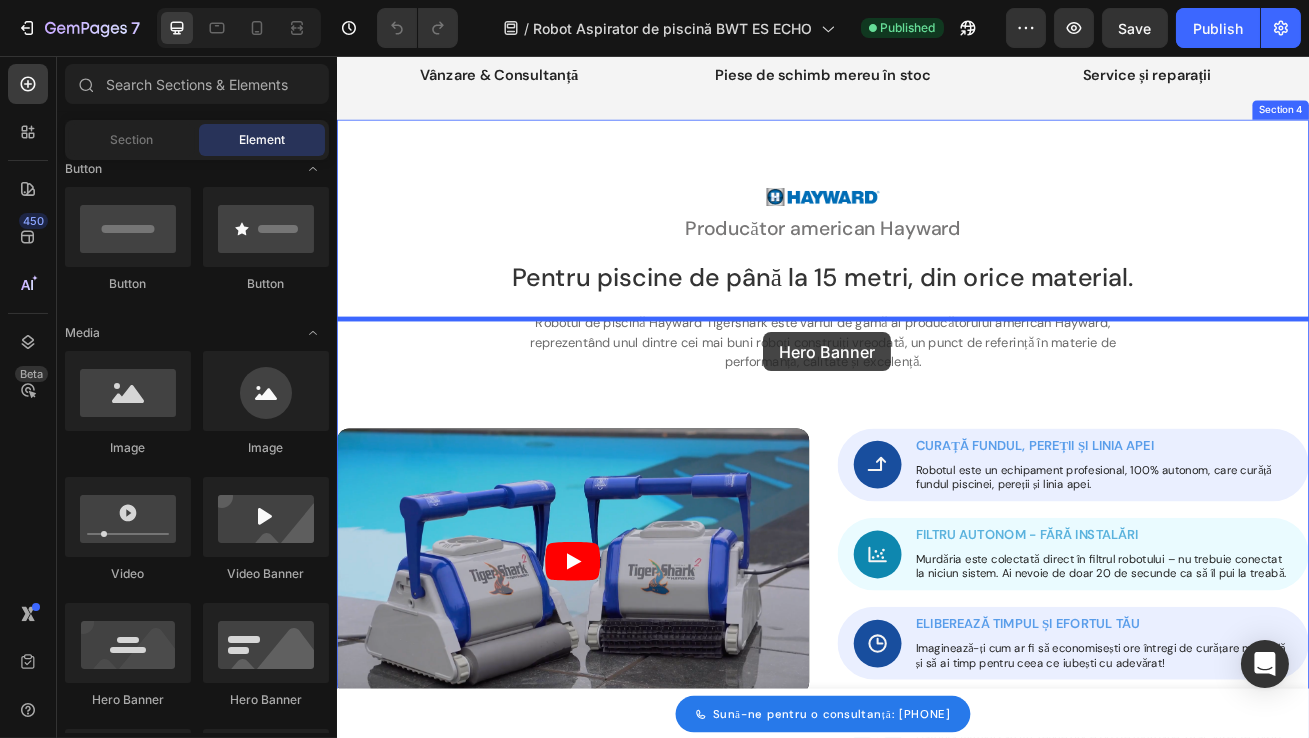 drag, startPoint x: 478, startPoint y: 687, endPoint x: 862, endPoint y: 397, distance: 481.20267 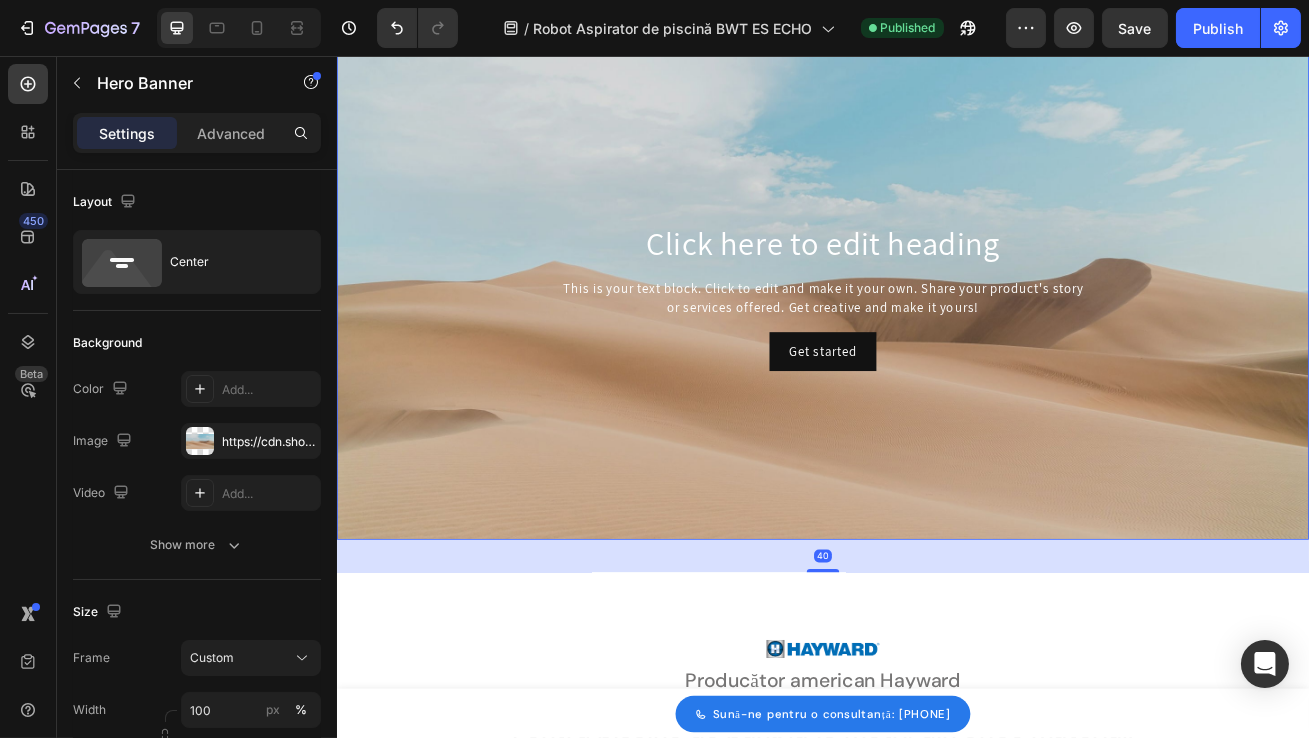 scroll, scrollTop: 1549, scrollLeft: 0, axis: vertical 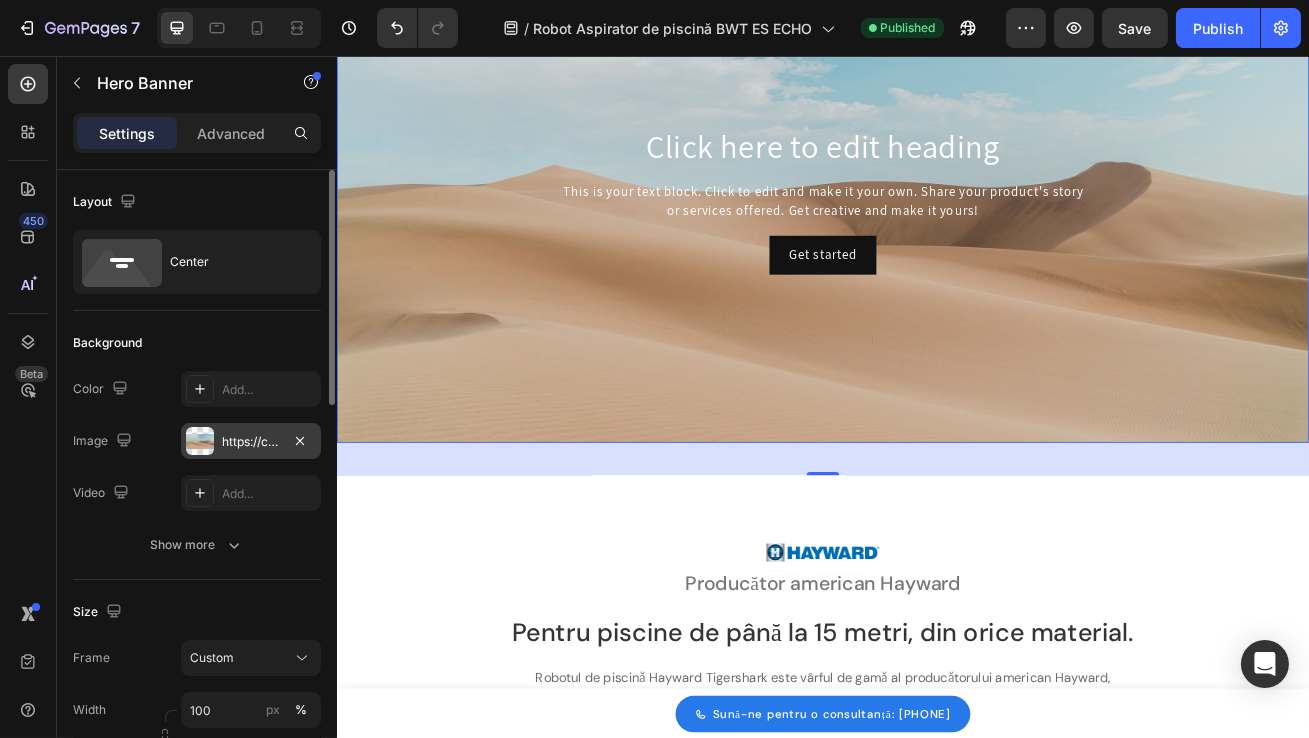 click at bounding box center [200, 441] 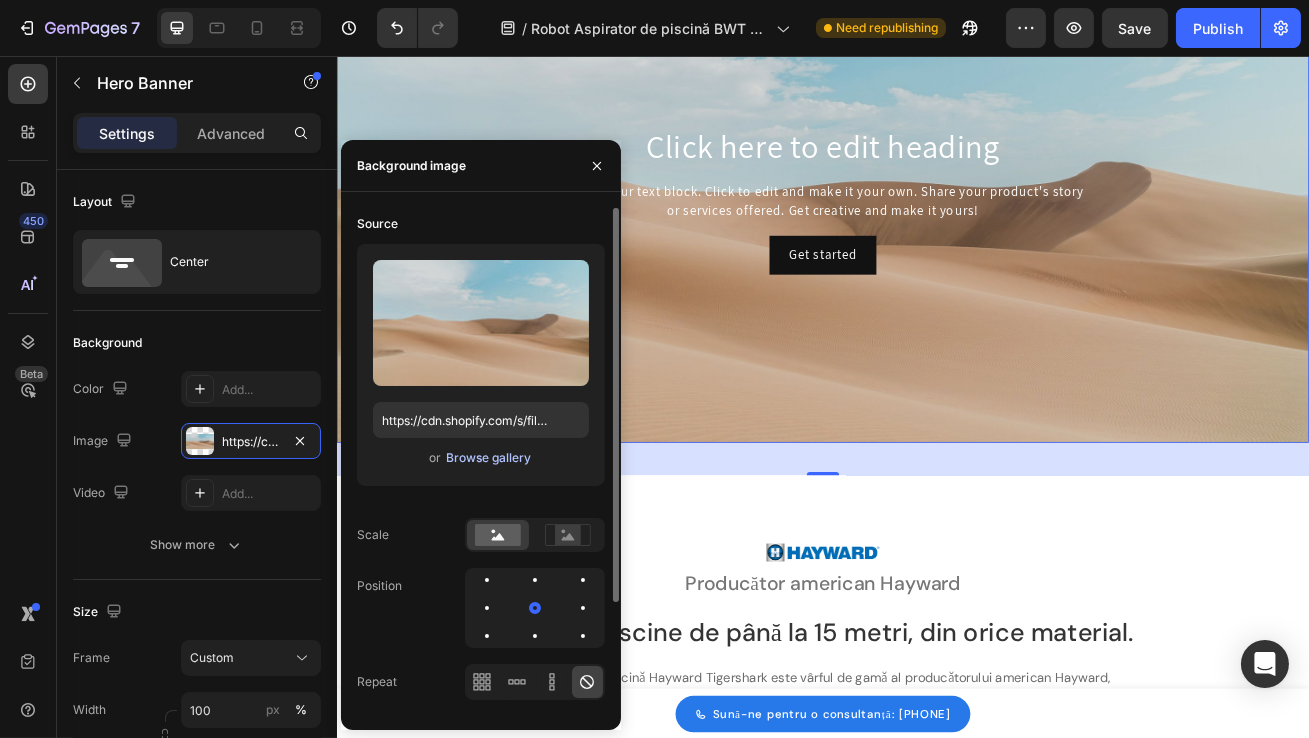 click on "Browse gallery" at bounding box center (488, 458) 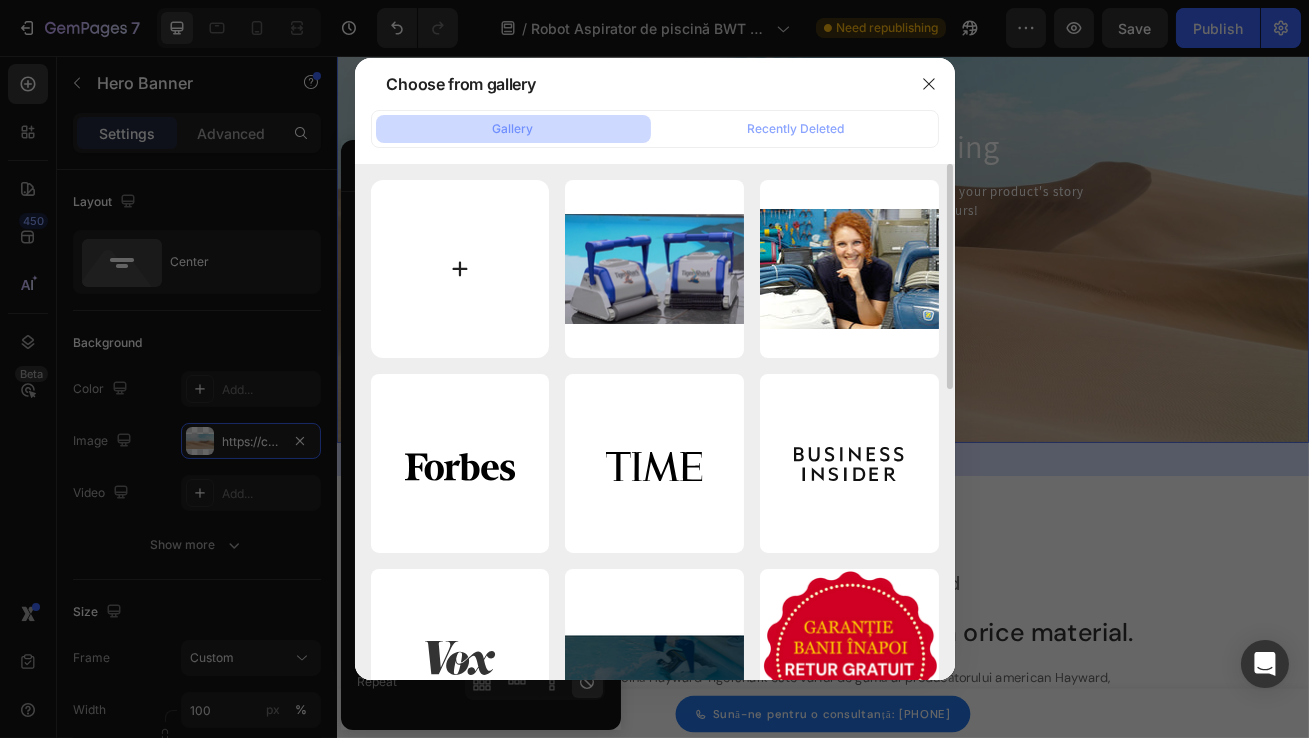 type on "C:\fakepath\BWT_ES_Echo_Night_6242e12c-be42-4d4b-8145-83c105d267c3.webp" 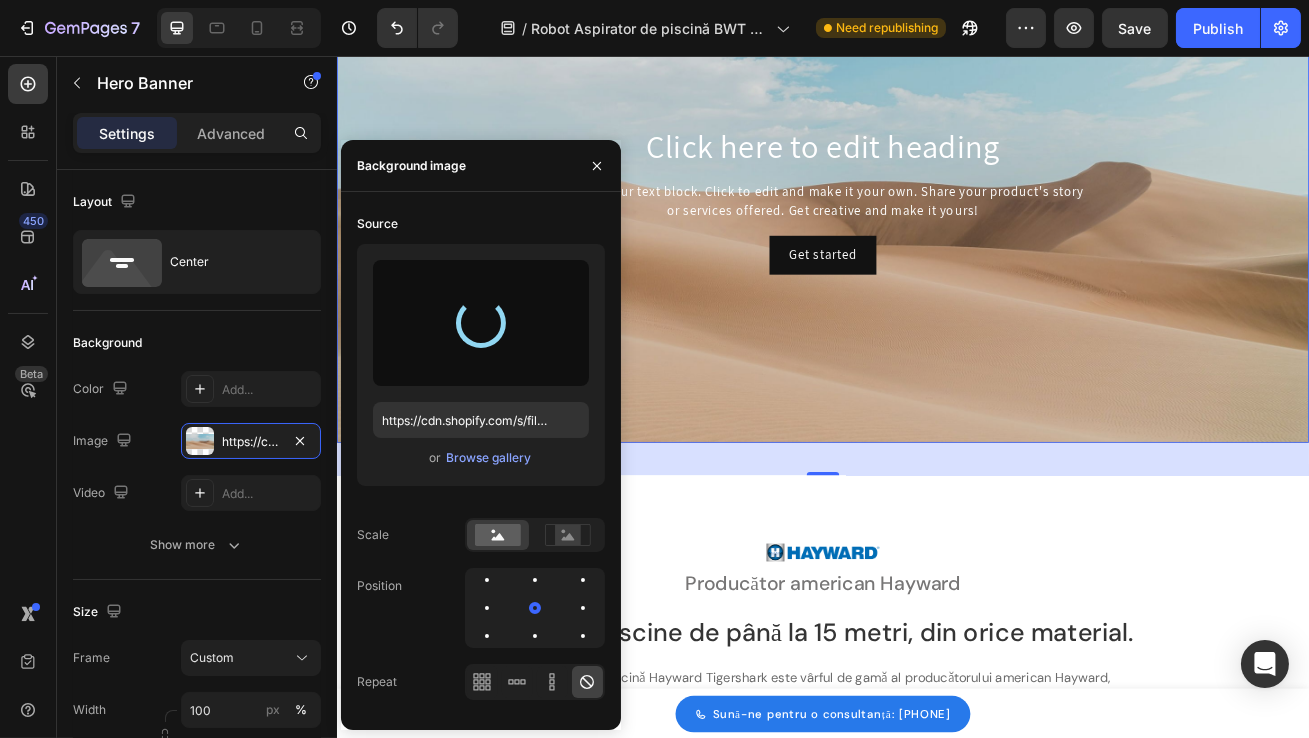 type on "https://cdn.shopify.com/s/files/1/0771/3754/3517/files/gempages_473854754045297670-15603480-0249-43a8-8686-fcc068b38983.webp" 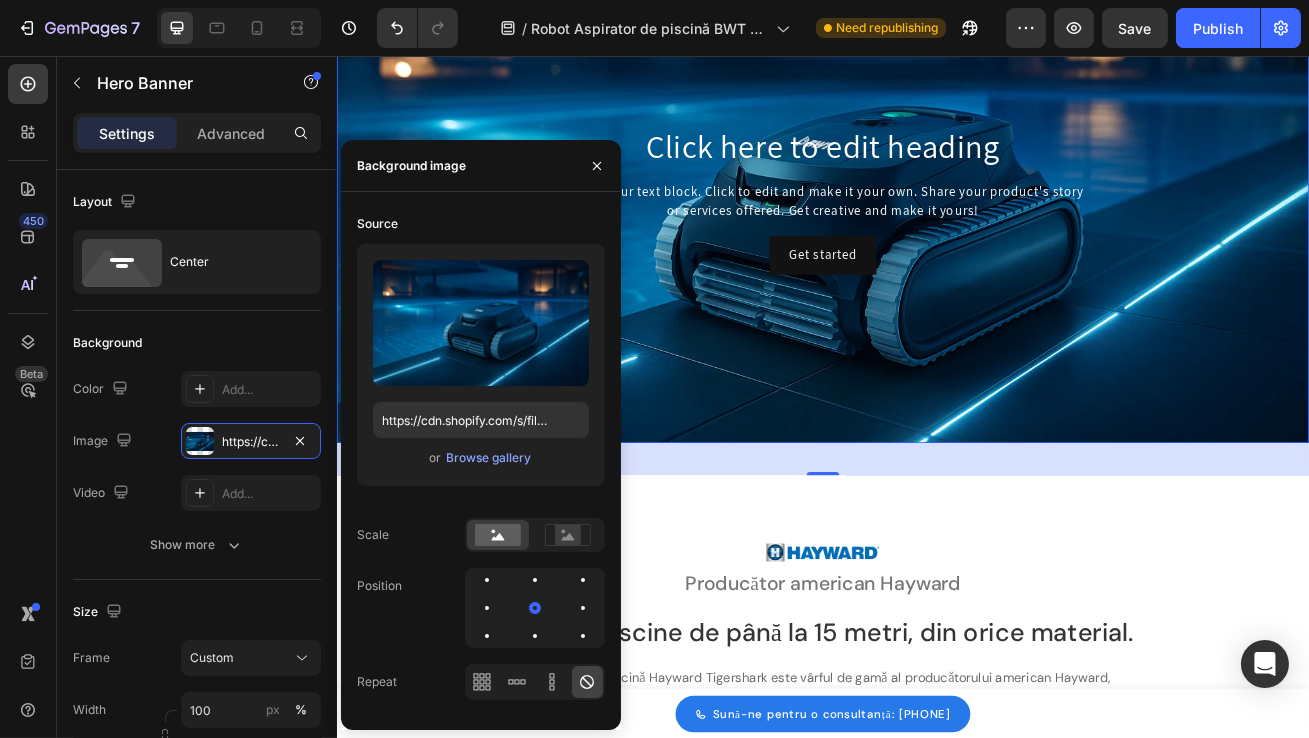 click at bounding box center (936, 234) 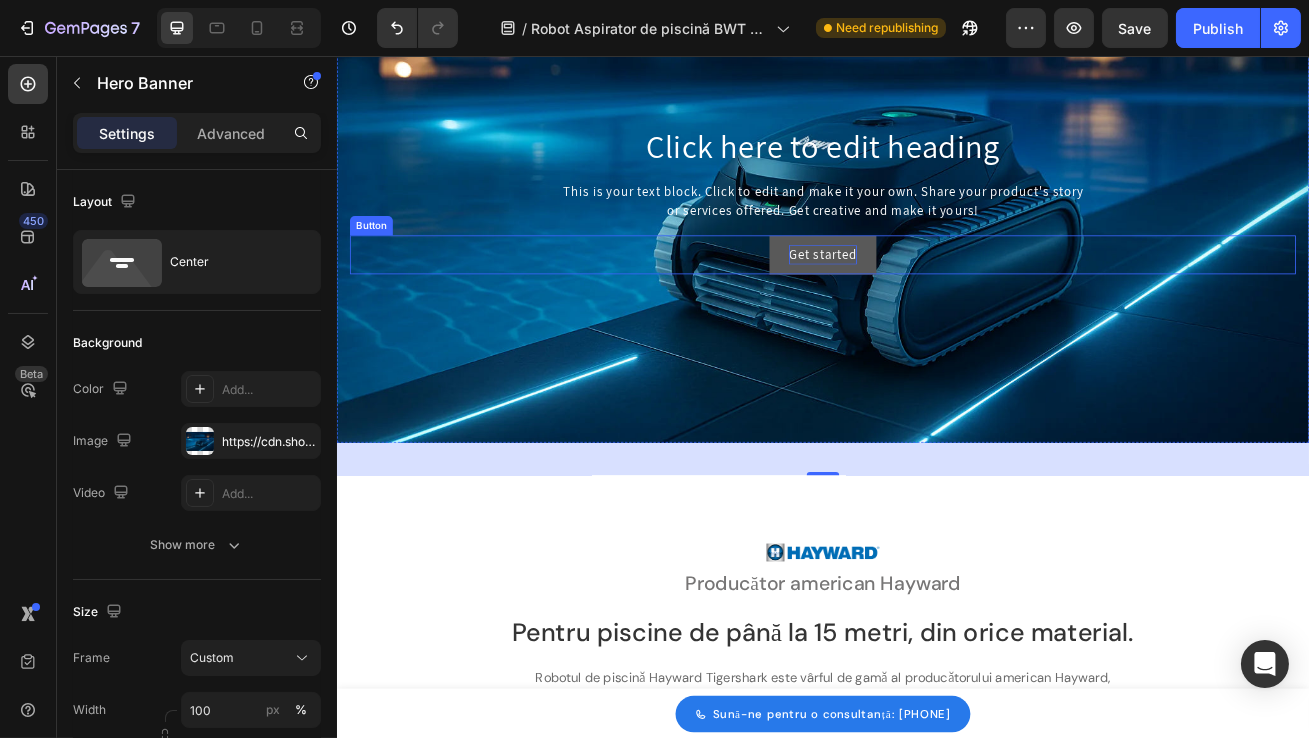 click on "Get started" at bounding box center [936, 302] 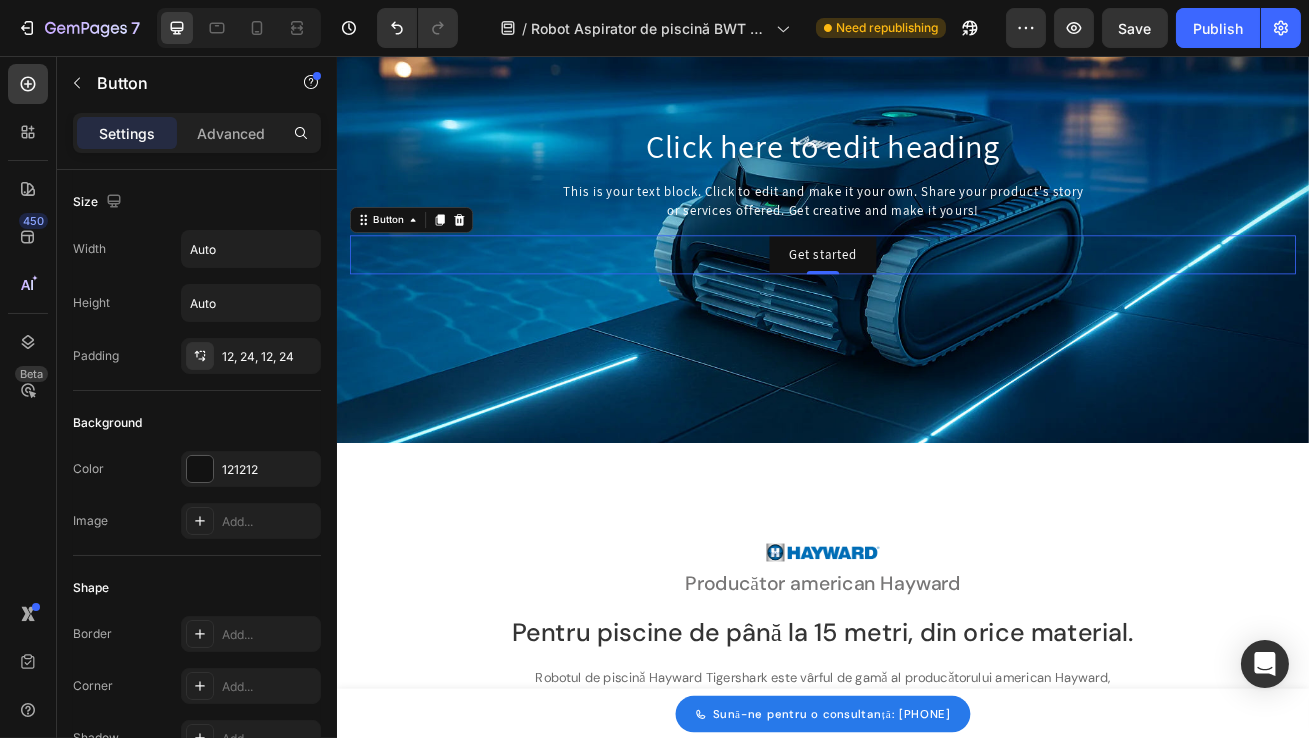 click on "Get started Button   0" at bounding box center [936, 302] 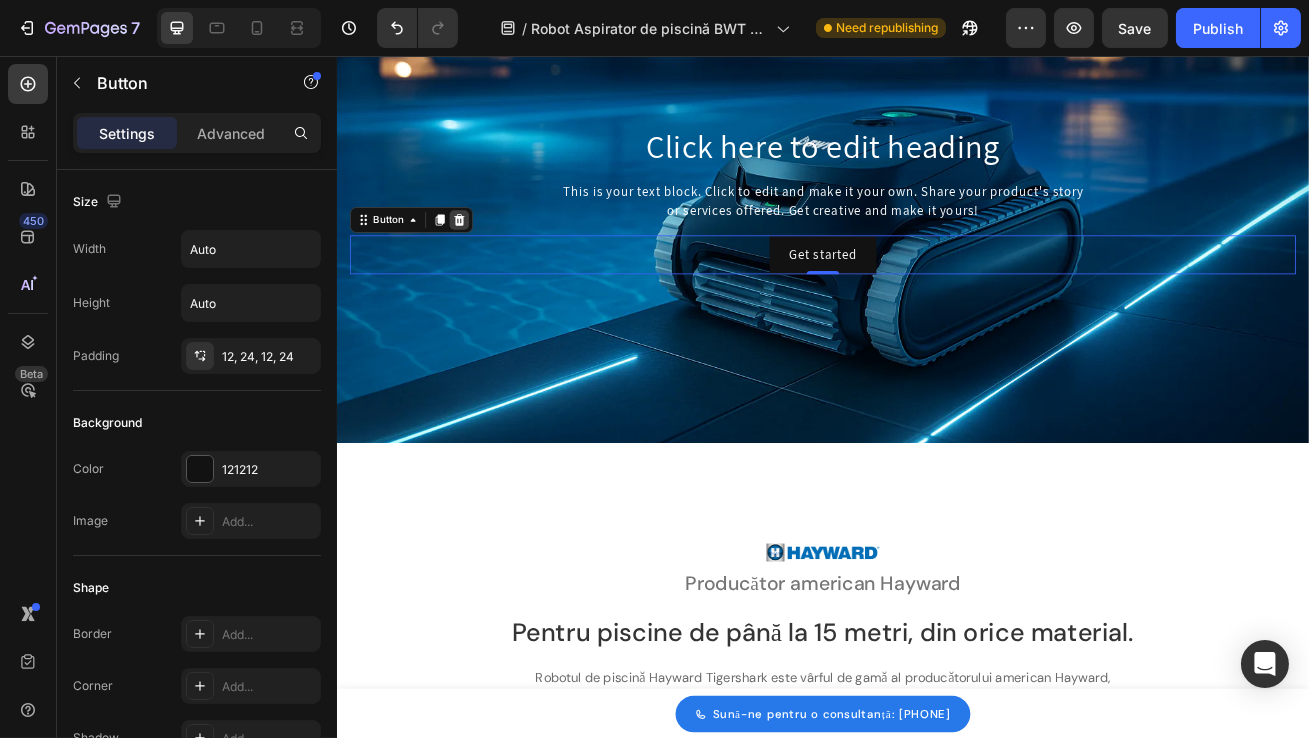 click 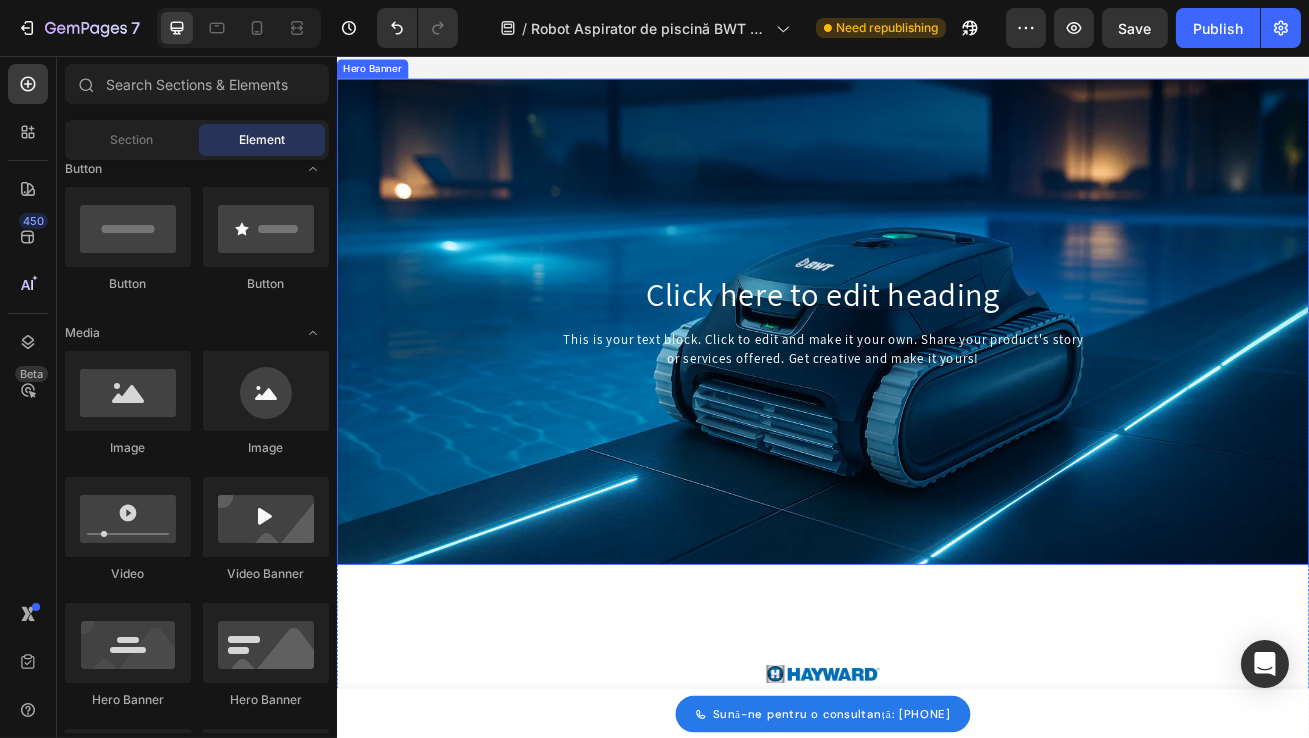 scroll, scrollTop: 1354, scrollLeft: 0, axis: vertical 